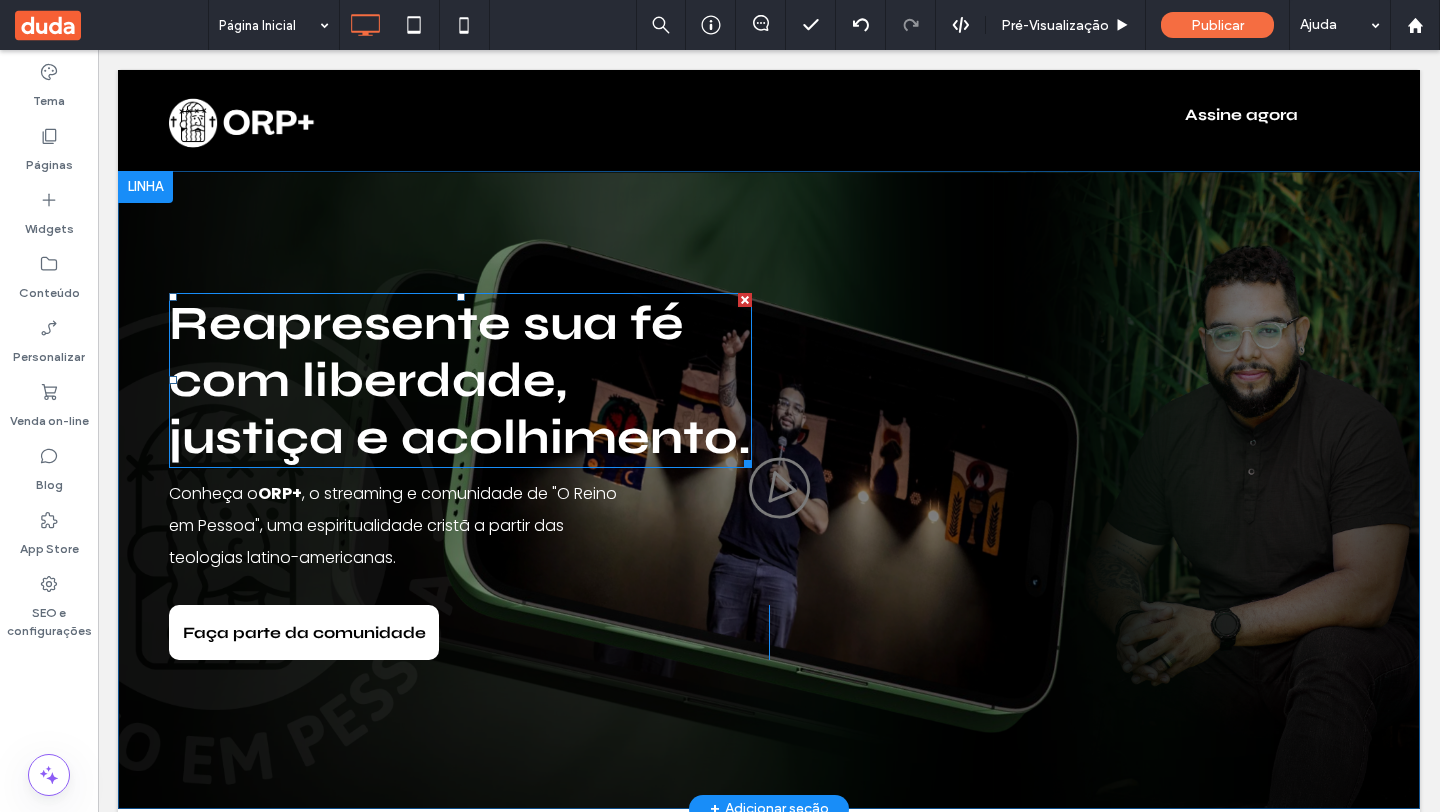 scroll, scrollTop: 108, scrollLeft: 0, axis: vertical 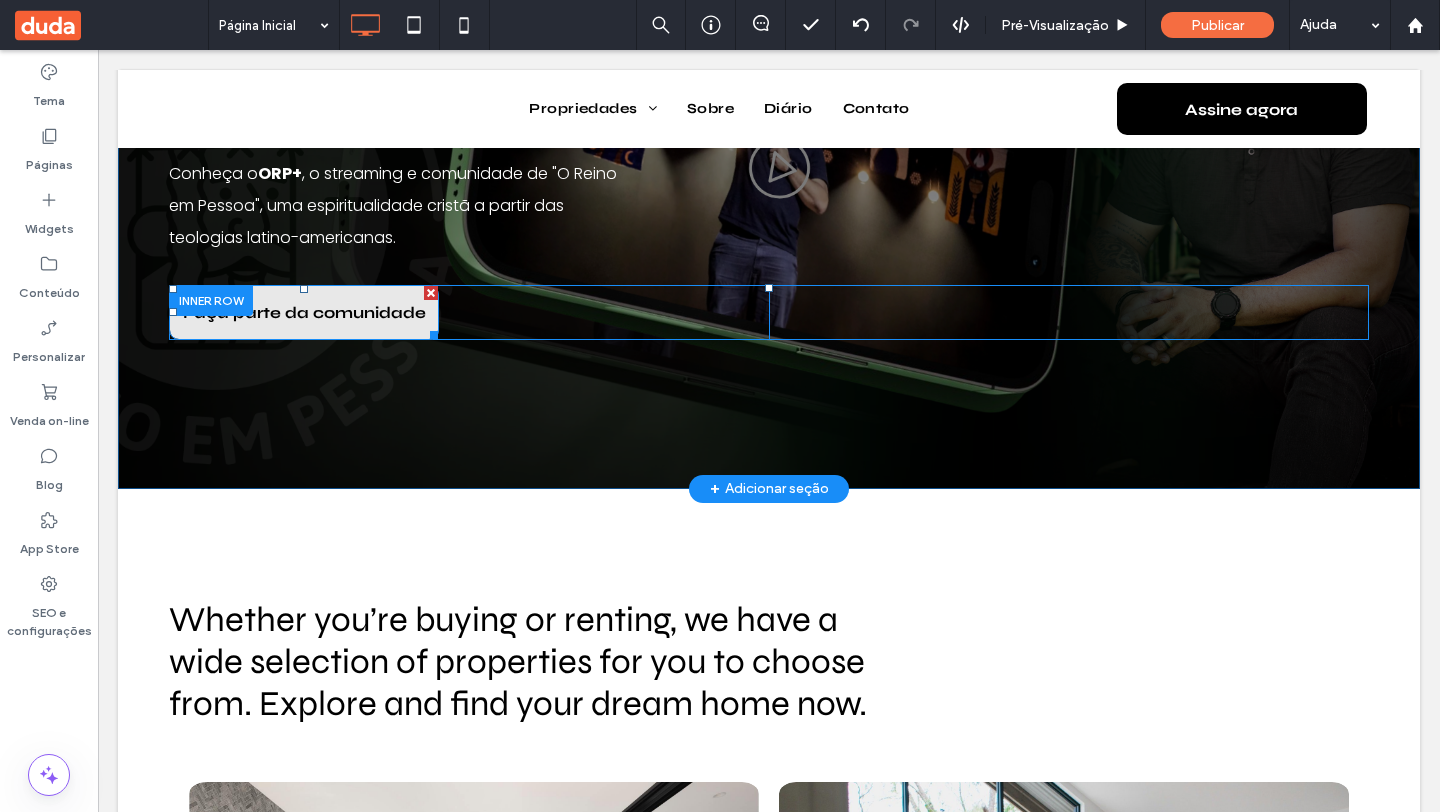 click on "Faça parte da comunidade" at bounding box center (304, 312) 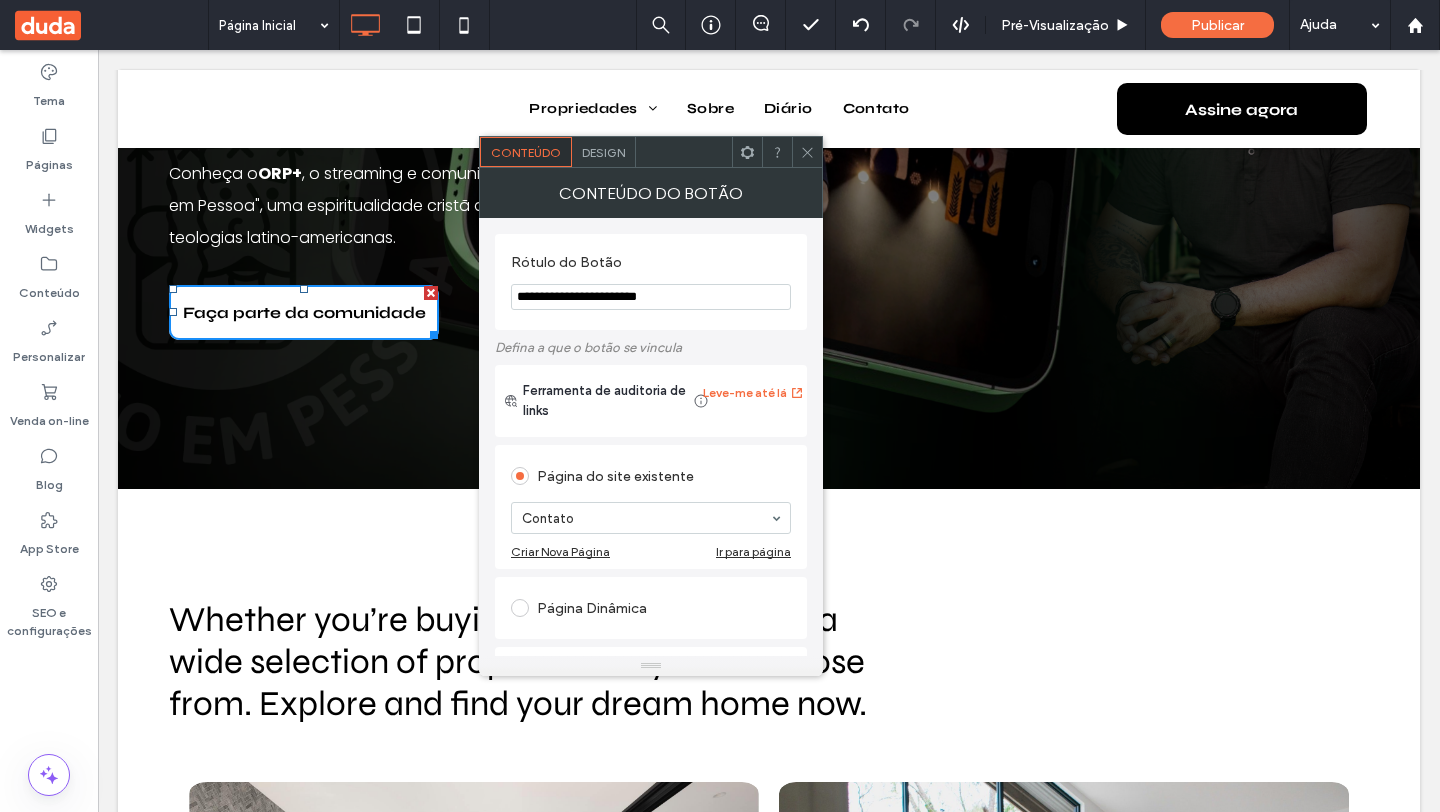 drag, startPoint x: 716, startPoint y: 287, endPoint x: 489, endPoint y: 275, distance: 227.31696 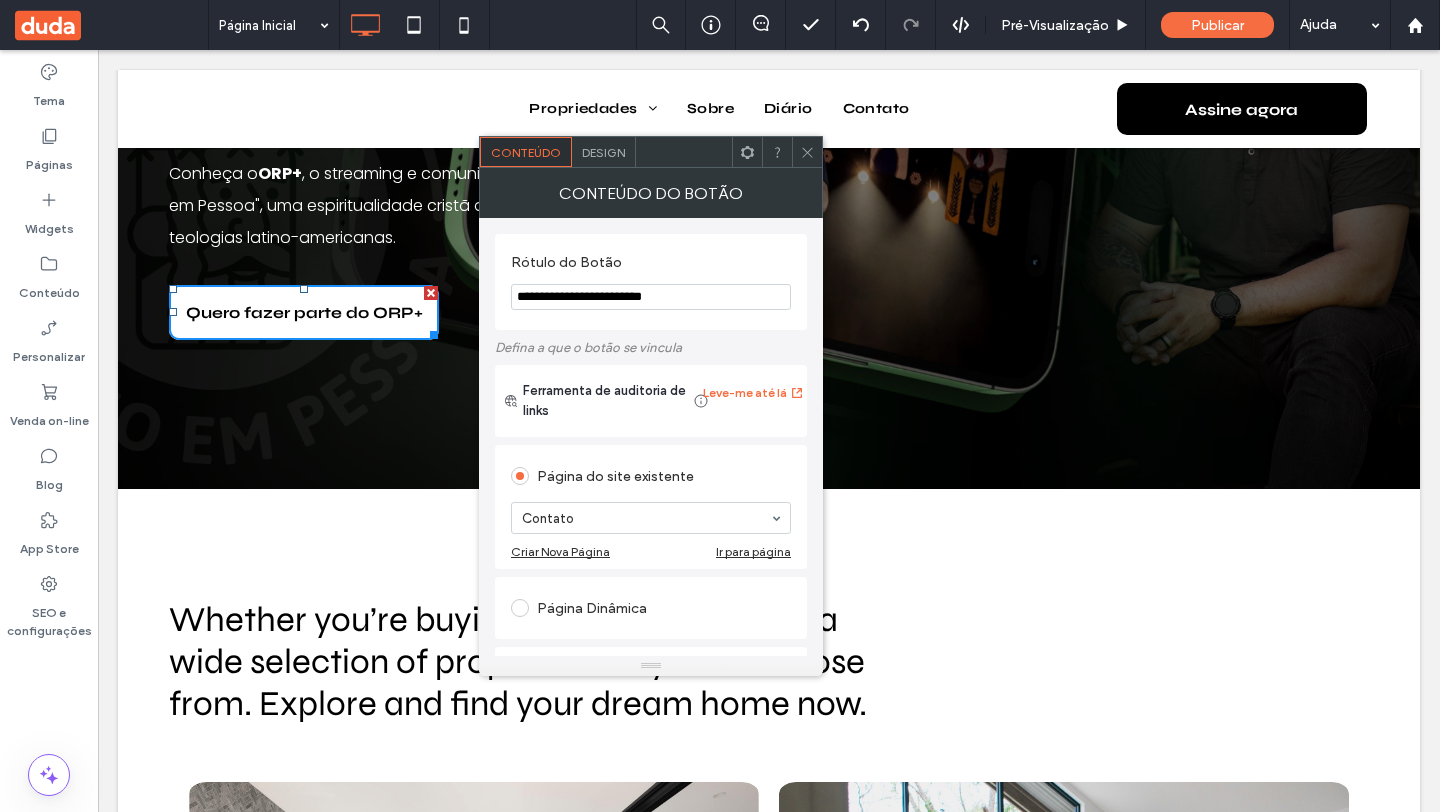 type on "**********" 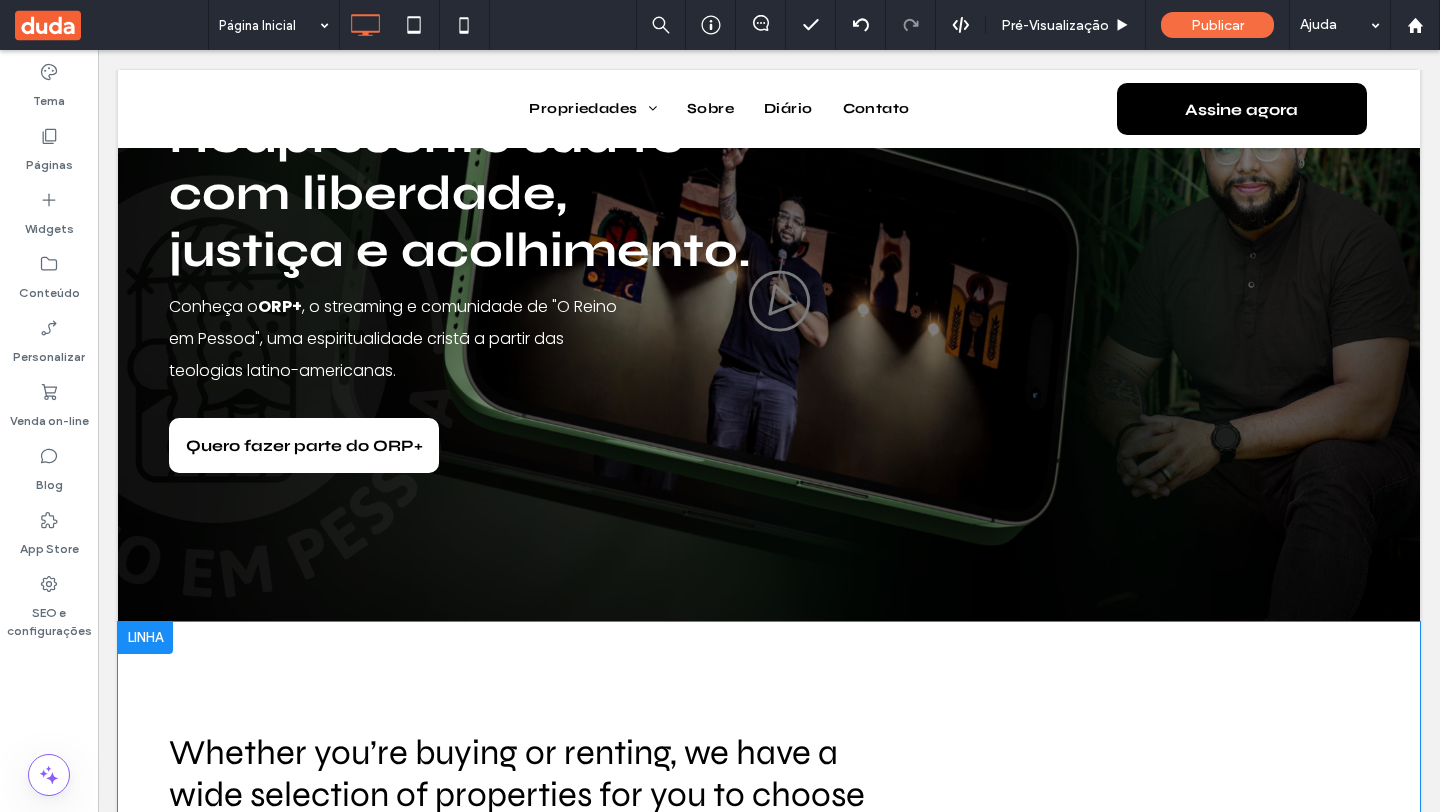scroll, scrollTop: 210, scrollLeft: 0, axis: vertical 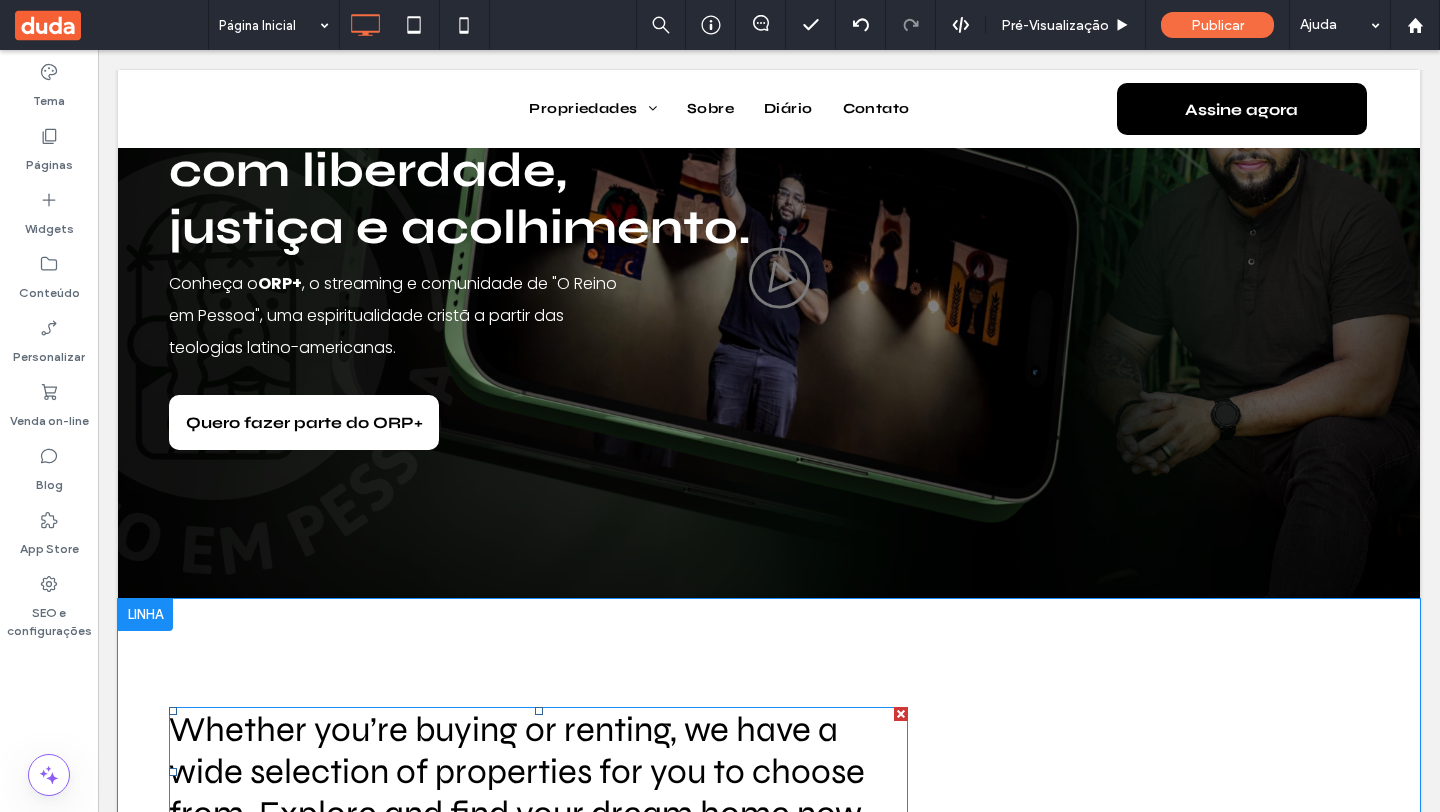click on "Whether you’re buying or renting, we have a wide selection of properties for you to choose from. Explore and find your dream home now." at bounding box center [518, 772] 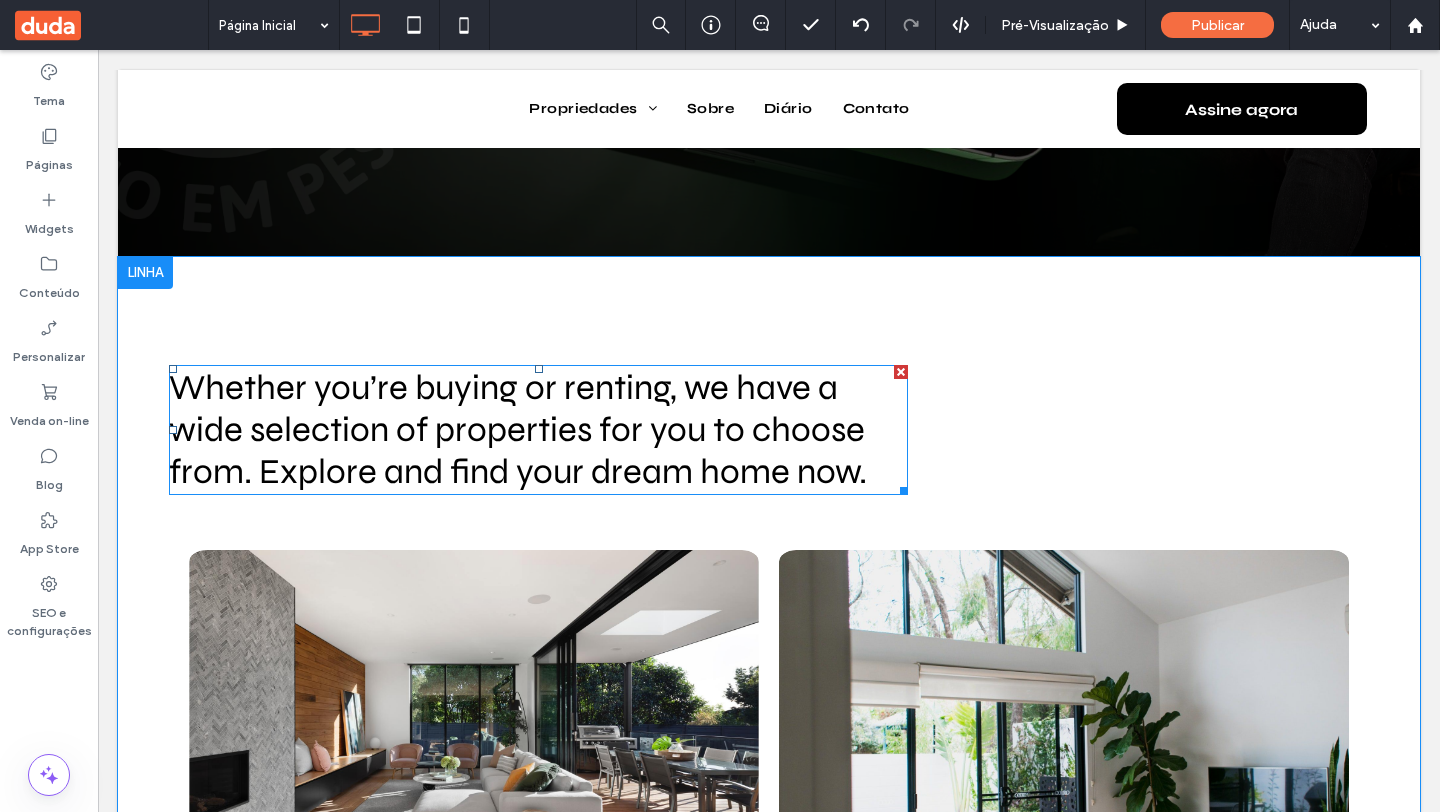 click on "Whether you’re buying or renting, we have a wide selection of properties for you to choose from. Explore and find your dream home now." at bounding box center (518, 430) 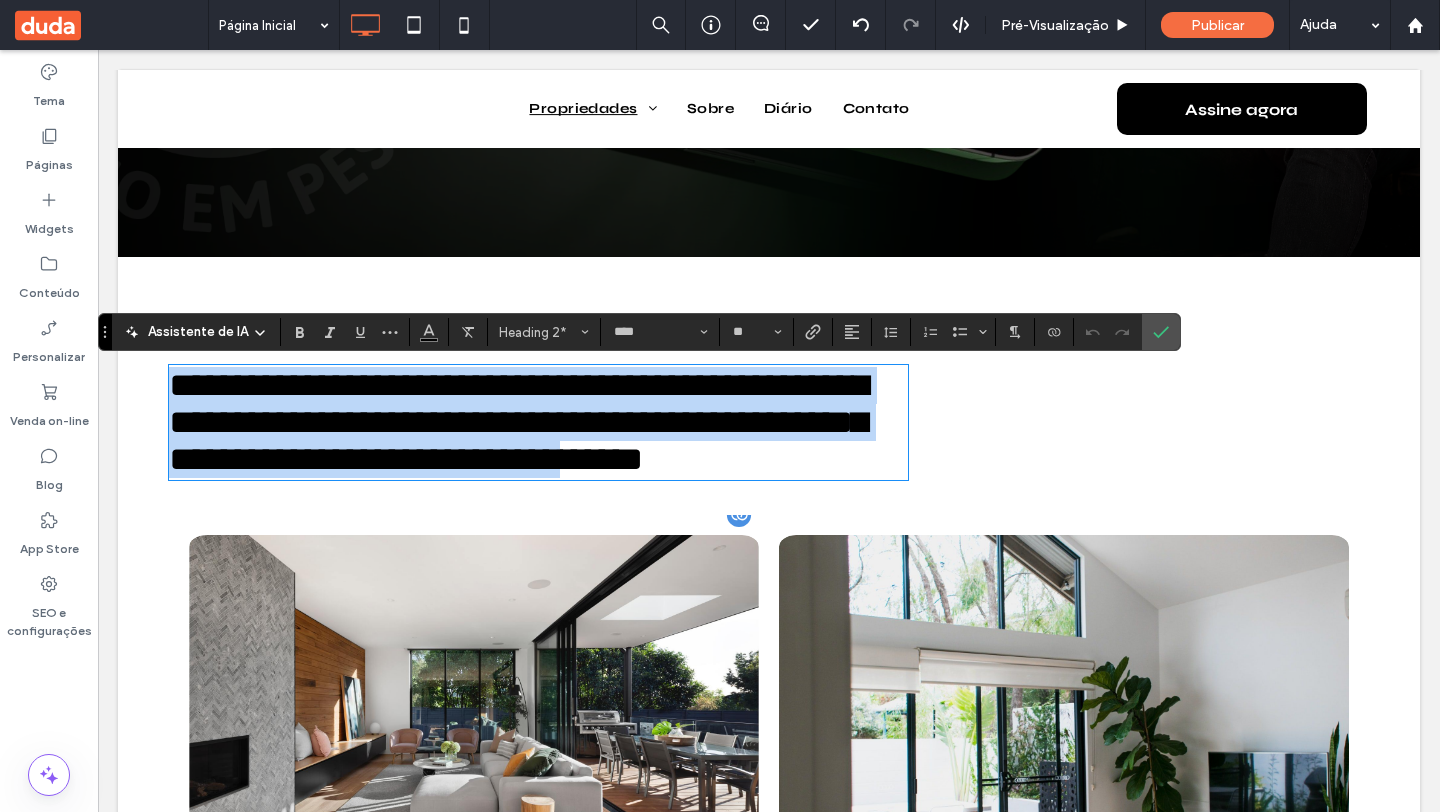 scroll, scrollTop: 555, scrollLeft: 0, axis: vertical 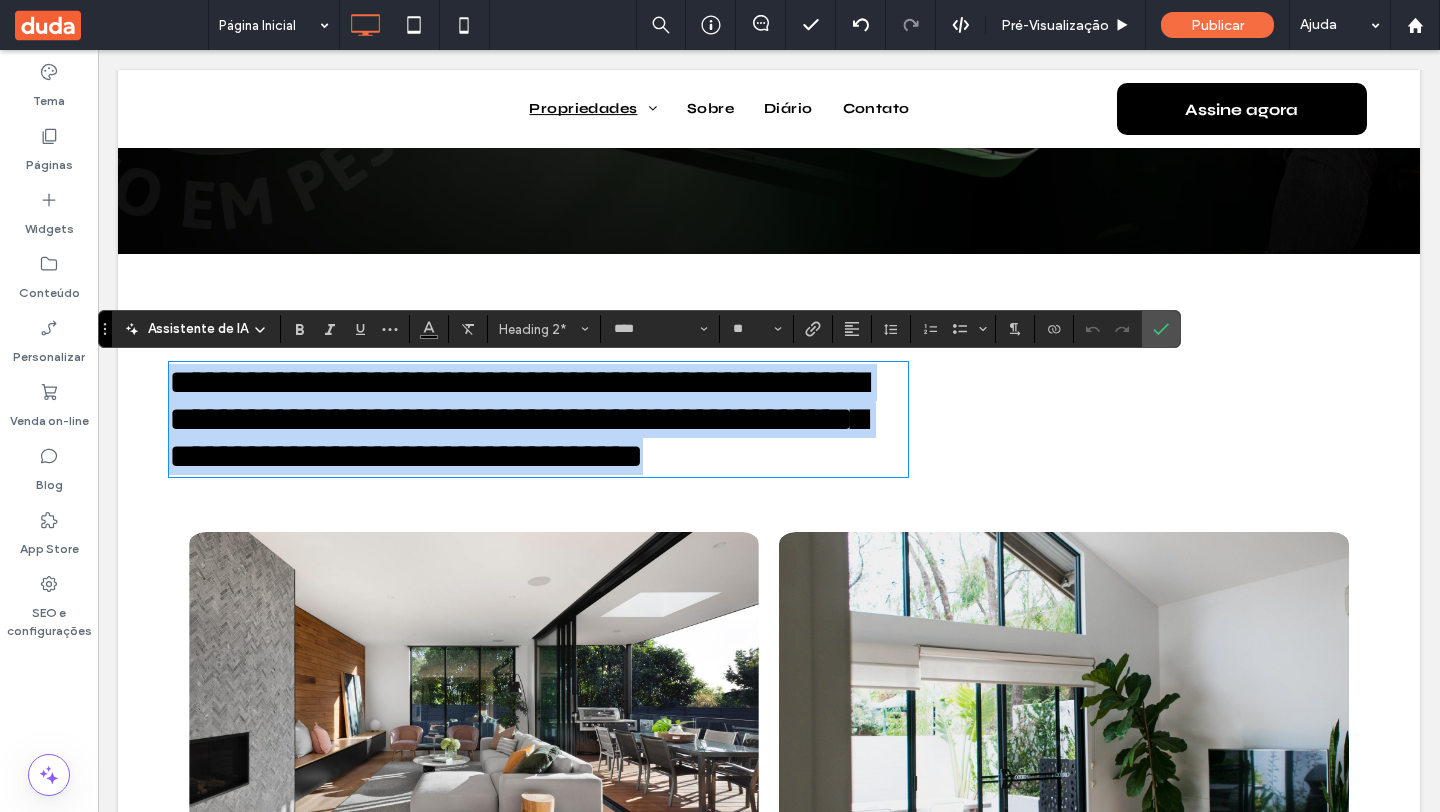 drag, startPoint x: 891, startPoint y: 477, endPoint x: -105, endPoint y: 296, distance: 1012.3127 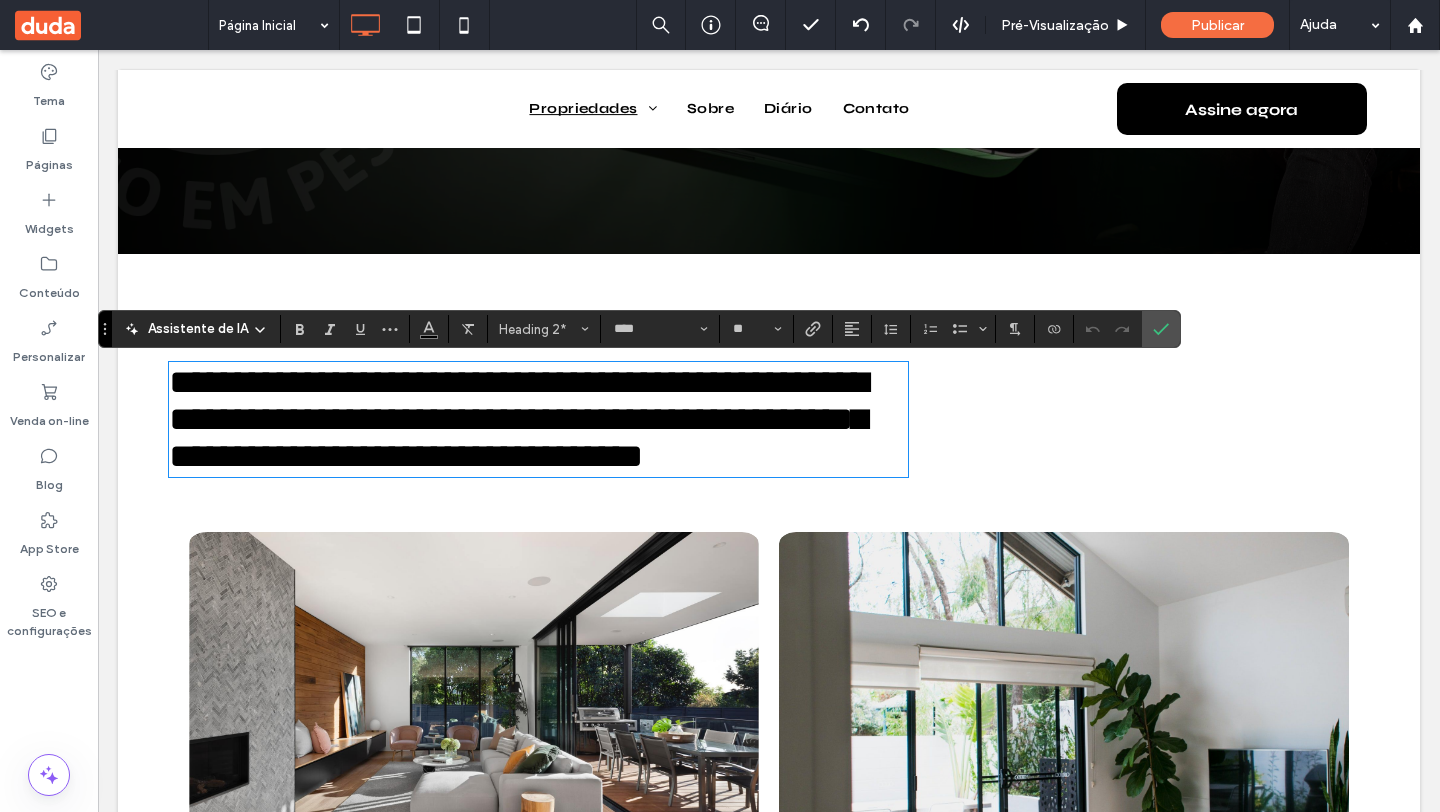 type on "*******" 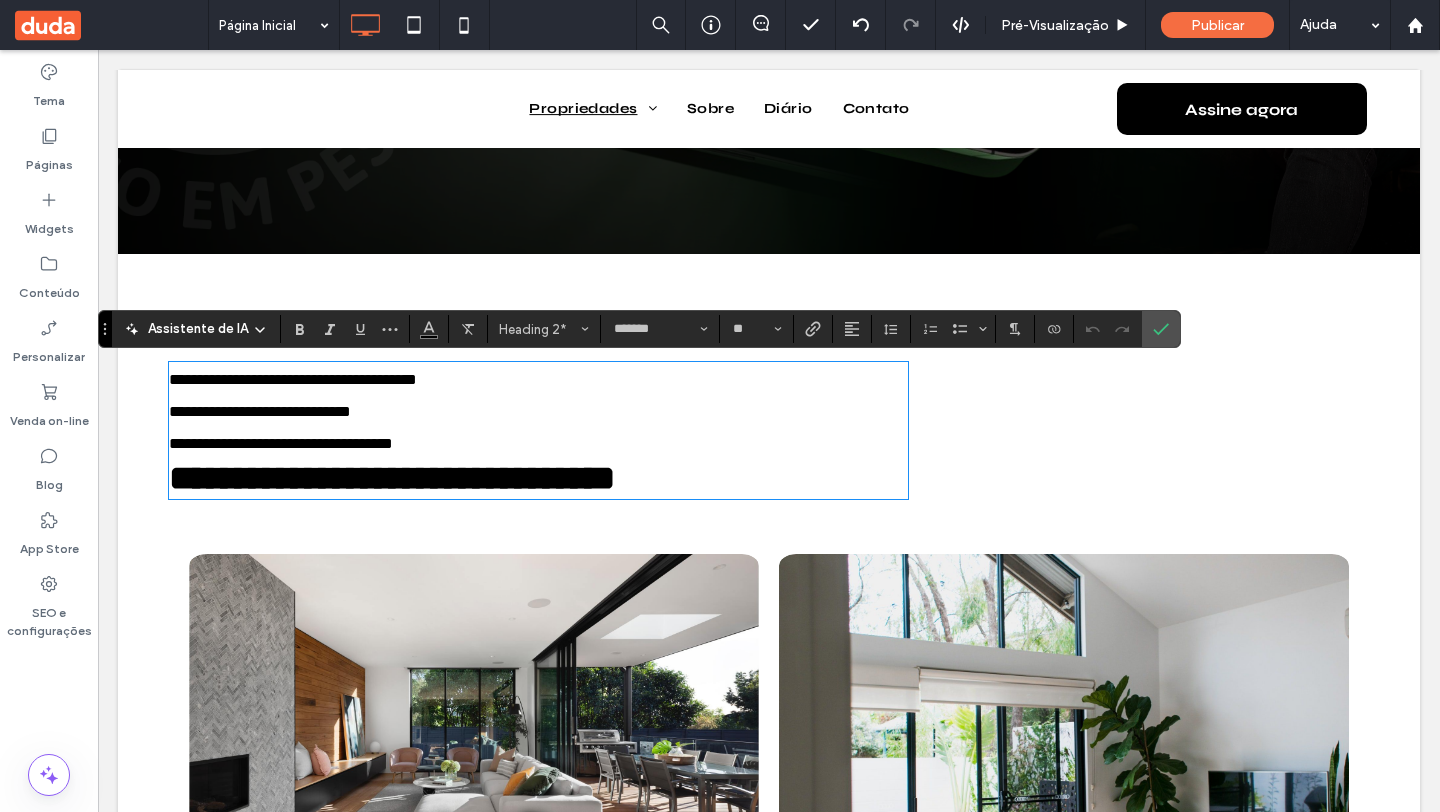 scroll, scrollTop: 0, scrollLeft: 0, axis: both 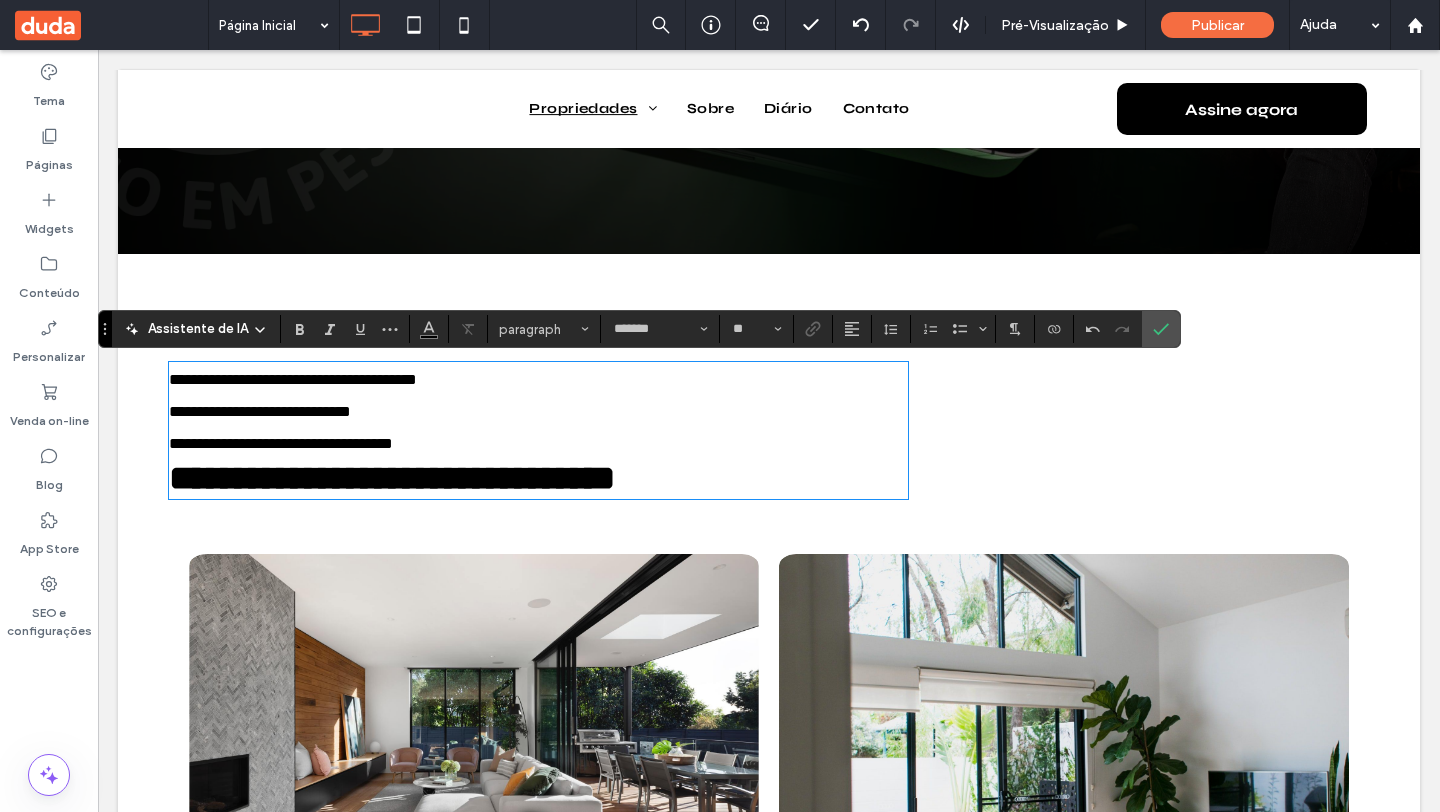 type on "****" 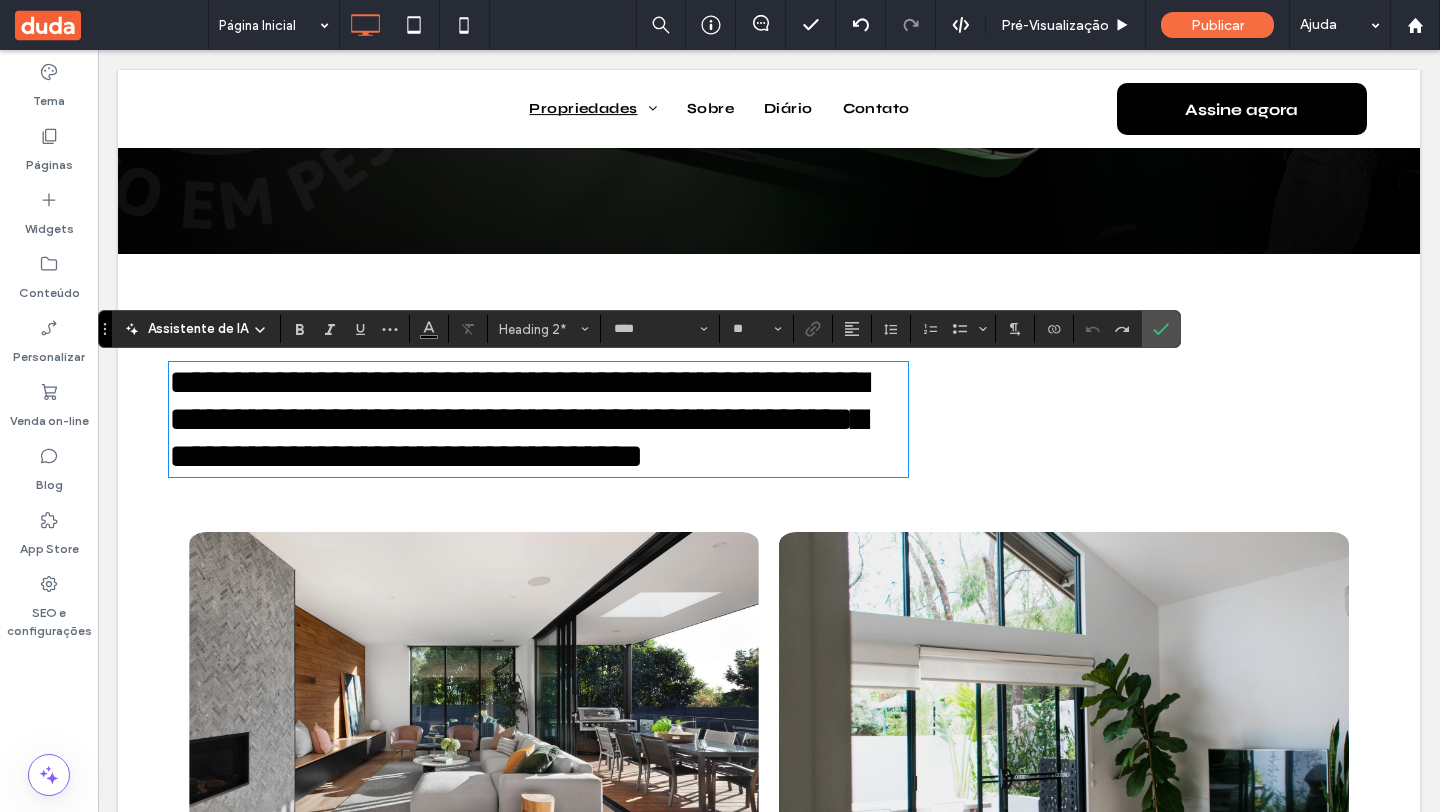 type on "*******" 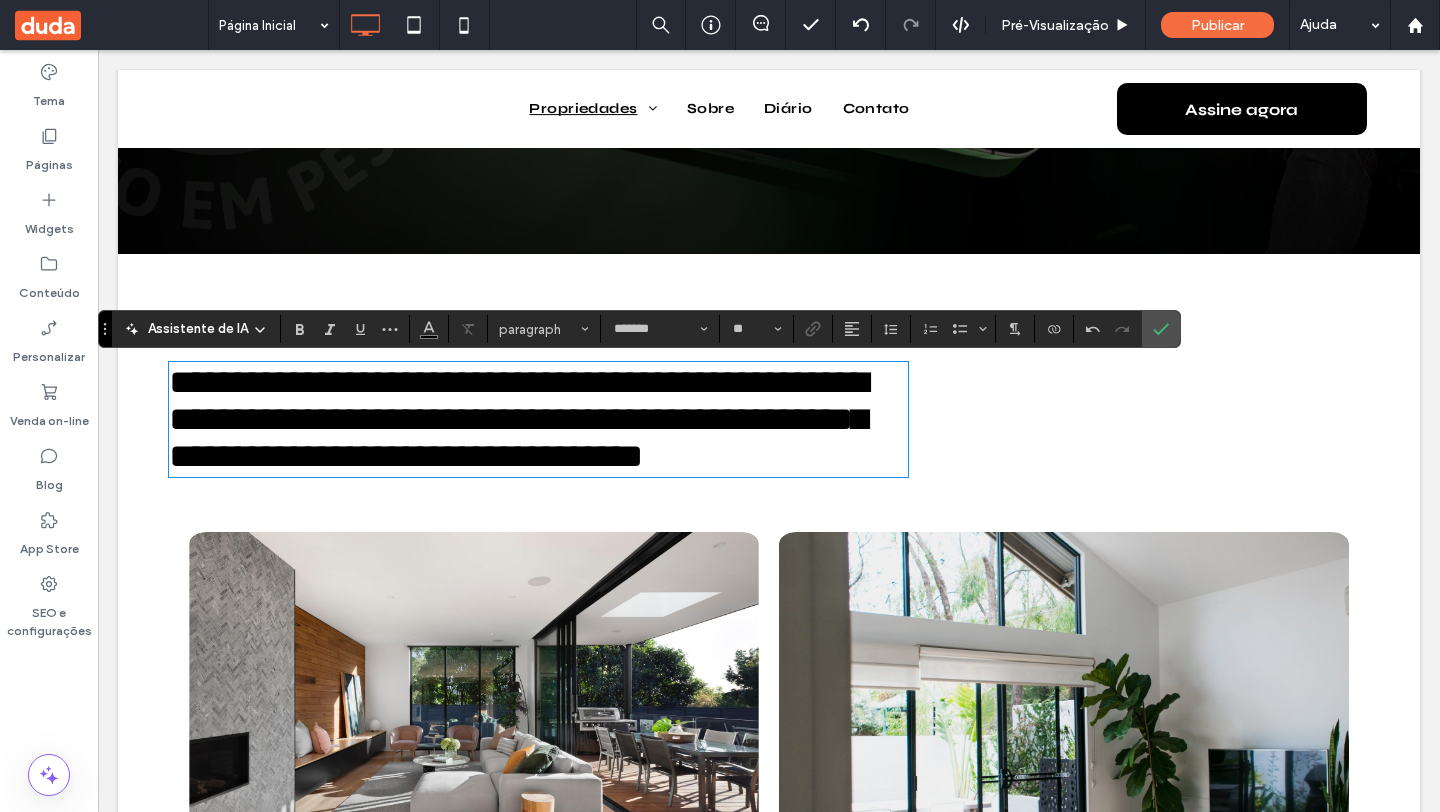 scroll, scrollTop: 0, scrollLeft: 0, axis: both 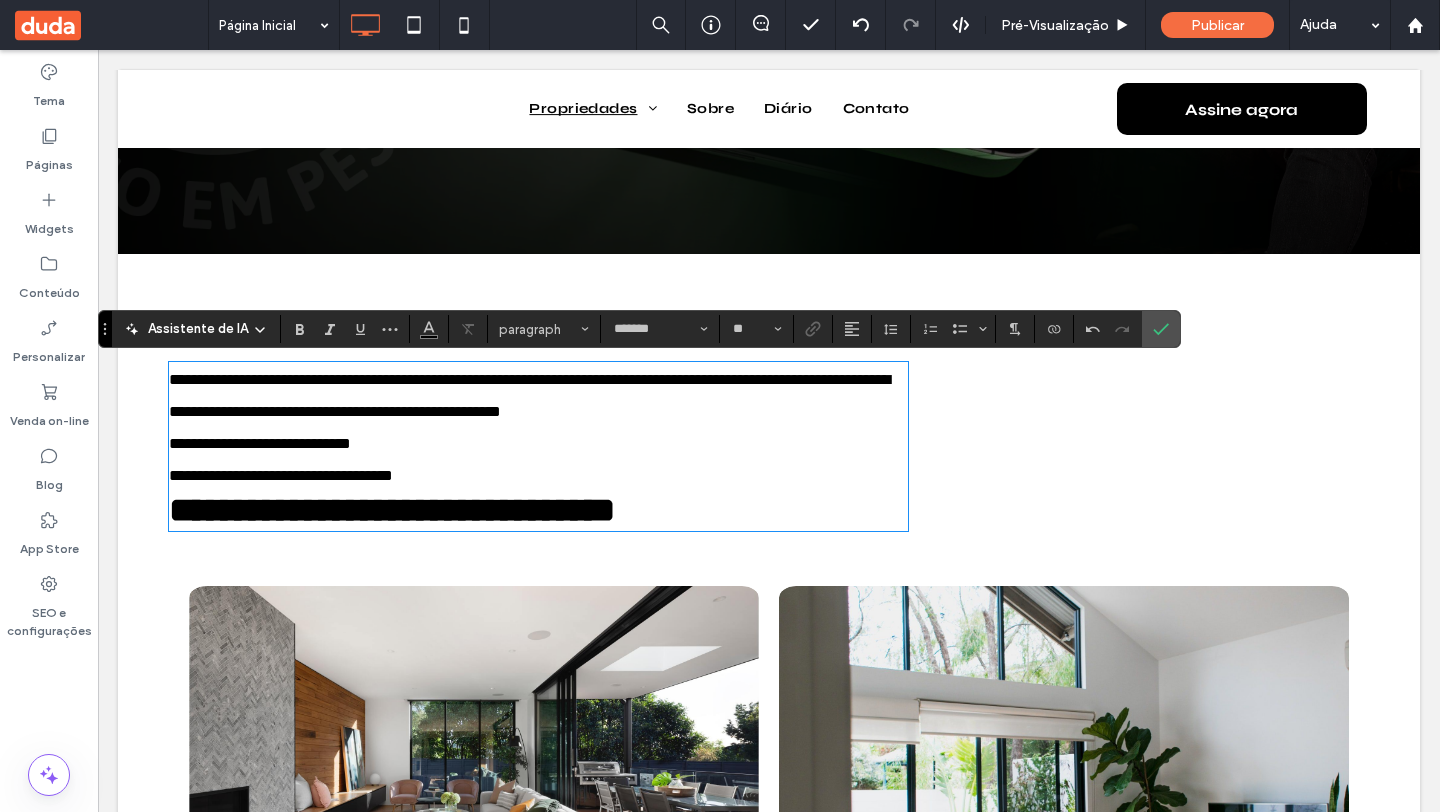 type on "****" 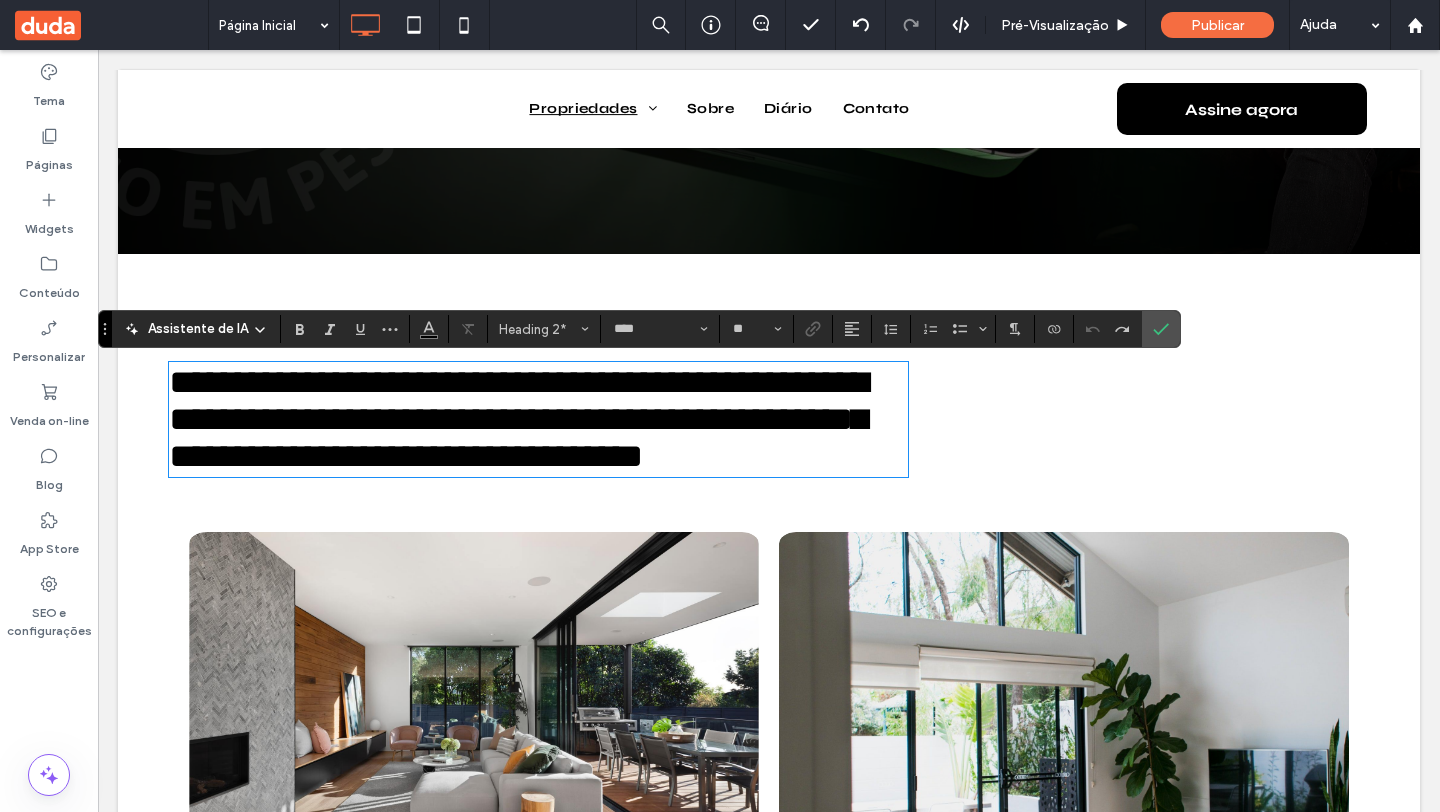 click on "**********" at bounding box center (518, 419) 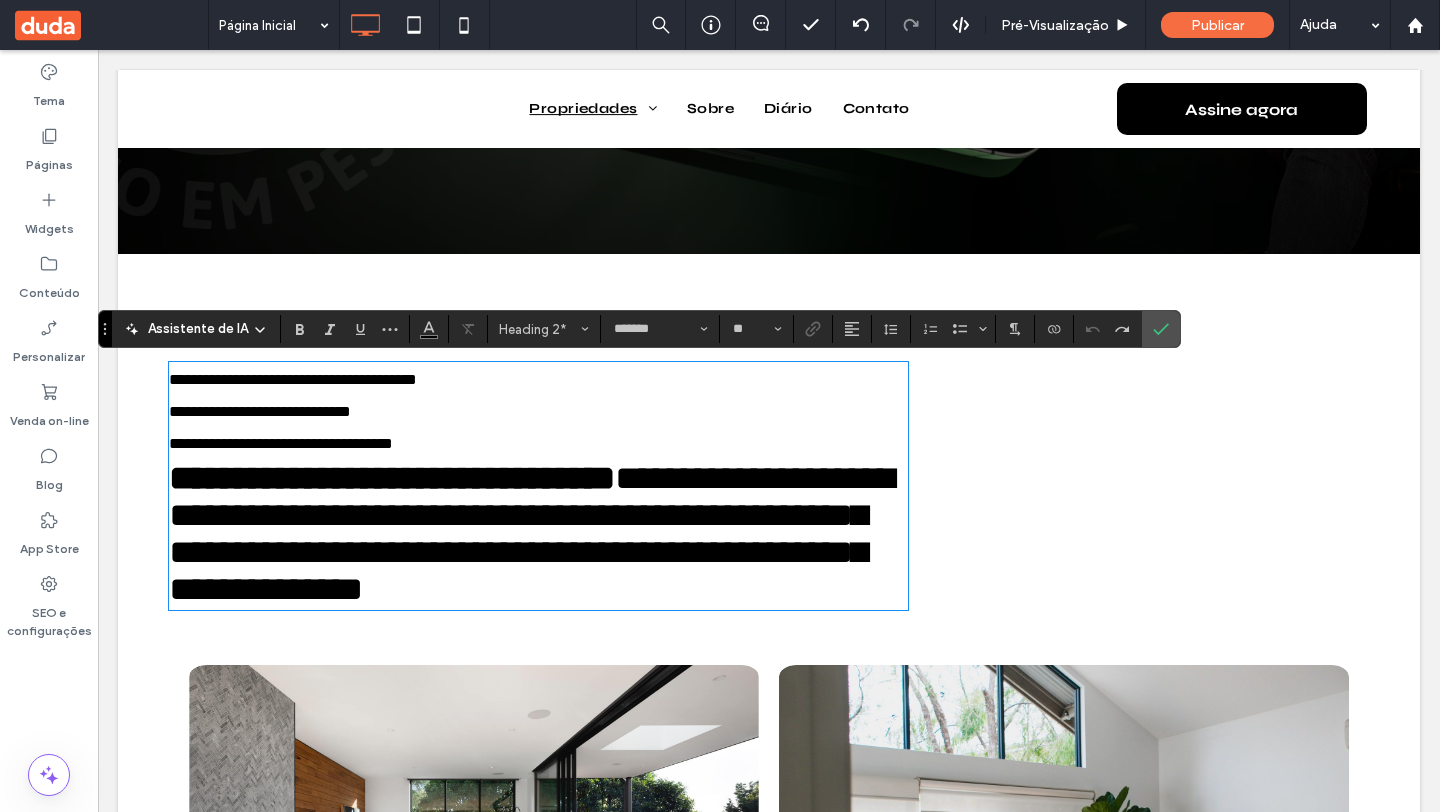 scroll, scrollTop: 0, scrollLeft: 0, axis: both 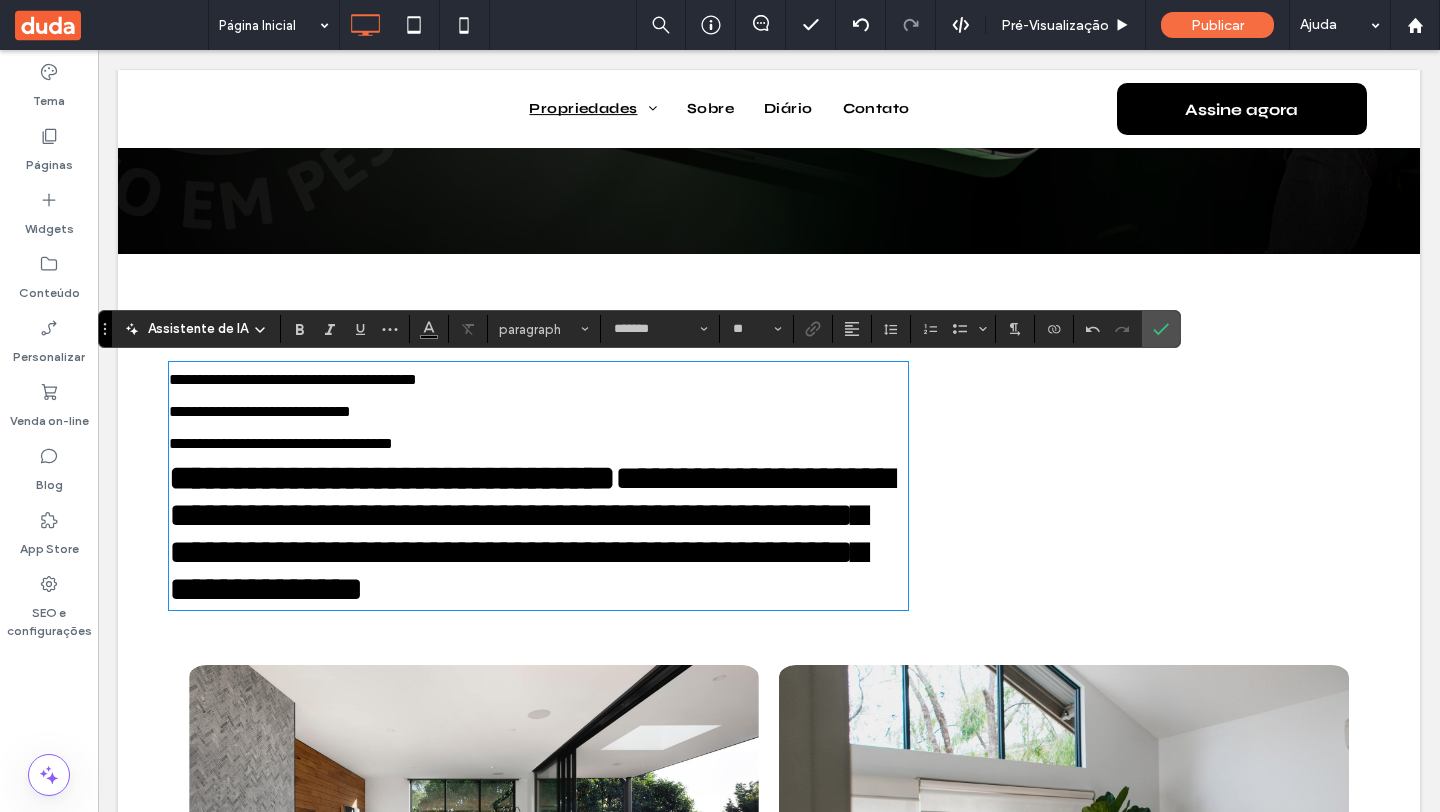 type on "****" 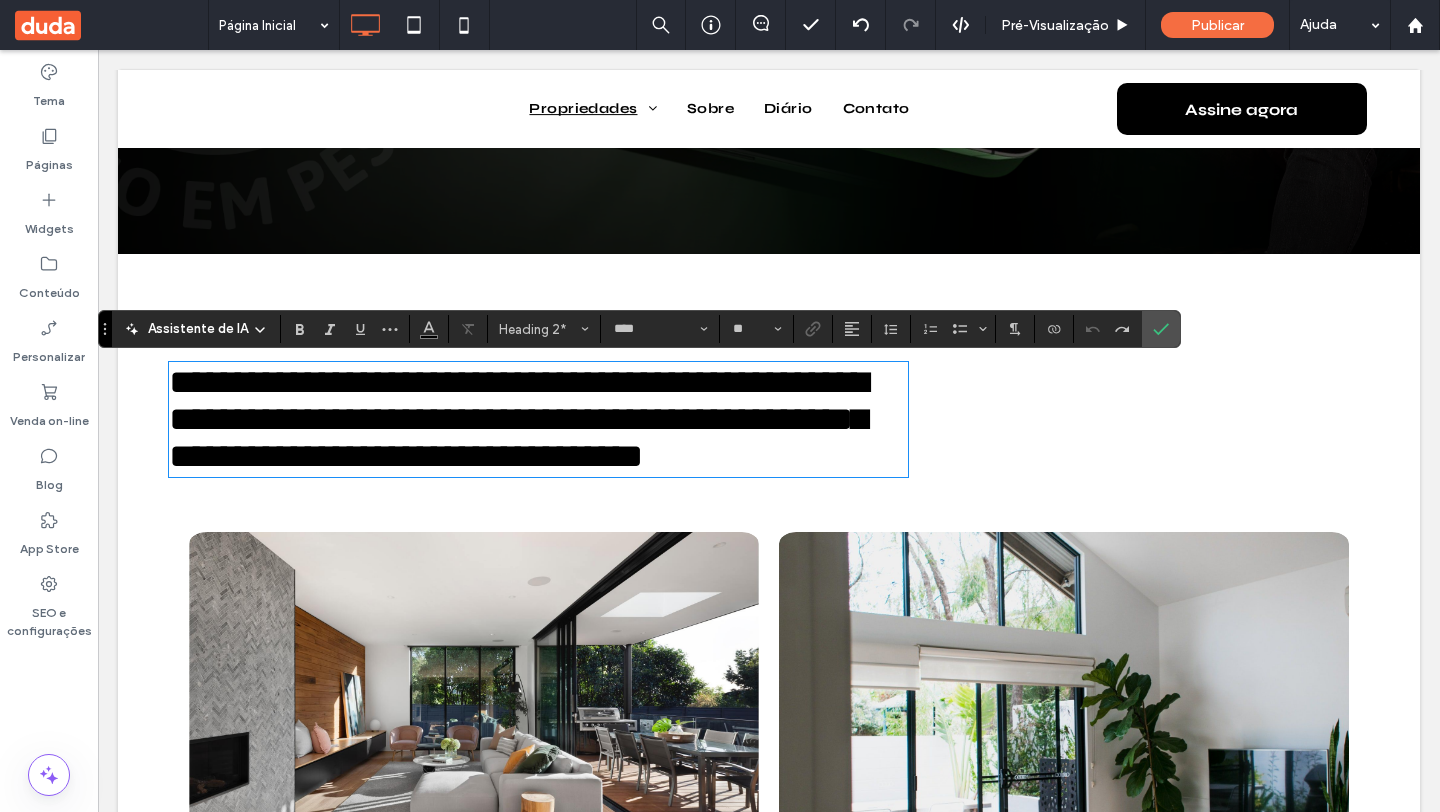 click on "**********" at bounding box center (518, 419) 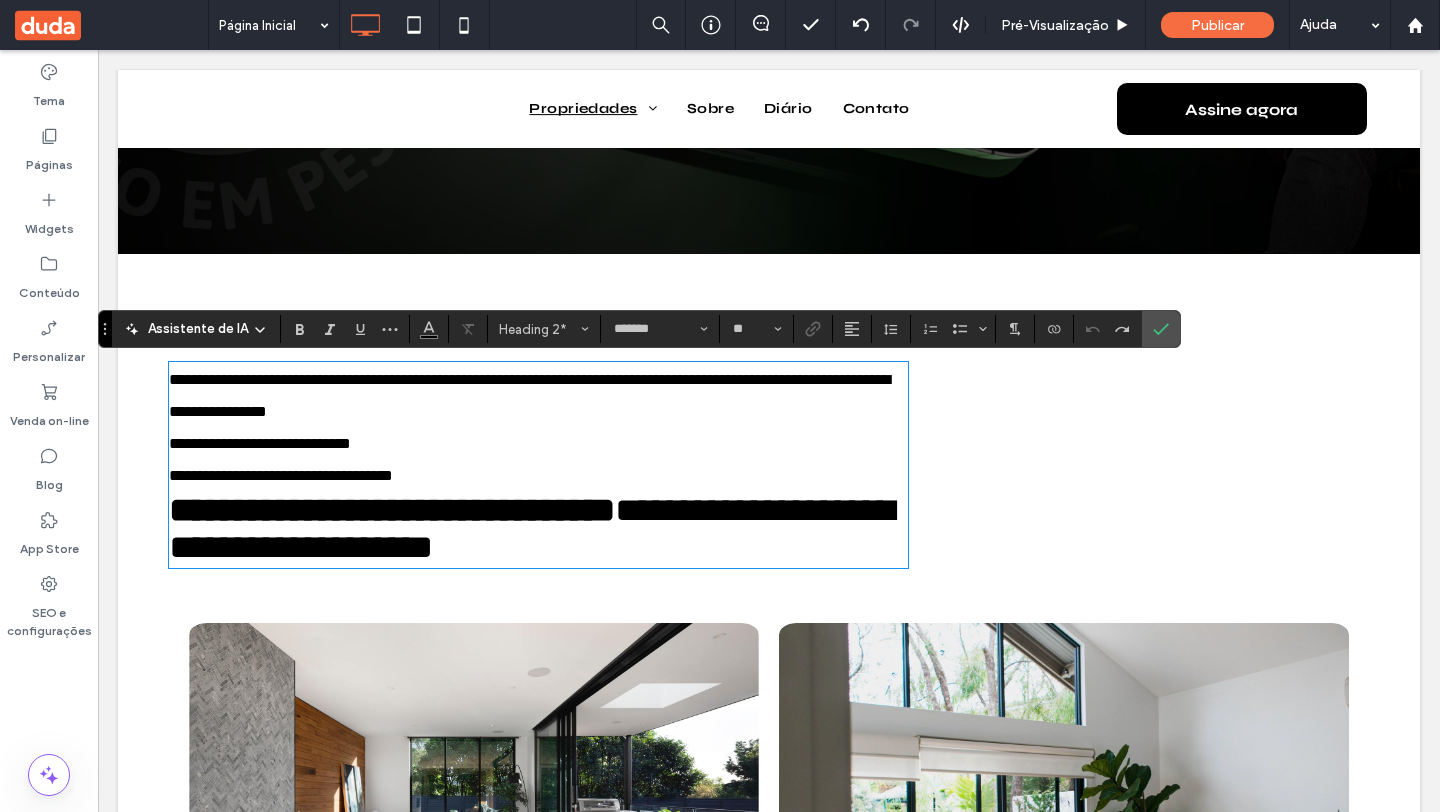scroll, scrollTop: 0, scrollLeft: 0, axis: both 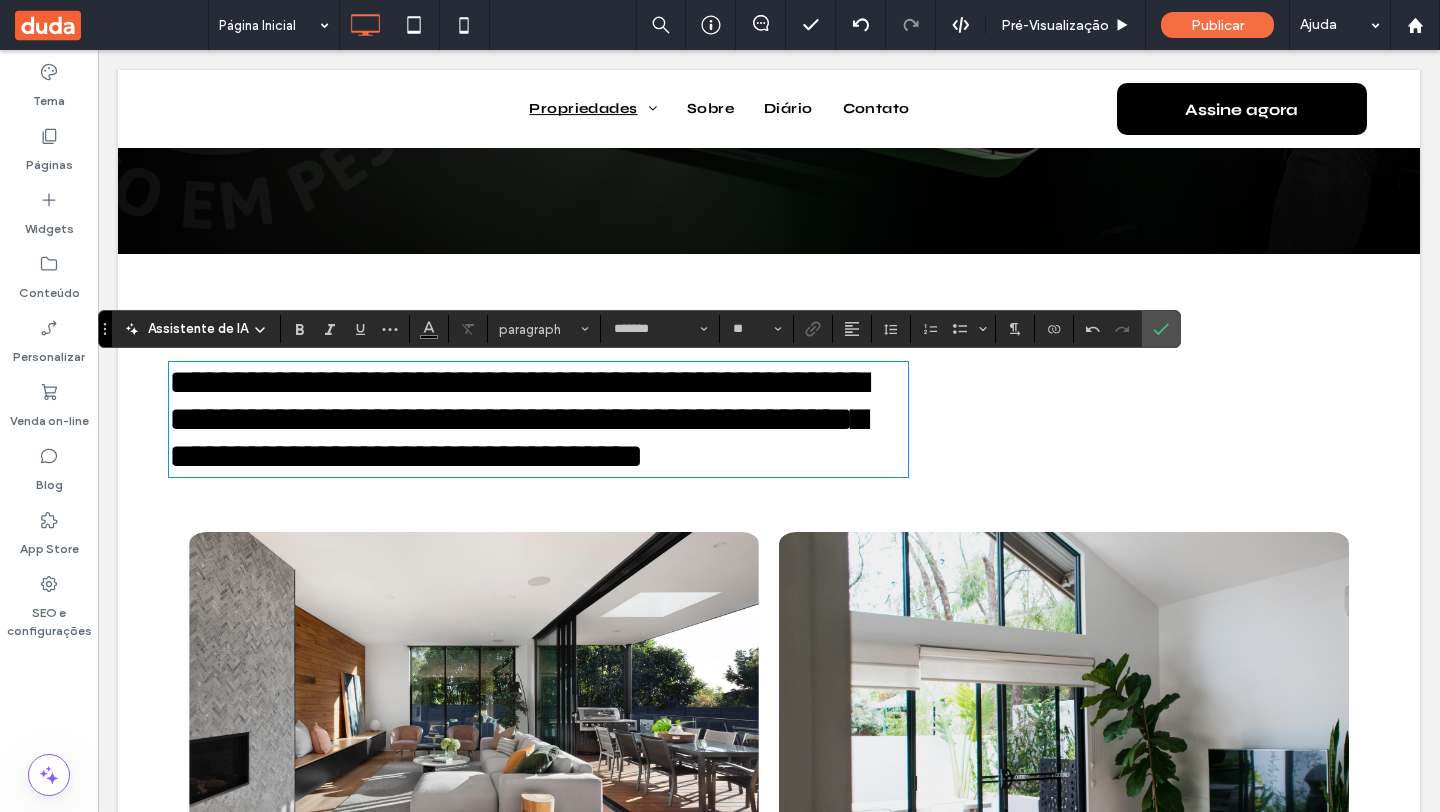 type on "****" 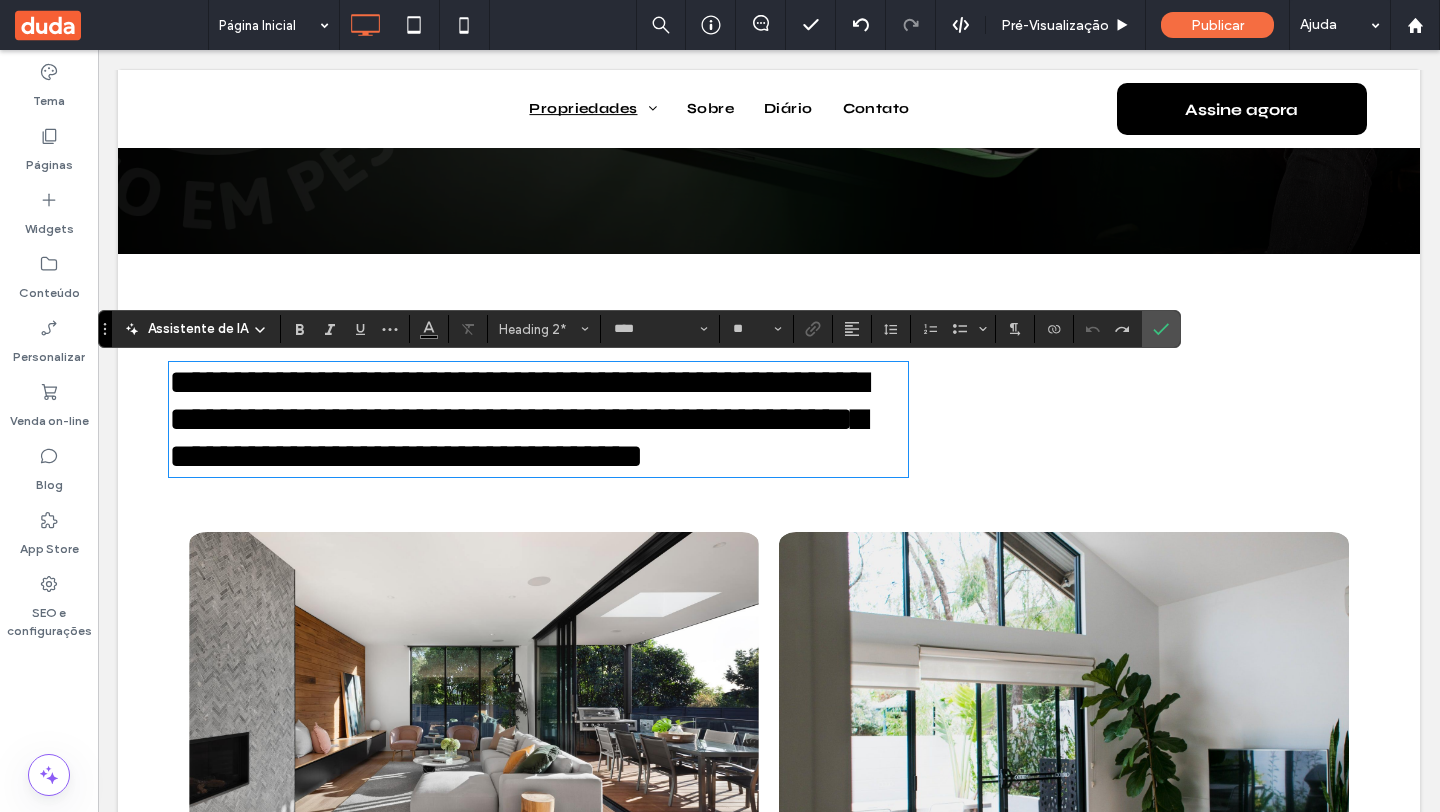 type on "*******" 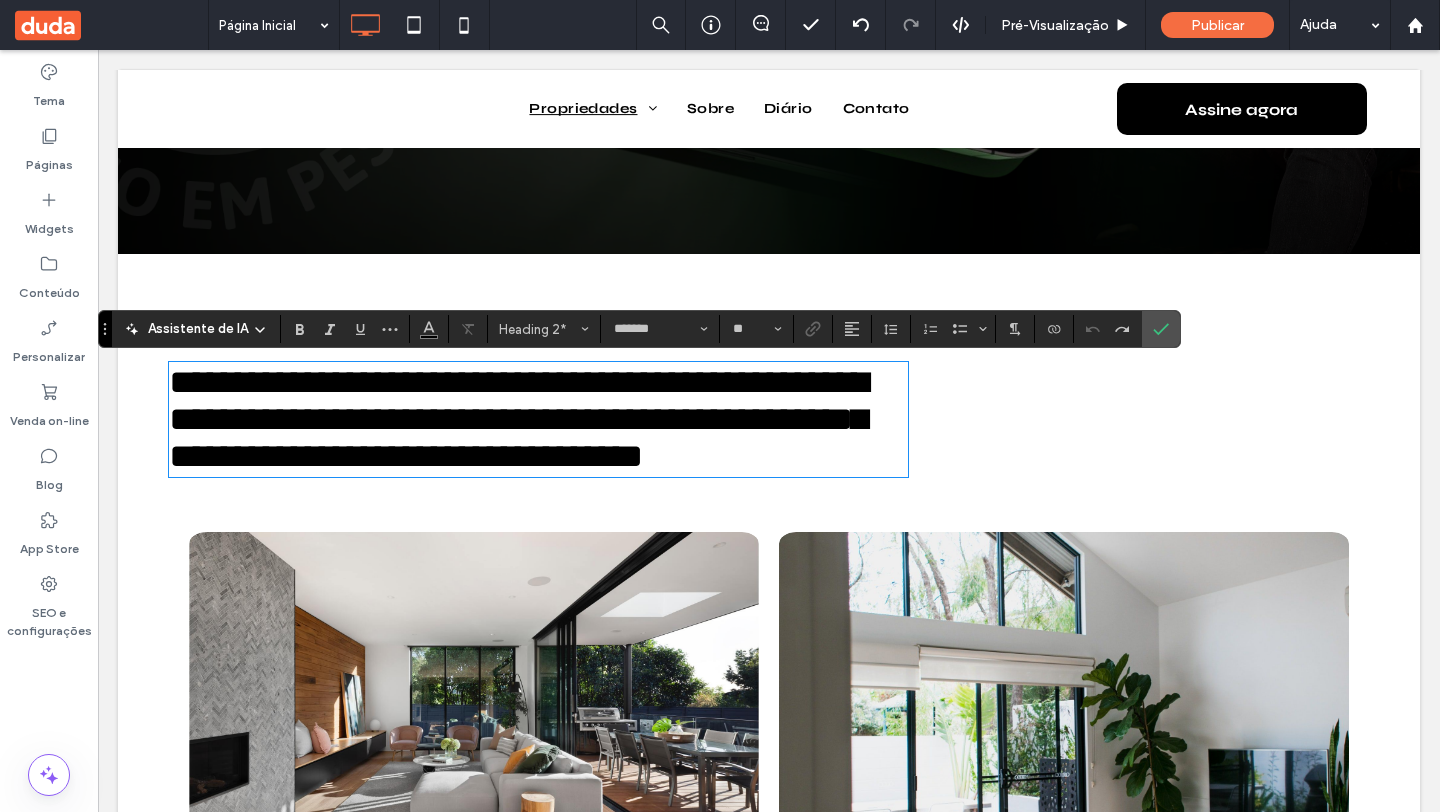 scroll, scrollTop: 0, scrollLeft: 0, axis: both 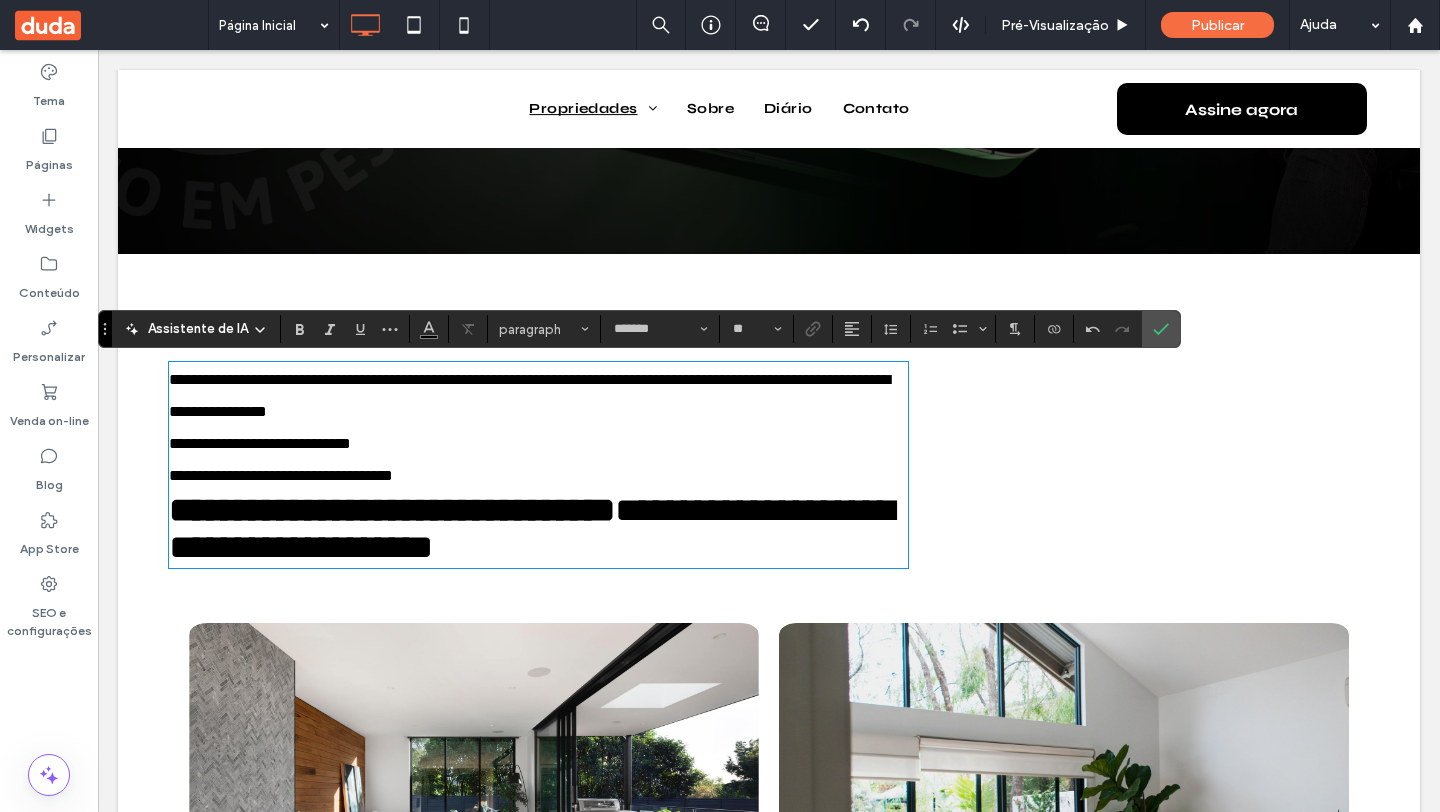 type on "****" 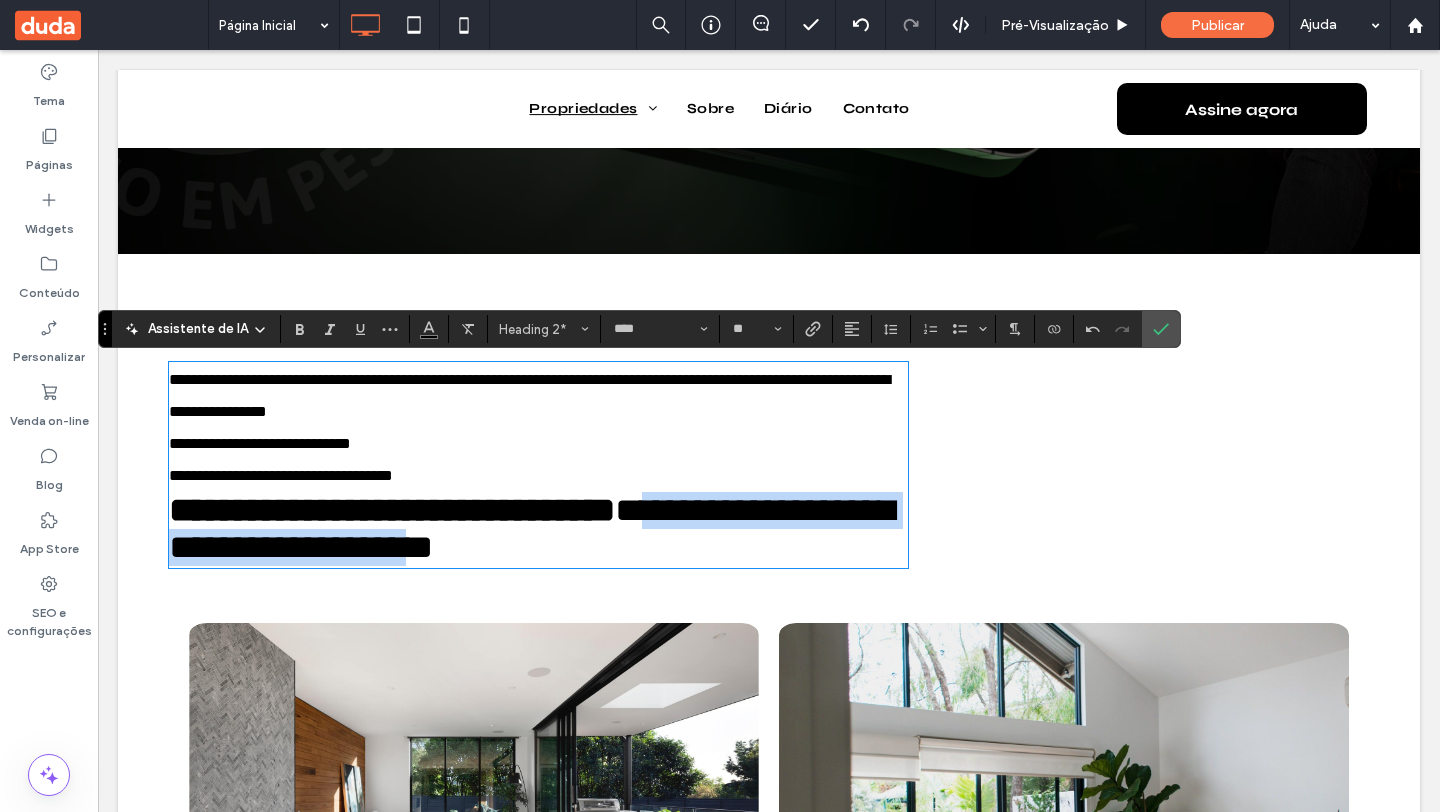 drag, startPoint x: 175, startPoint y: 561, endPoint x: 735, endPoint y: 579, distance: 560.2892 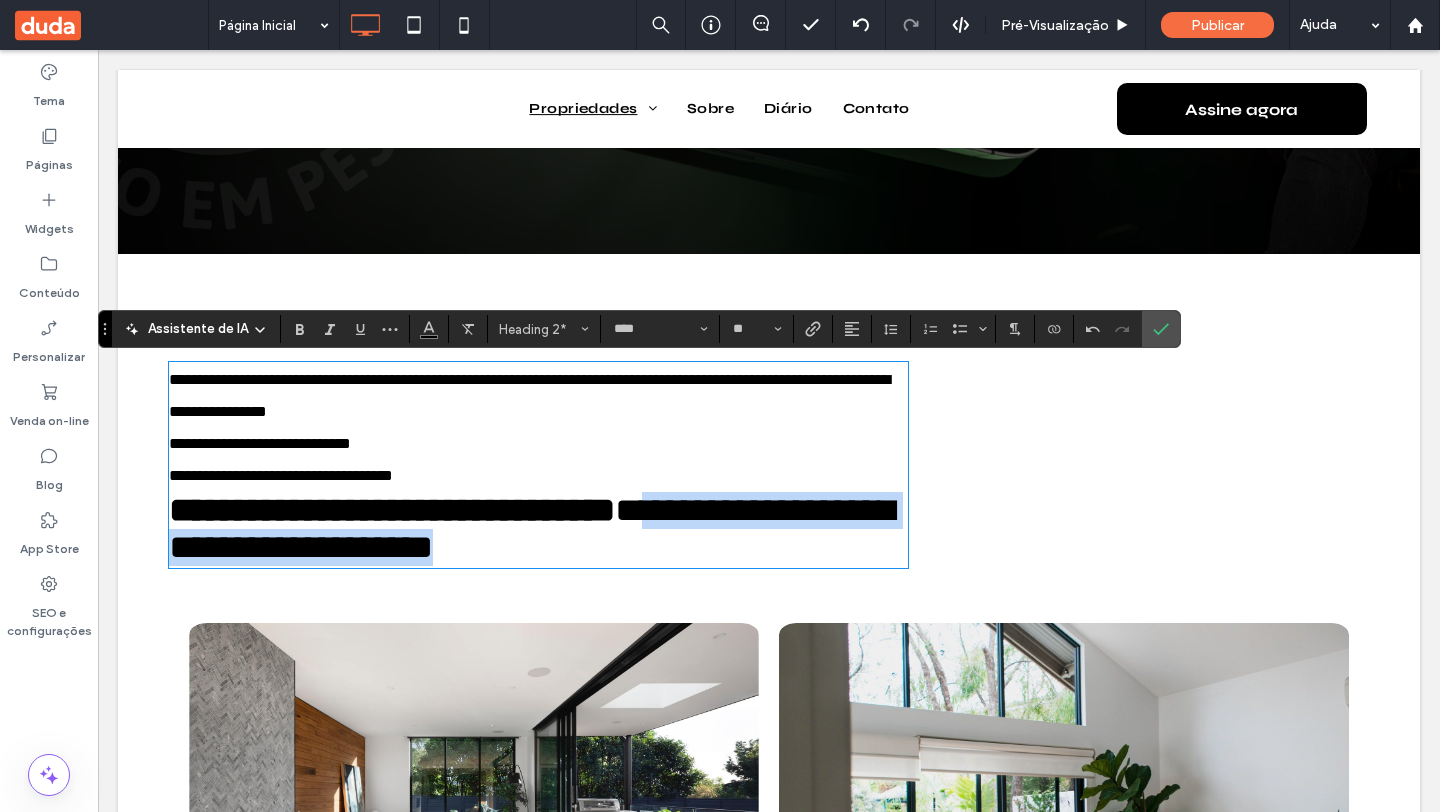 drag, startPoint x: 784, startPoint y: 563, endPoint x: 178, endPoint y: 557, distance: 606.0297 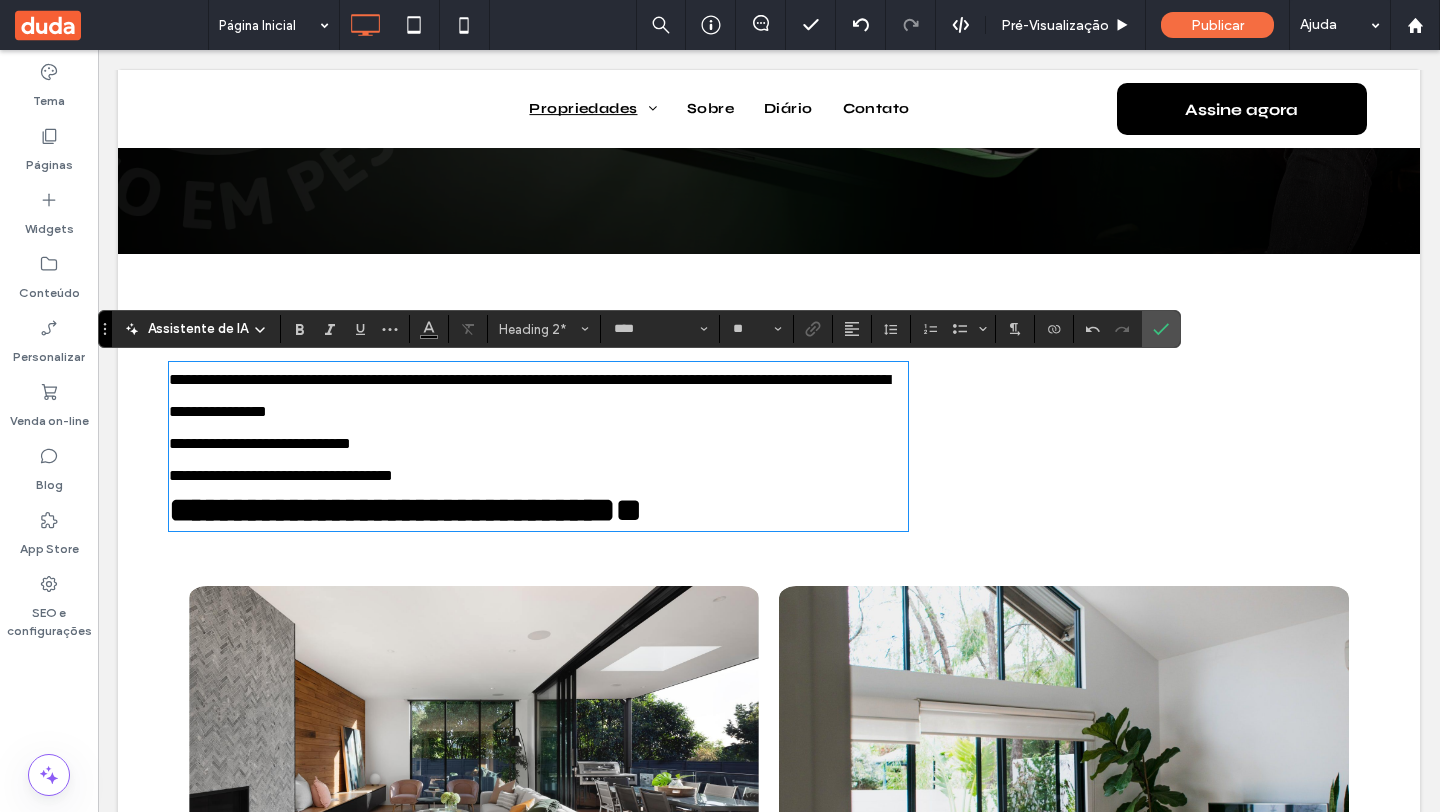 type on "*******" 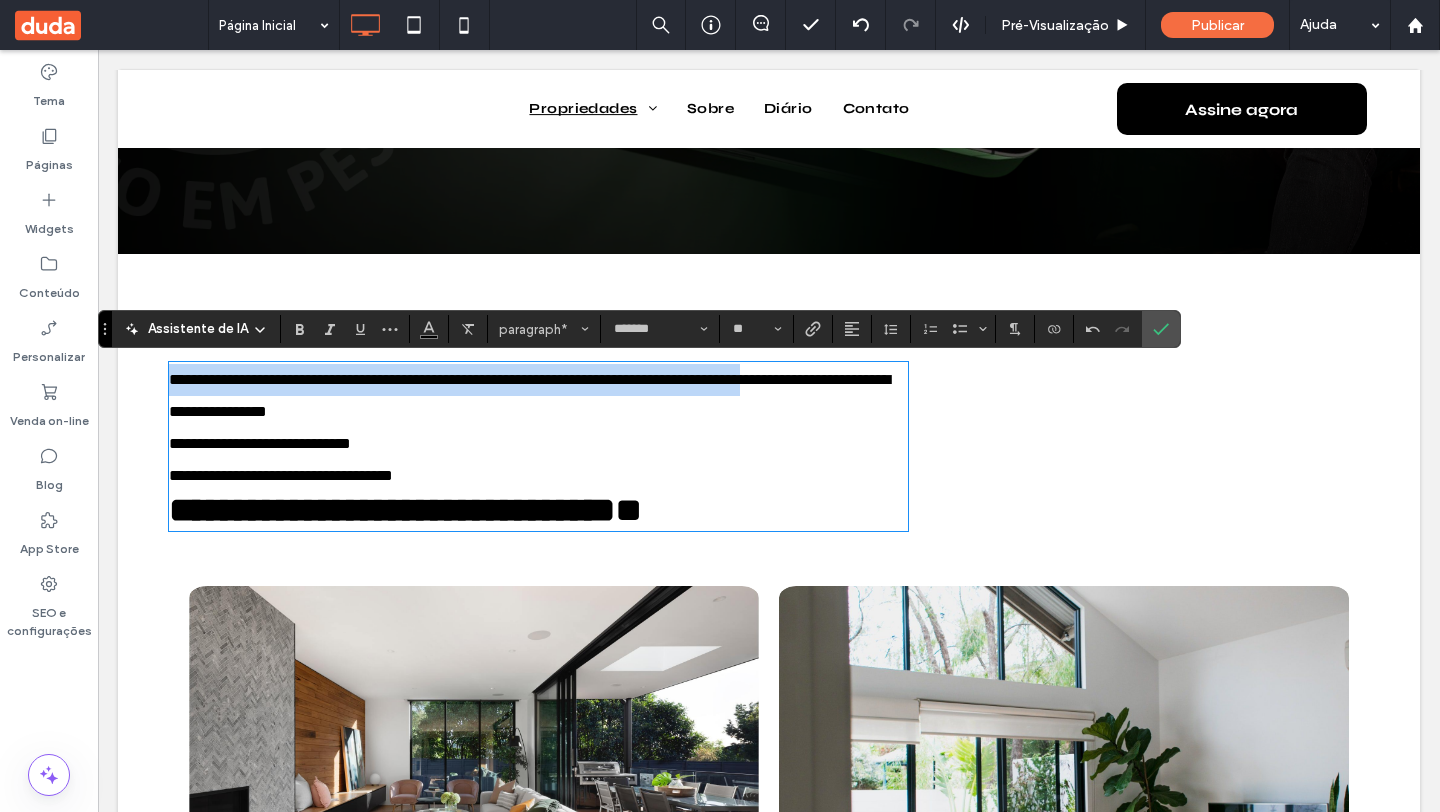 drag, startPoint x: 206, startPoint y: 415, endPoint x: 189, endPoint y: 402, distance: 21.400934 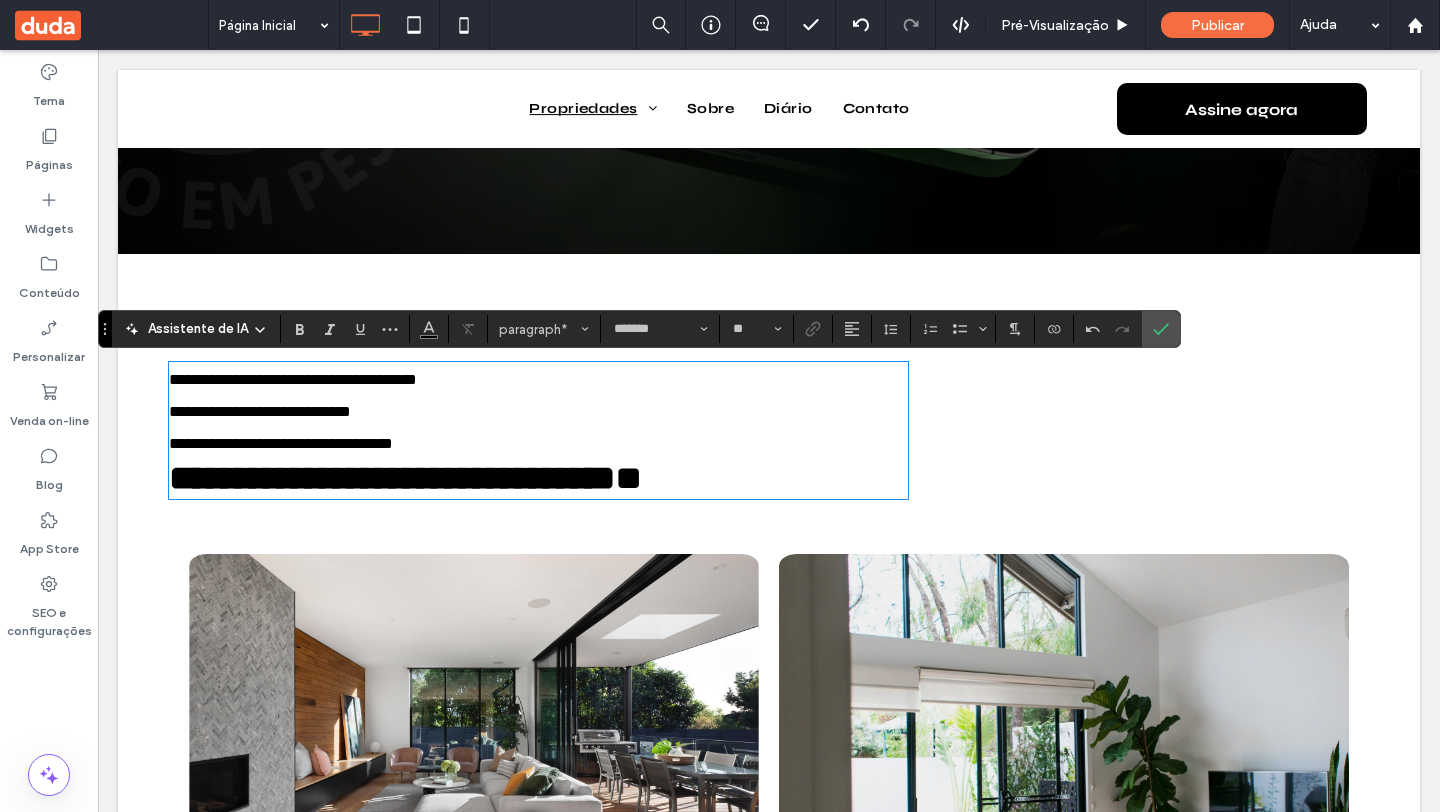 type on "****" 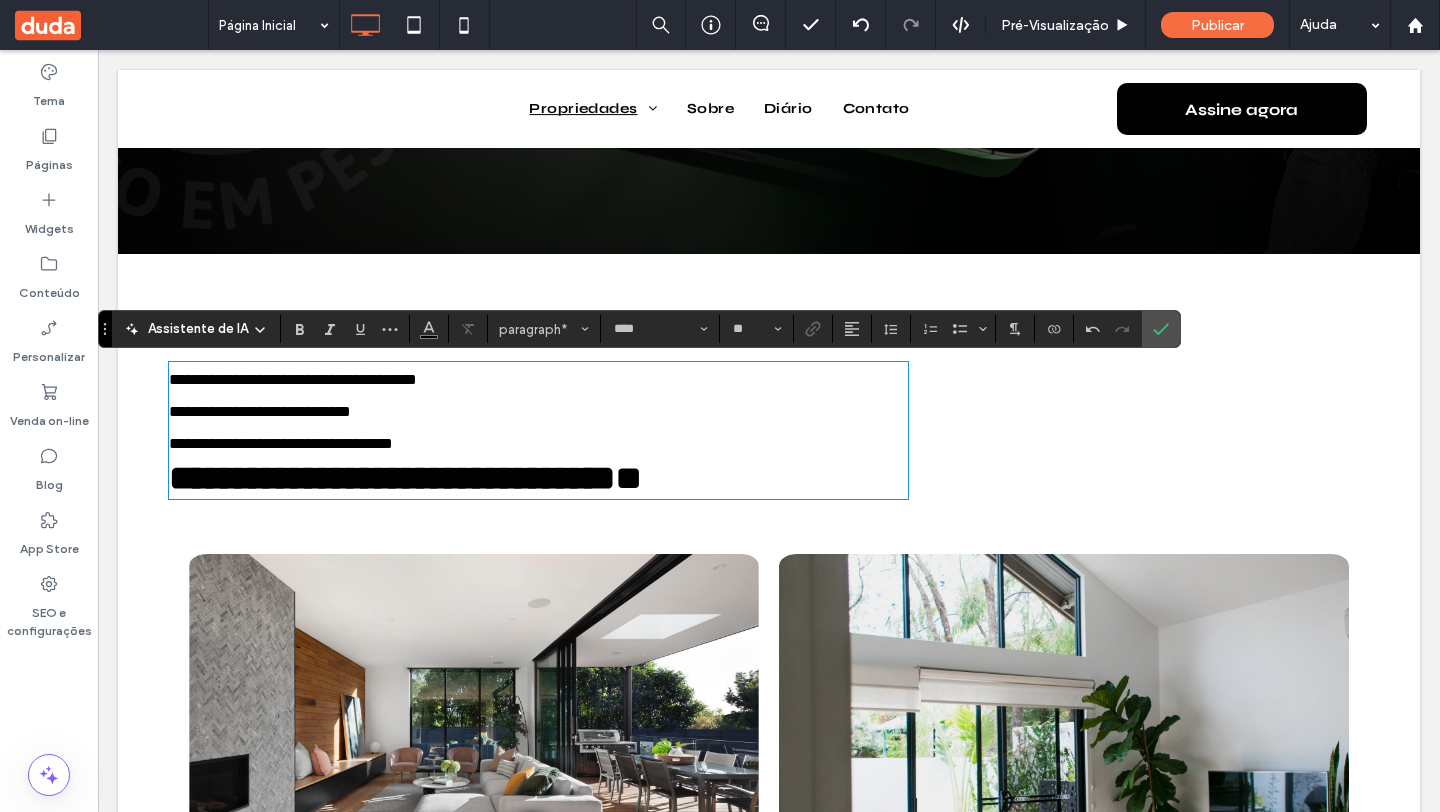 click on "**********" at bounding box center [392, 478] 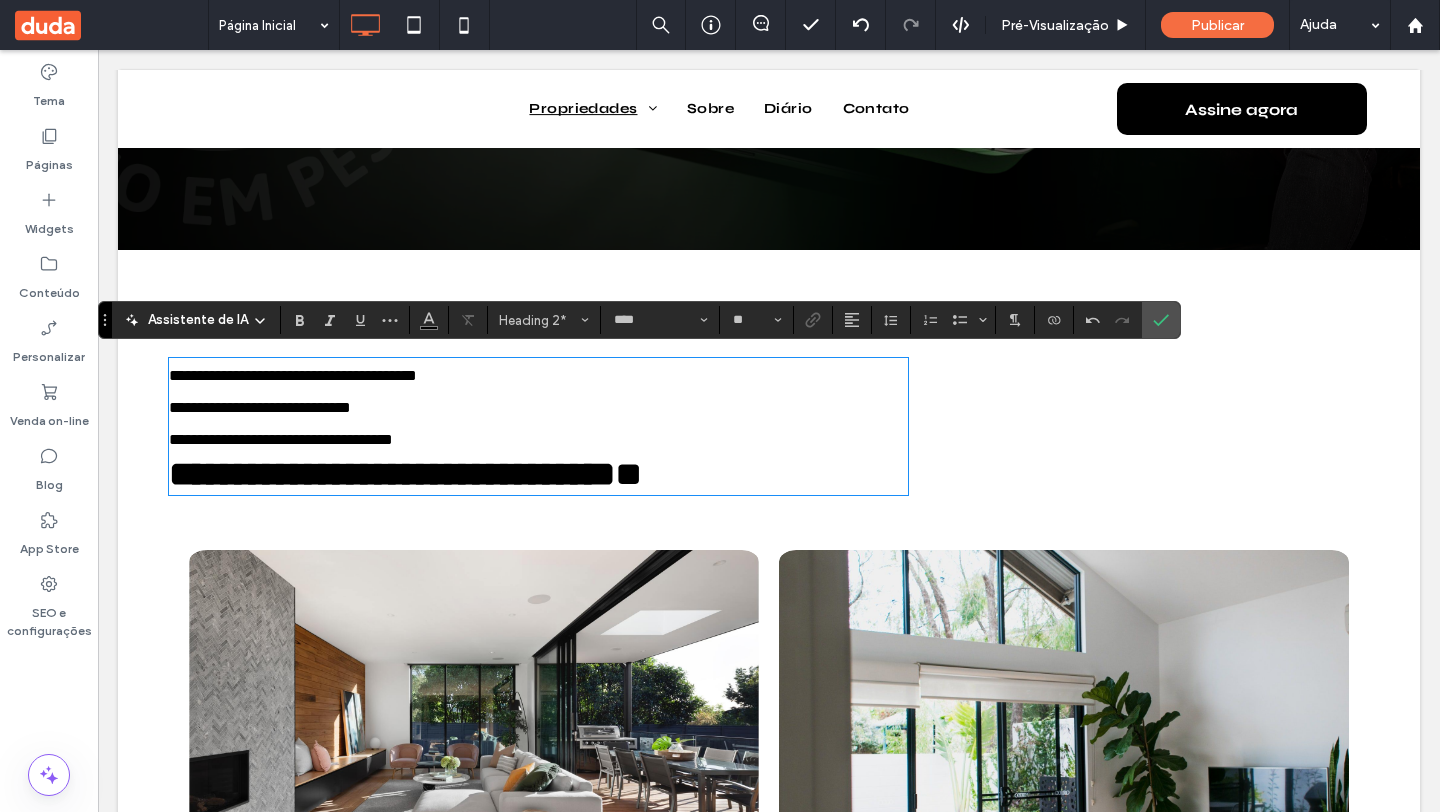 scroll, scrollTop: 565, scrollLeft: 0, axis: vertical 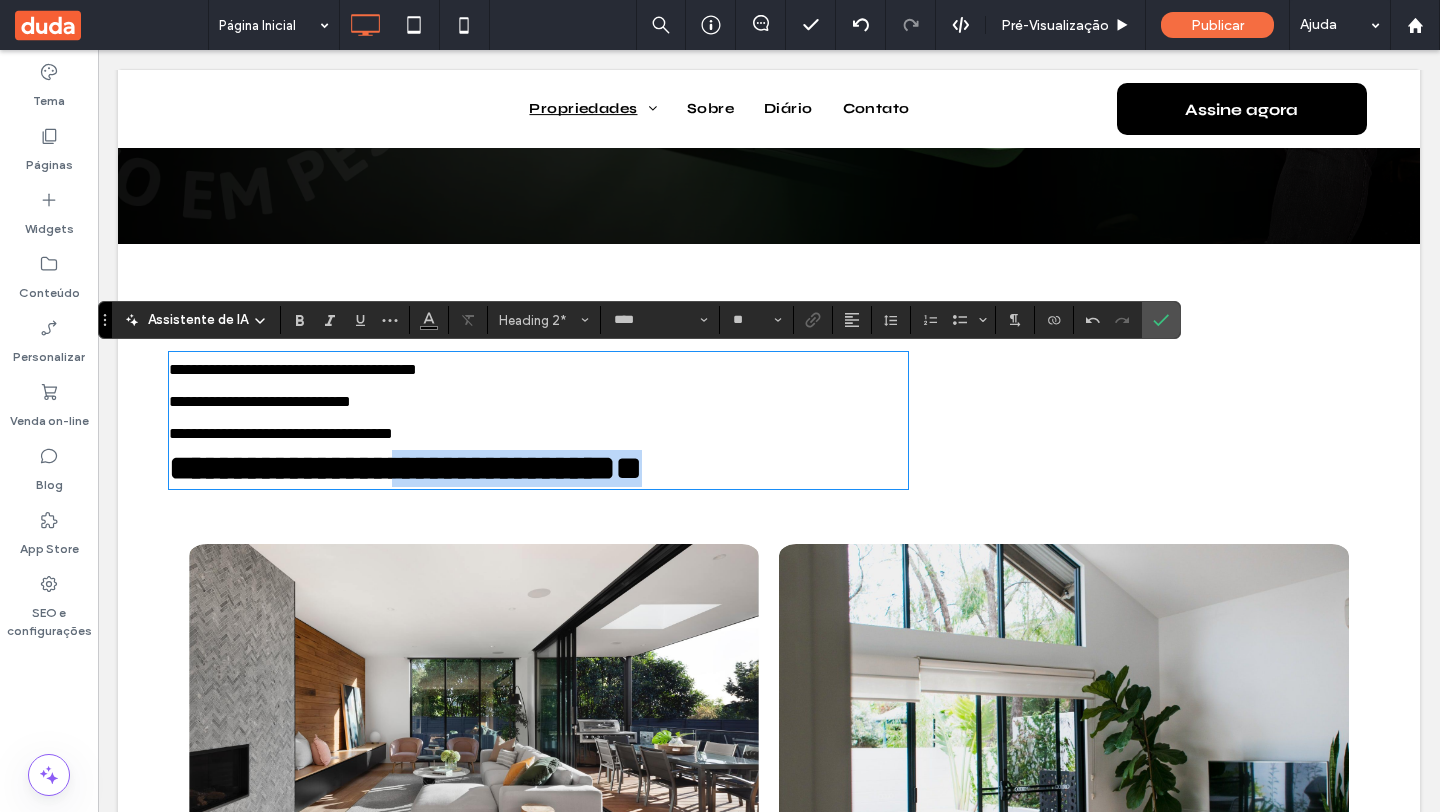 type 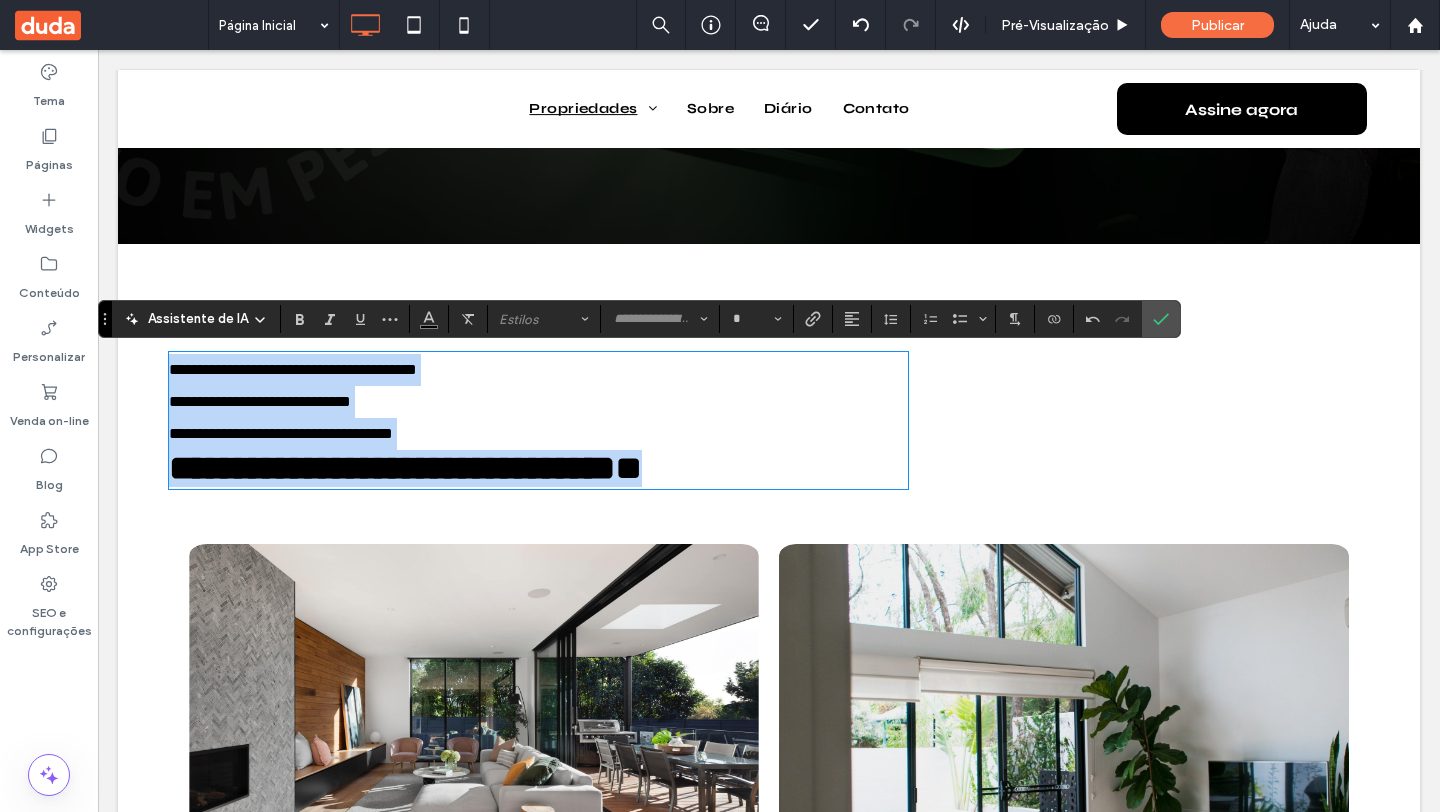 drag, startPoint x: 827, startPoint y: 489, endPoint x: 216, endPoint y: 373, distance: 621.914 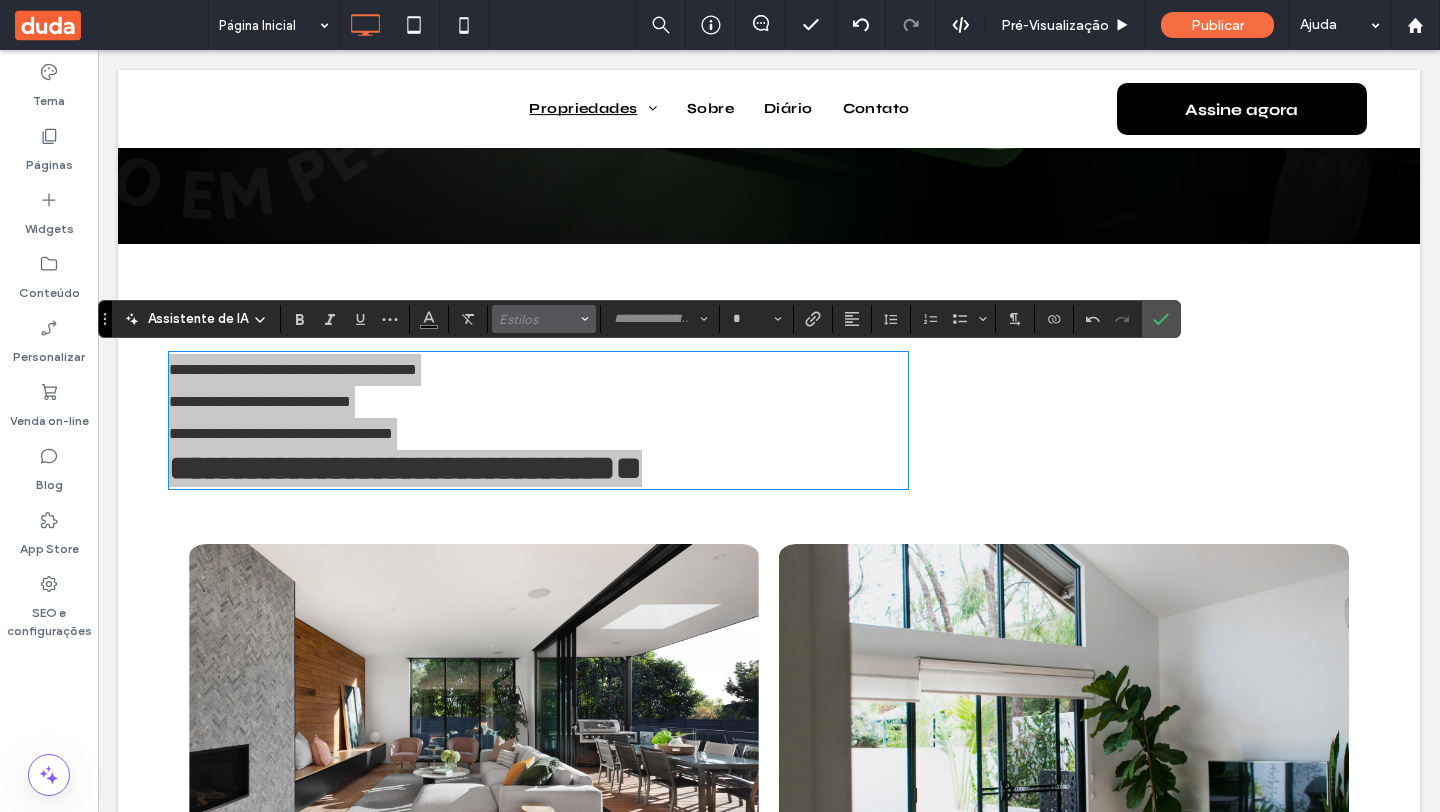 click 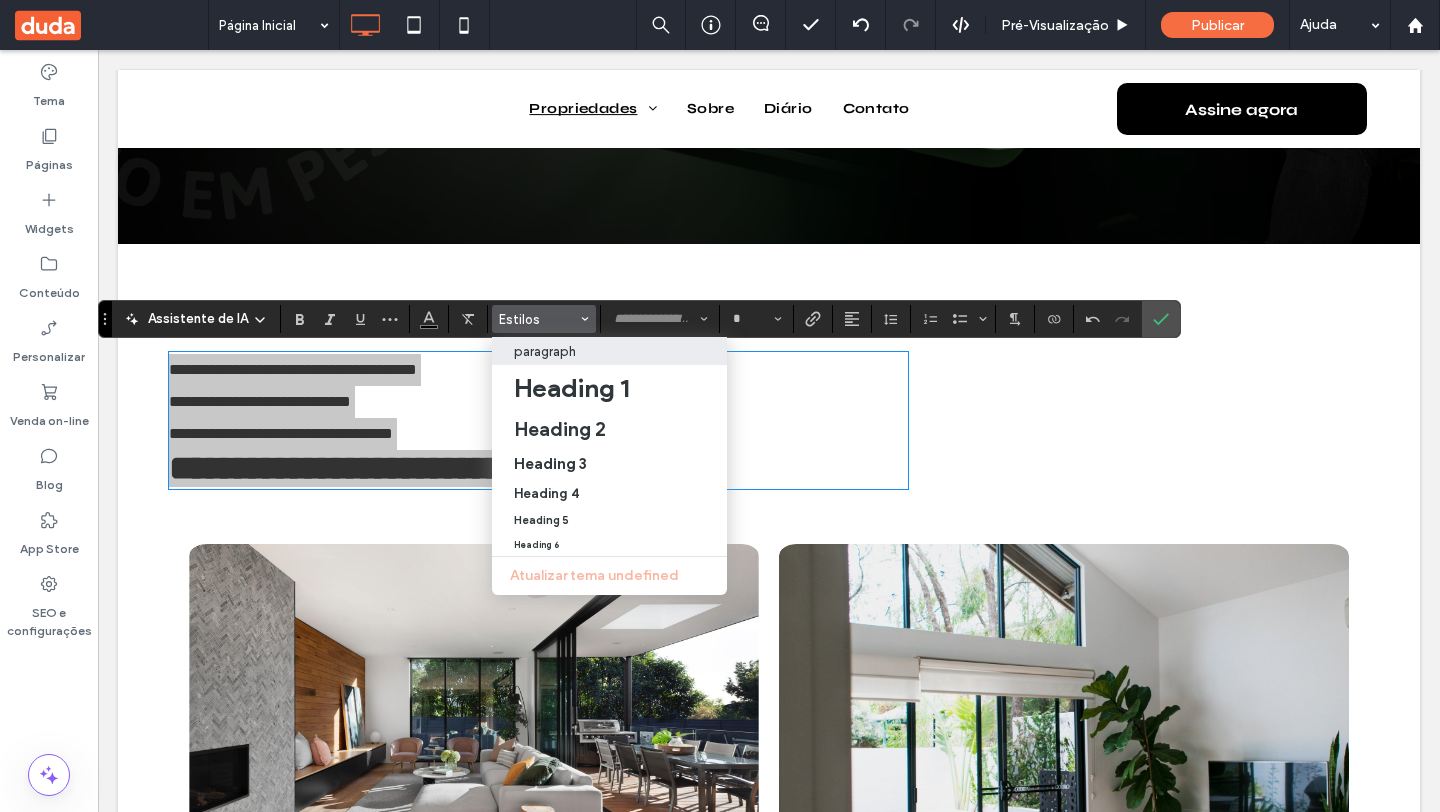 click on "paragraph" at bounding box center (609, 351) 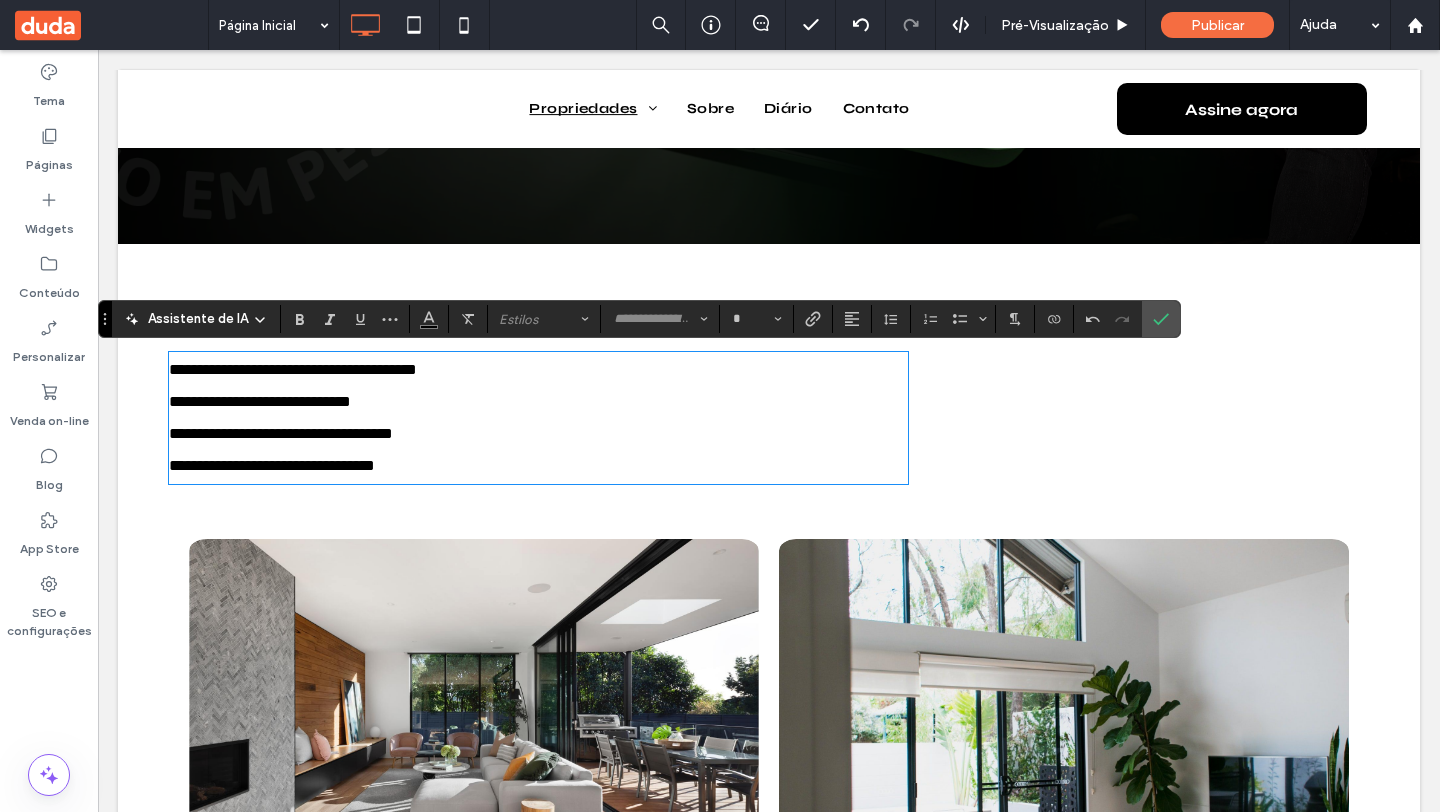 type on "*******" 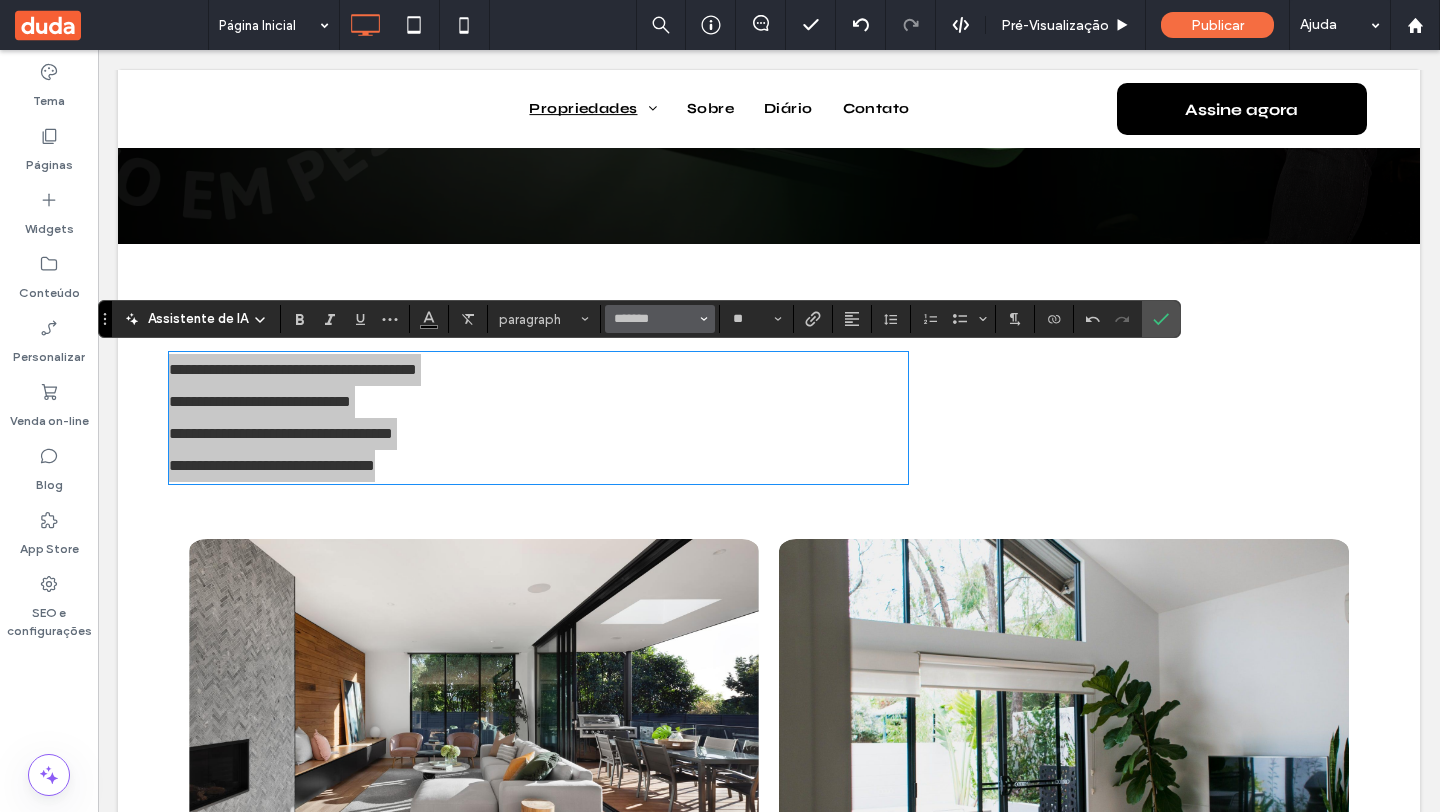 click 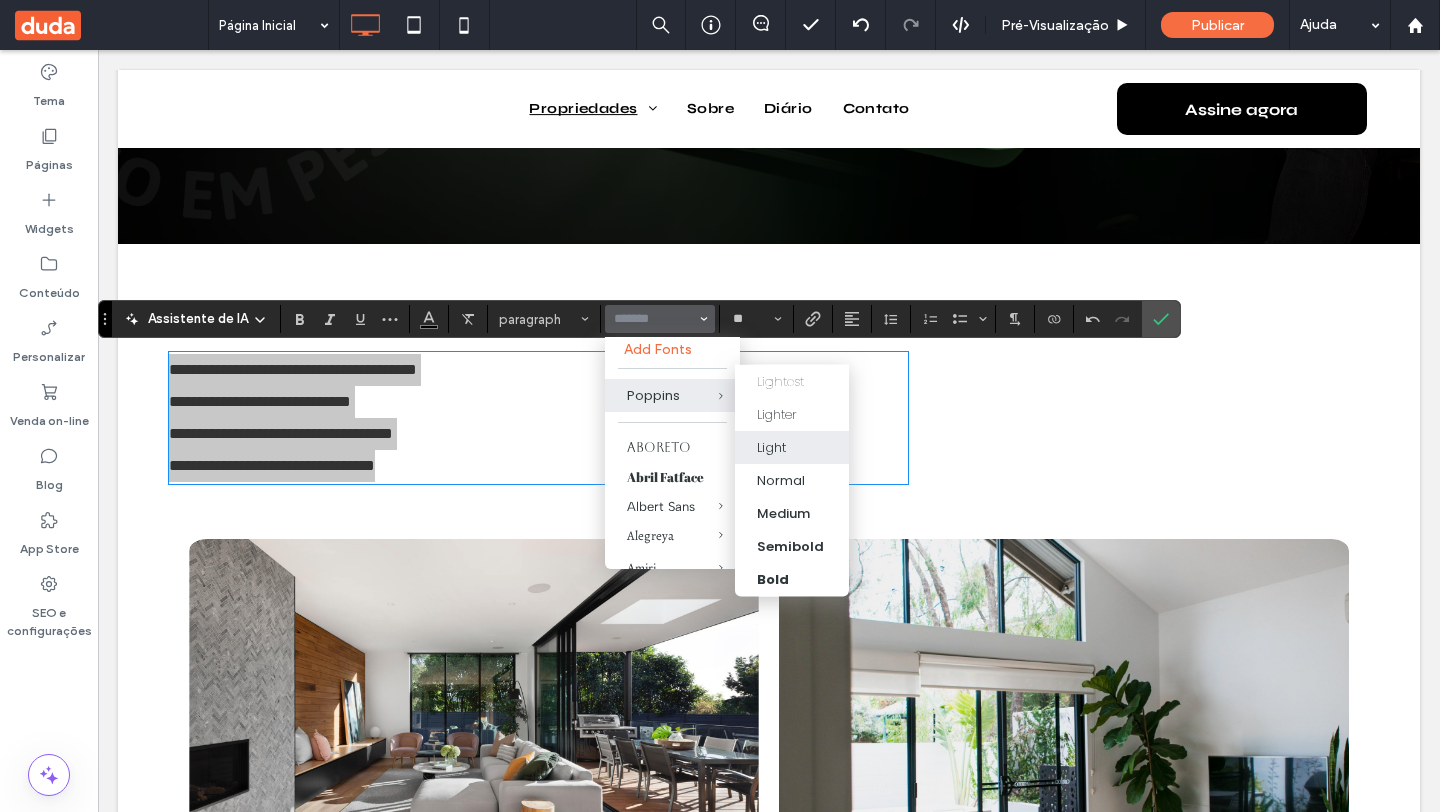 scroll, scrollTop: 0, scrollLeft: 0, axis: both 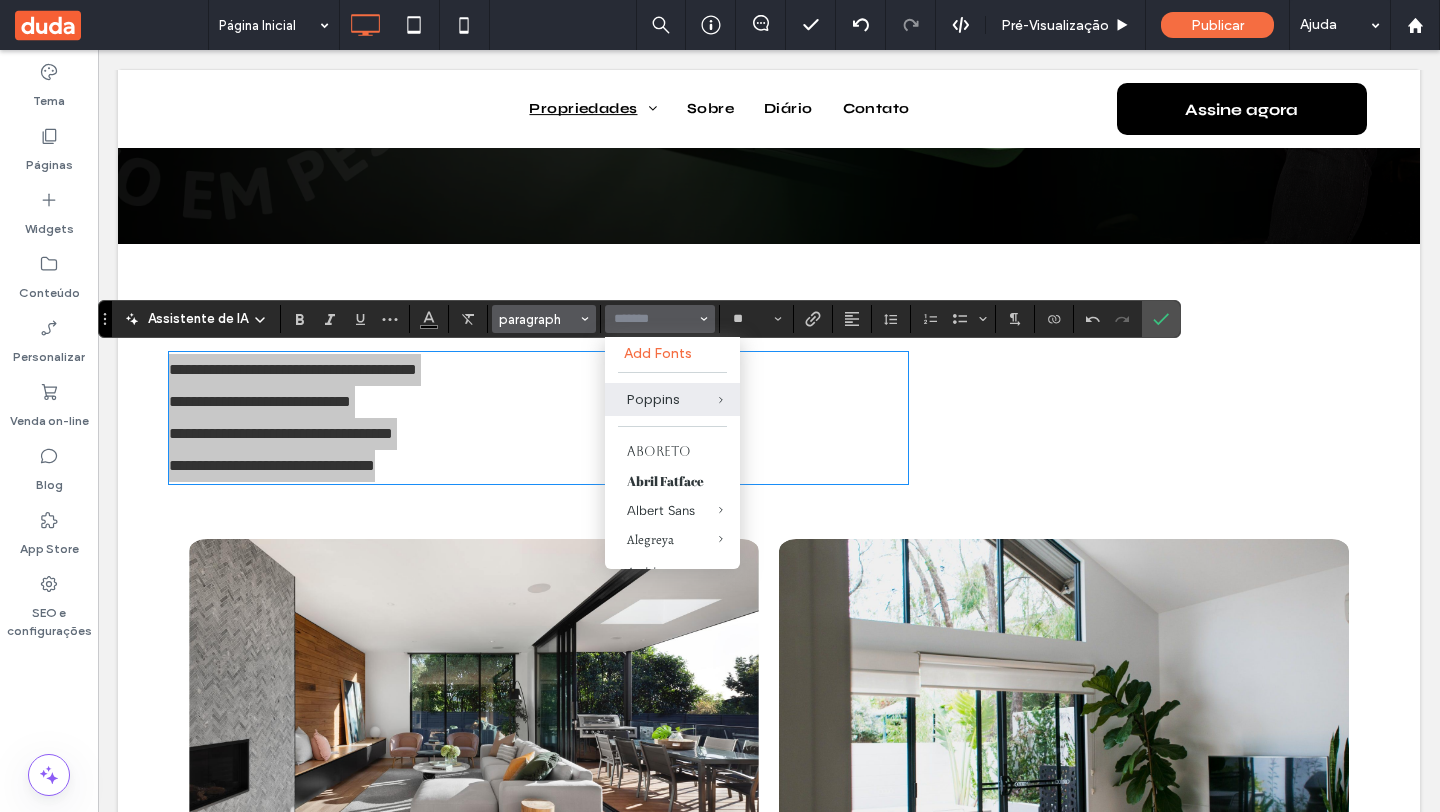 click on "paragraph" at bounding box center (538, 319) 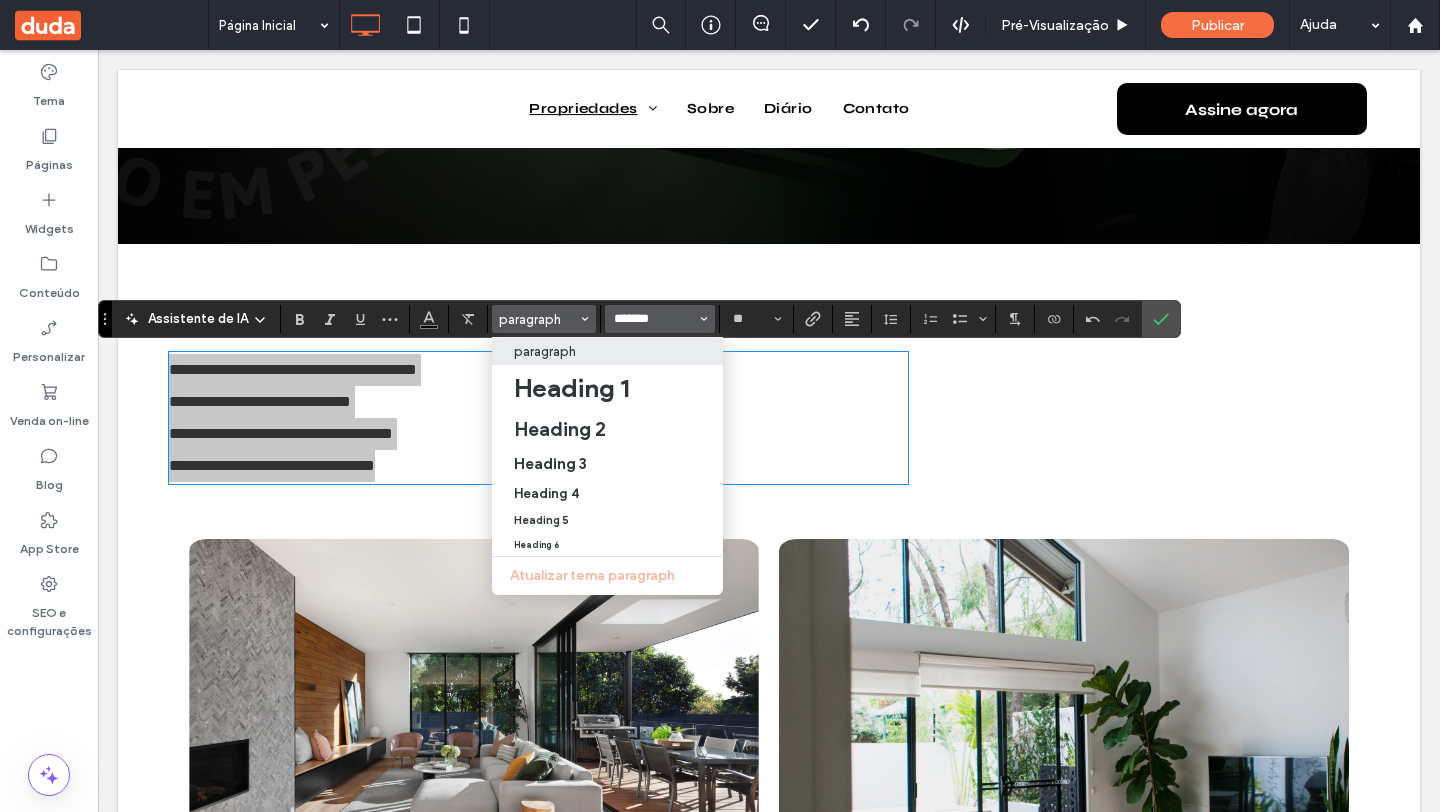 click on "*******" at bounding box center (654, 319) 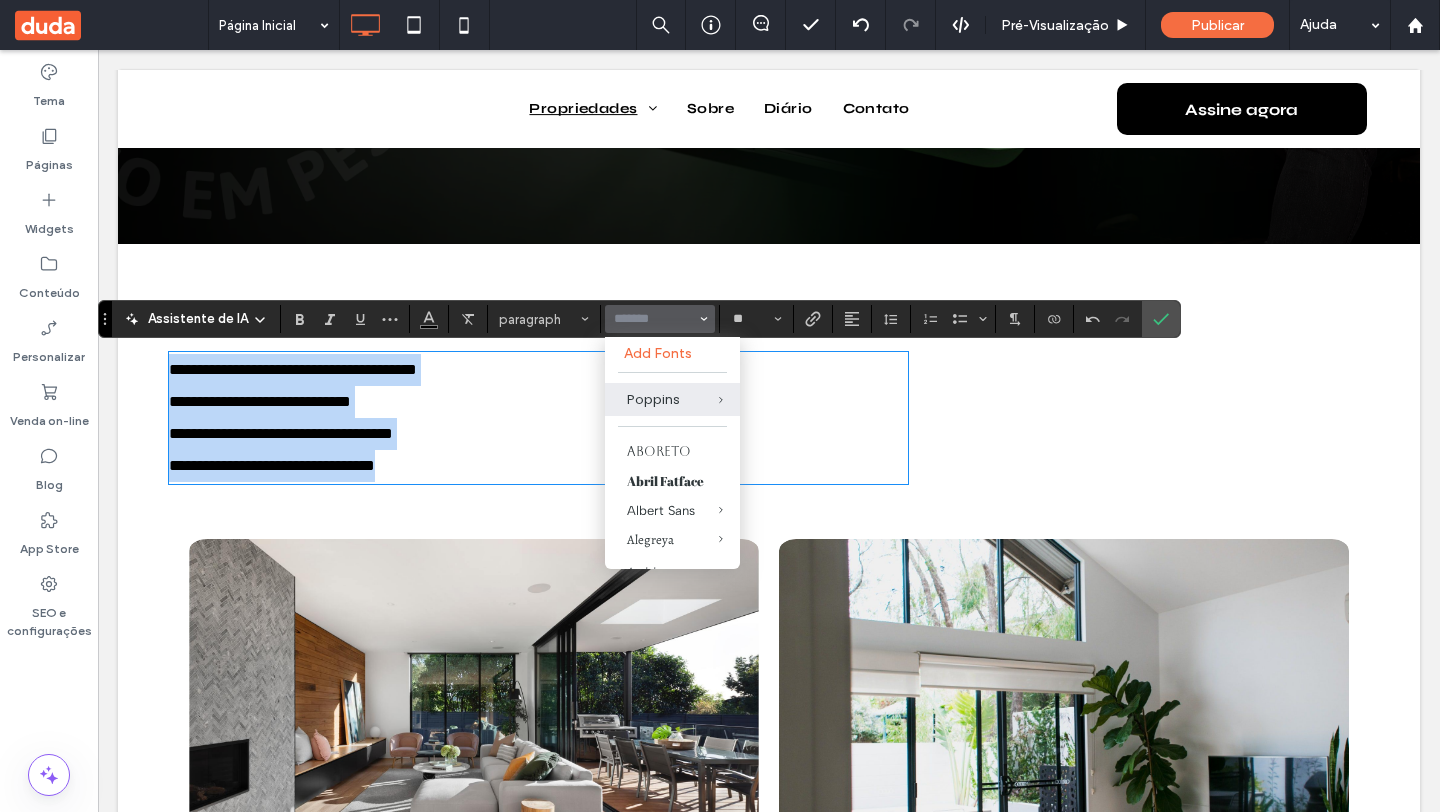 drag, startPoint x: 824, startPoint y: 444, endPoint x: 805, endPoint y: 444, distance: 19 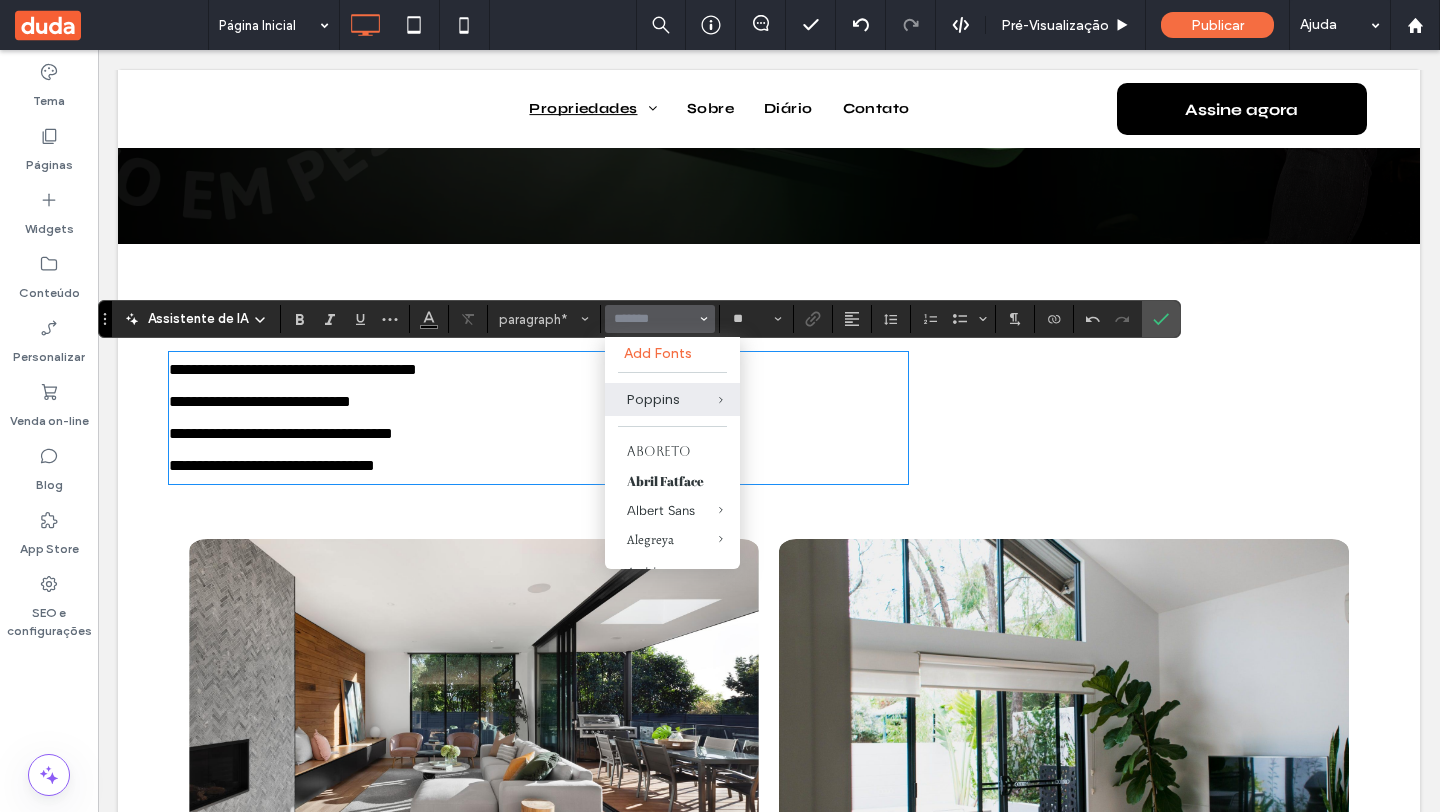 type on "*******" 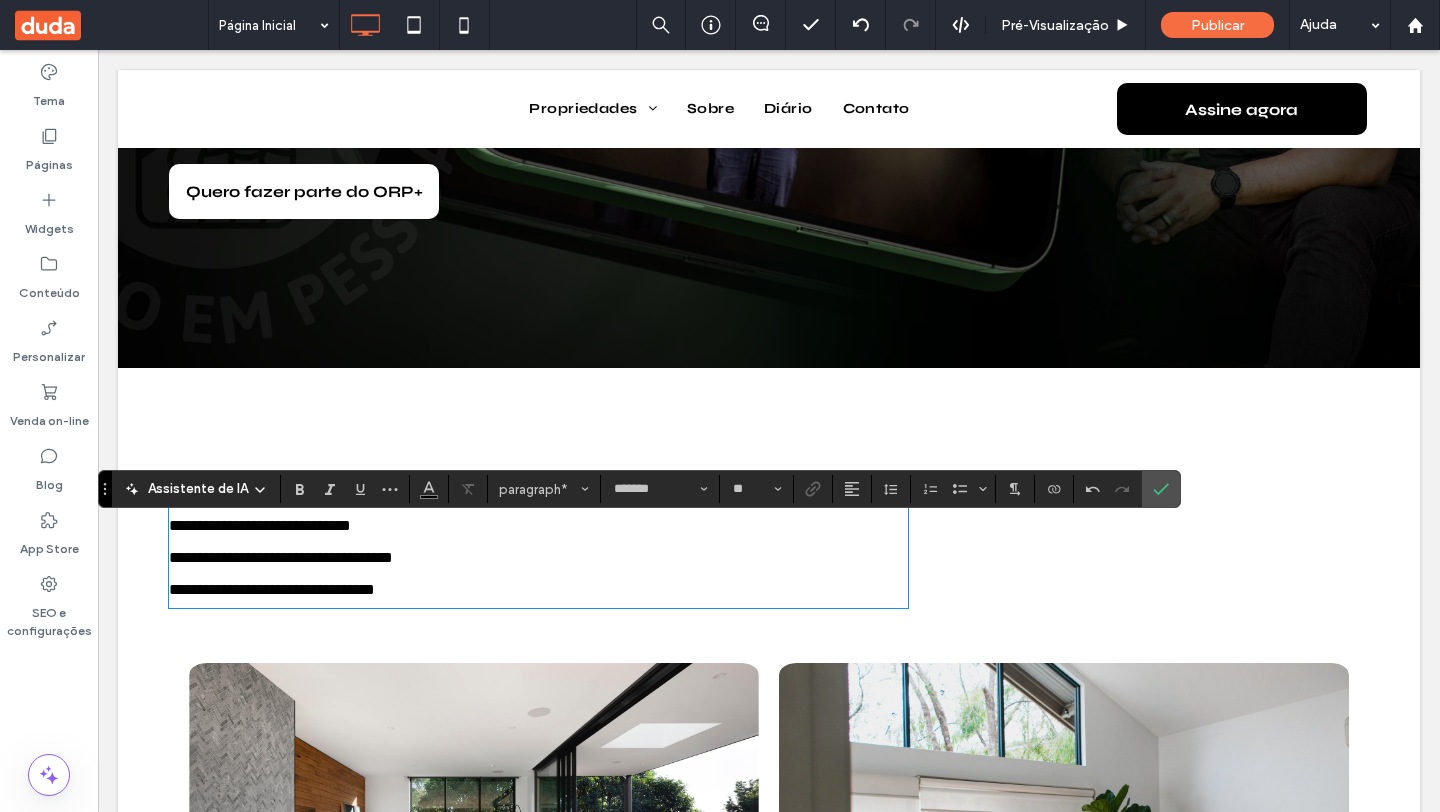 scroll, scrollTop: 0, scrollLeft: 0, axis: both 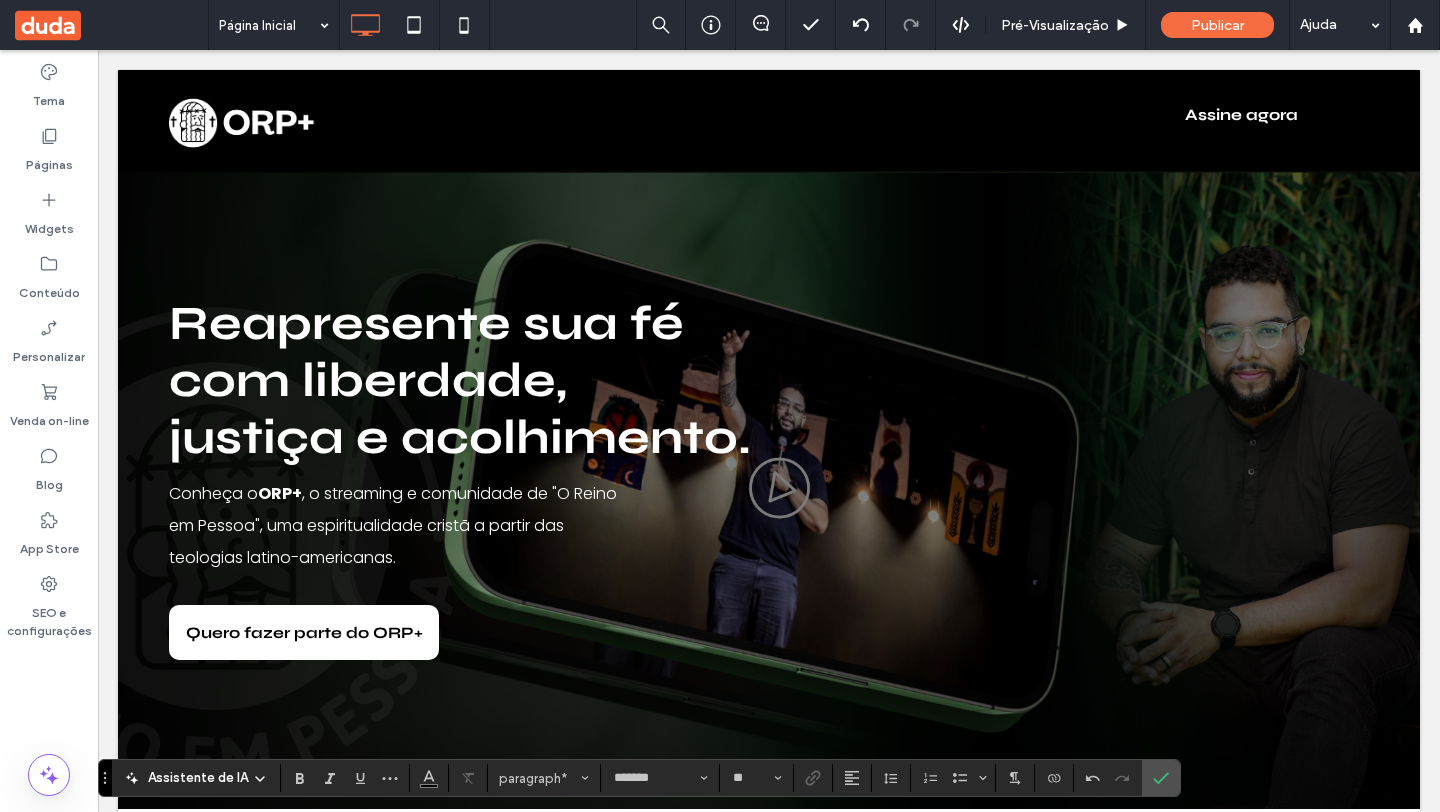 click on "Reapresente sua fé com liberdade, justiça e acolhimento." at bounding box center (460, 380) 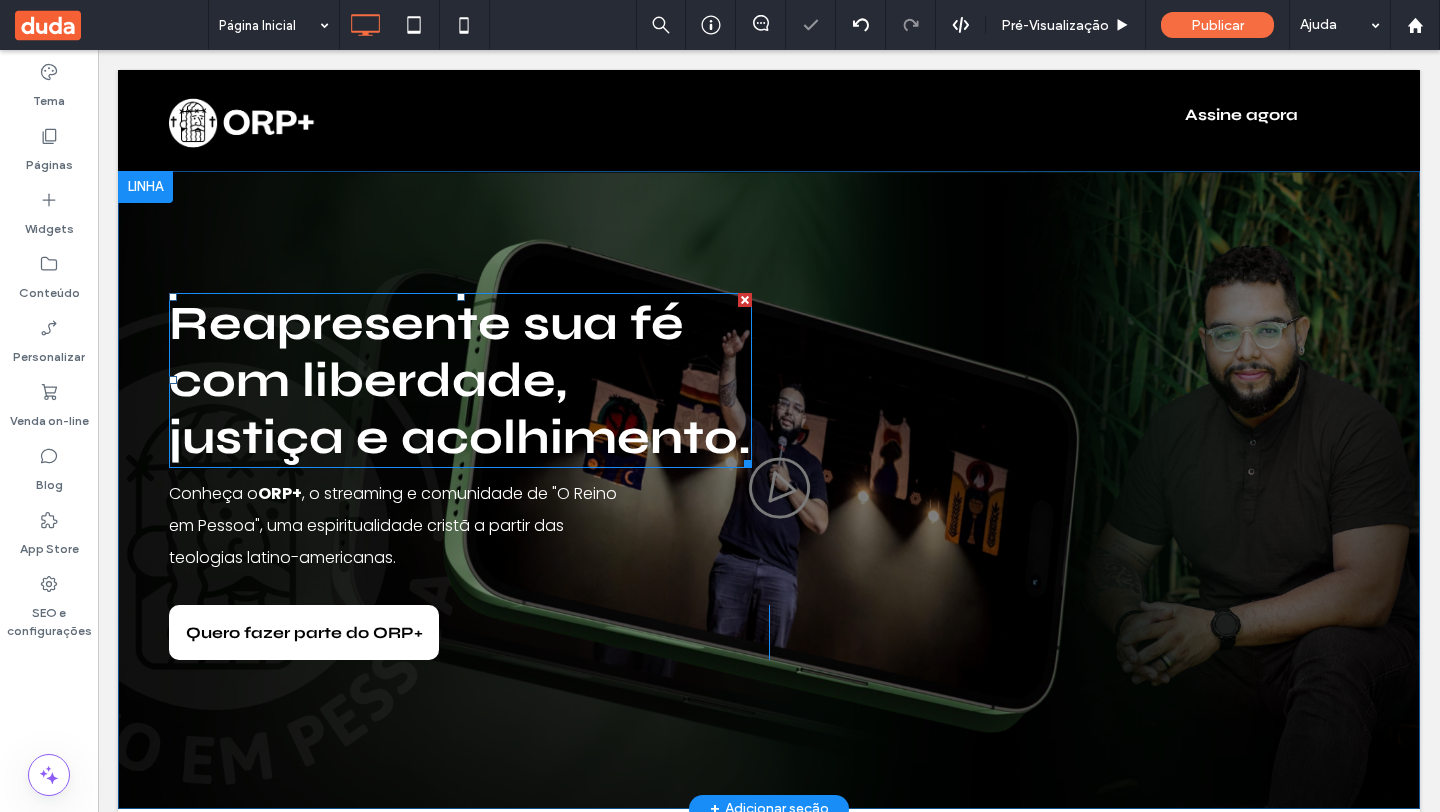 click on "Reapresente sua fé com liberdade, justiça e acolhimento." at bounding box center (460, 380) 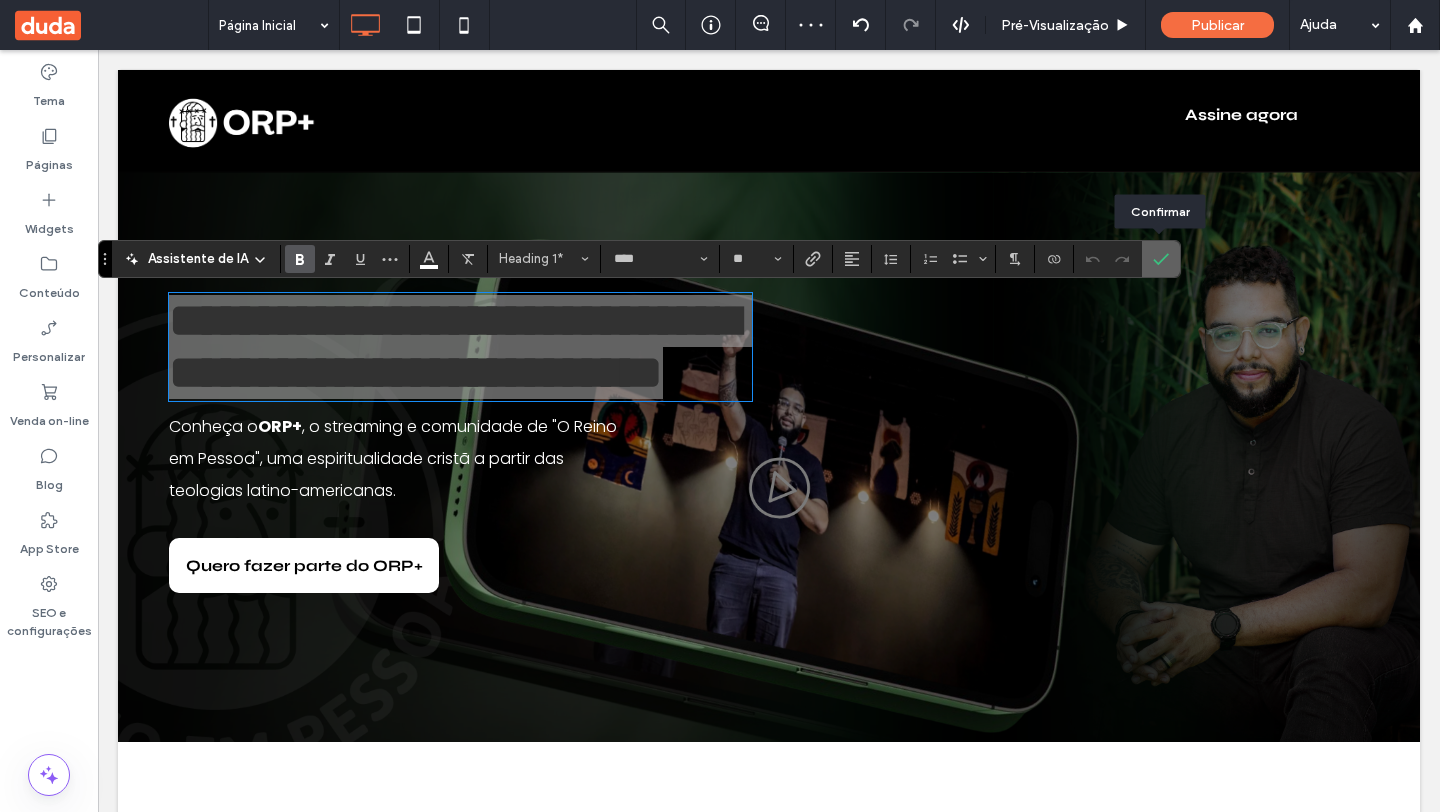 click at bounding box center (1161, 259) 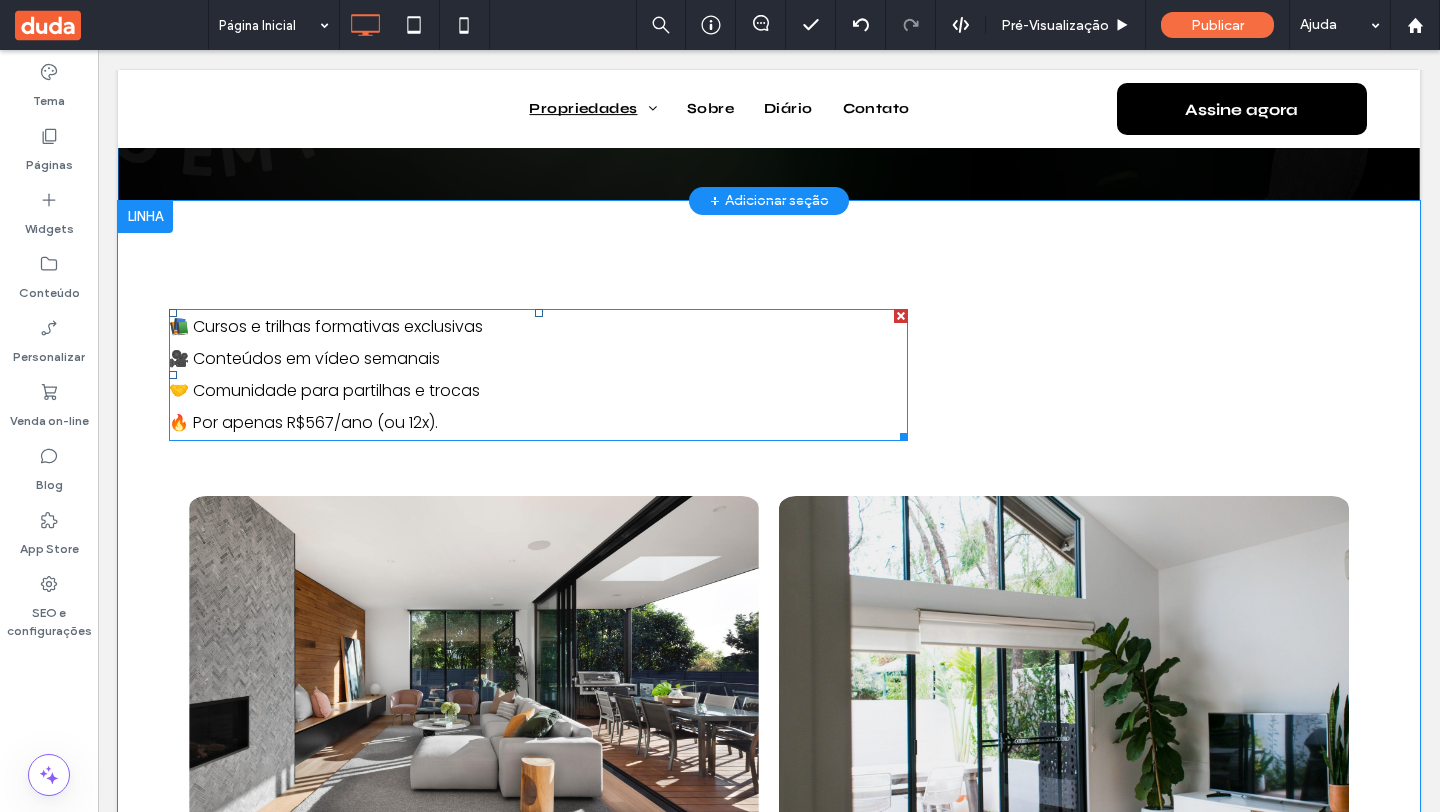 click on "🎥 Conteúdos em vídeo semanais" at bounding box center (304, 358) 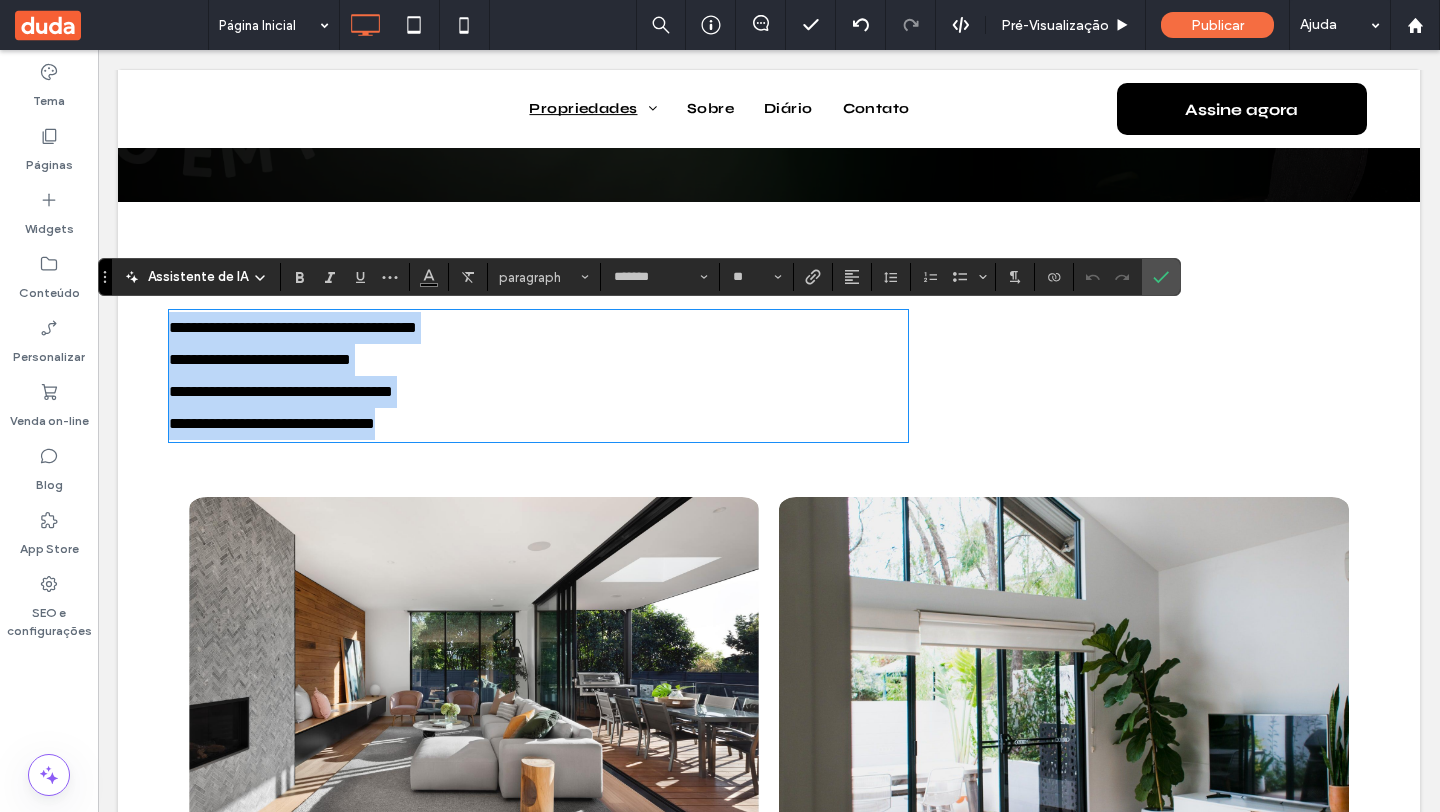 drag, startPoint x: 472, startPoint y: 430, endPoint x: 136, endPoint y: 305, distance: 358.49826 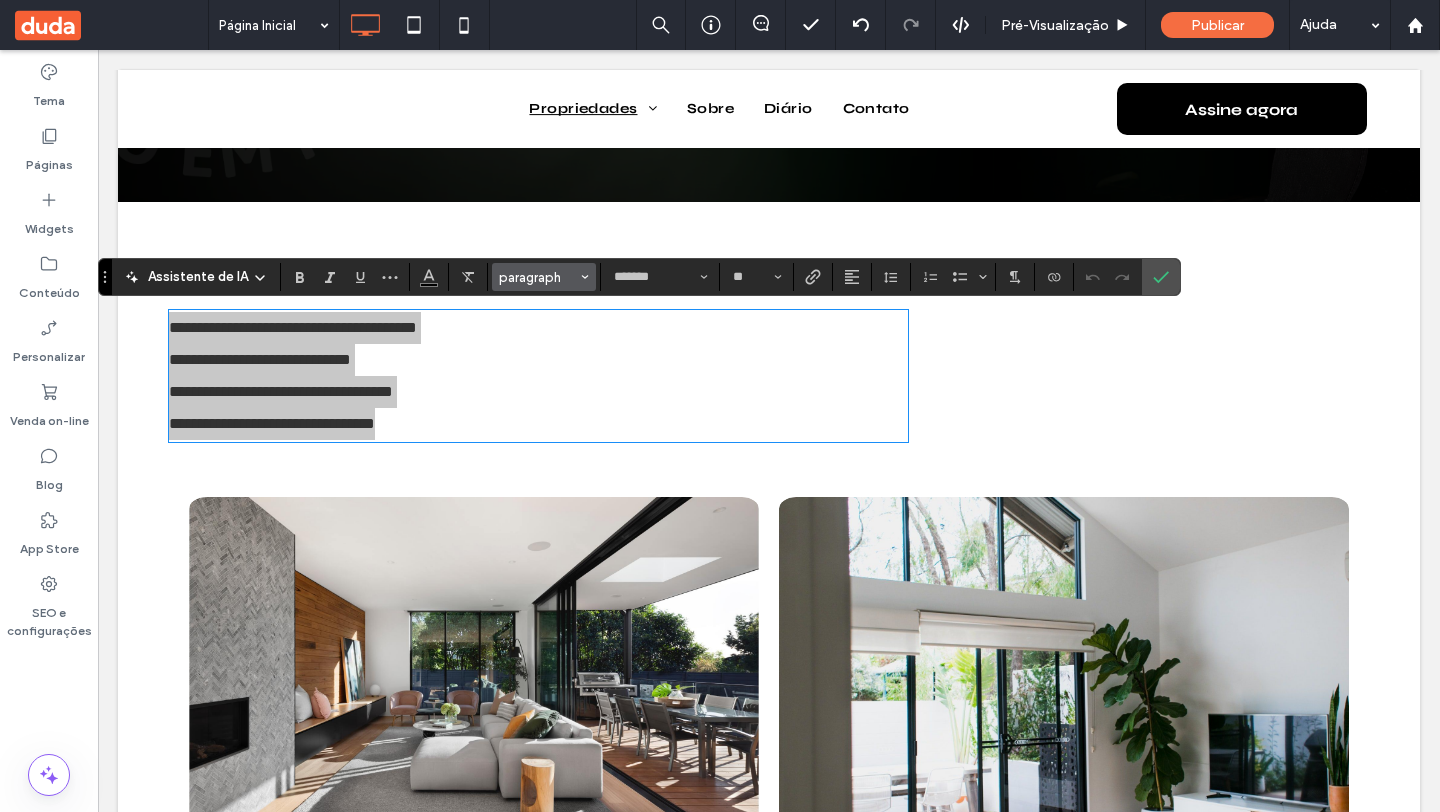 click on "paragraph" at bounding box center [538, 277] 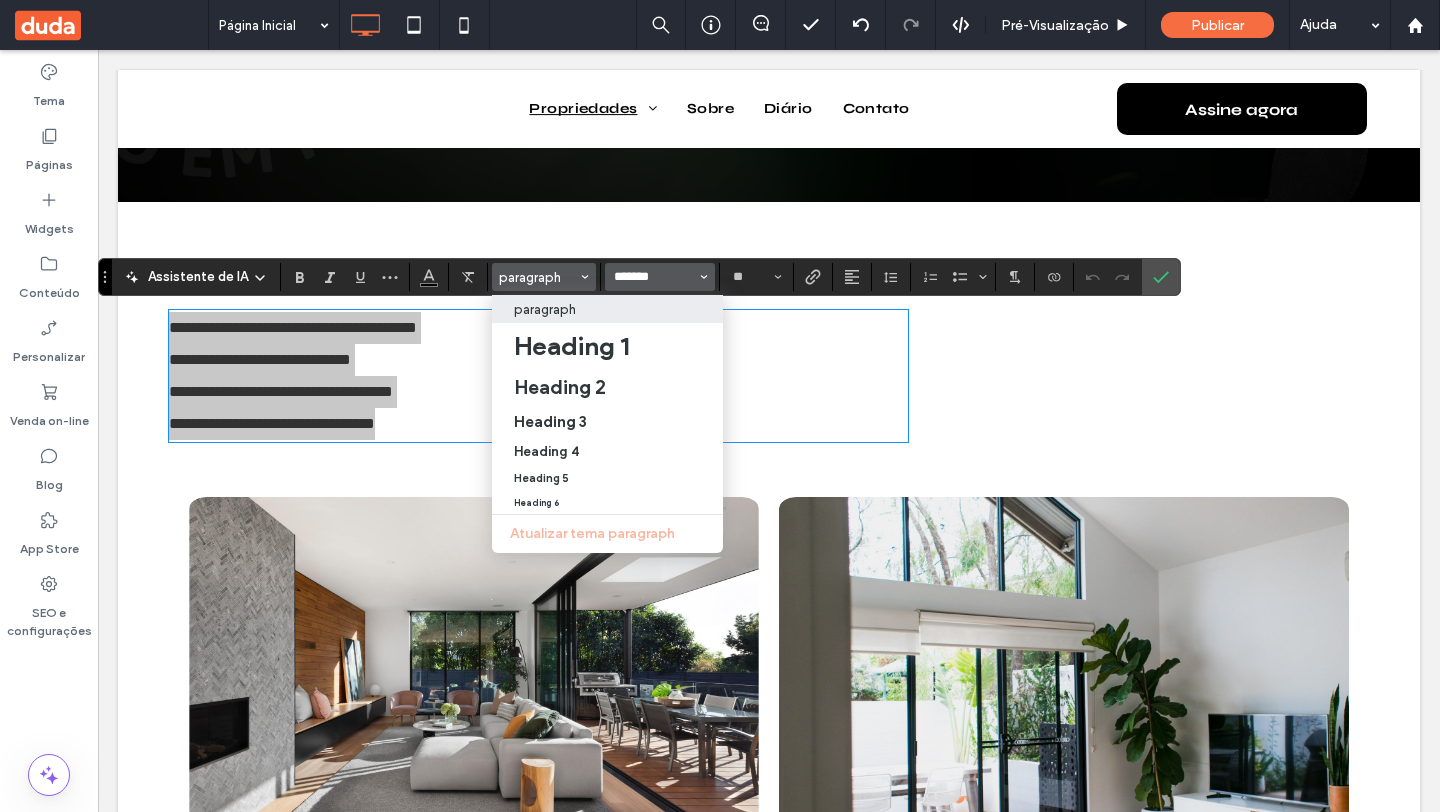 click on "*******" at bounding box center [654, 277] 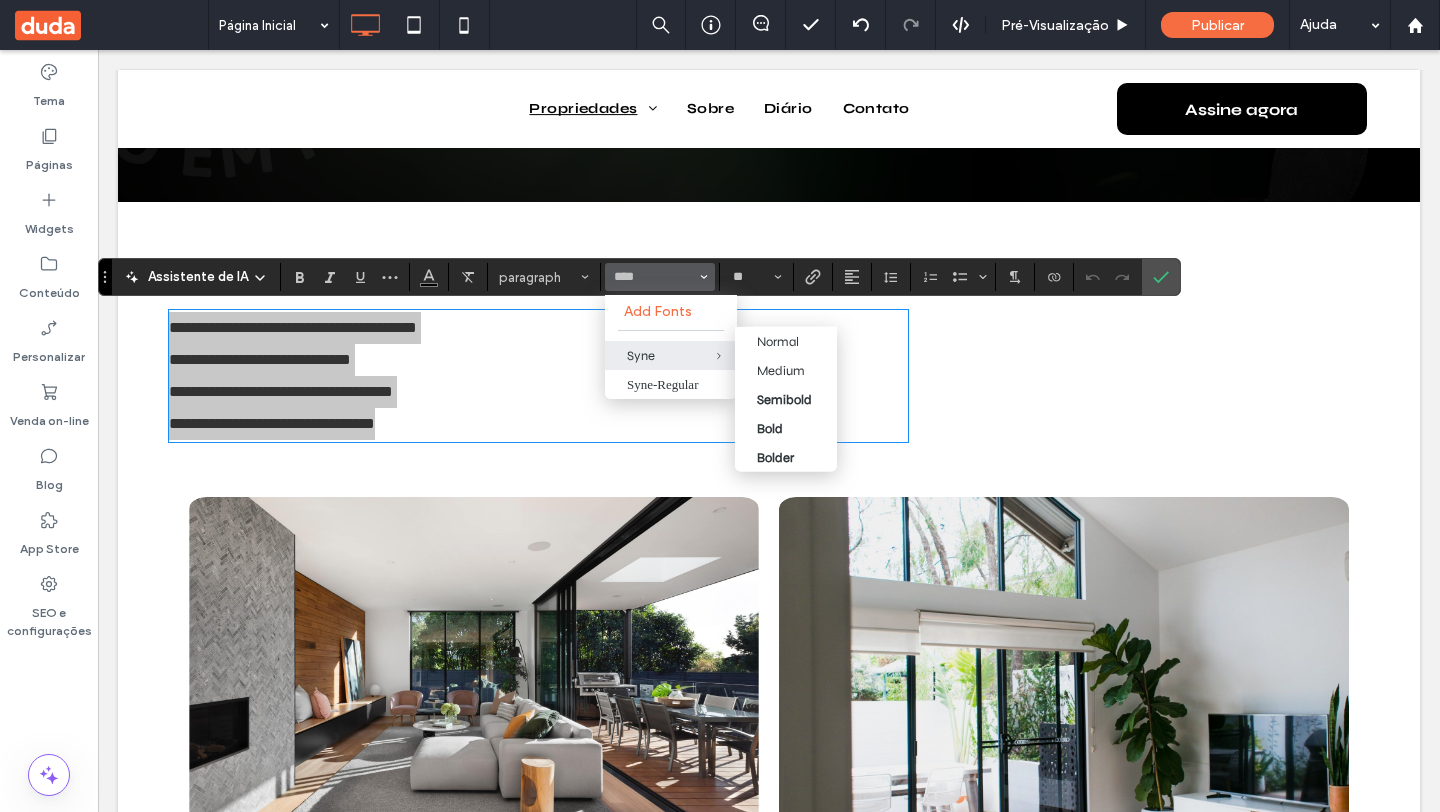 click on "Syne" at bounding box center [671, 355] 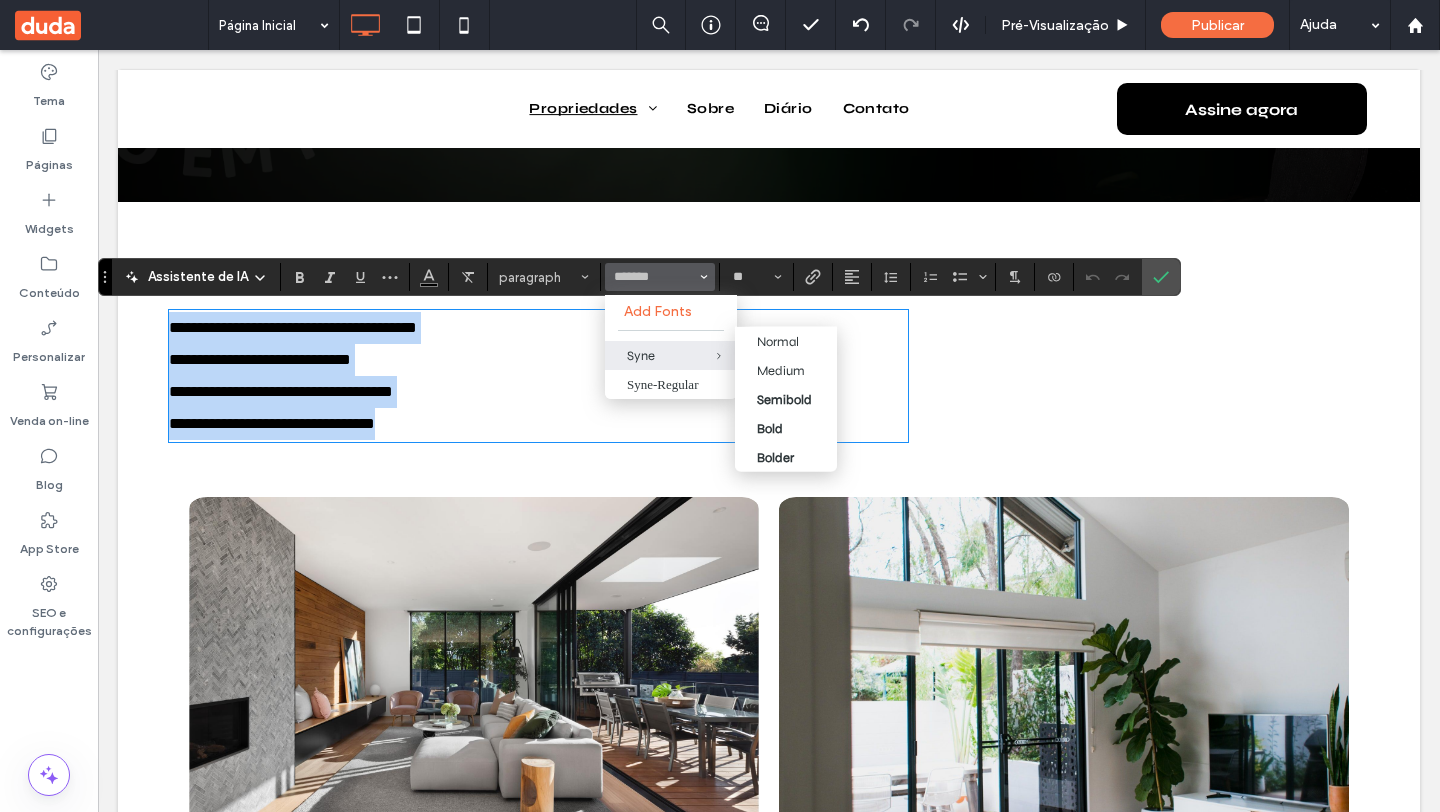 type on "****" 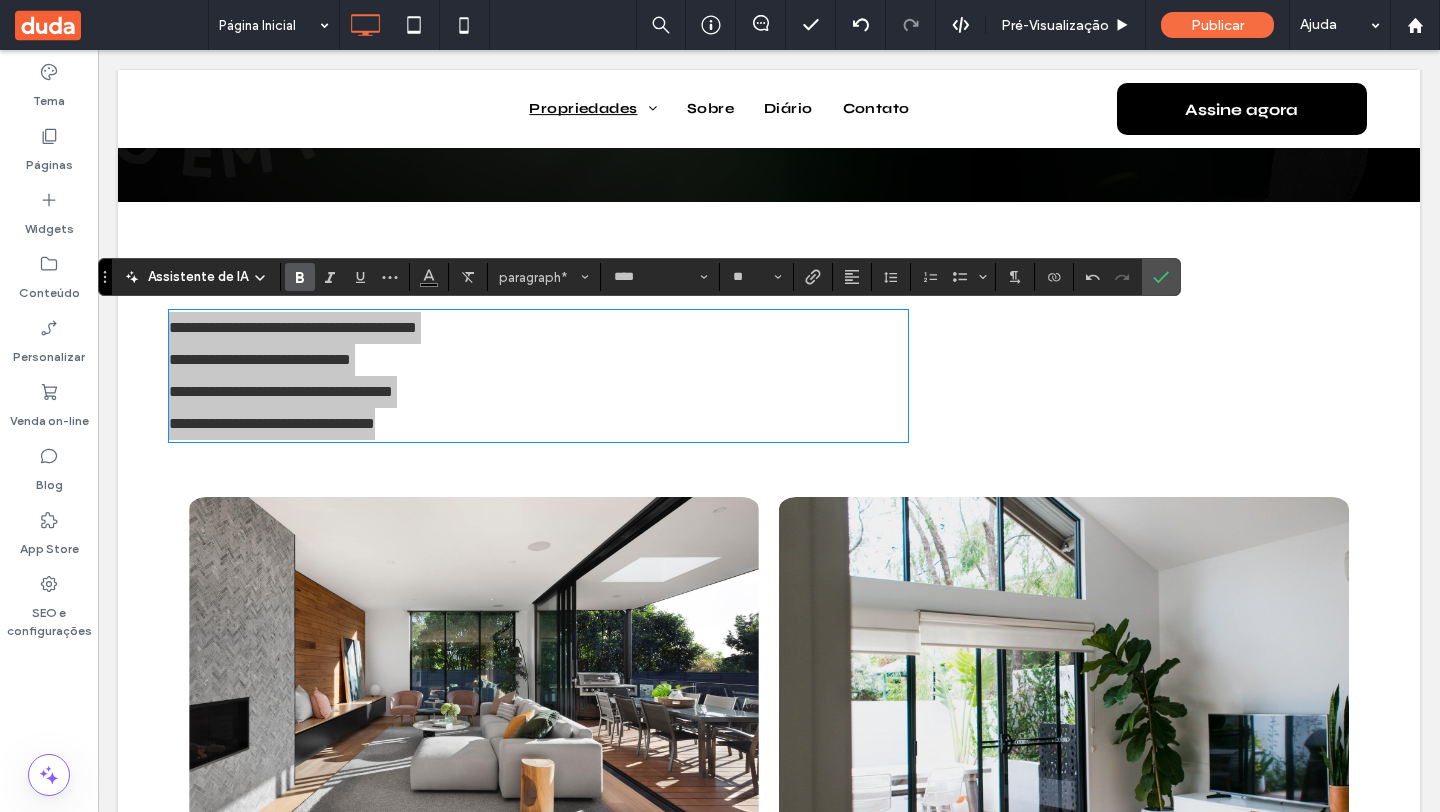 click 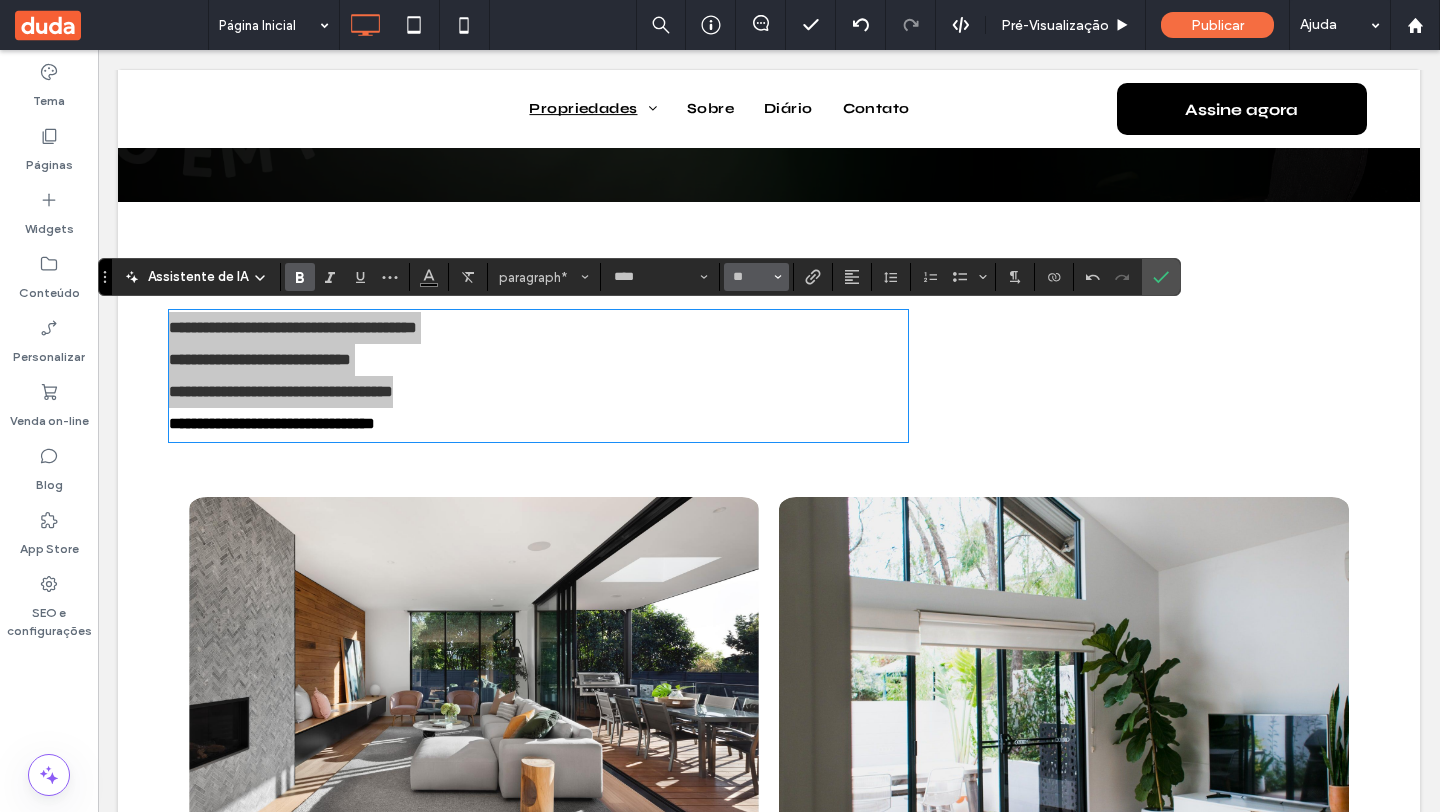 click on "**" at bounding box center [756, 277] 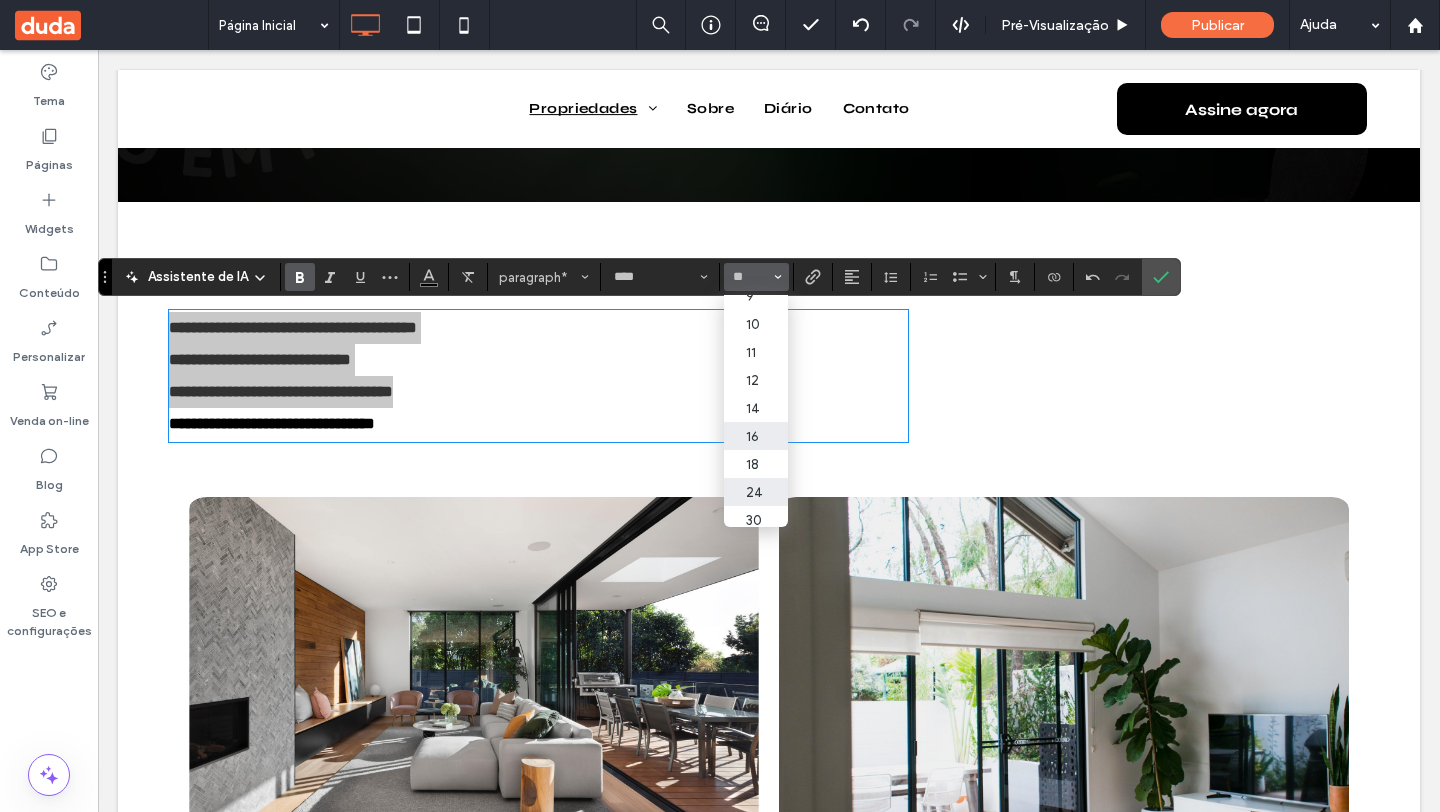 scroll, scrollTop: 47, scrollLeft: 0, axis: vertical 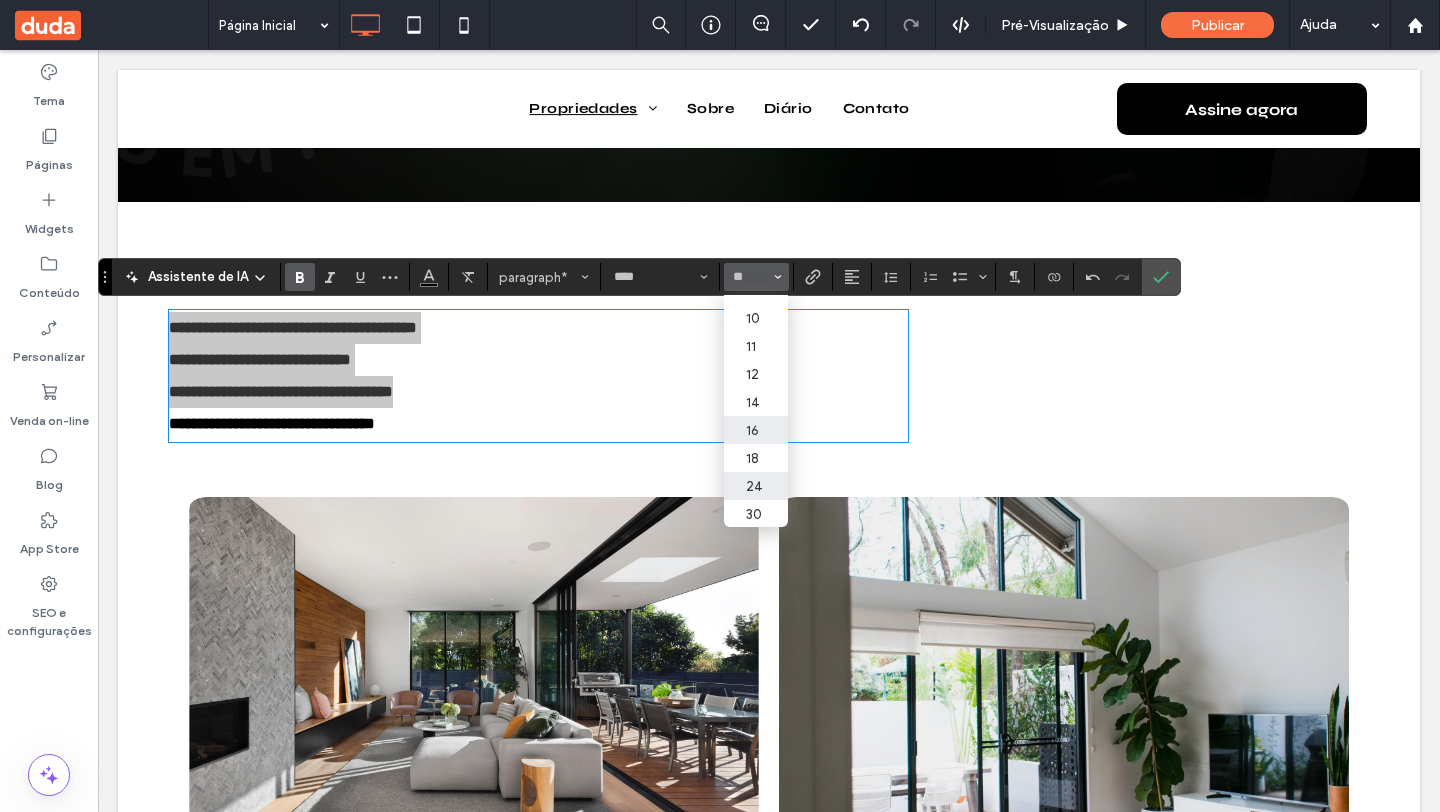 click on "24" at bounding box center (756, 486) 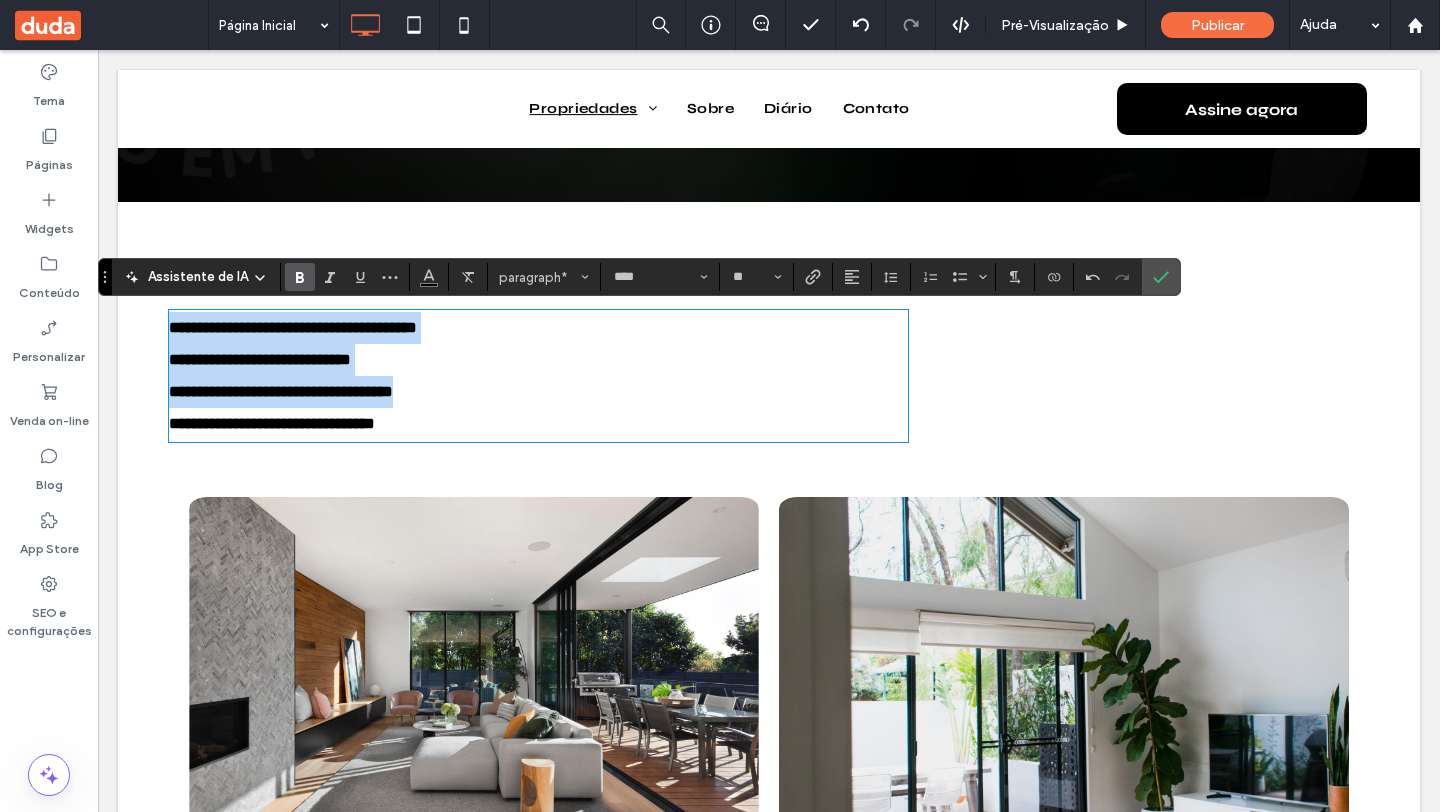 type on "**" 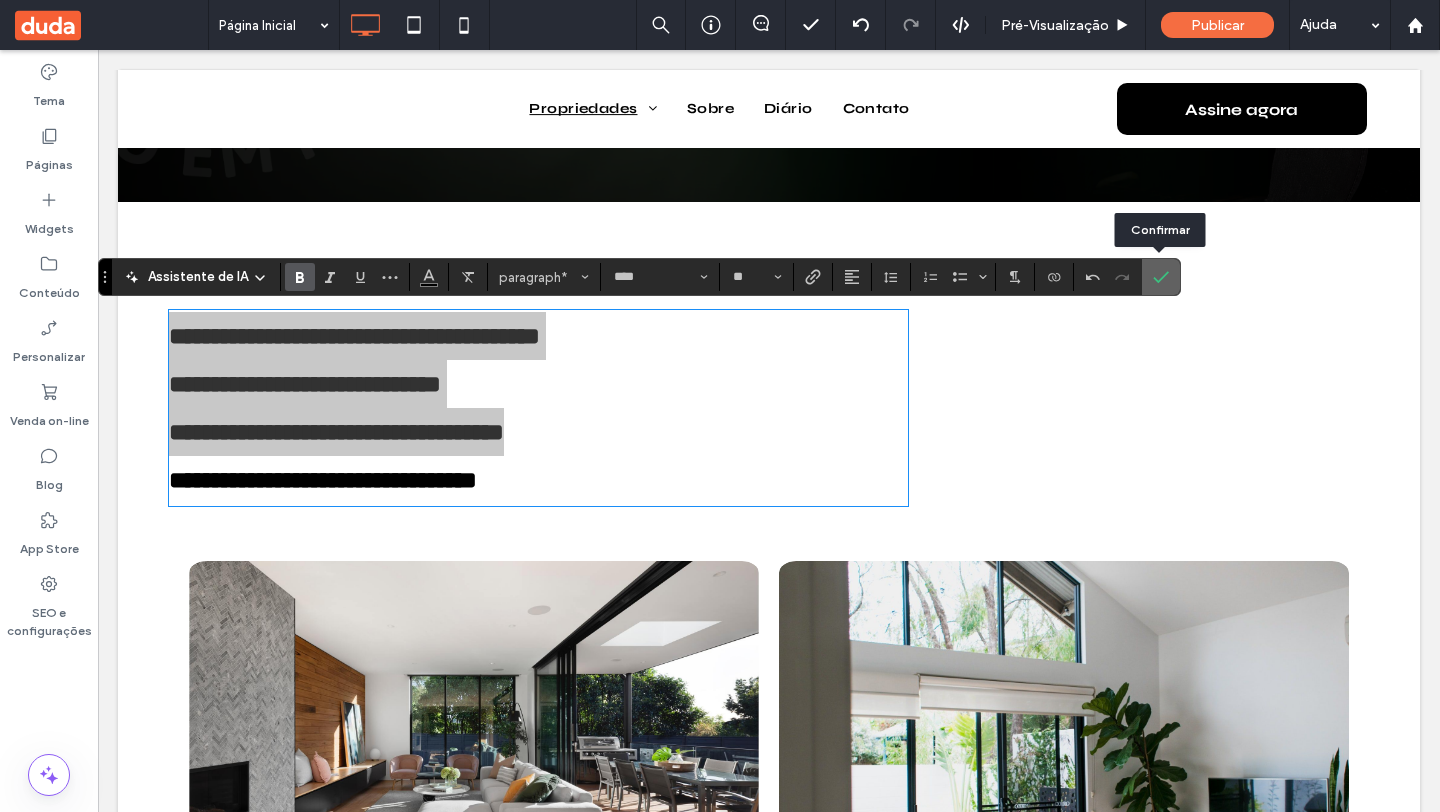 click 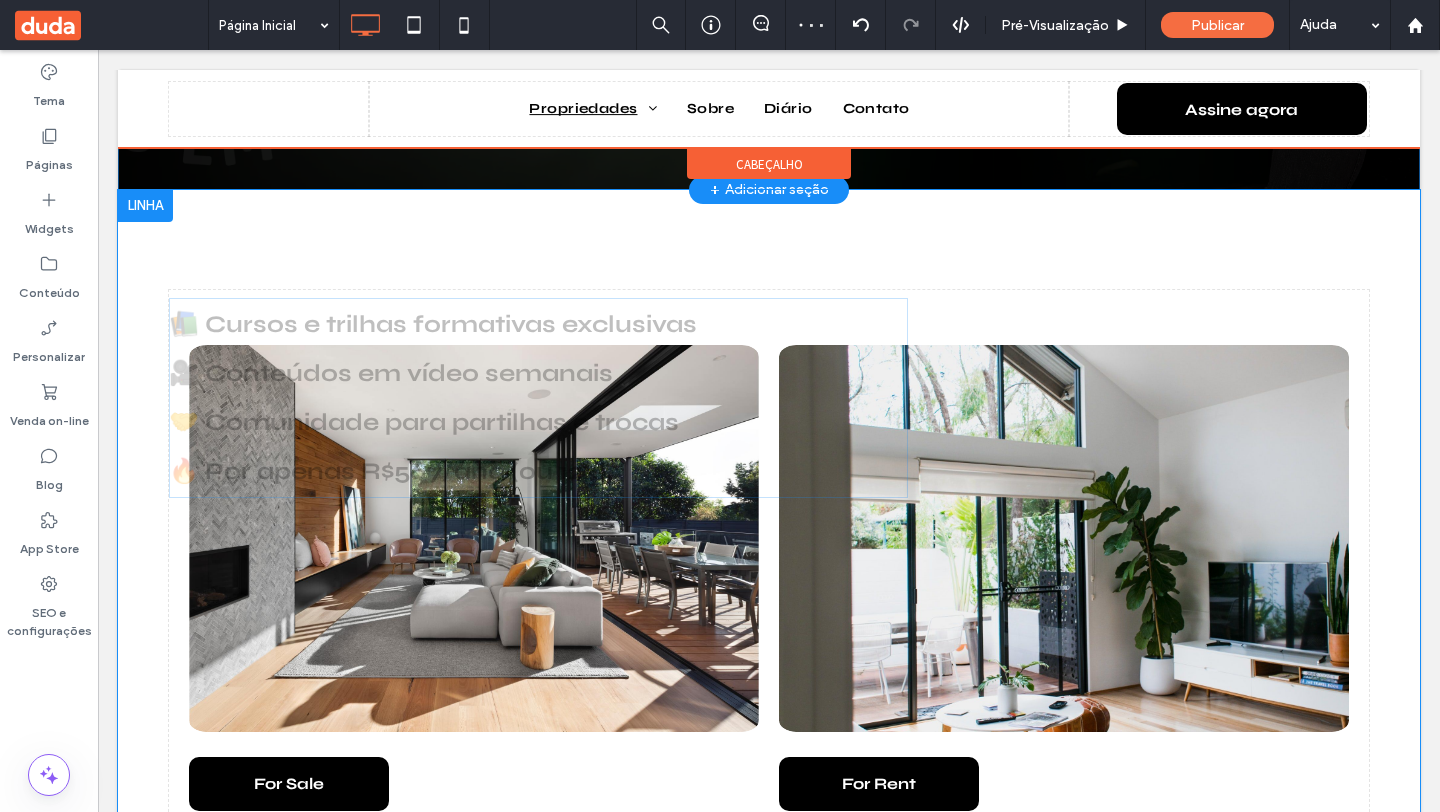 scroll, scrollTop: 621, scrollLeft: 0, axis: vertical 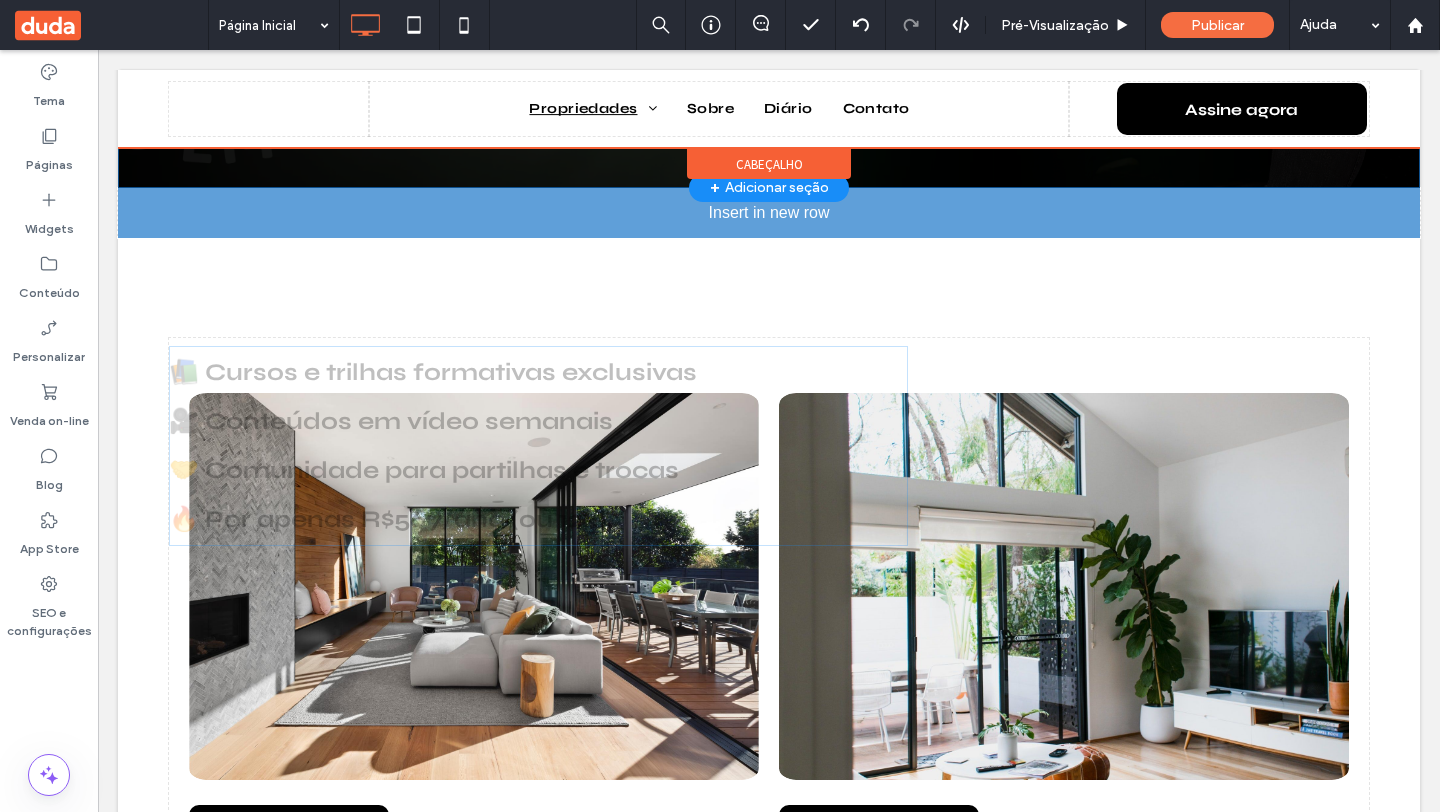 drag, startPoint x: 538, startPoint y: 316, endPoint x: 541, endPoint y: 252, distance: 64.070274 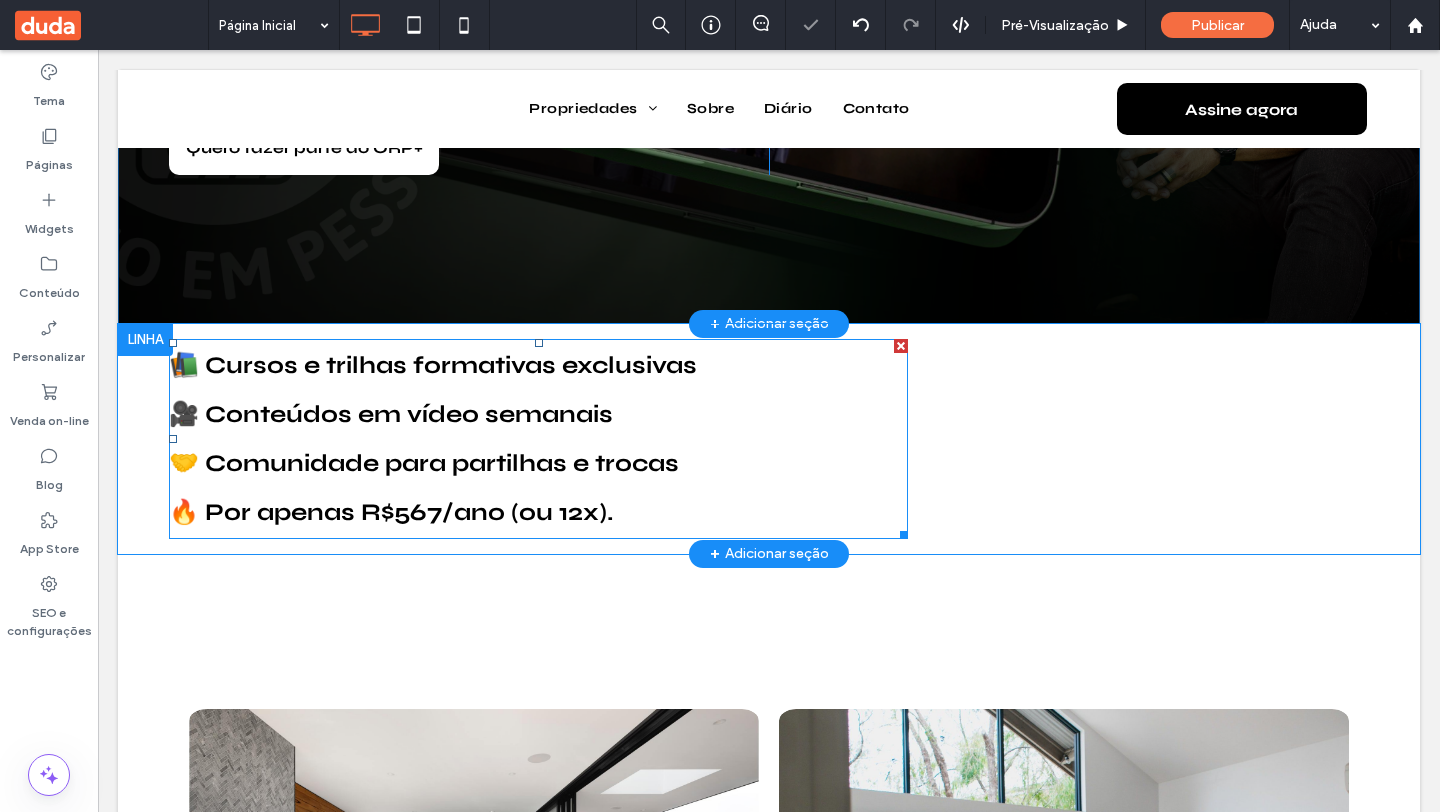 scroll, scrollTop: 479, scrollLeft: 0, axis: vertical 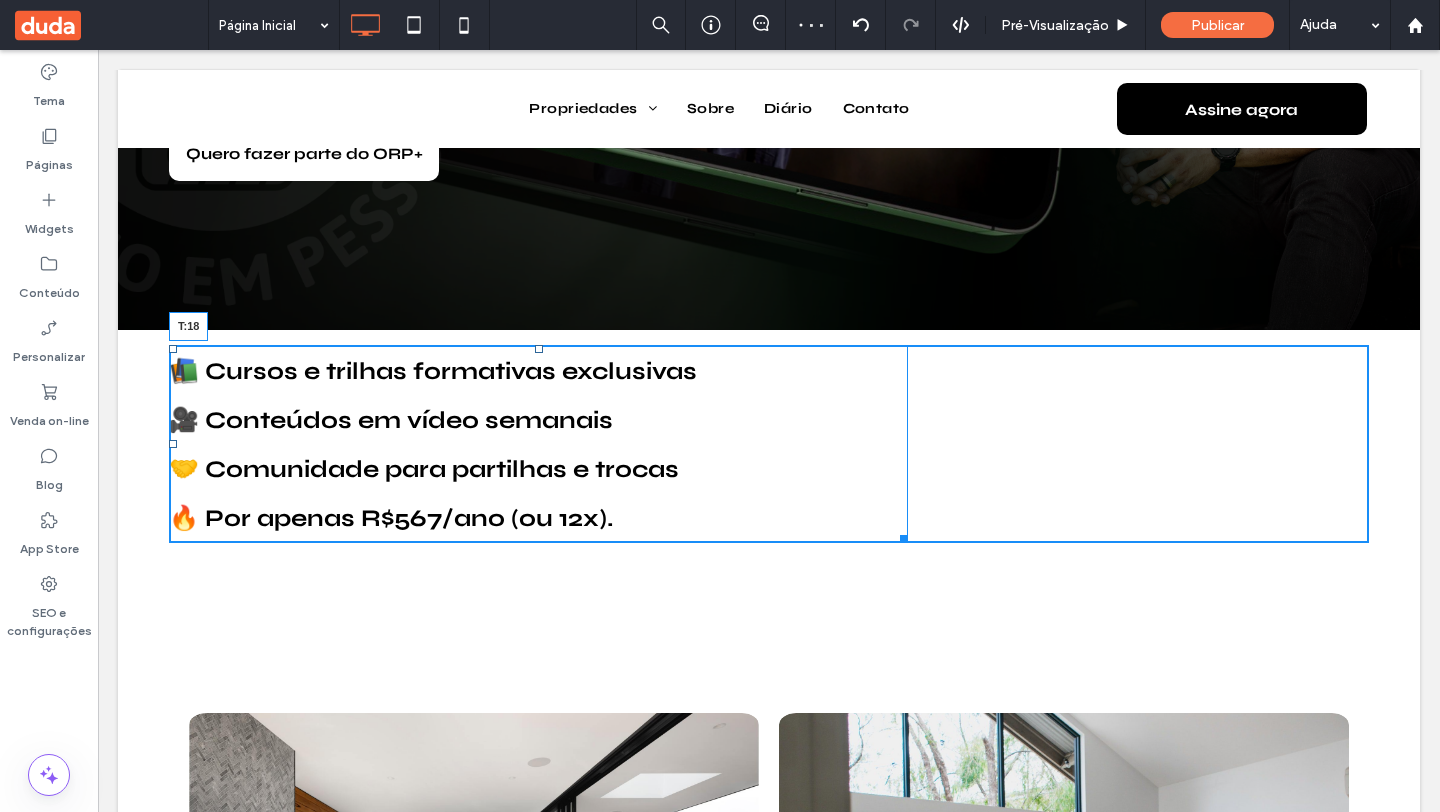 drag, startPoint x: 537, startPoint y: 349, endPoint x: 535, endPoint y: 367, distance: 18.110771 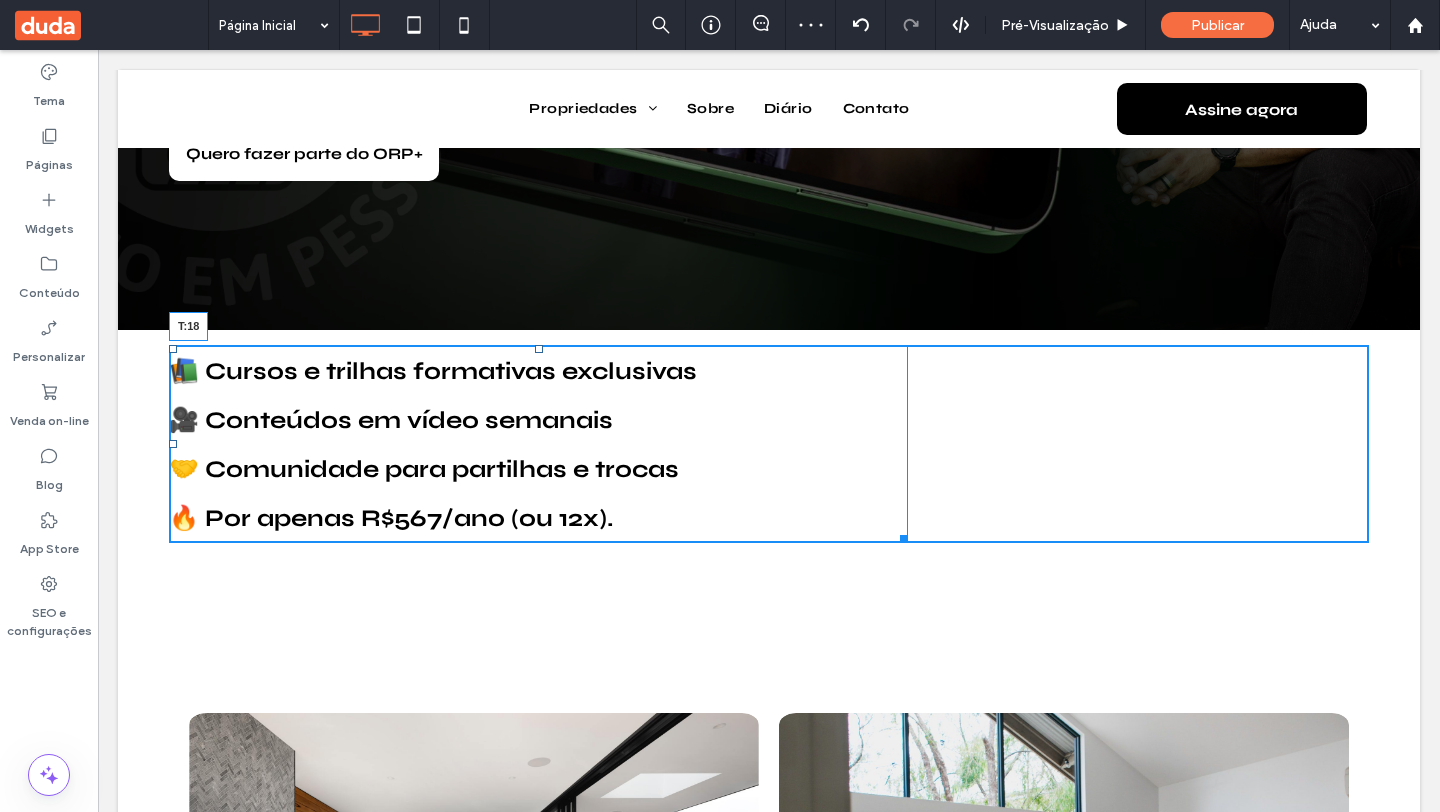 click at bounding box center [539, 349] 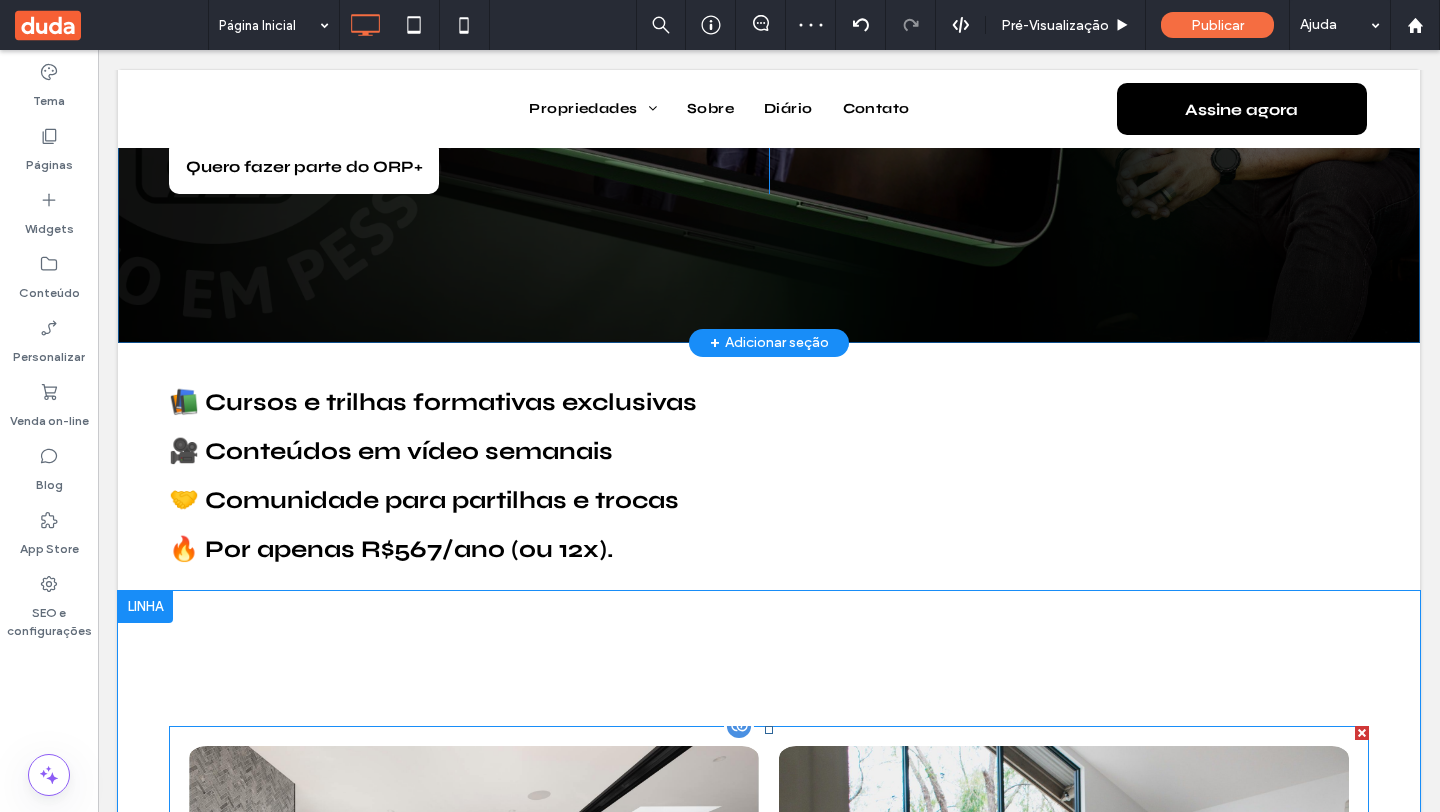 scroll, scrollTop: 472, scrollLeft: 0, axis: vertical 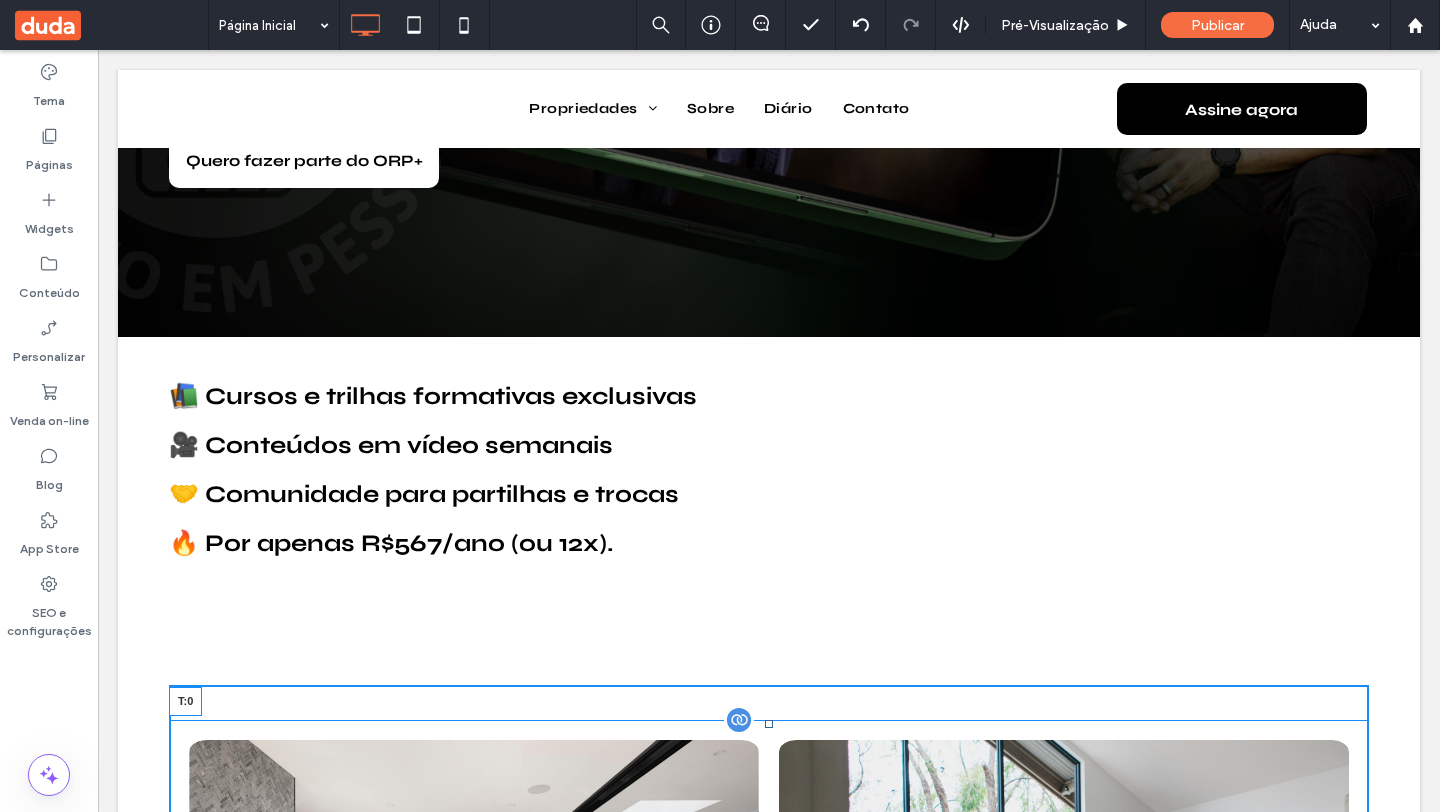 drag, startPoint x: 767, startPoint y: 730, endPoint x: 741, endPoint y: 691, distance: 46.872166 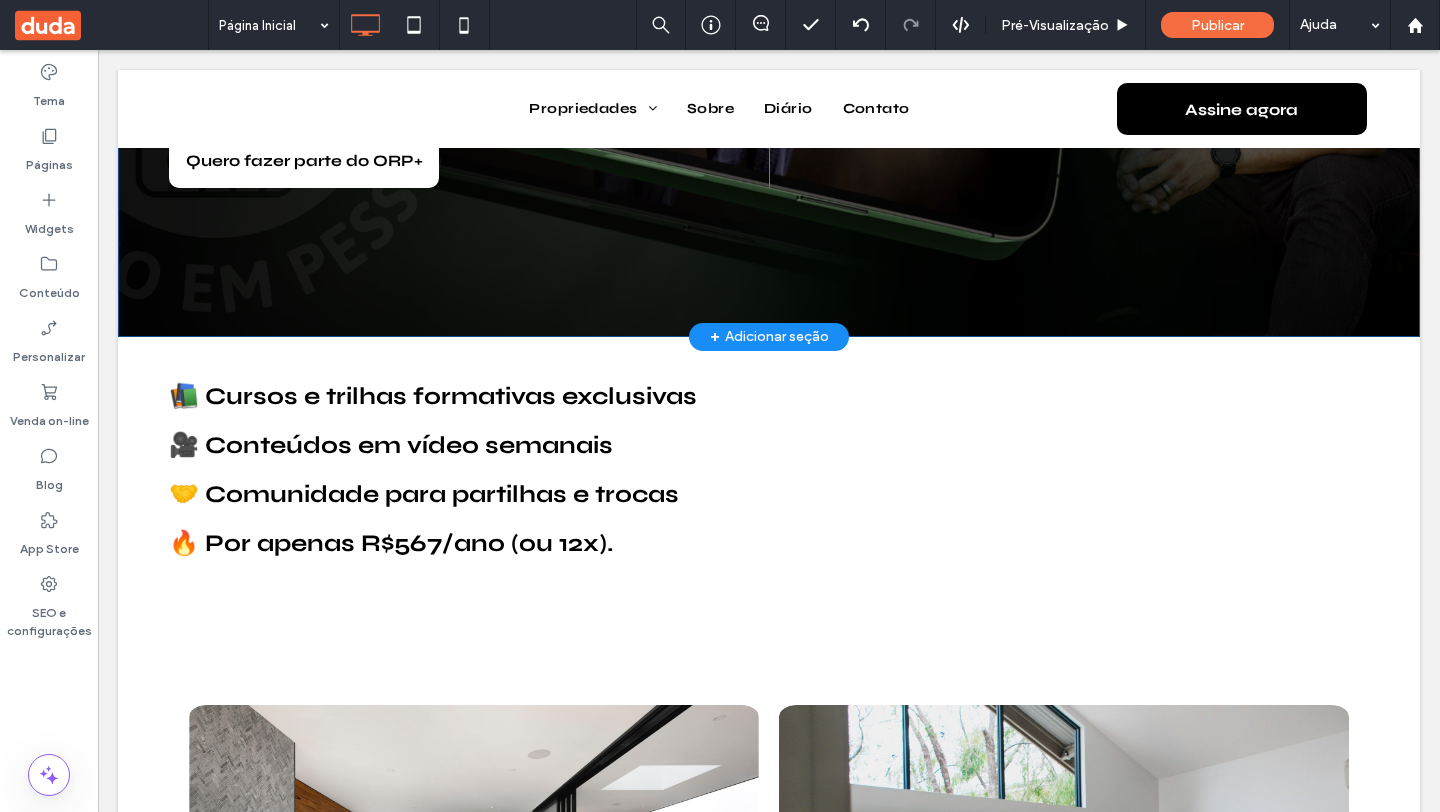 scroll, scrollTop: 466, scrollLeft: 0, axis: vertical 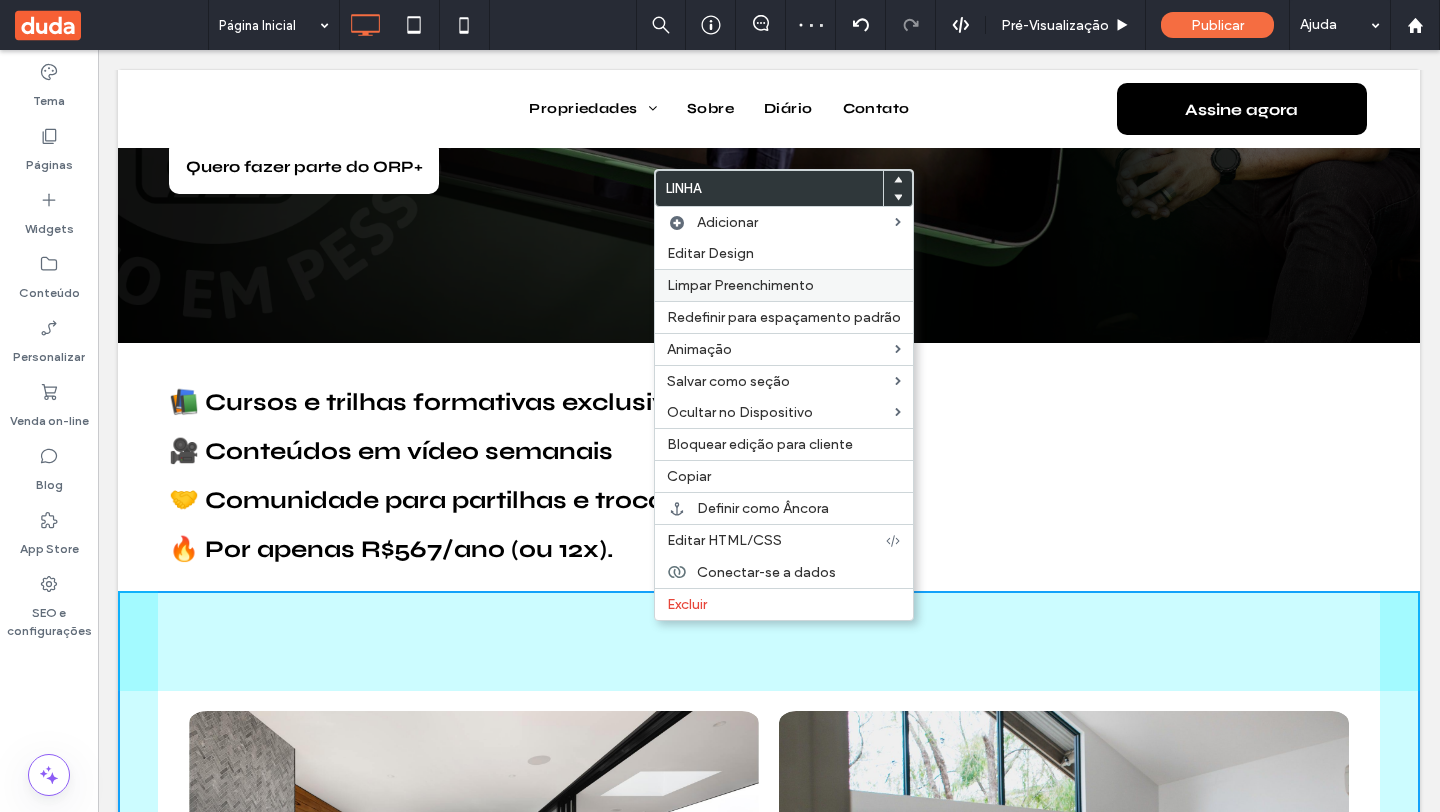 click on "Limpar Preenchimento" at bounding box center (784, 285) 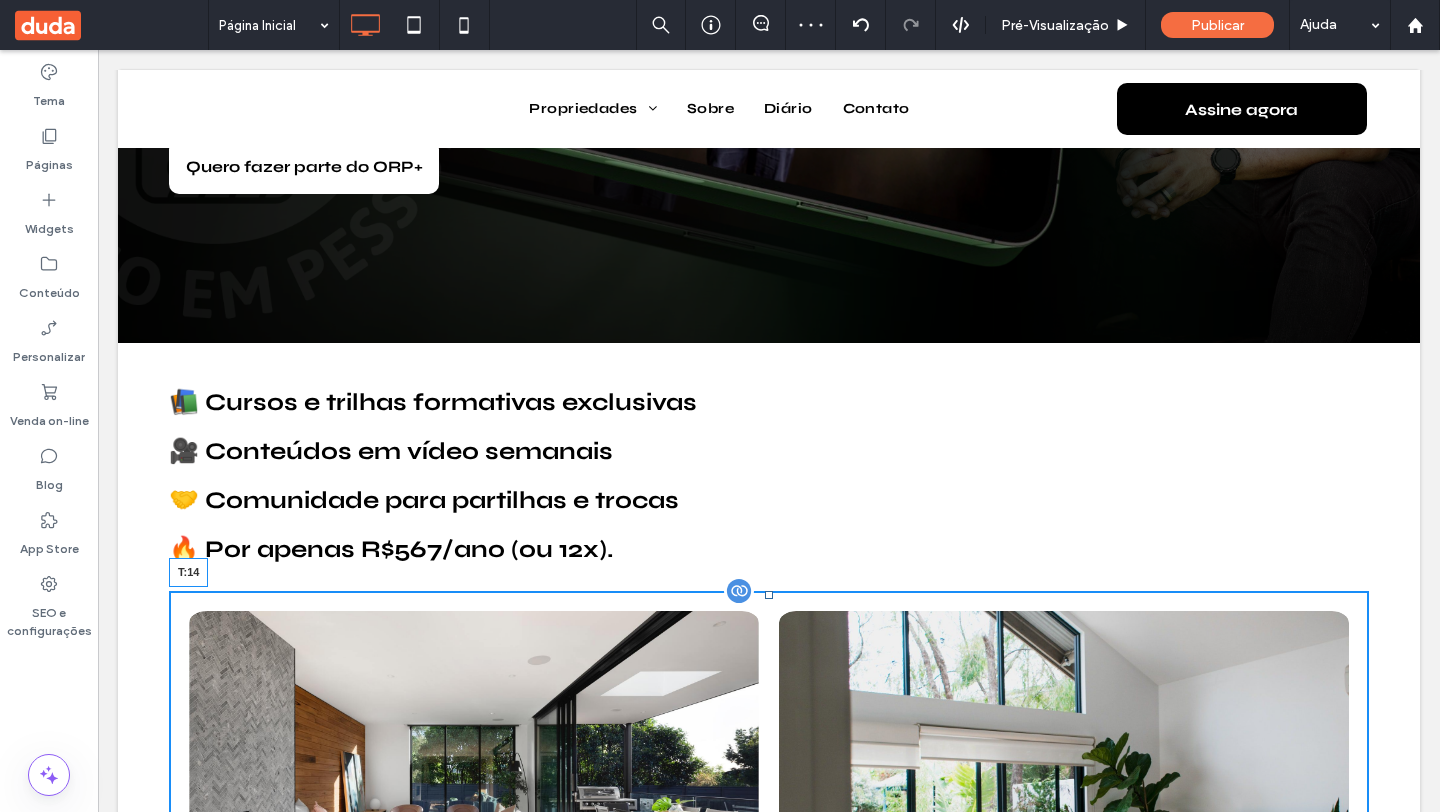 drag, startPoint x: 768, startPoint y: 597, endPoint x: 769, endPoint y: 610, distance: 13.038404 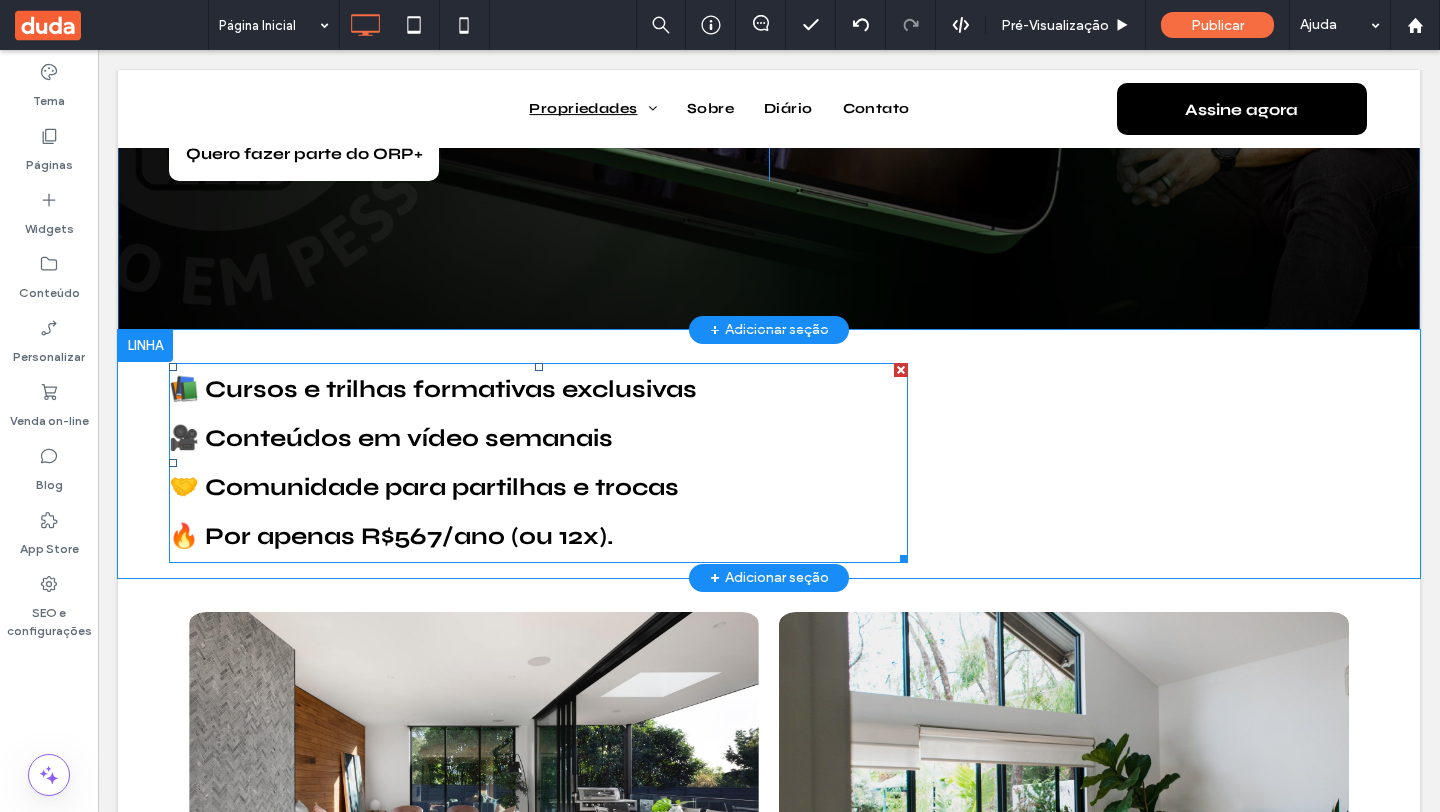 scroll, scrollTop: 477, scrollLeft: 0, axis: vertical 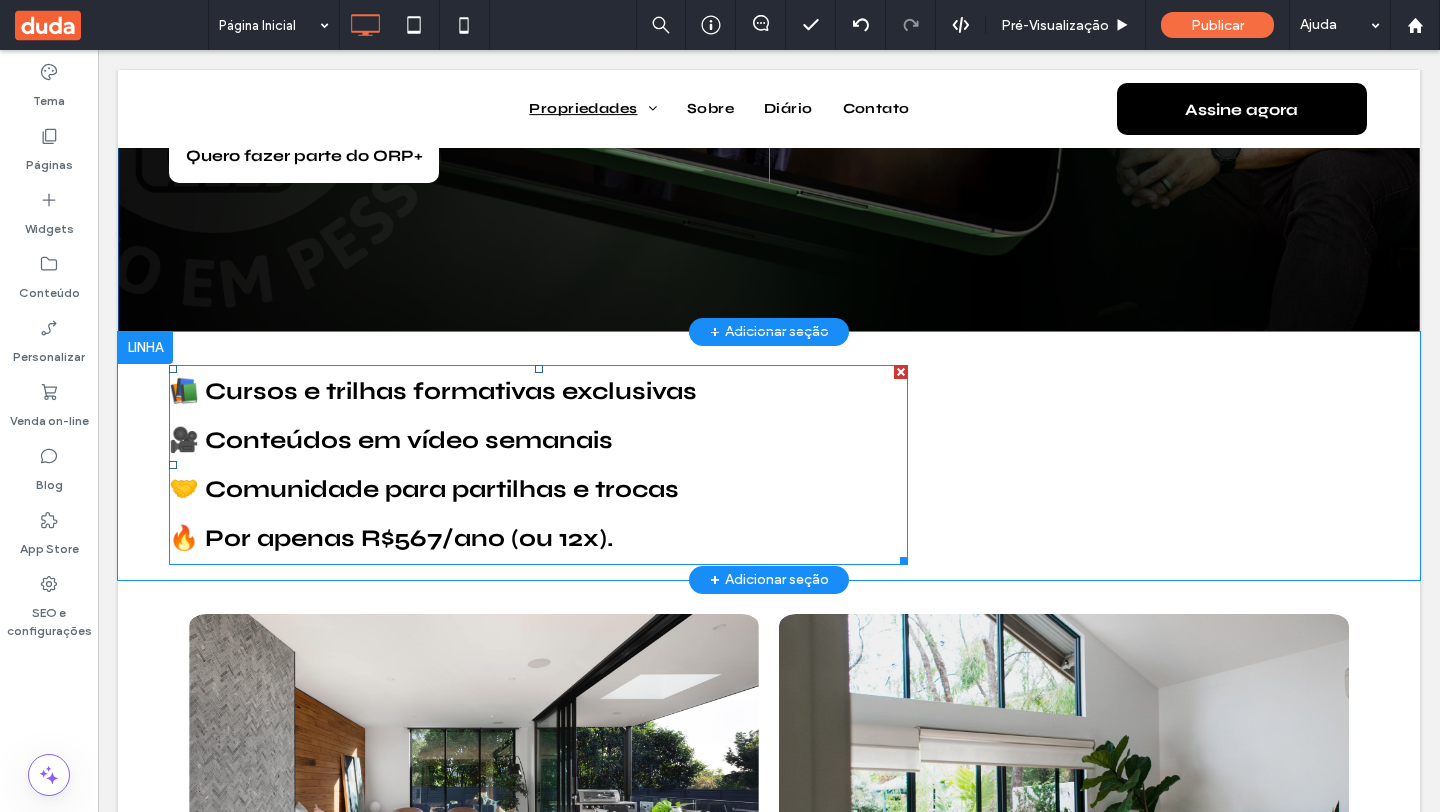 click on "🔥 Por apenas R$567/ano (ou 12x)." at bounding box center [391, 538] 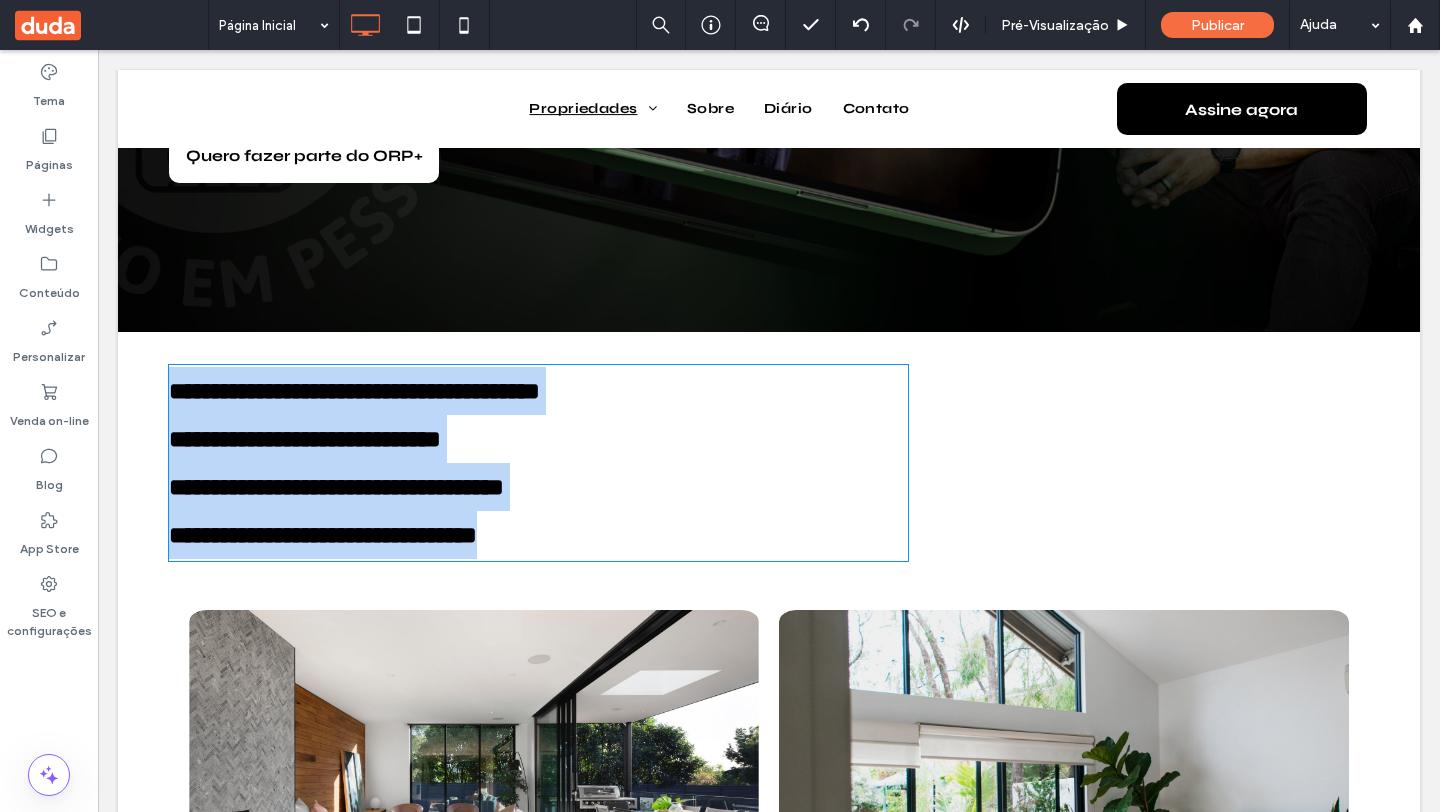 type on "****" 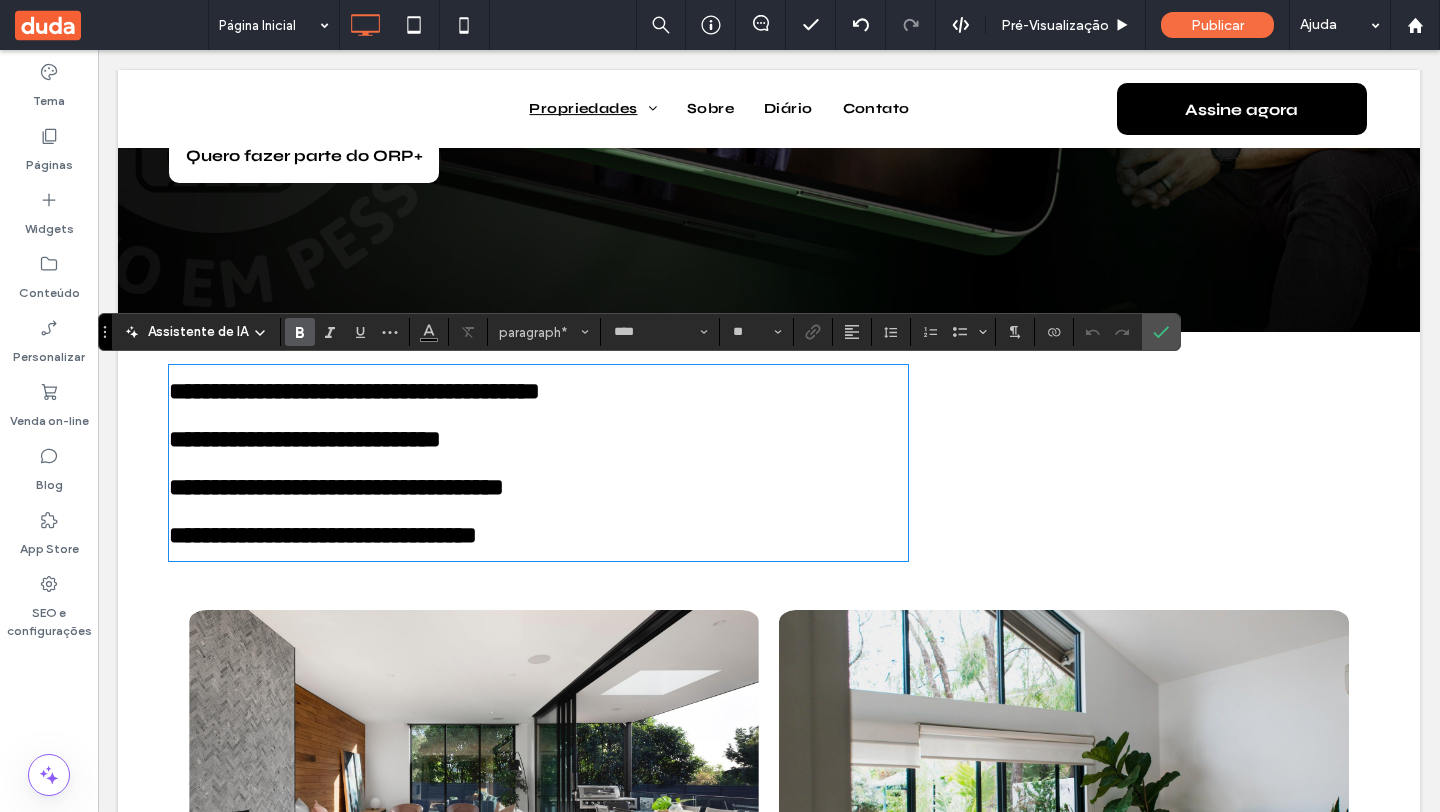 click on "**********" at bounding box center (323, 535) 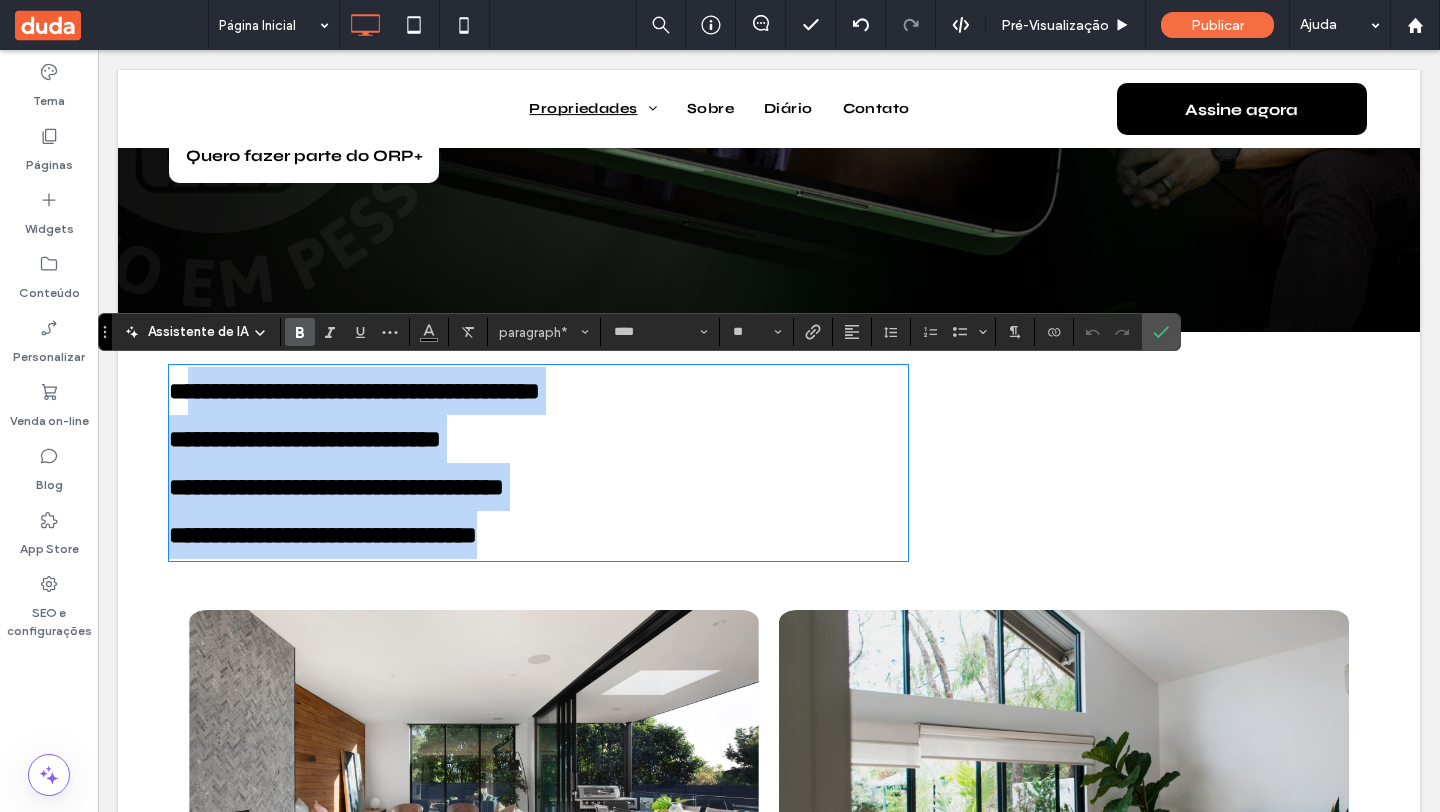 drag, startPoint x: 610, startPoint y: 540, endPoint x: 190, endPoint y: 379, distance: 449.80106 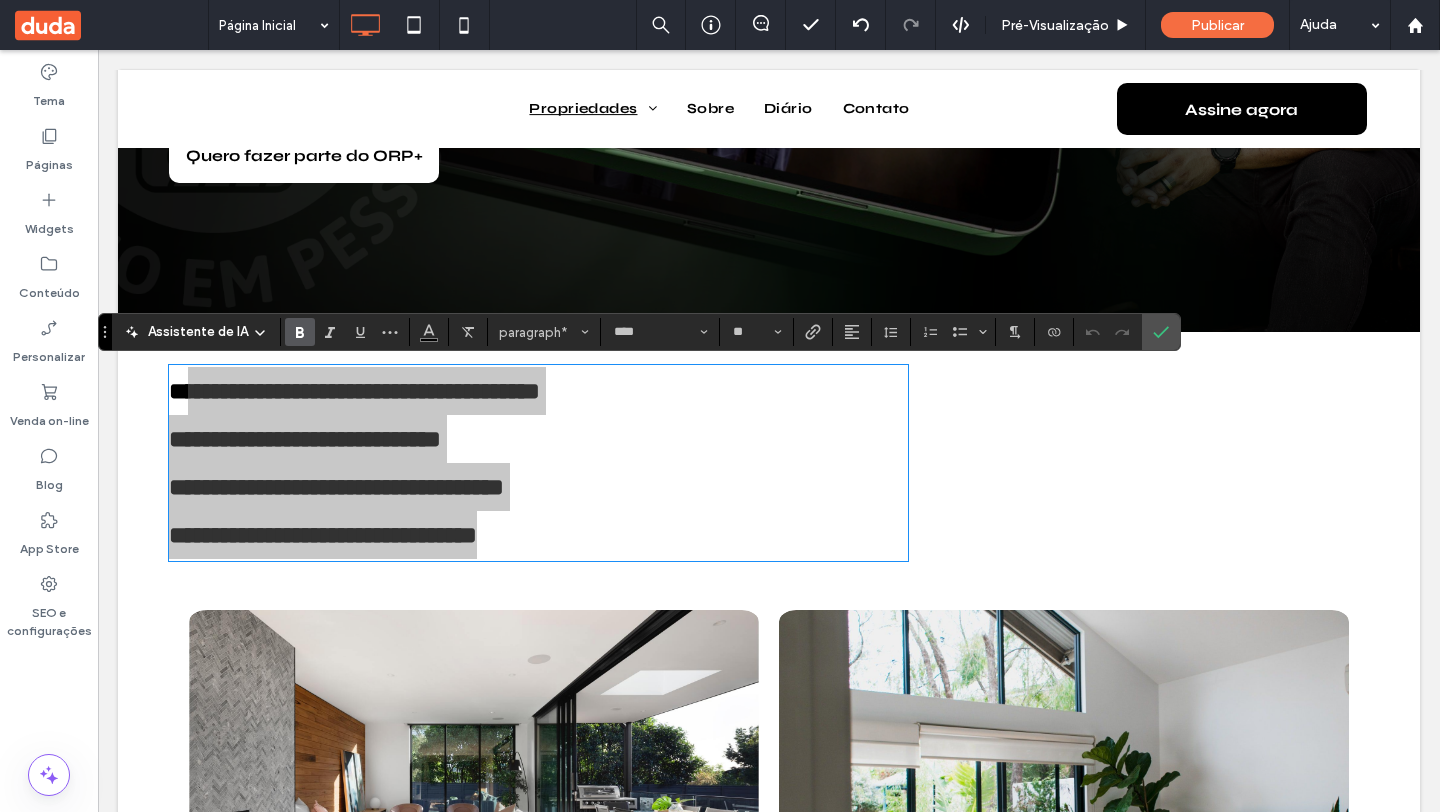 click at bounding box center [296, 332] 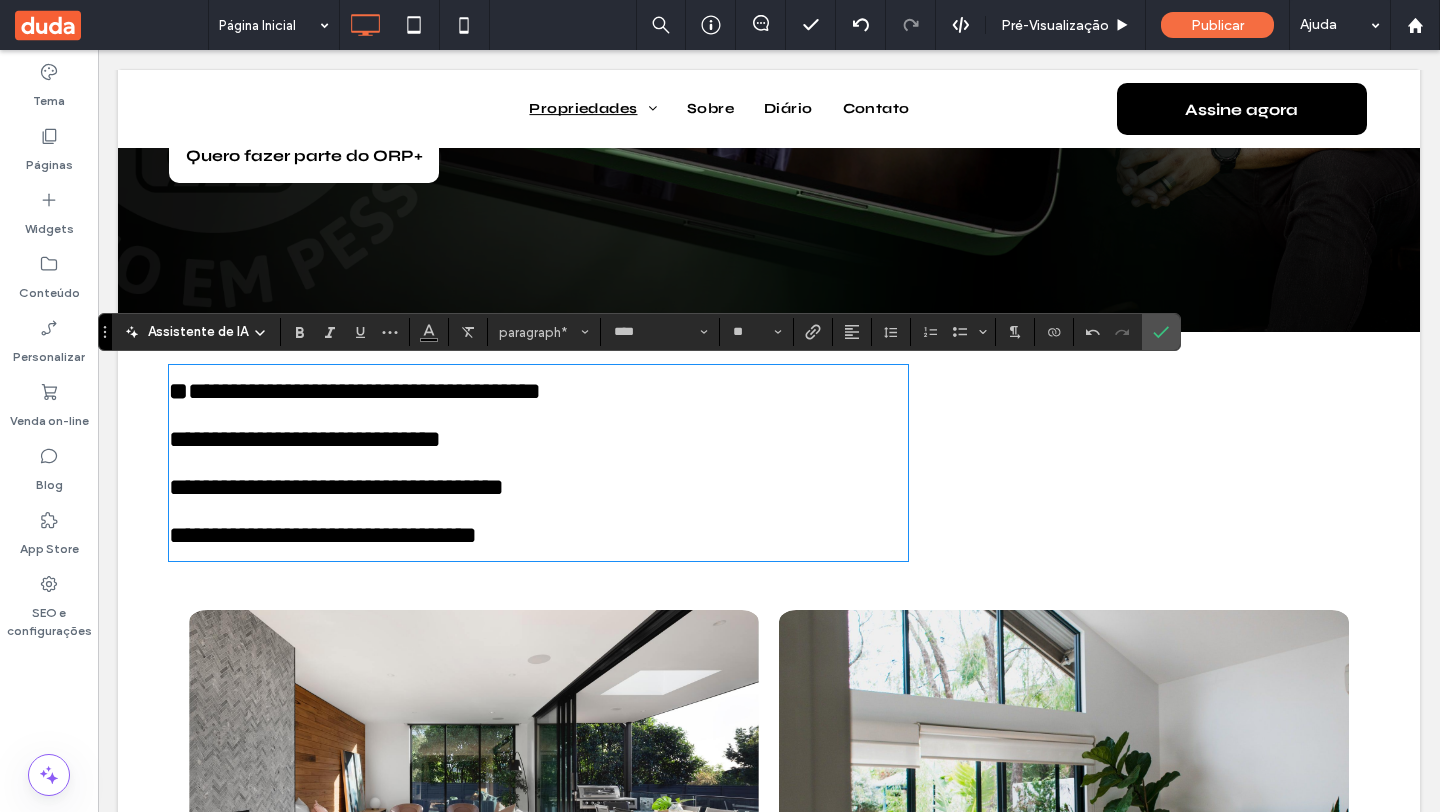 drag, startPoint x: 443, startPoint y: 476, endPoint x: 468, endPoint y: 502, distance: 36.069378 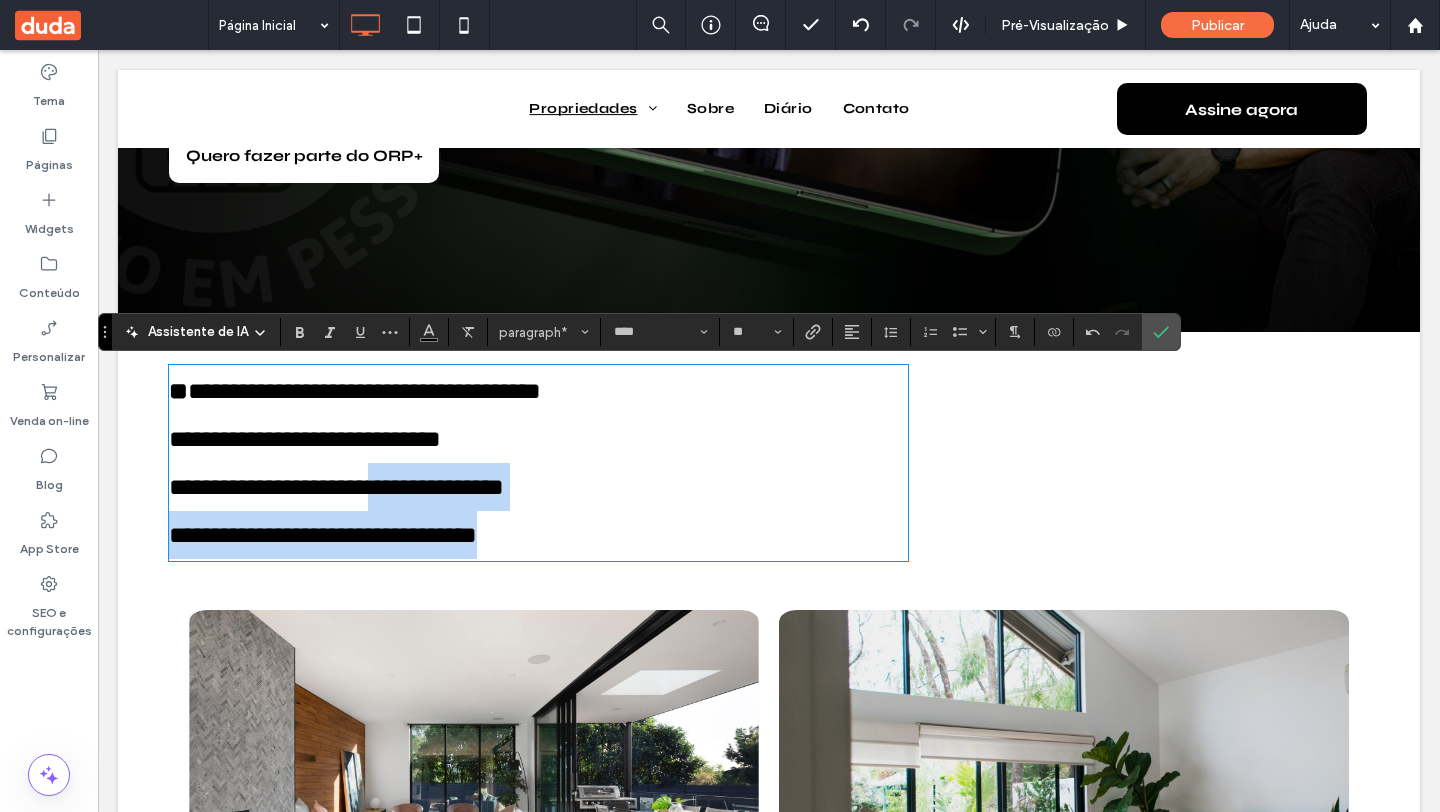 drag, startPoint x: 572, startPoint y: 536, endPoint x: 430, endPoint y: 512, distance: 144.01389 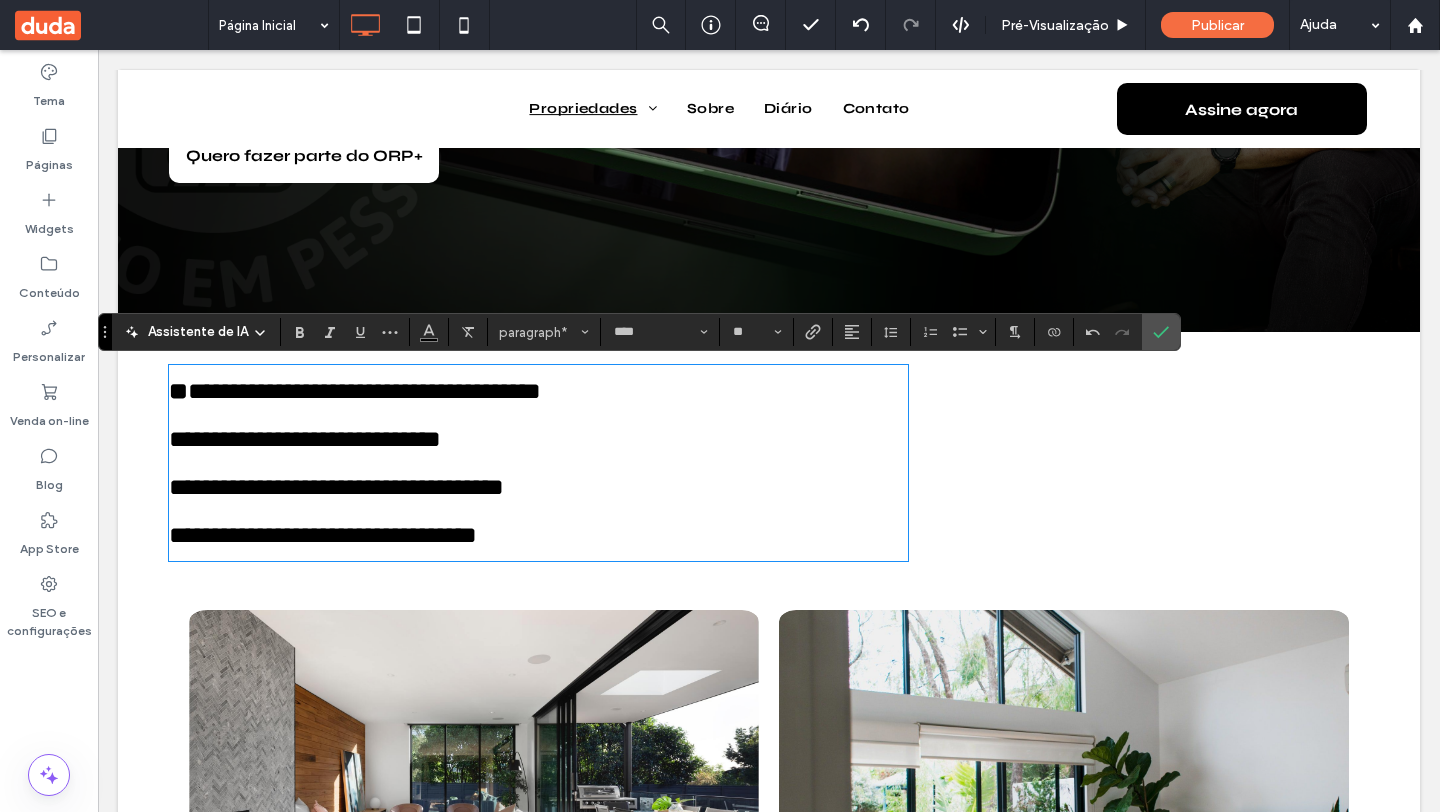 drag, startPoint x: 537, startPoint y: 457, endPoint x: 577, endPoint y: 526, distance: 79.755875 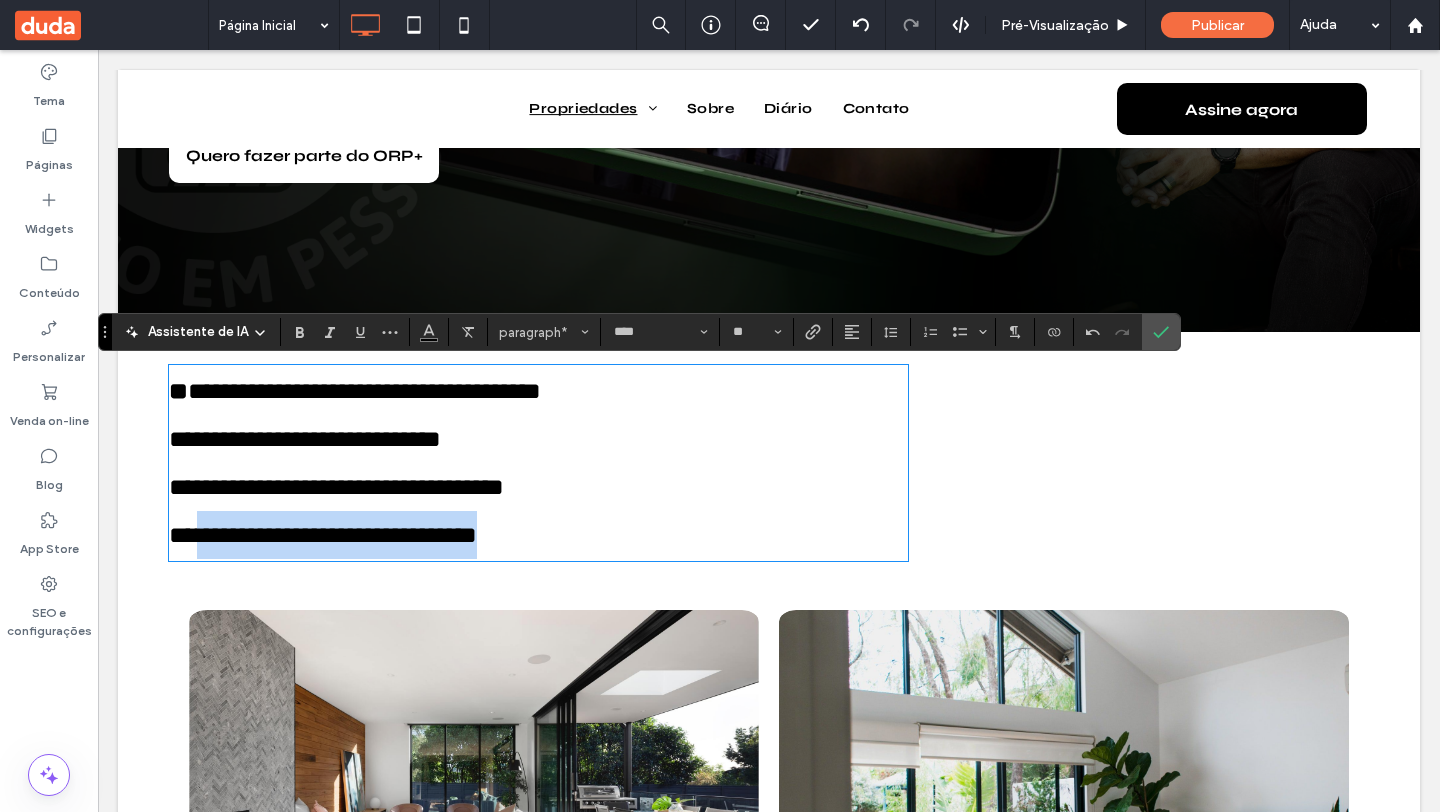 drag, startPoint x: 568, startPoint y: 531, endPoint x: 217, endPoint y: 523, distance: 351.09116 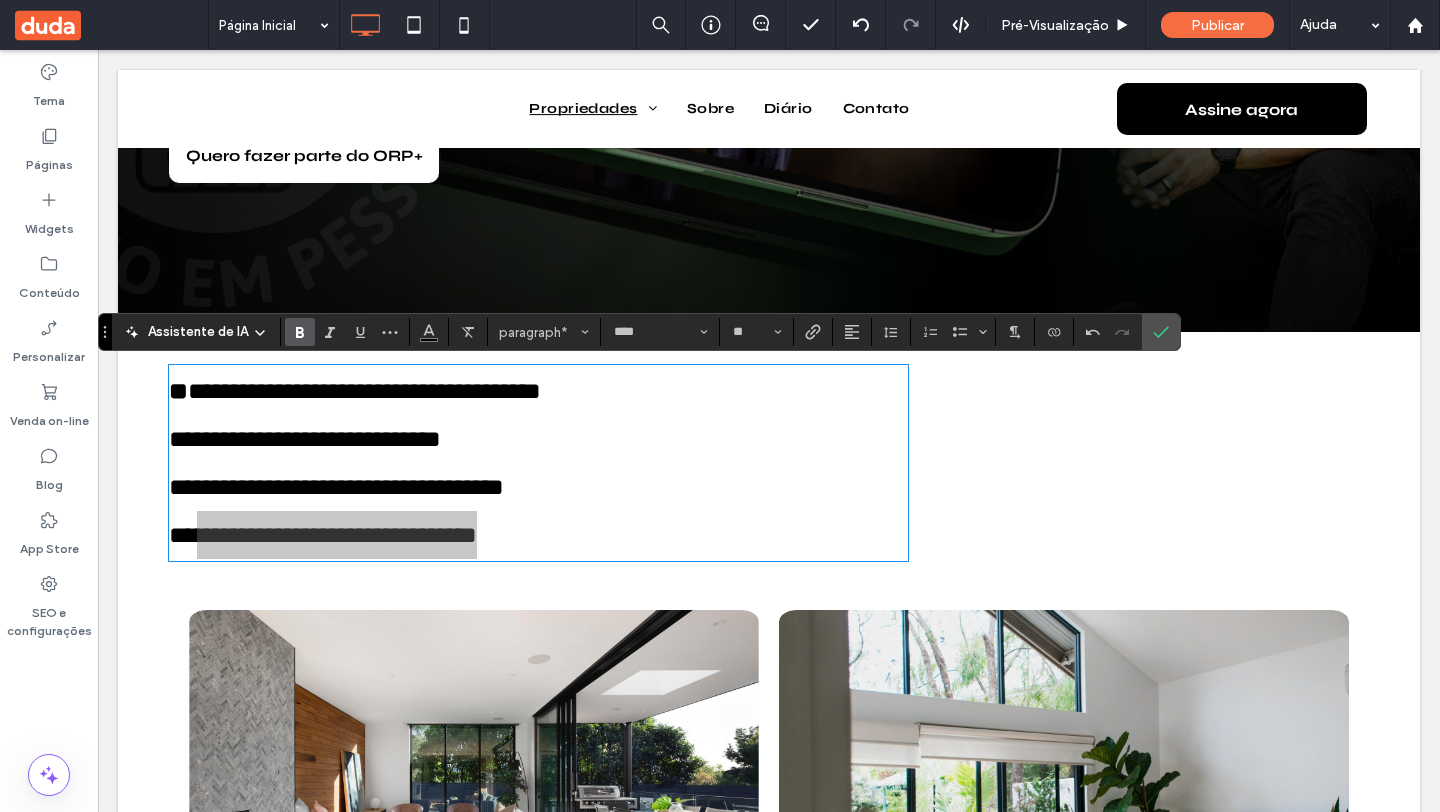 click 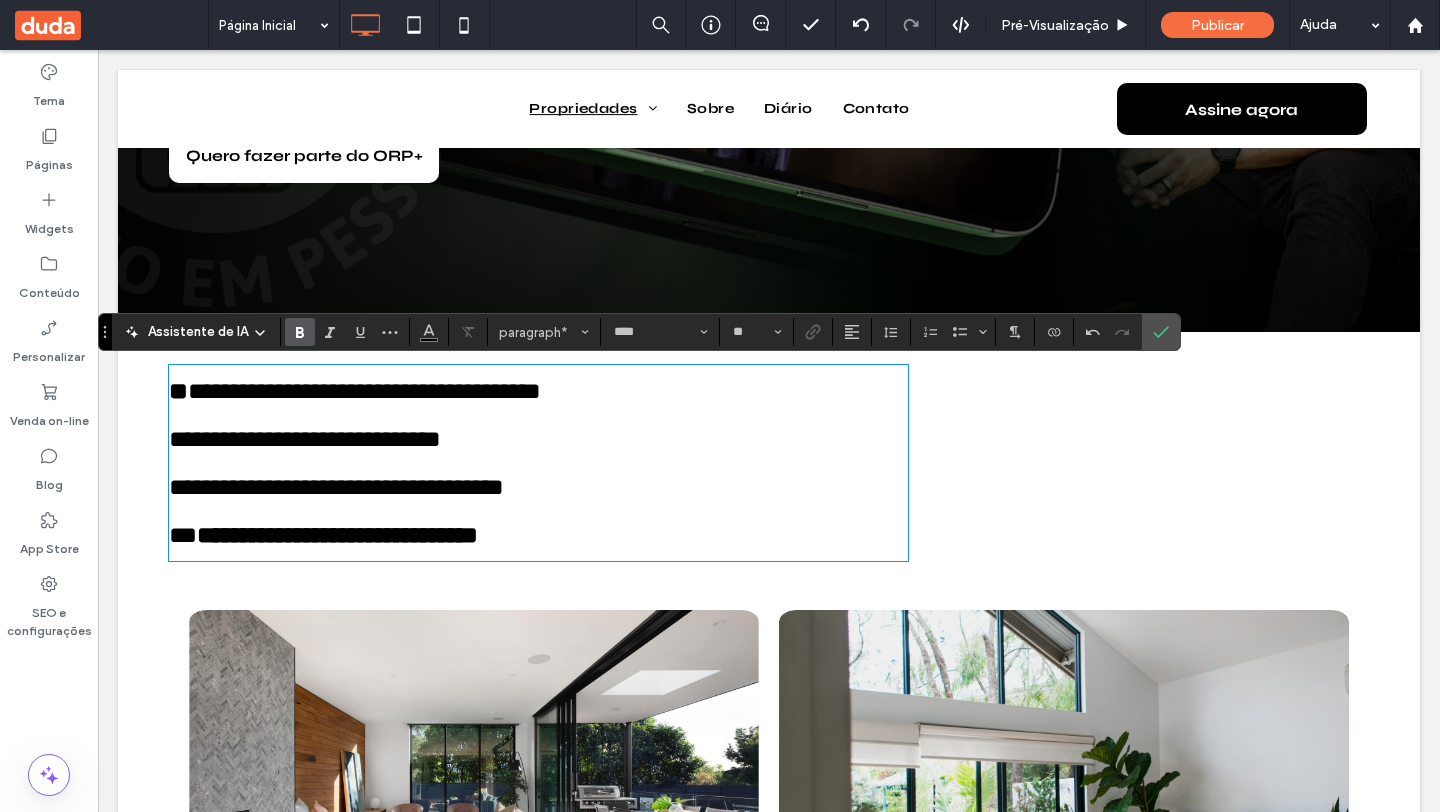 click on "**********" at bounding box center [538, 535] 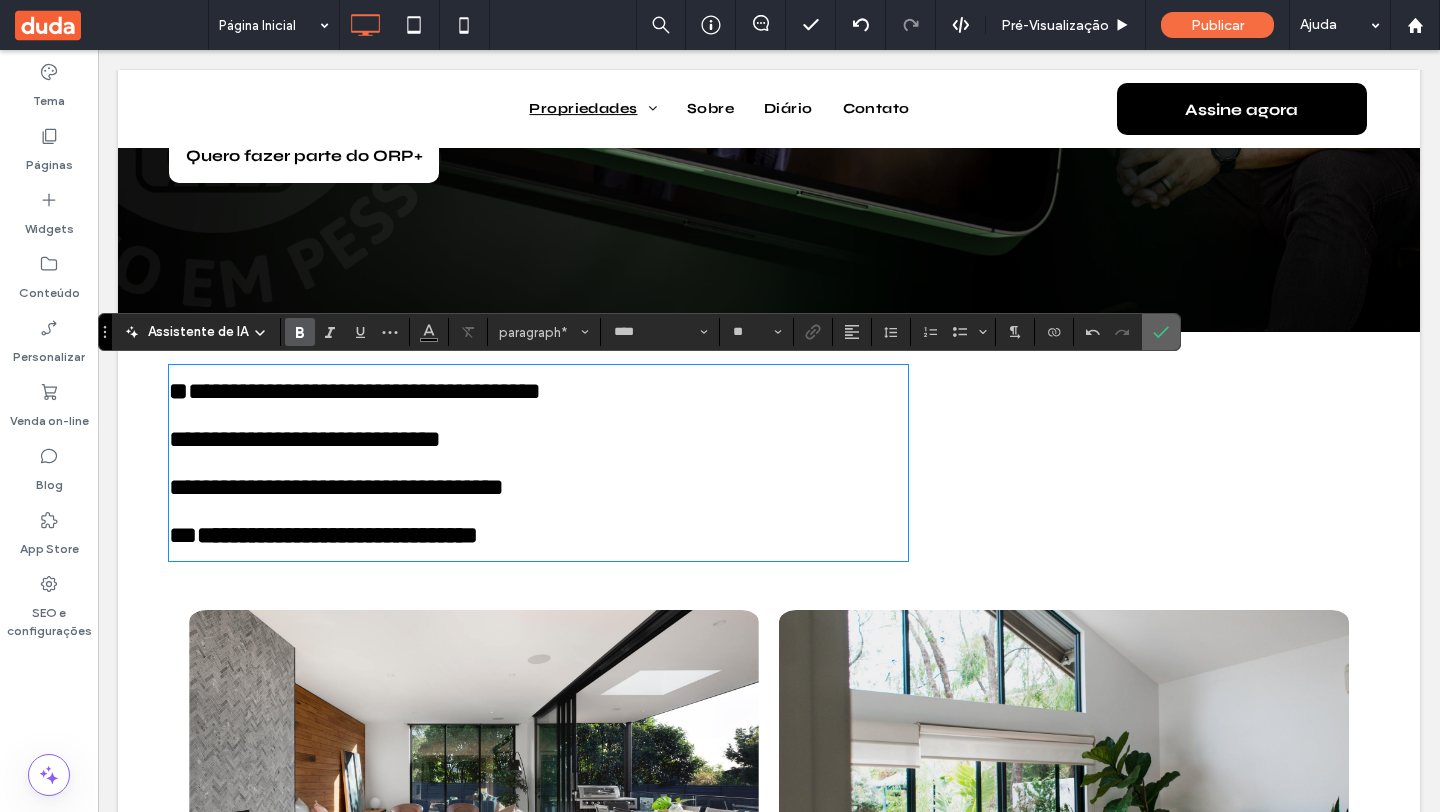 click 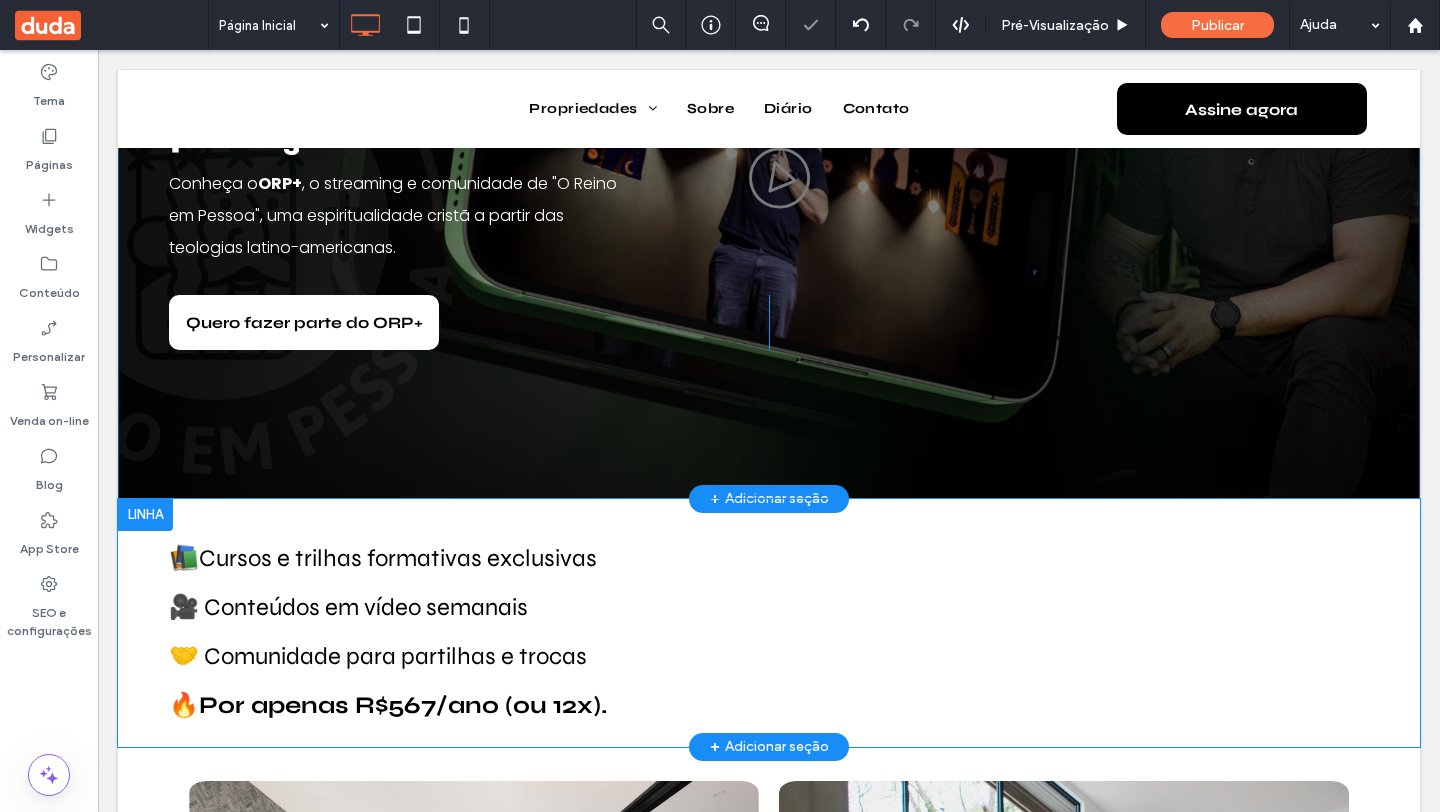 scroll, scrollTop: 315, scrollLeft: 0, axis: vertical 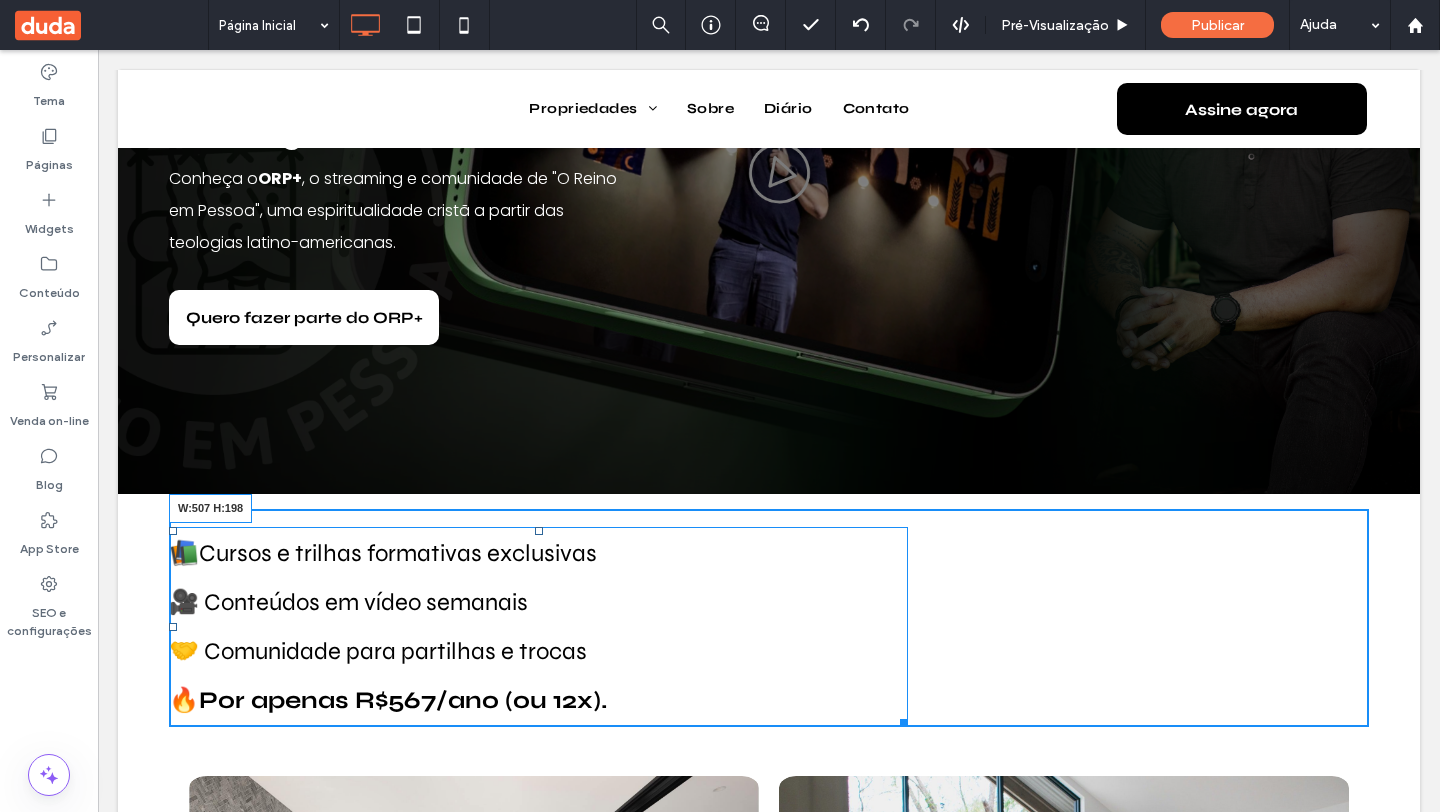drag, startPoint x: 898, startPoint y: 715, endPoint x: 666, endPoint y: 698, distance: 232.62201 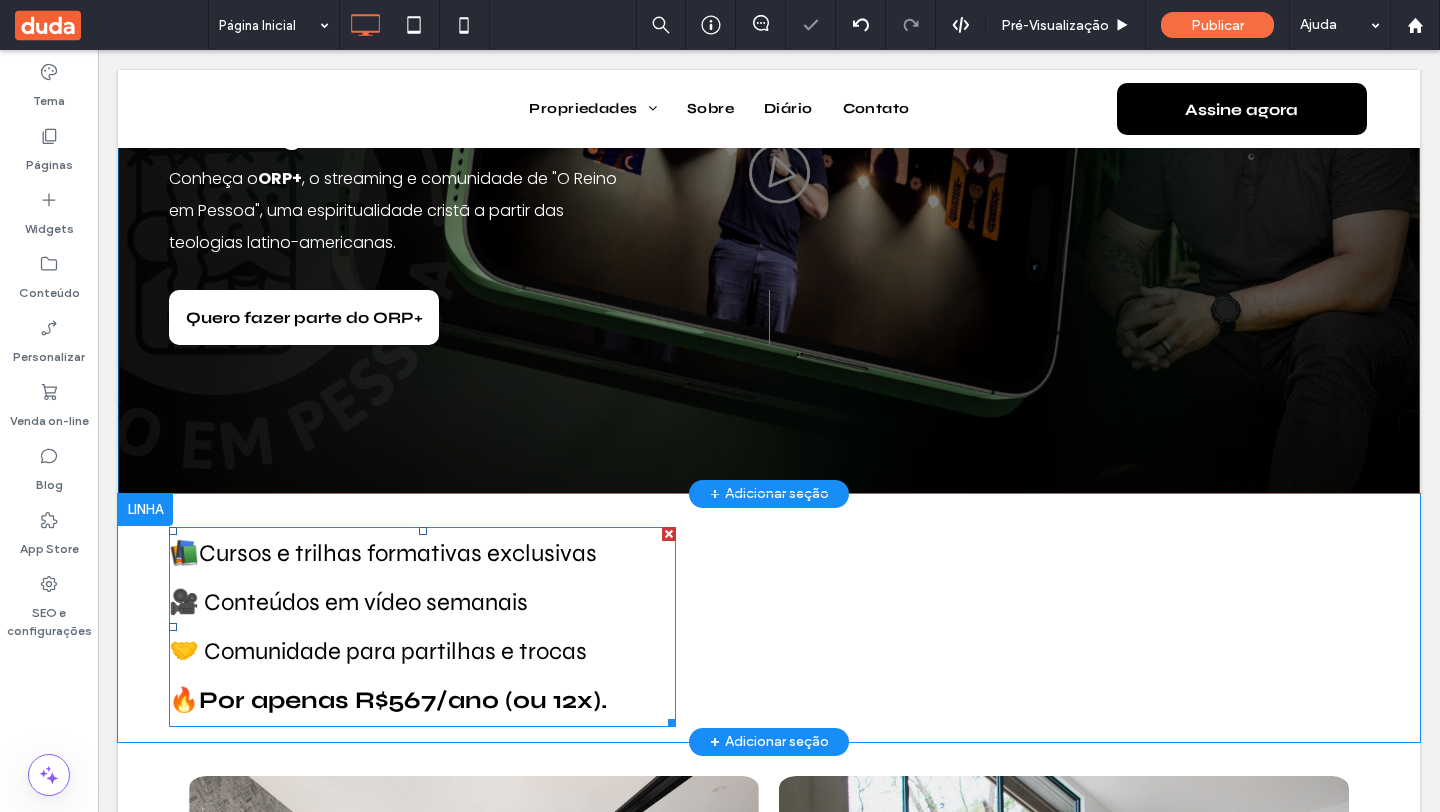 click on "🎥 Conteúdos em vídeo semanais" at bounding box center [348, 602] 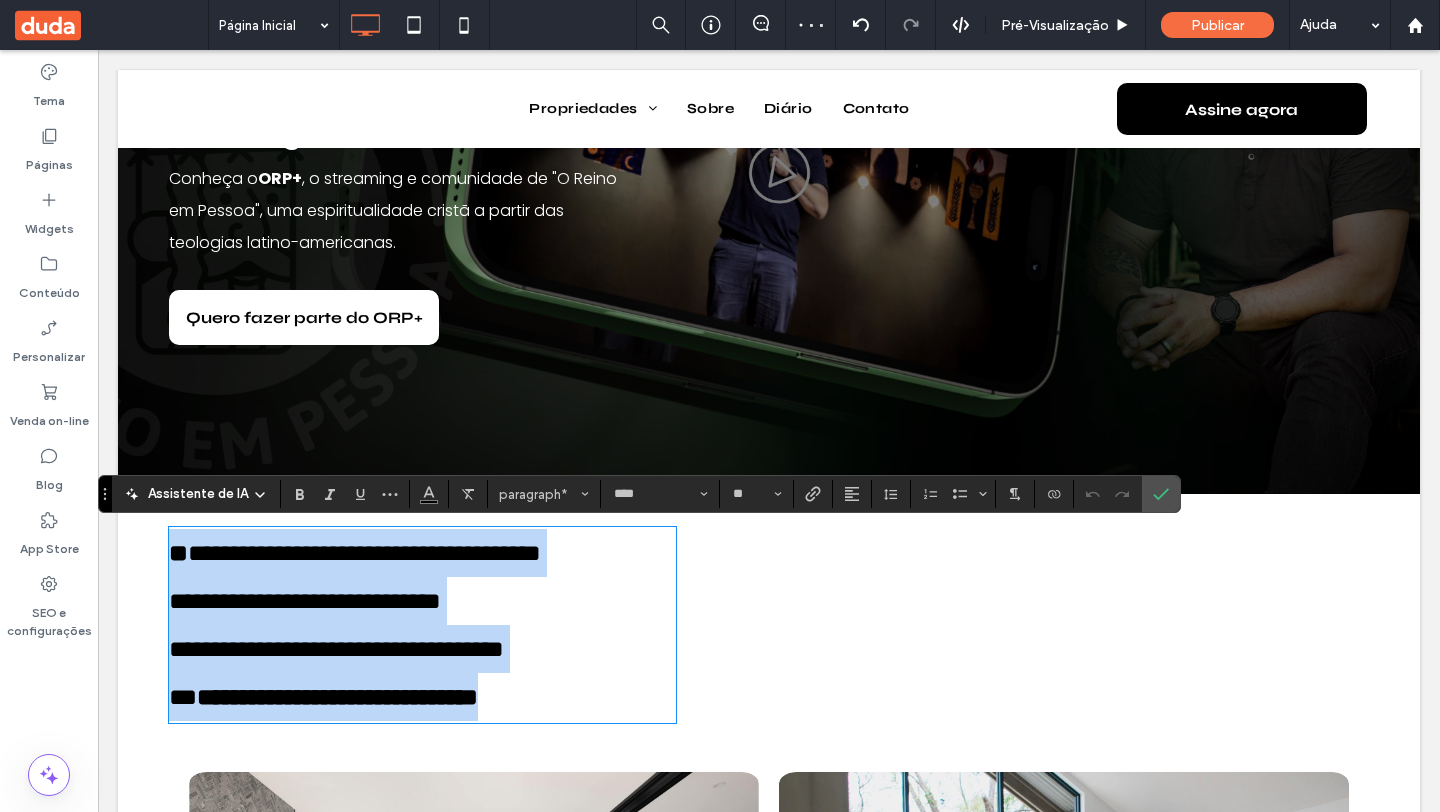 drag, startPoint x: 656, startPoint y: 714, endPoint x: 103, endPoint y: 541, distance: 579.429 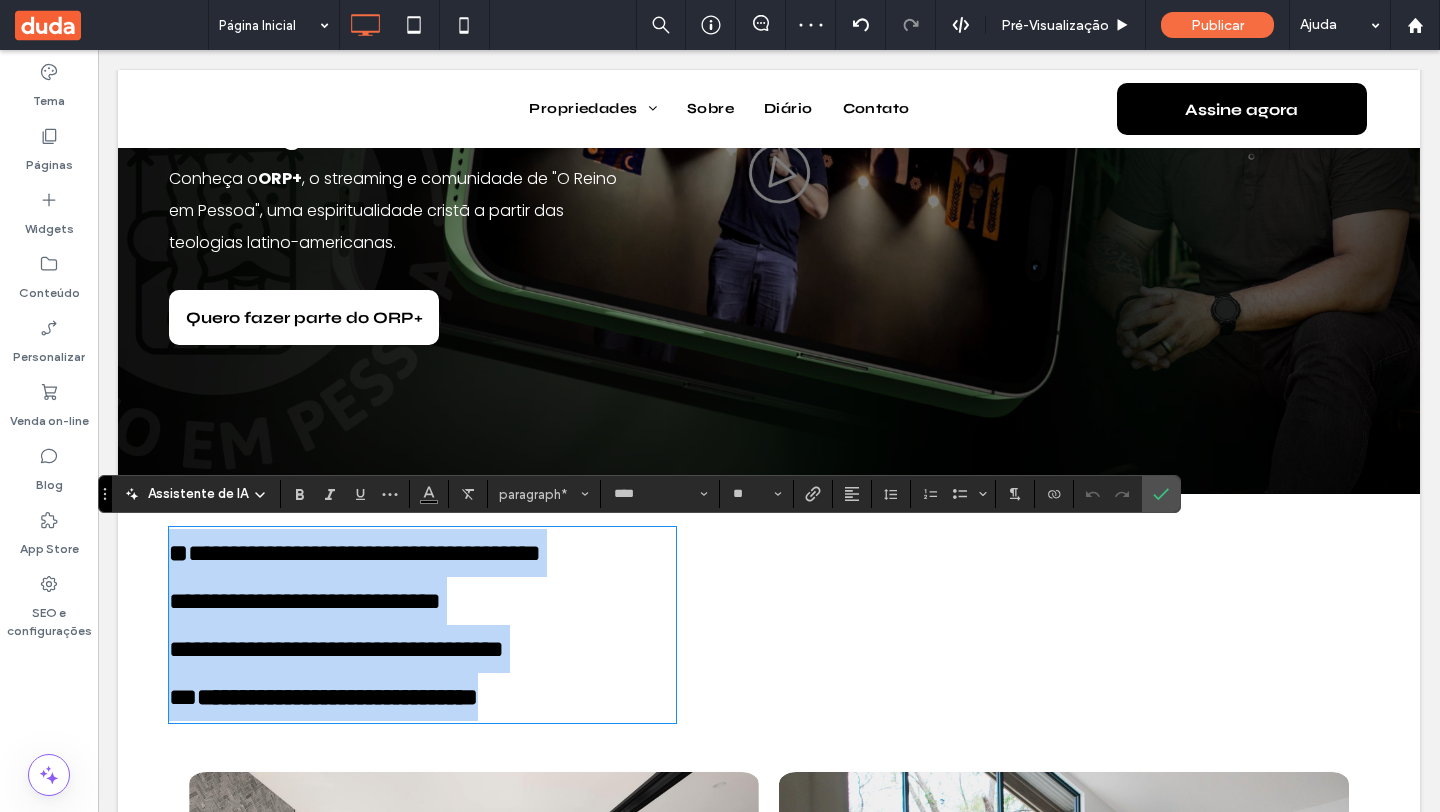 click on "Click To Paste
Linha
Propriedades
For Sale
For Rent
Sobre
Diário
Contato
Click To Paste
Linha
Entre em Contato
[PHONE]
[EMAIL]
Click To Paste
Linha
CARDÁPIO
Click To Paste
cabeçalho
Click To Paste
Propriedades
For Sale
For Rent
Sobre
Diário
Contato
Click To Paste
Assine agora
Click To Paste
cabeçalho
Reapresente sua fé com liberdade, justiça e acolhimento.
Conheça o  ORP+" at bounding box center [769, 2370] 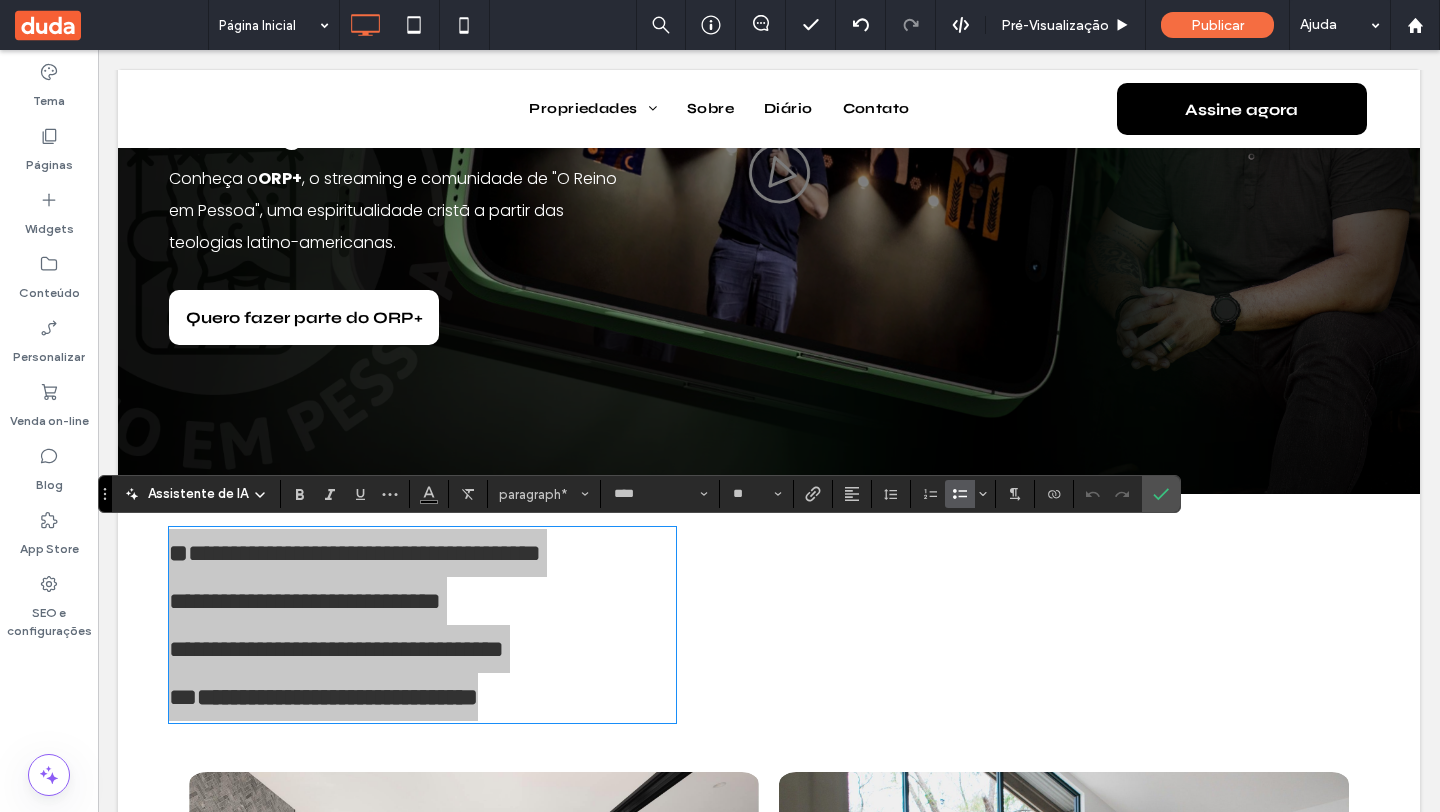click 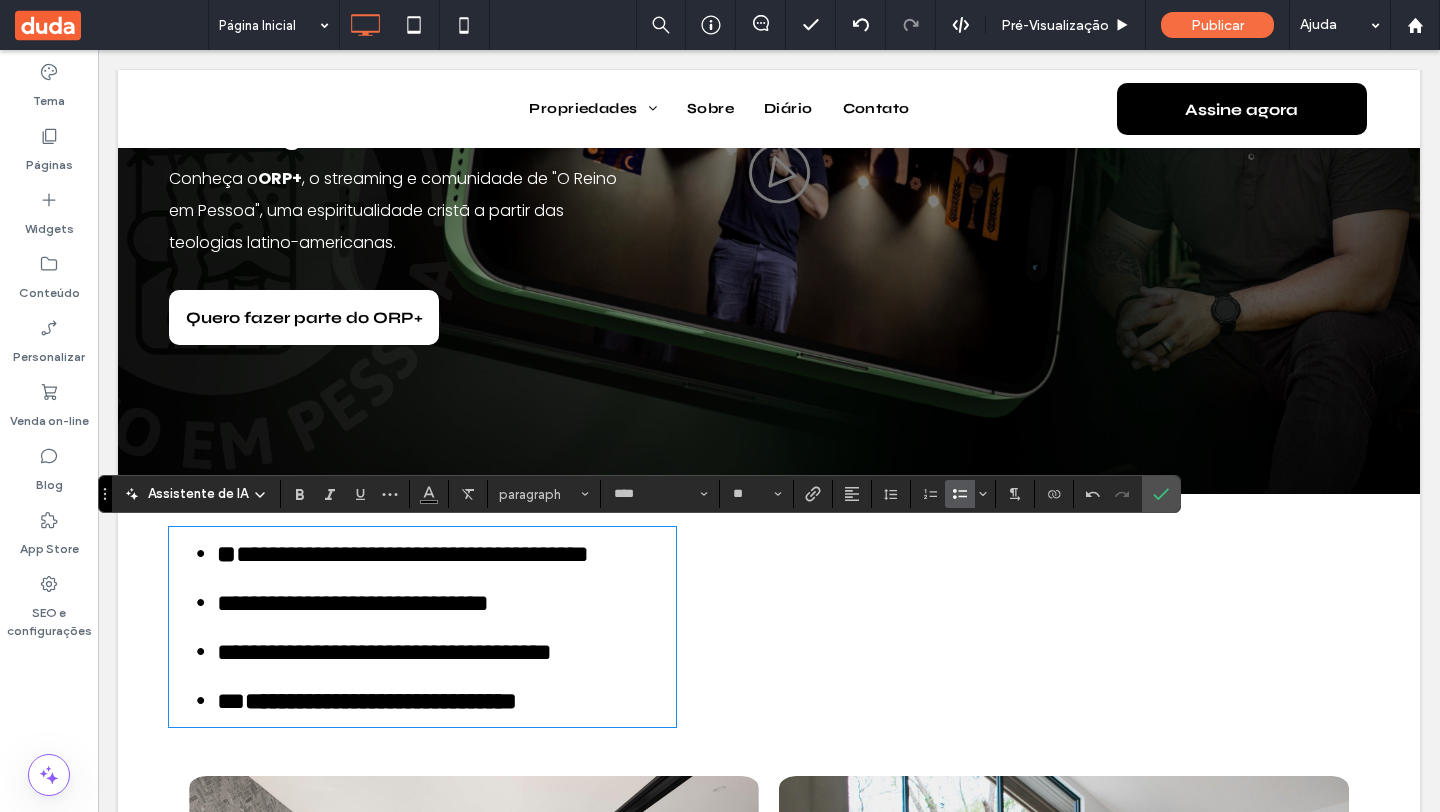click on "**********" at bounding box center (769, 618) 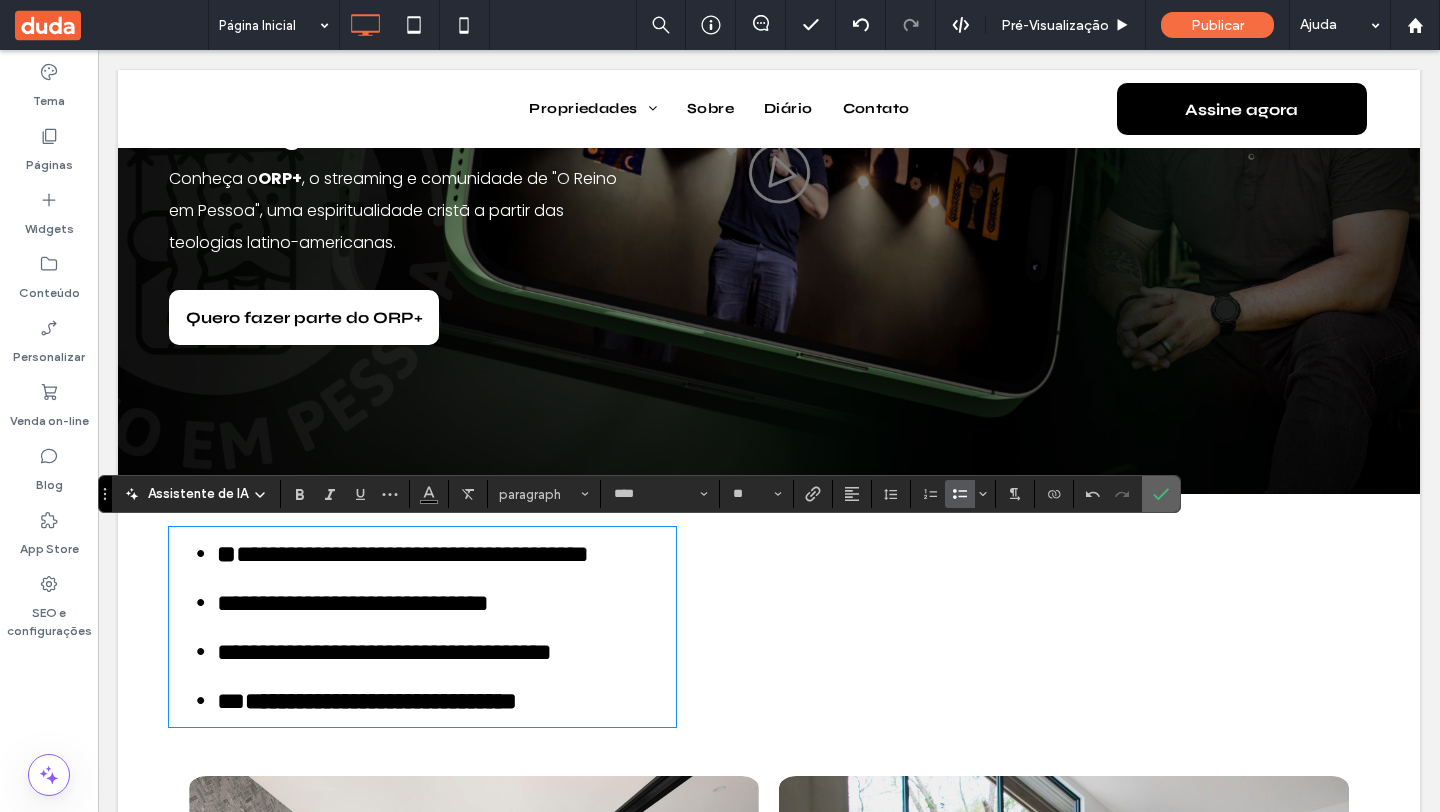 click at bounding box center [1161, 494] 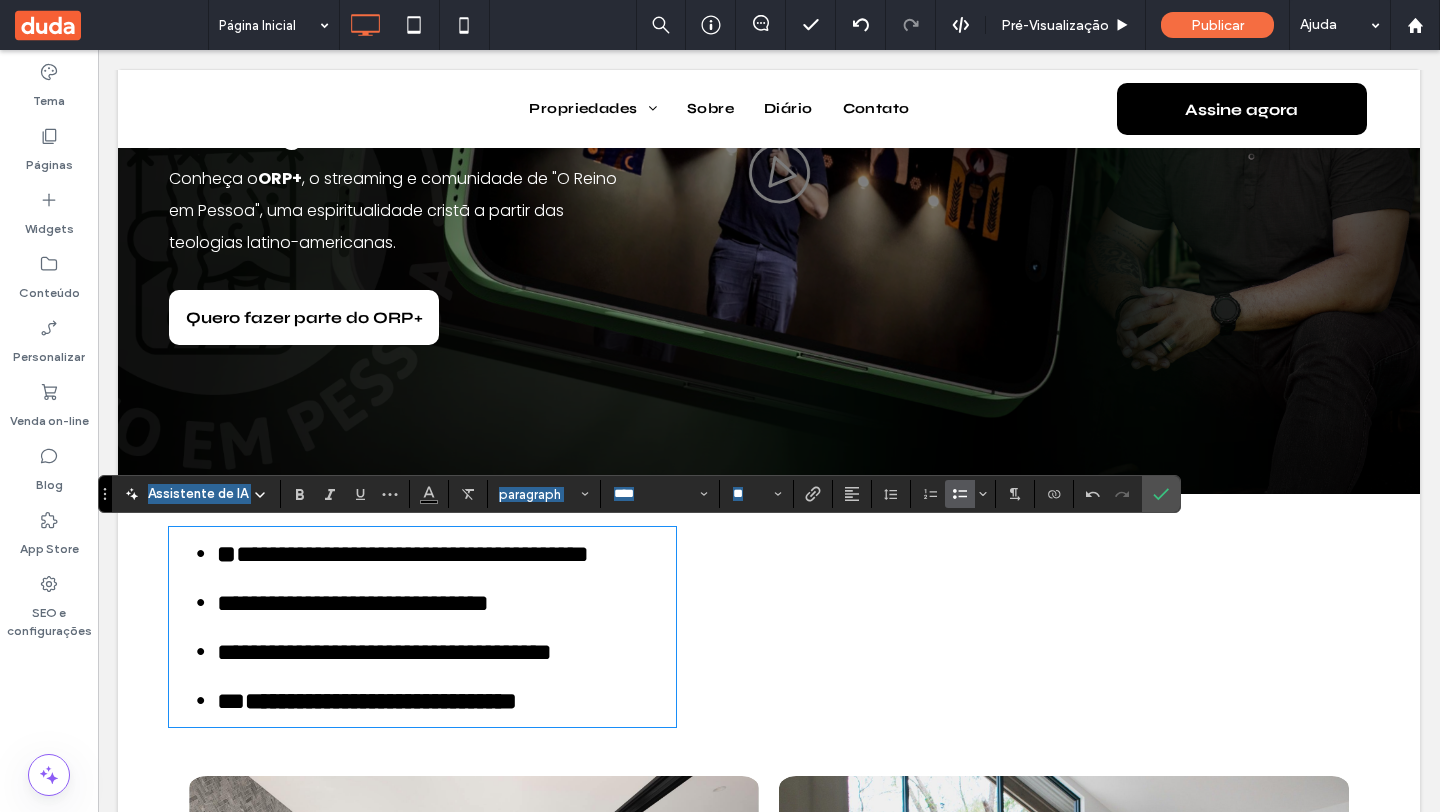 scroll, scrollTop: 321, scrollLeft: 0, axis: vertical 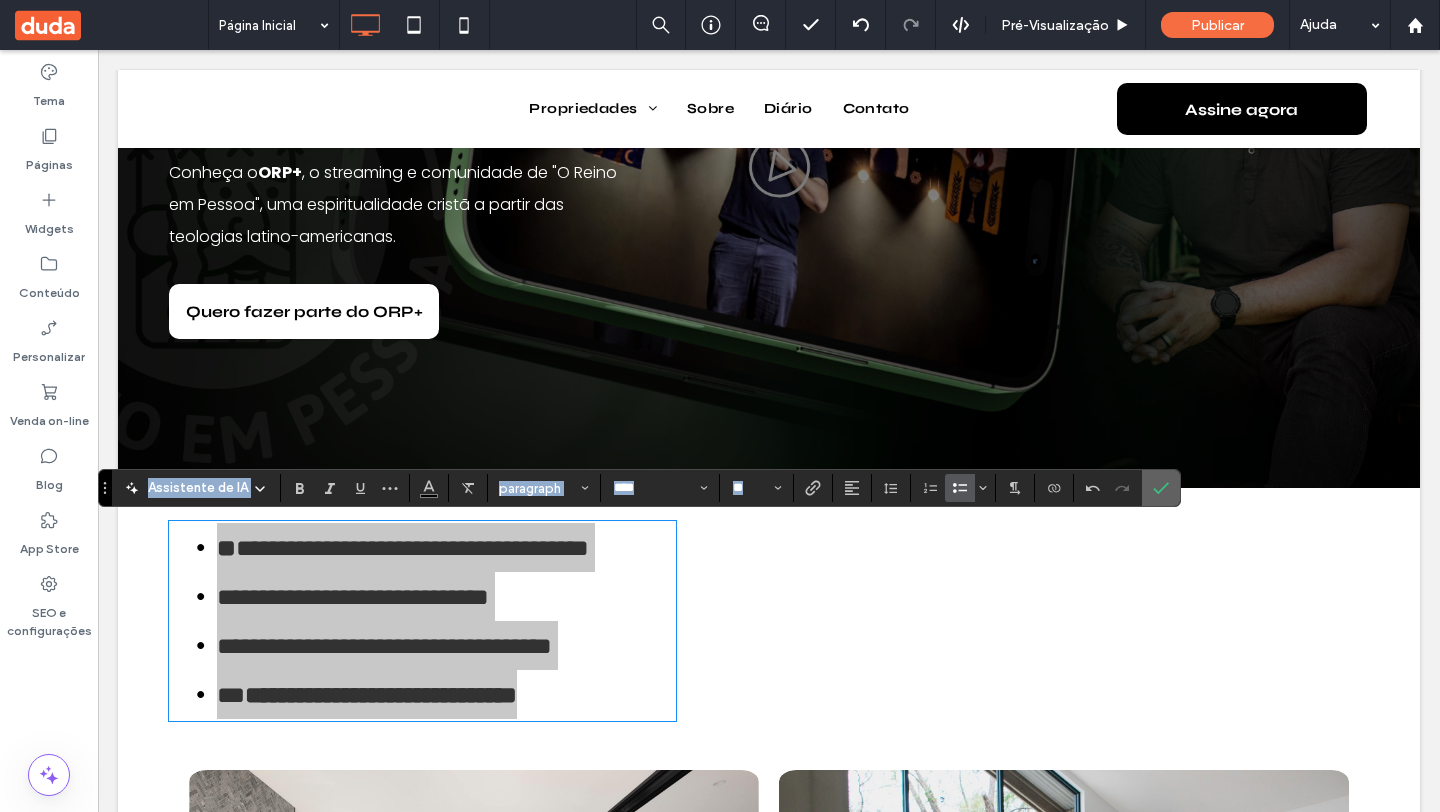 click 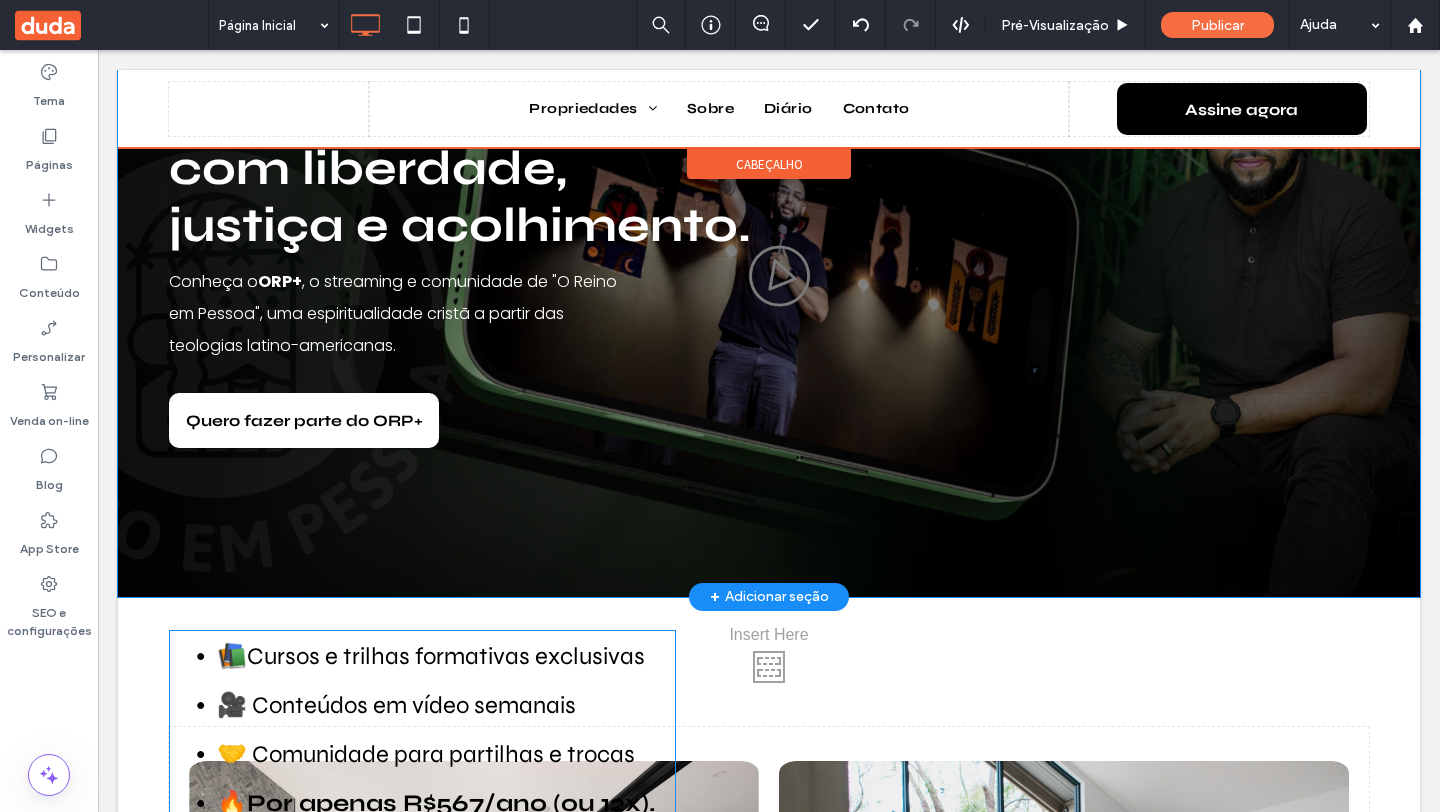 scroll, scrollTop: 212, scrollLeft: 0, axis: vertical 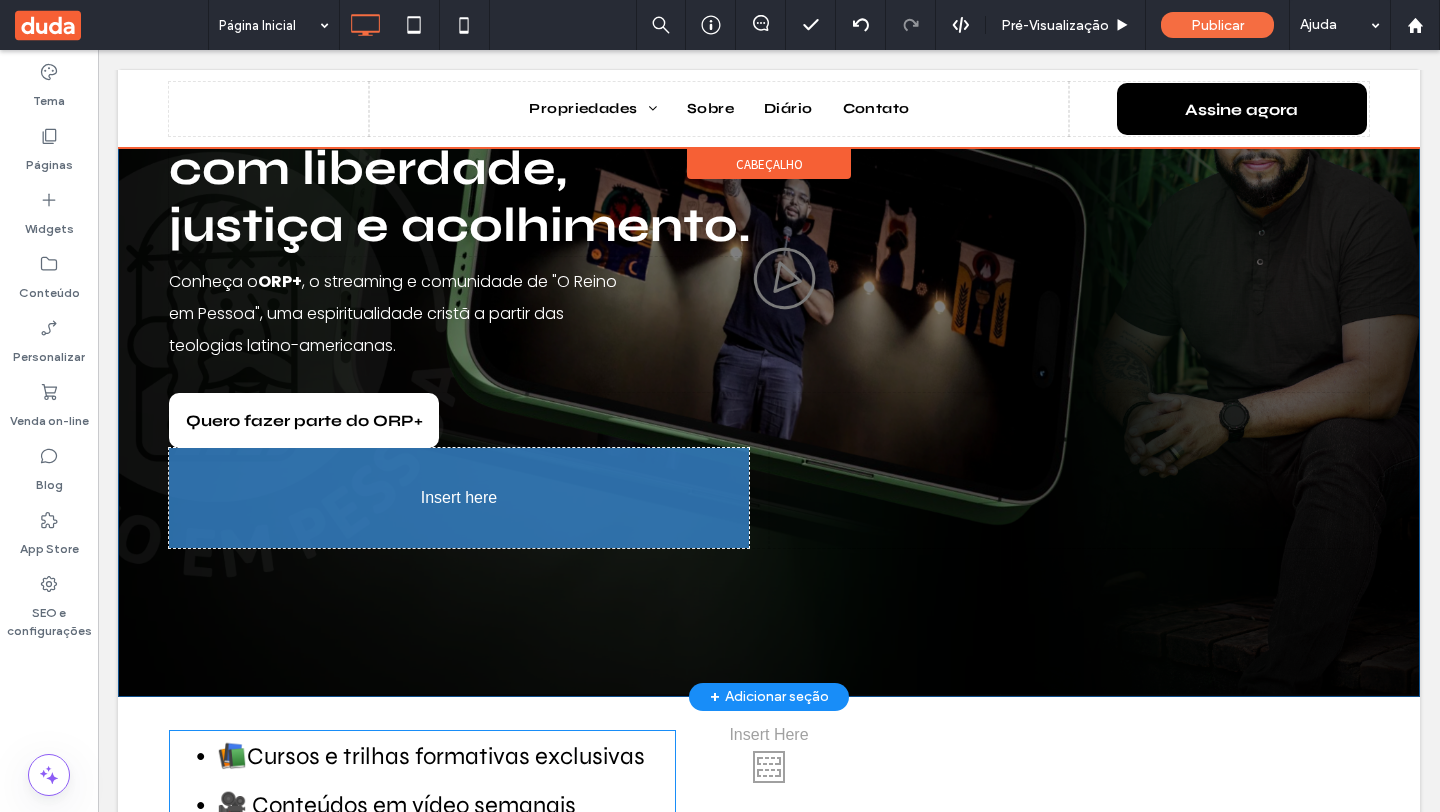 drag, startPoint x: 327, startPoint y: 699, endPoint x: 382, endPoint y: 568, distance: 142.07744 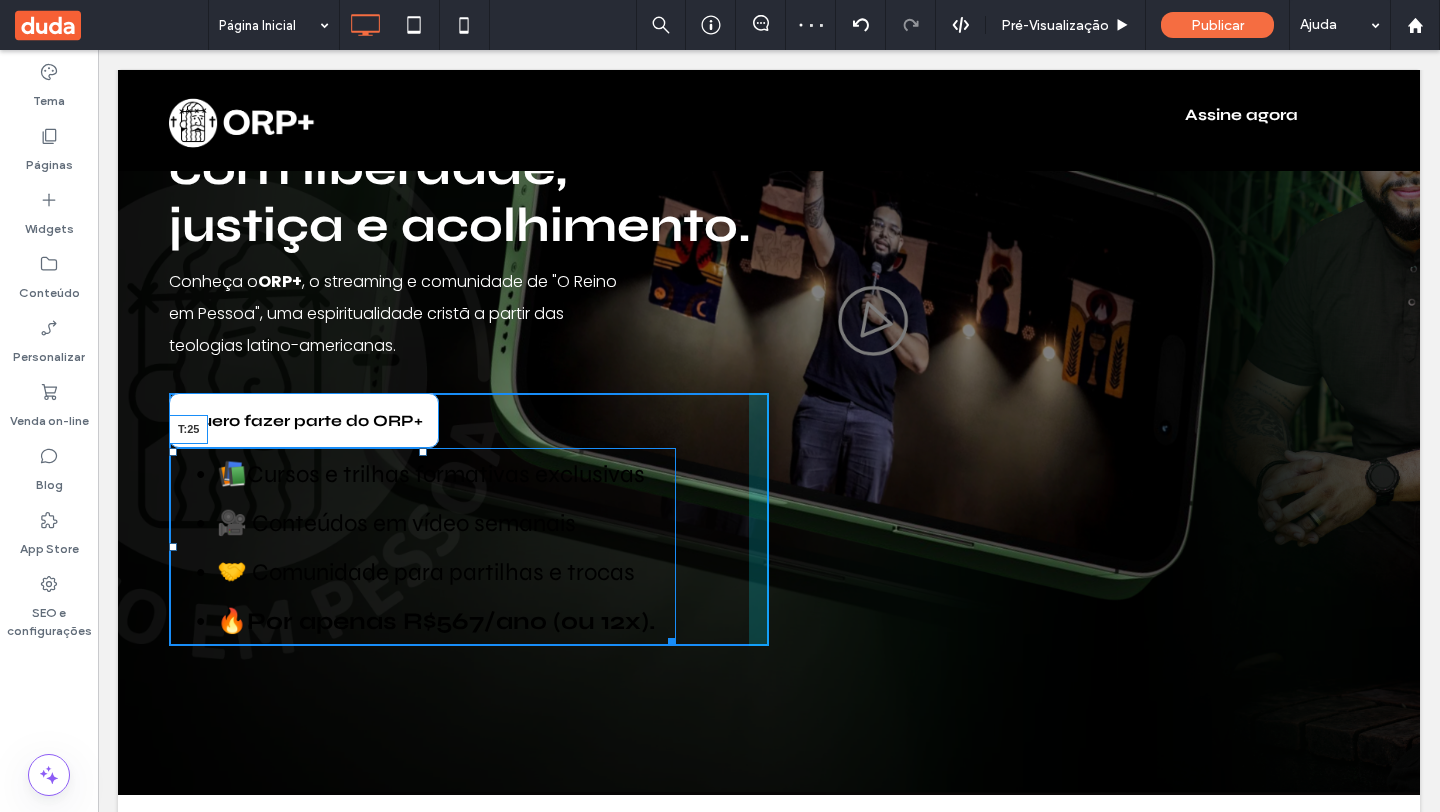 drag, startPoint x: 422, startPoint y: 454, endPoint x: 413, endPoint y: 479, distance: 26.57066 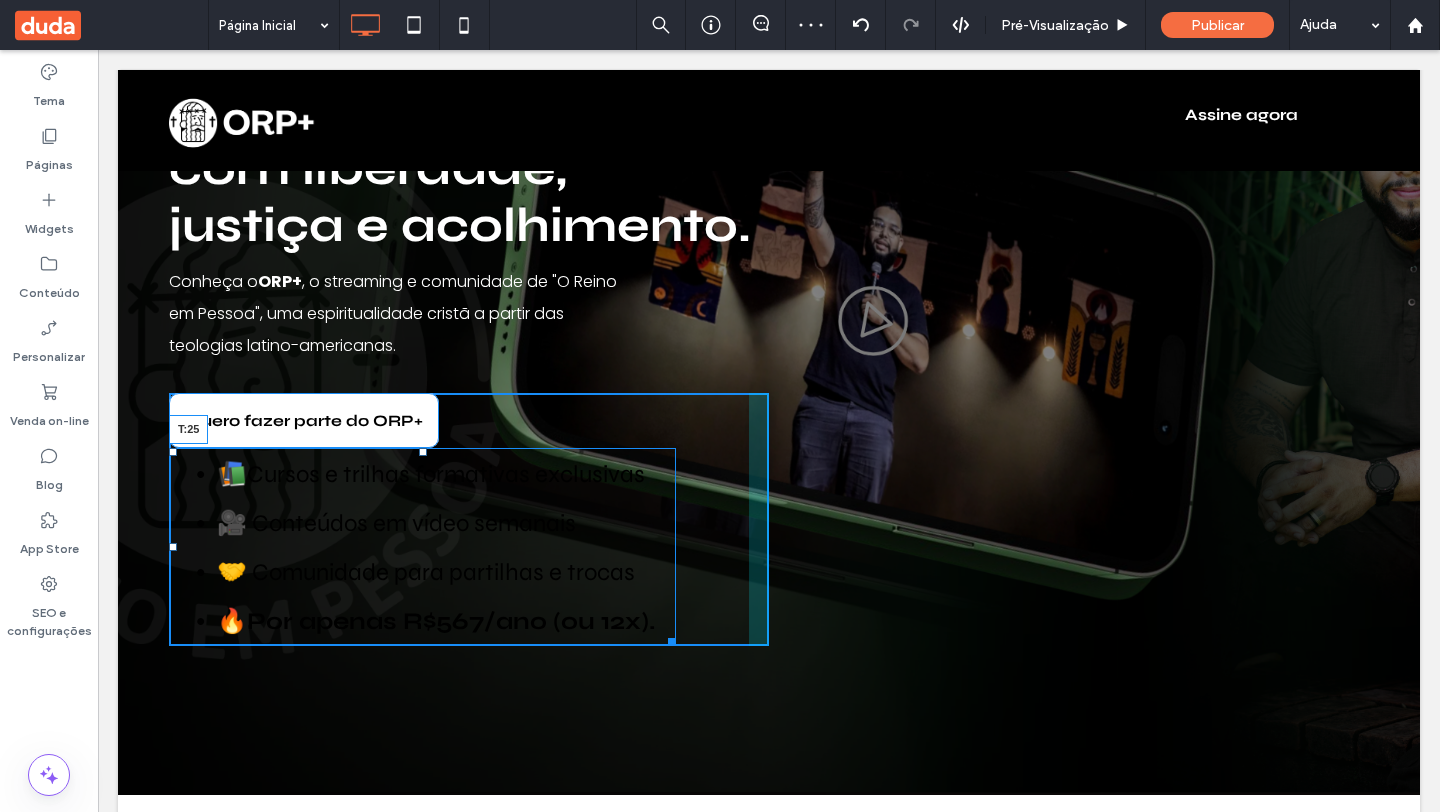 click on "📚  Cursos e trilhas formativas exclusivas 🎥 Conteúdos em vídeo semanais 🤝 Comunidade para partilhas e trocas 🔥  Por apenas R$567/ano (ou 12x).  T:25" at bounding box center (422, 547) 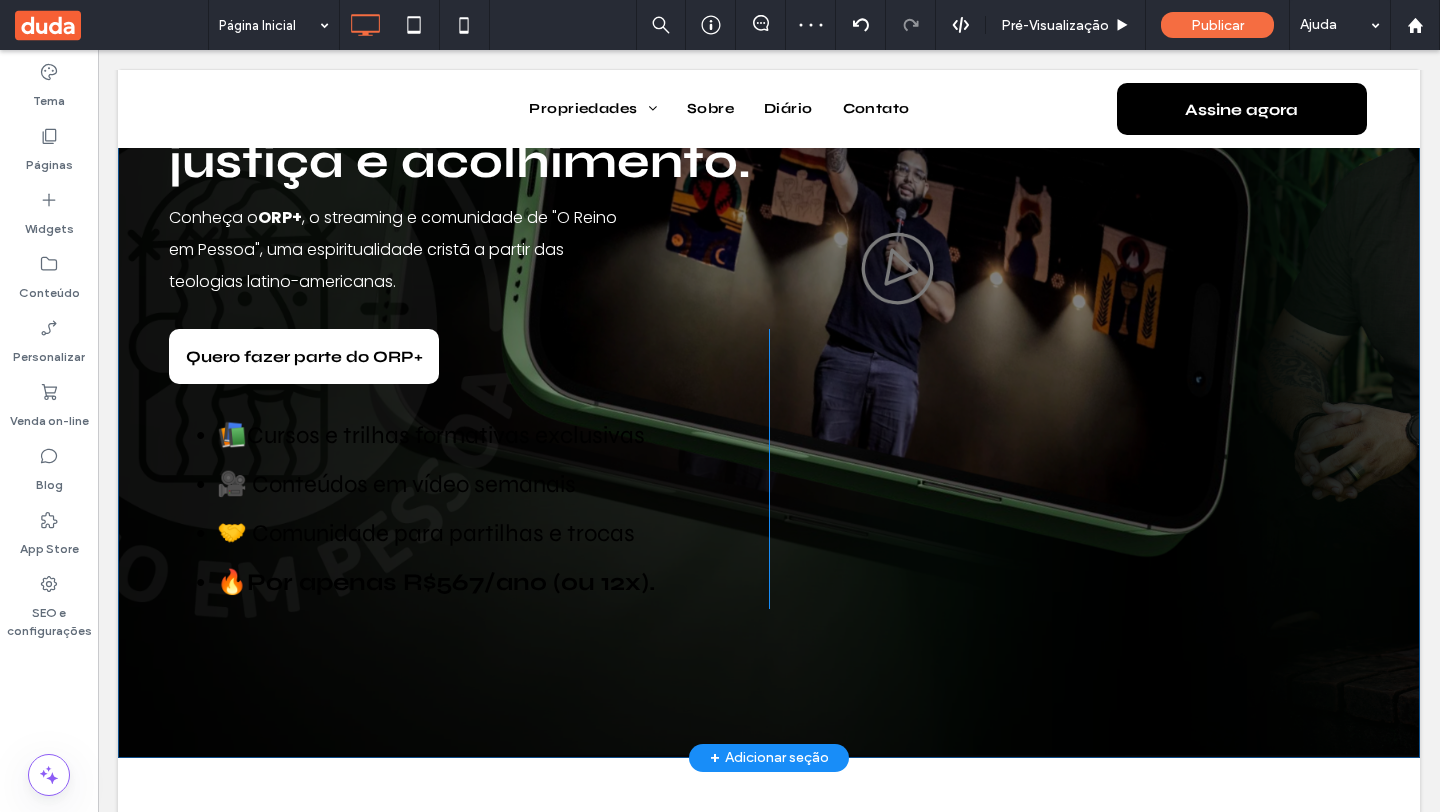 scroll, scrollTop: 294, scrollLeft: 0, axis: vertical 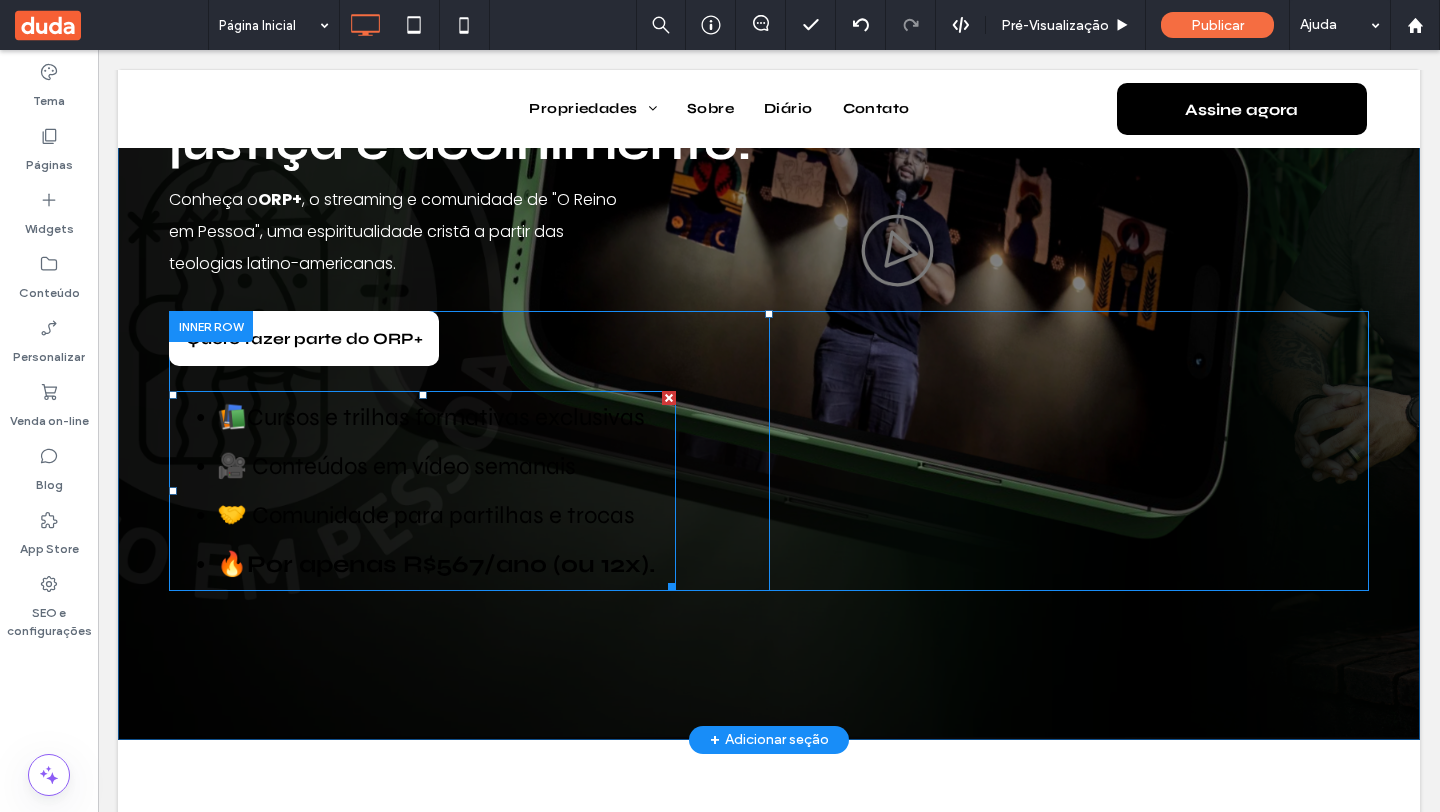 click on "🤝 Comunidade para partilhas e trocas" at bounding box center (446, 515) 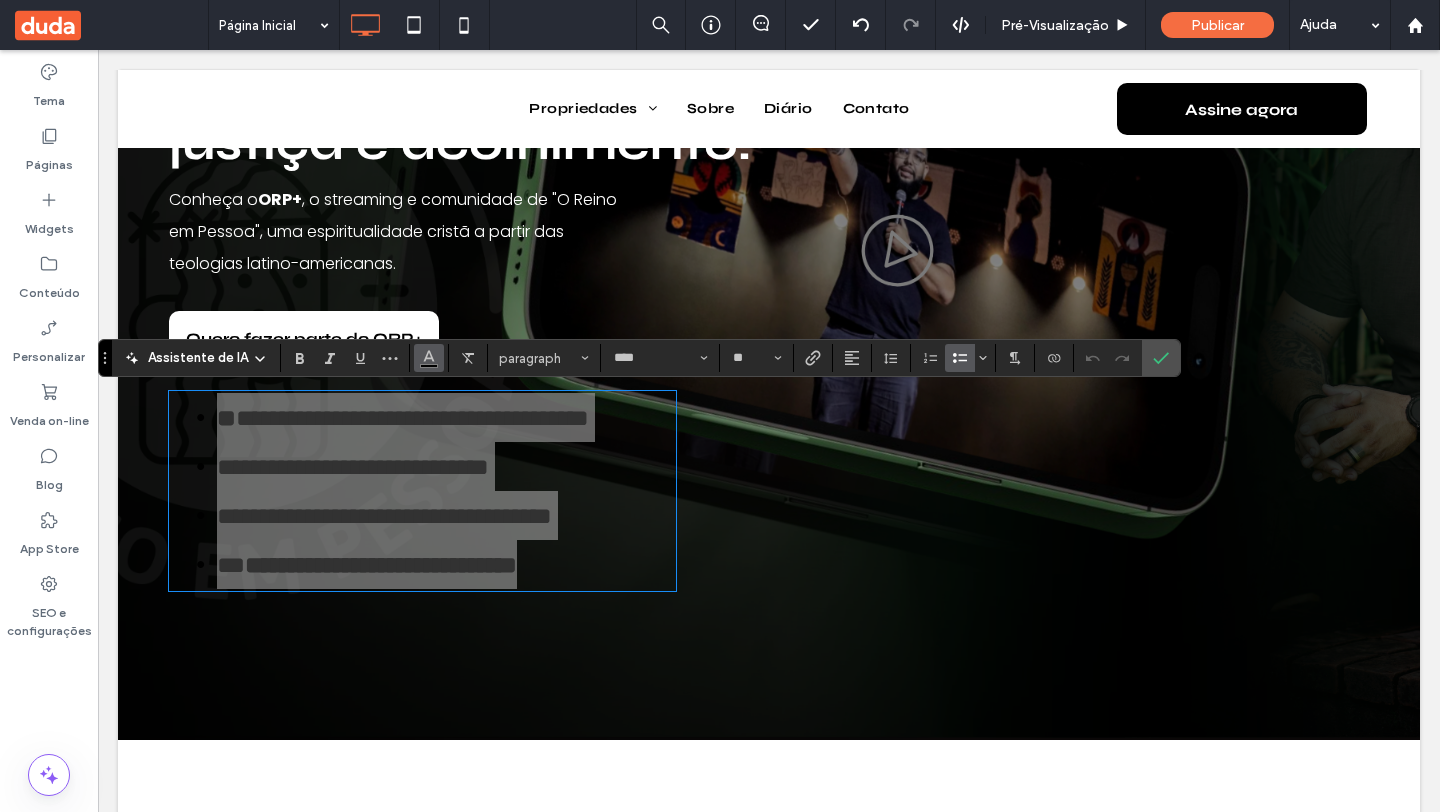 click 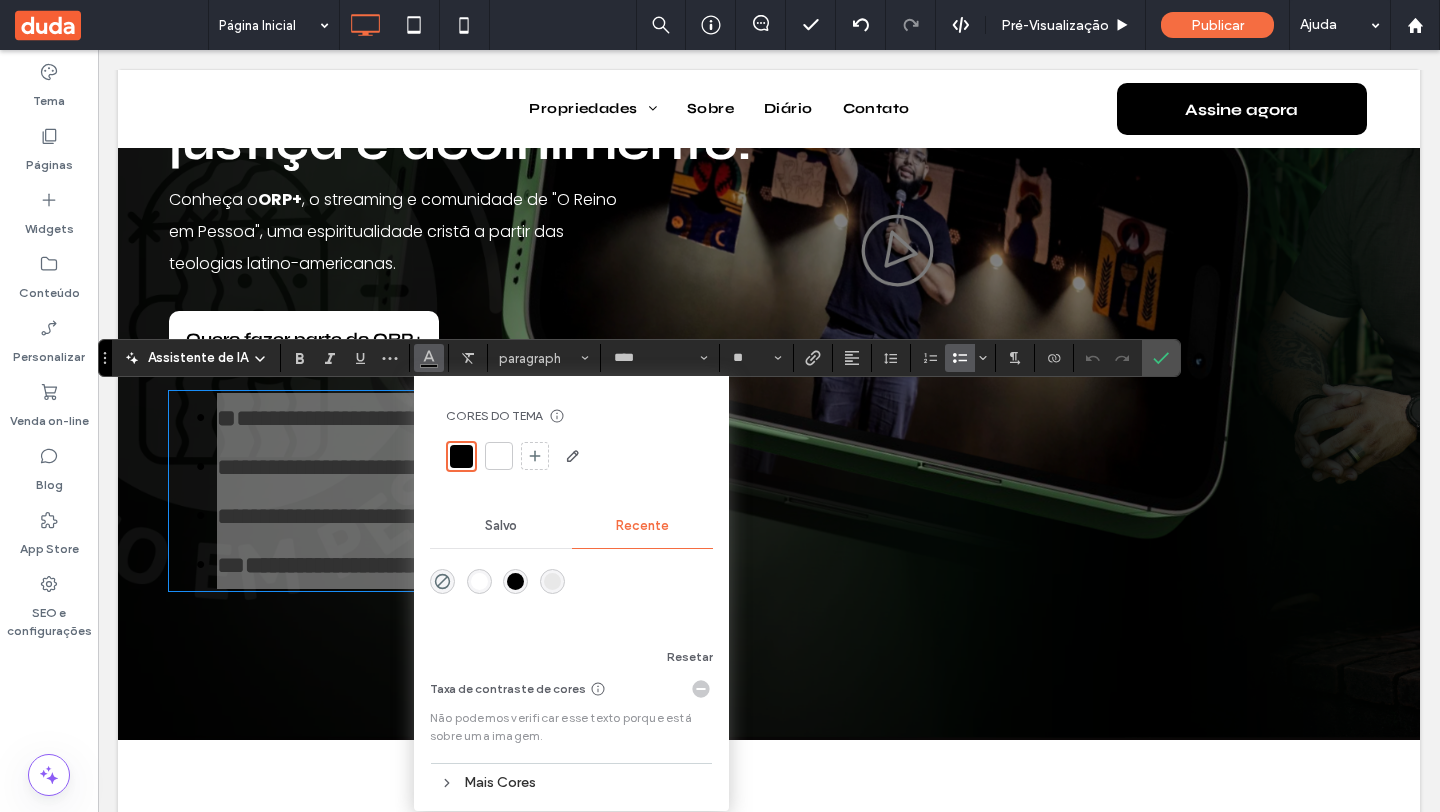 click at bounding box center (499, 456) 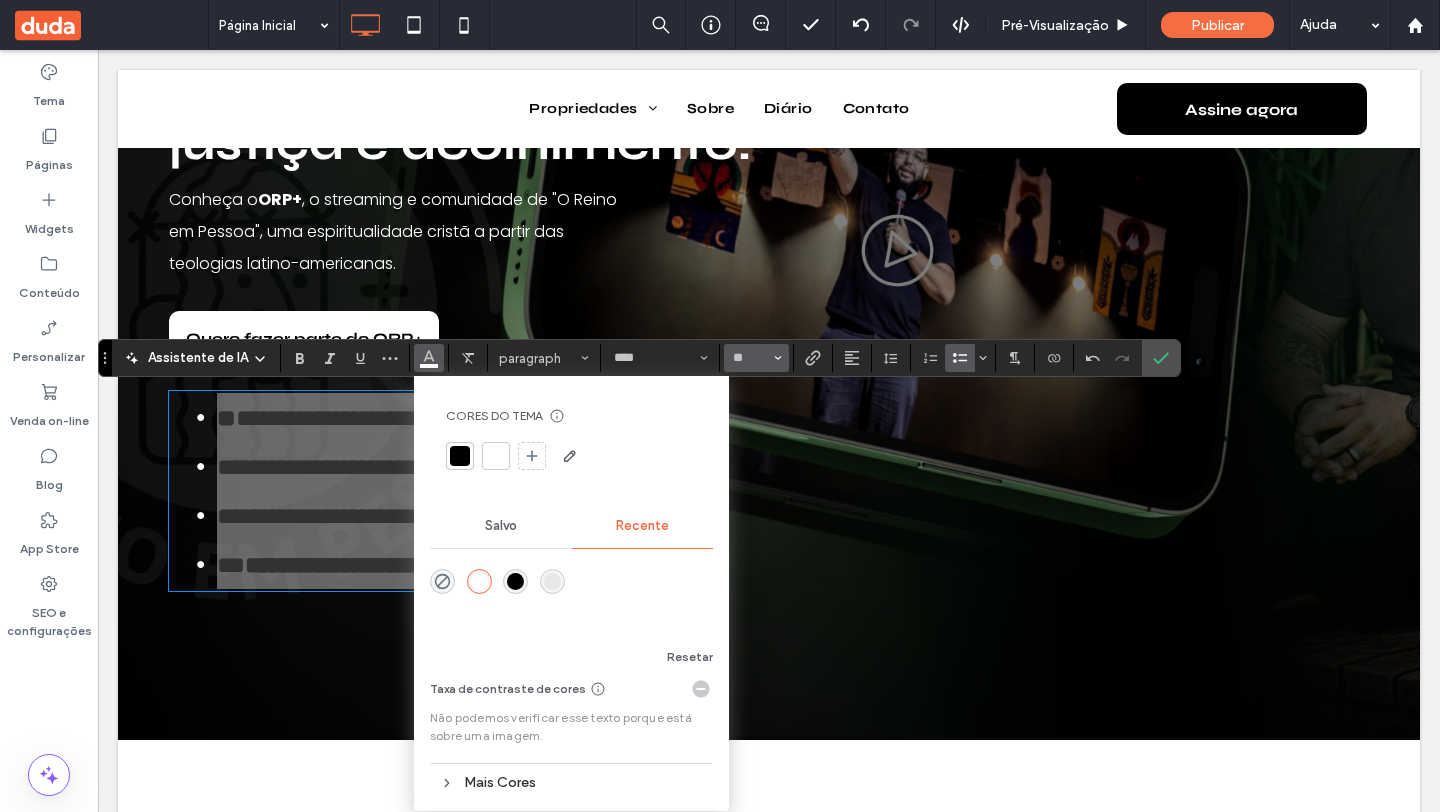 click 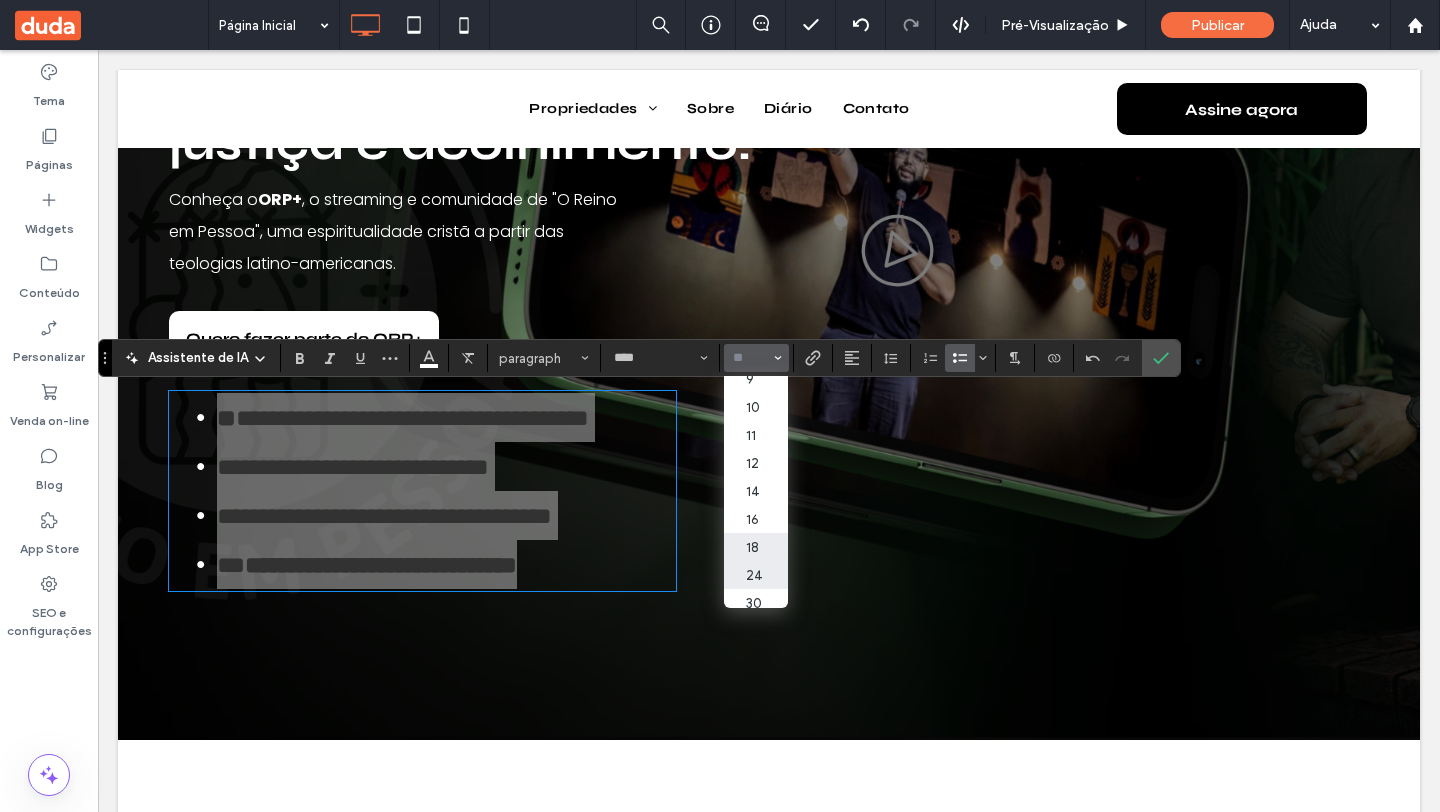 scroll, scrollTop: 40, scrollLeft: 0, axis: vertical 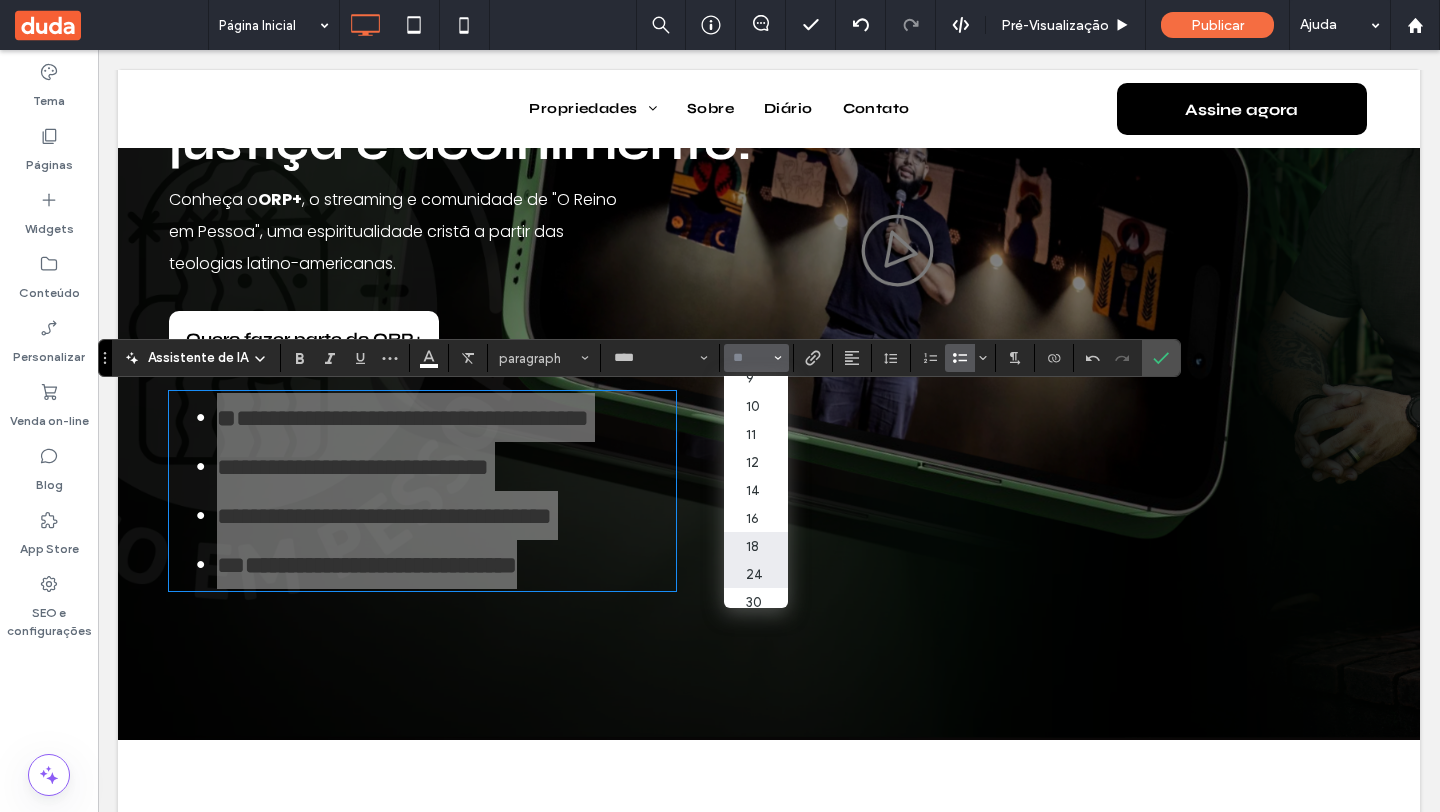 click on "18" at bounding box center (756, 546) 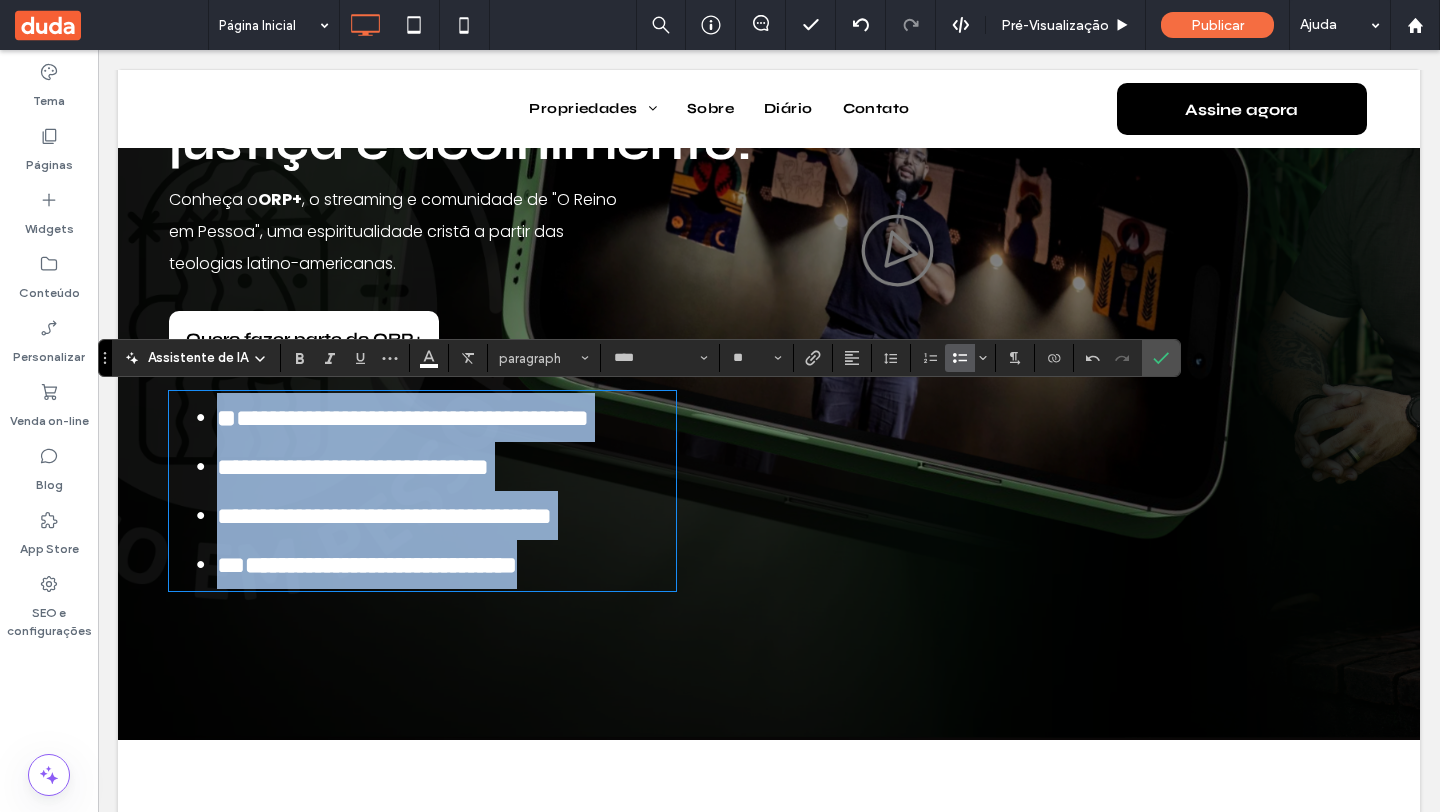 type on "**" 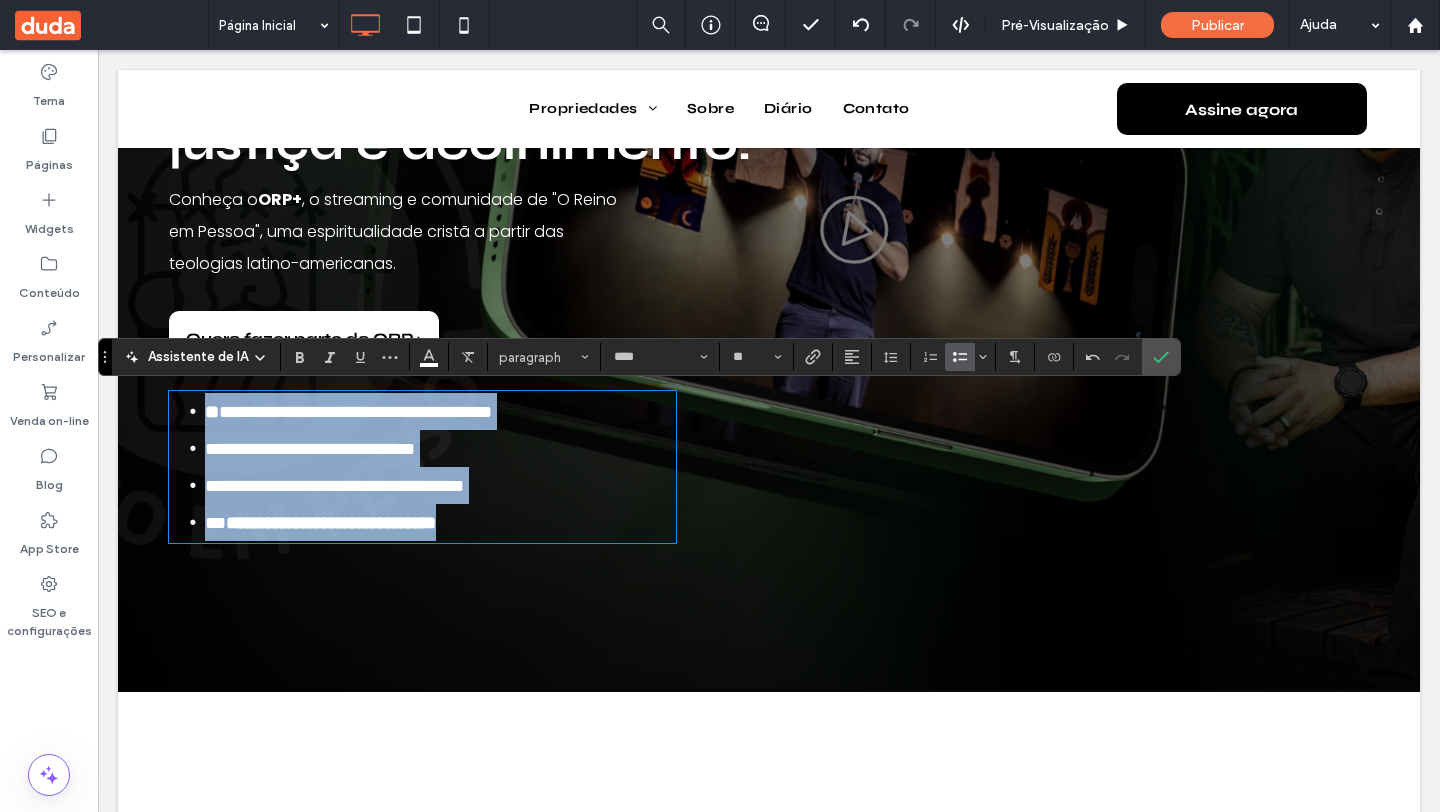 scroll, scrollTop: 295, scrollLeft: 0, axis: vertical 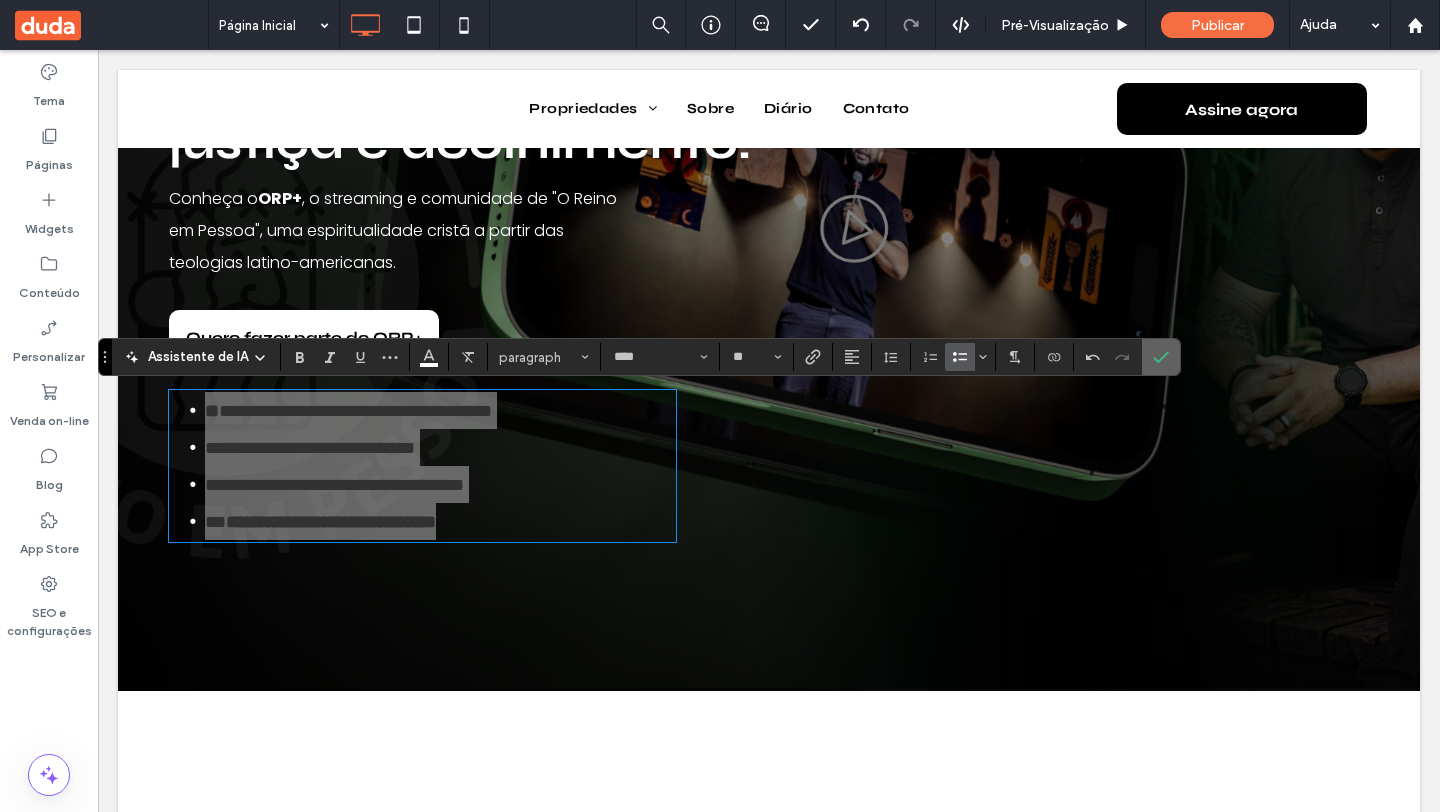 click at bounding box center (1161, 357) 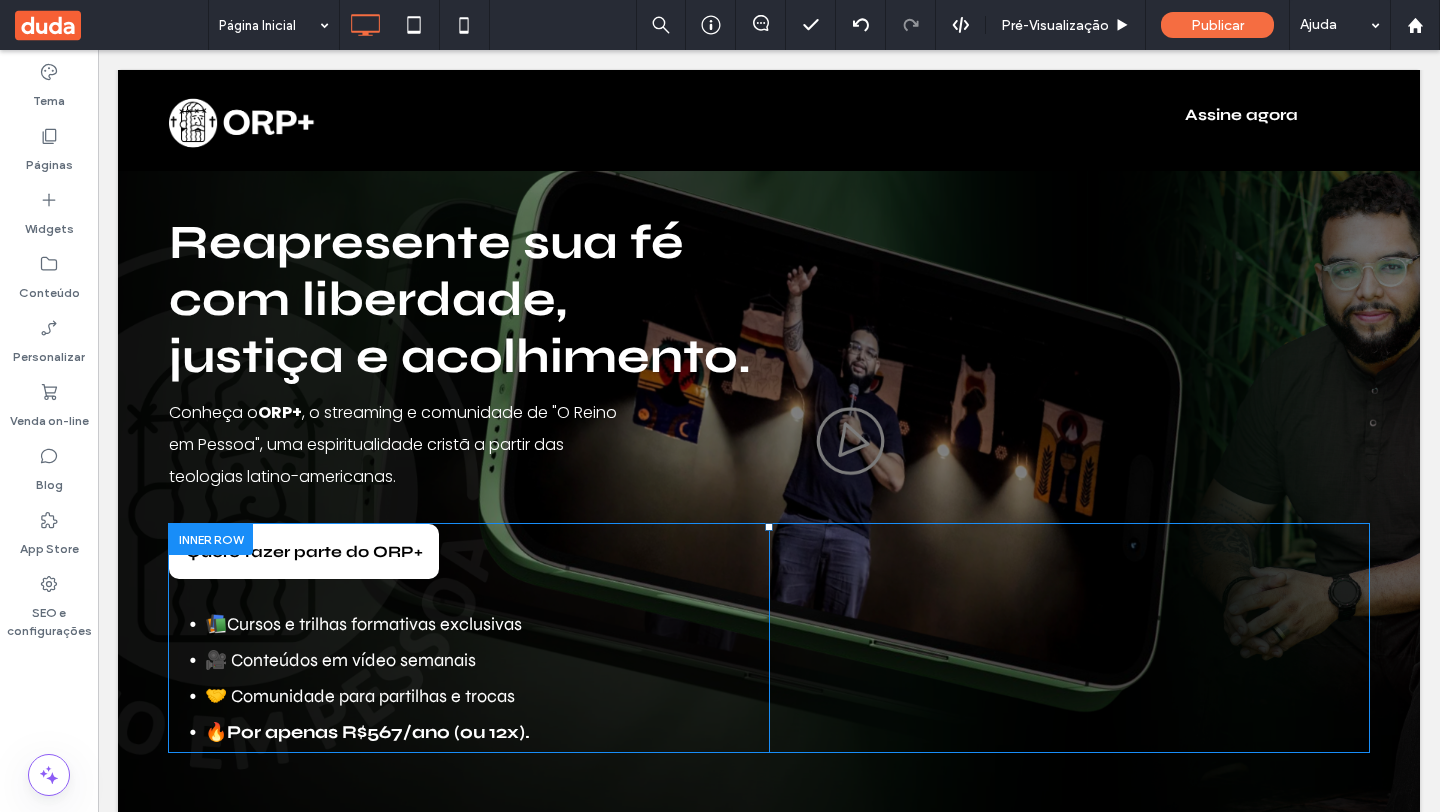 scroll, scrollTop: 99, scrollLeft: 0, axis: vertical 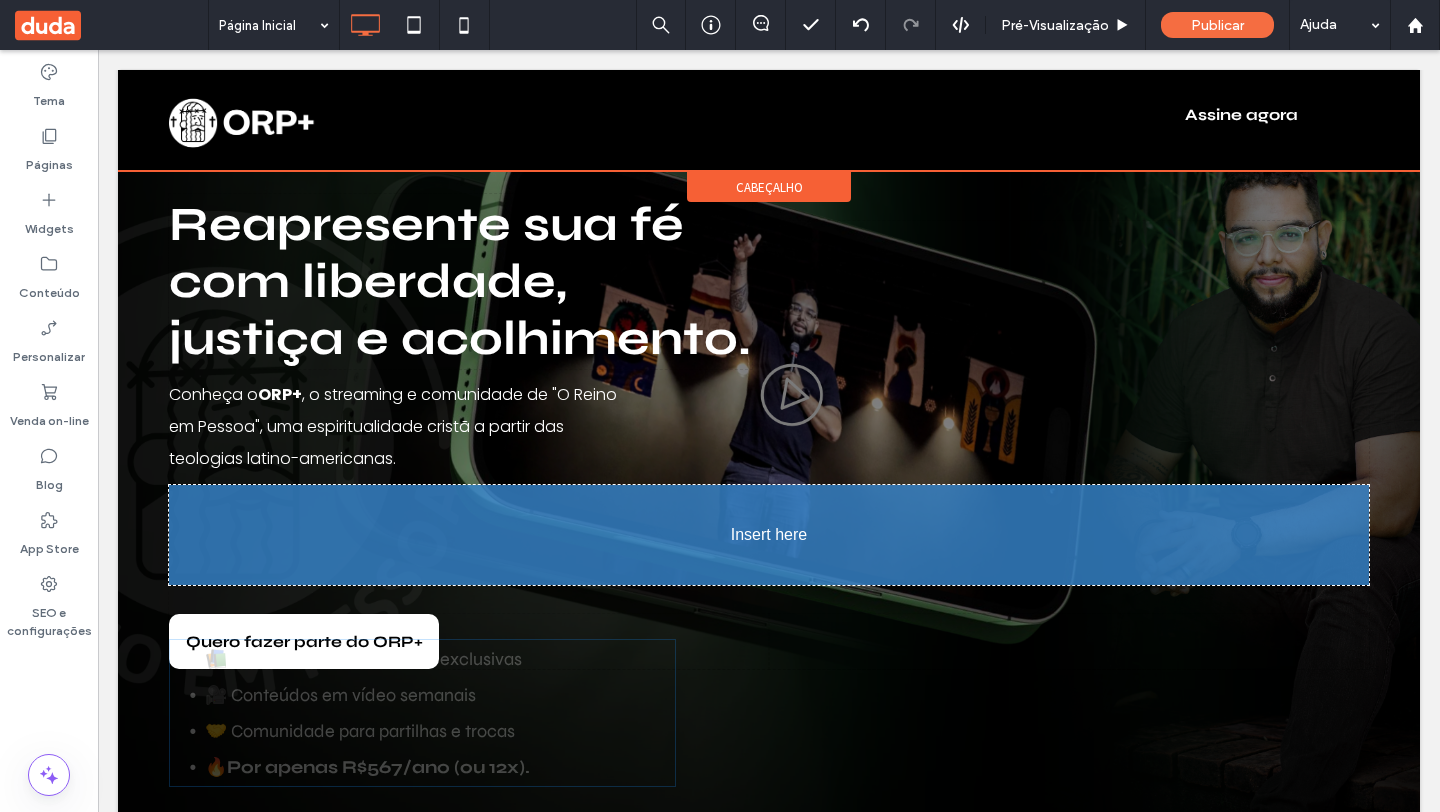 drag, startPoint x: 306, startPoint y: 713, endPoint x: 227, endPoint y: 533, distance: 196.57314 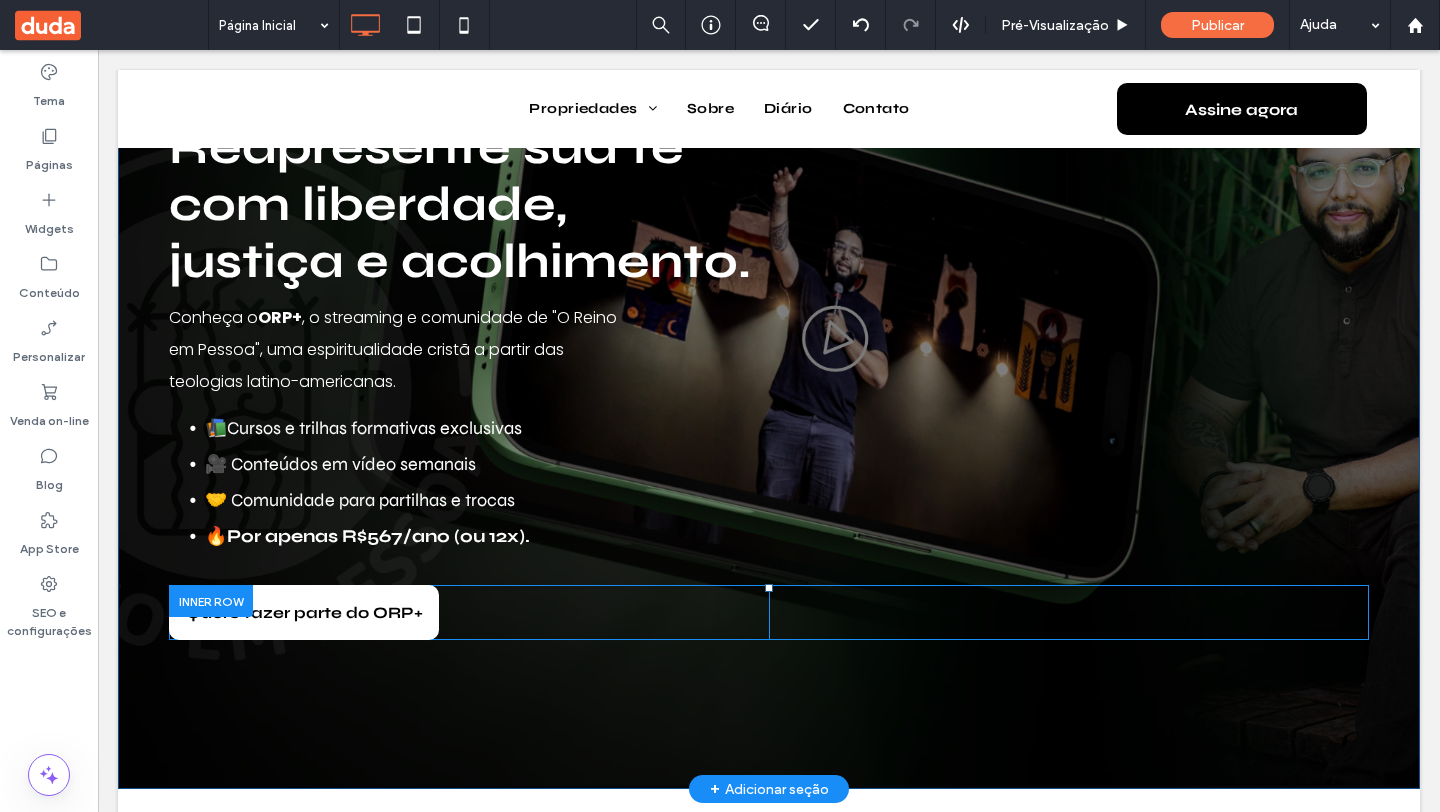 scroll, scrollTop: 178, scrollLeft: 0, axis: vertical 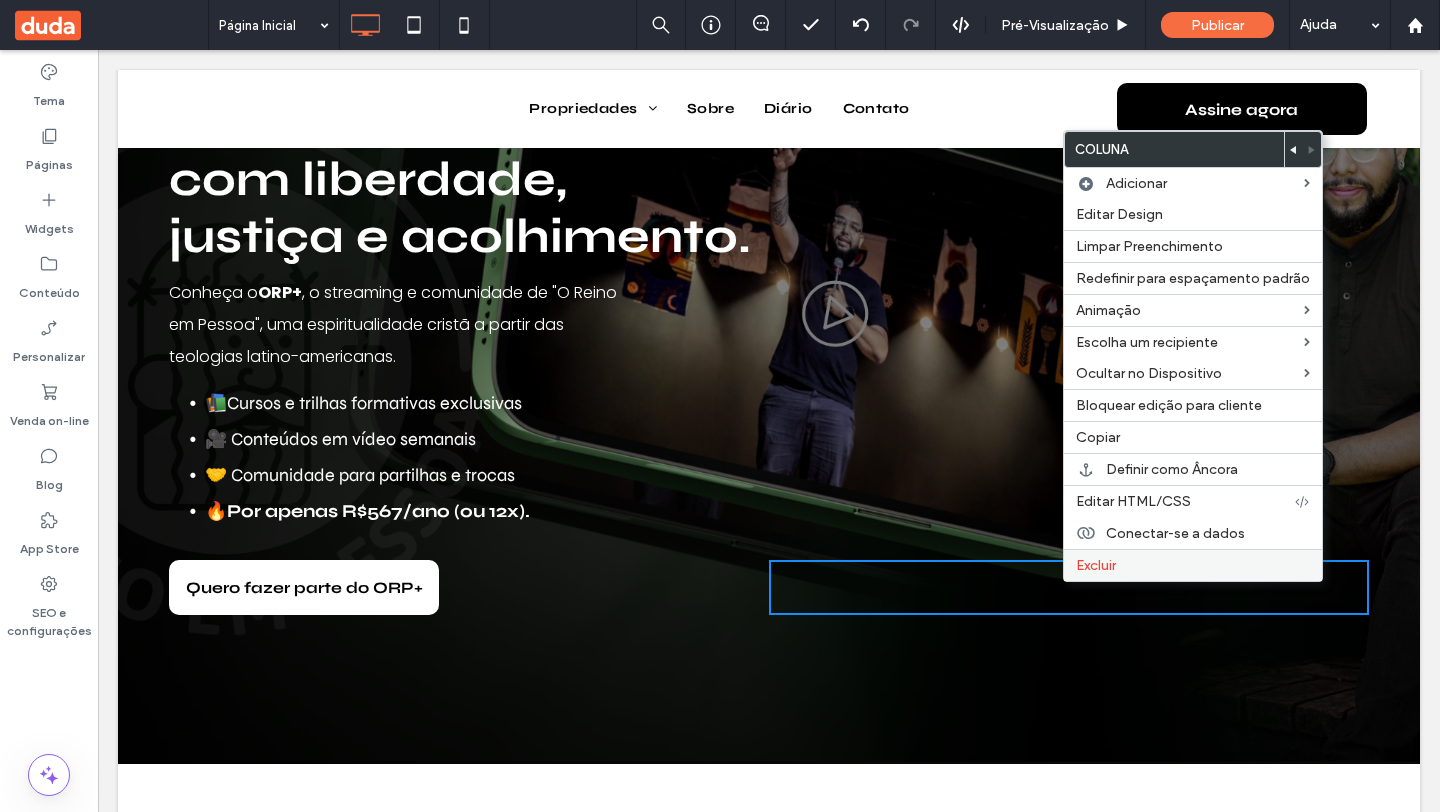 click on "Excluir" at bounding box center [1193, 565] 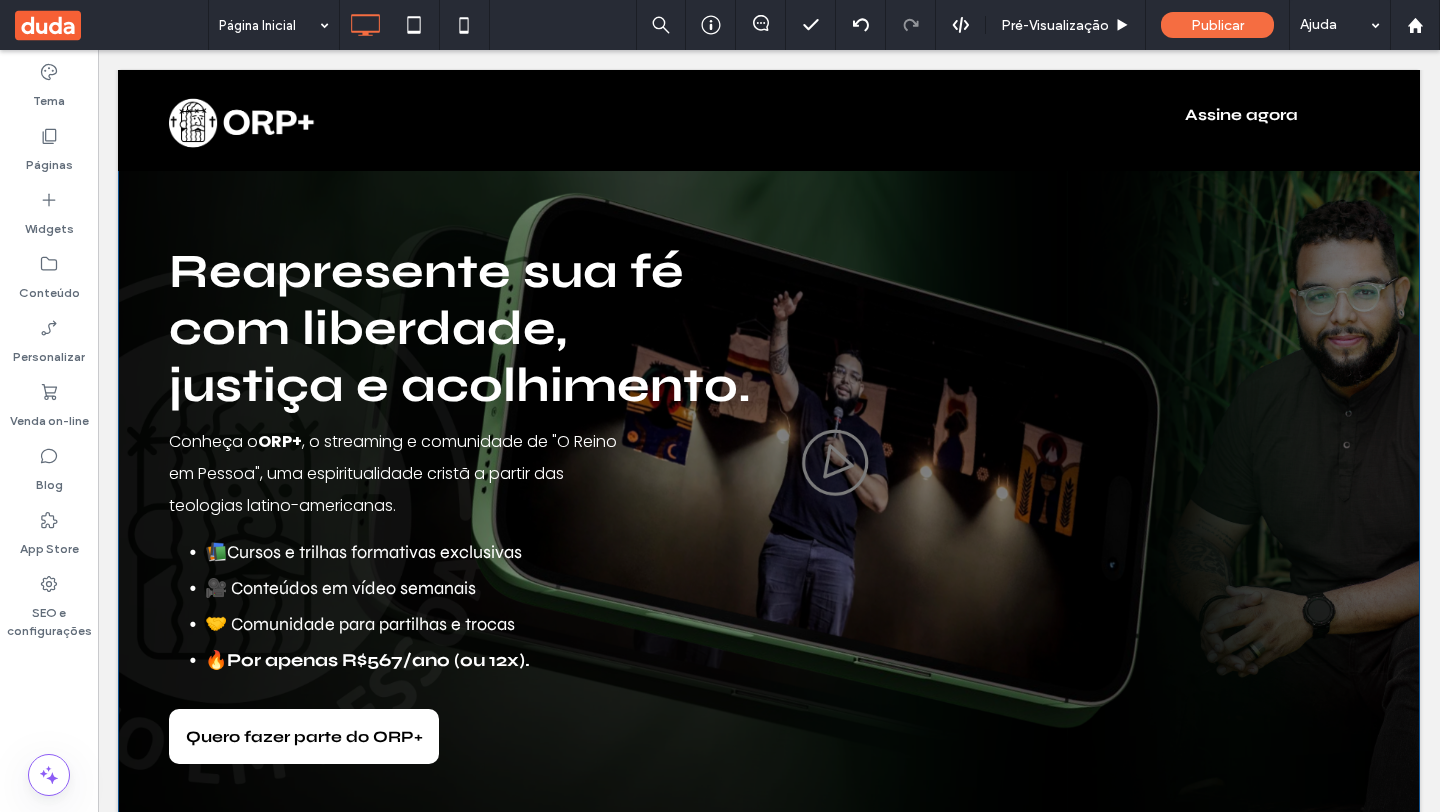 scroll, scrollTop: 0, scrollLeft: 0, axis: both 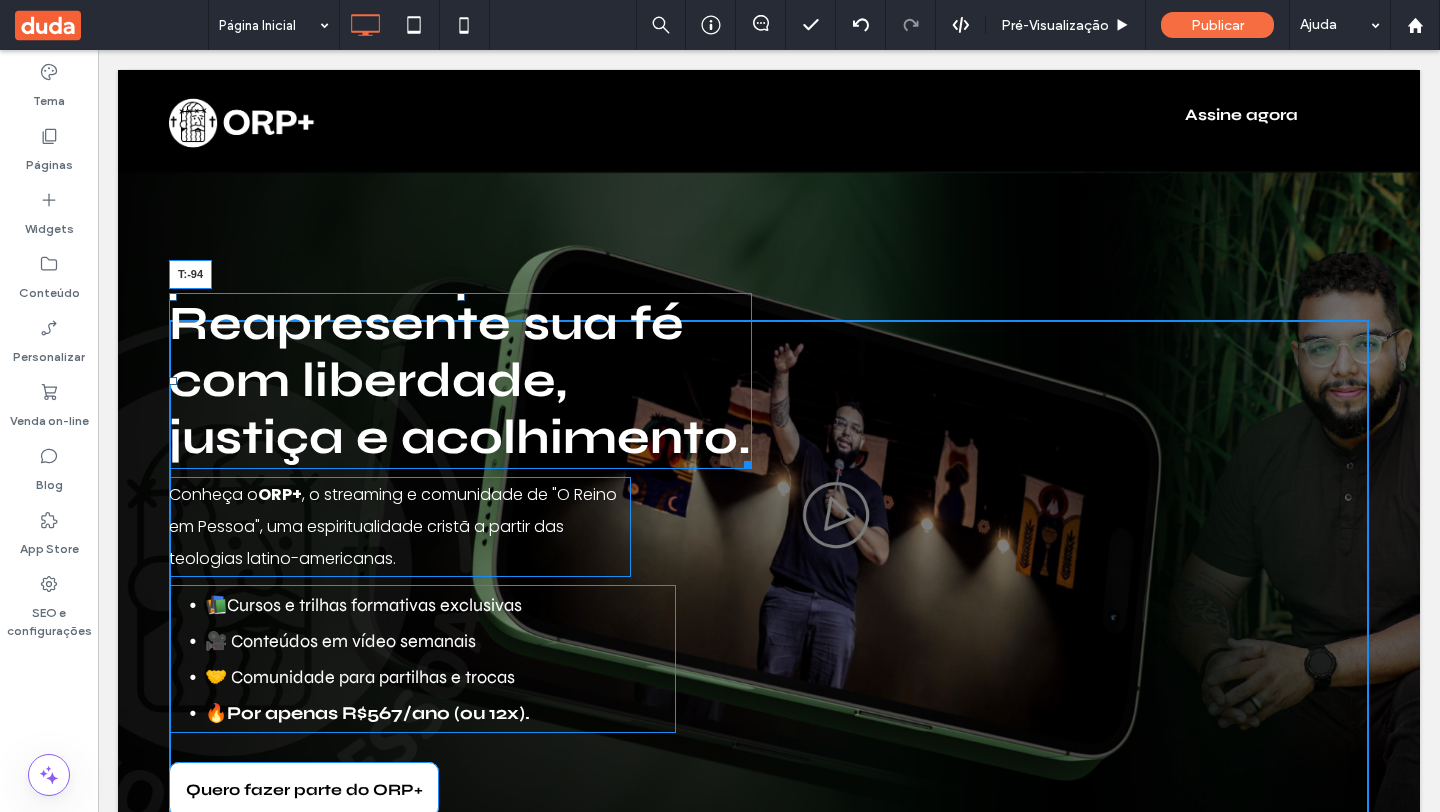 drag, startPoint x: 459, startPoint y: 298, endPoint x: 454, endPoint y: 231, distance: 67.18631 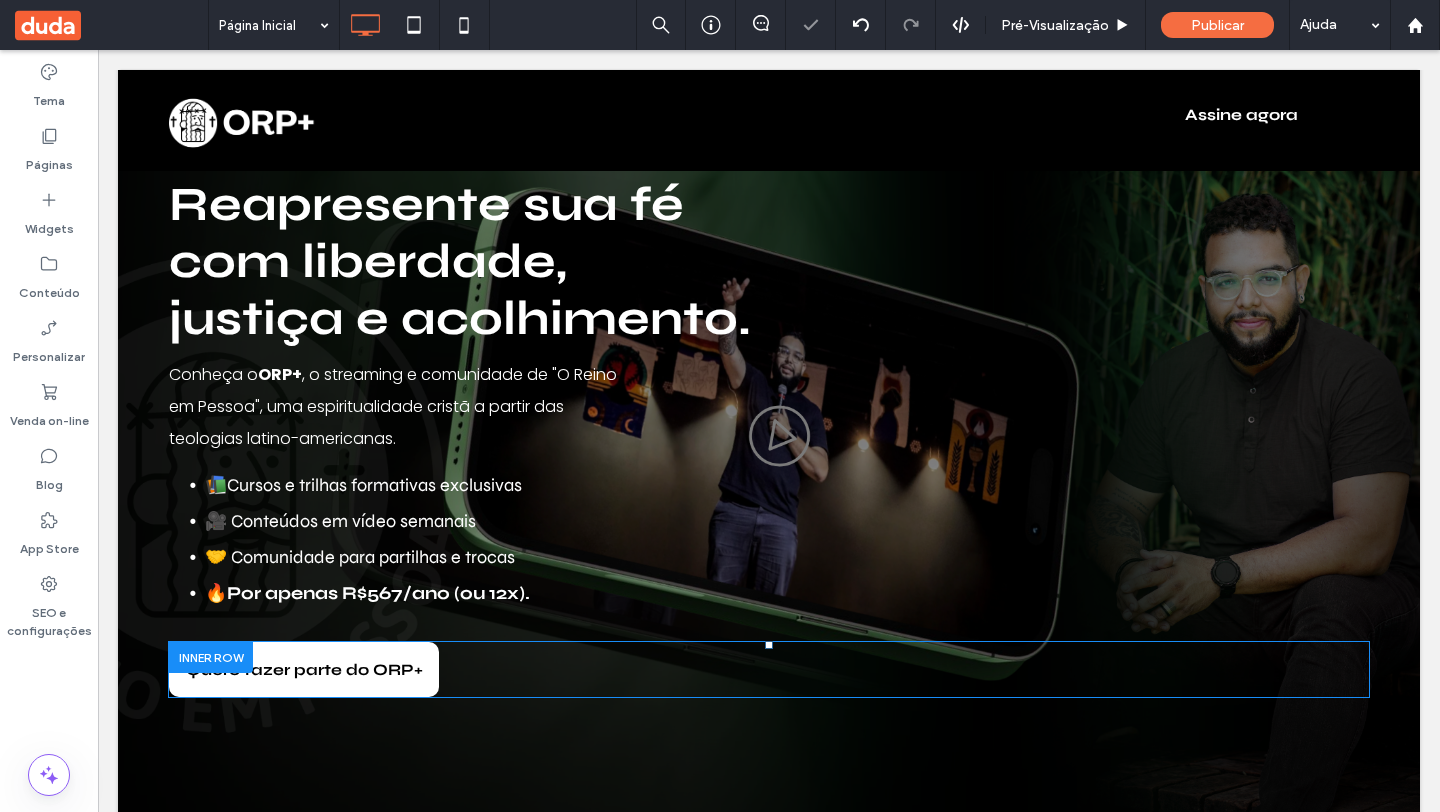 scroll, scrollTop: 0, scrollLeft: 0, axis: both 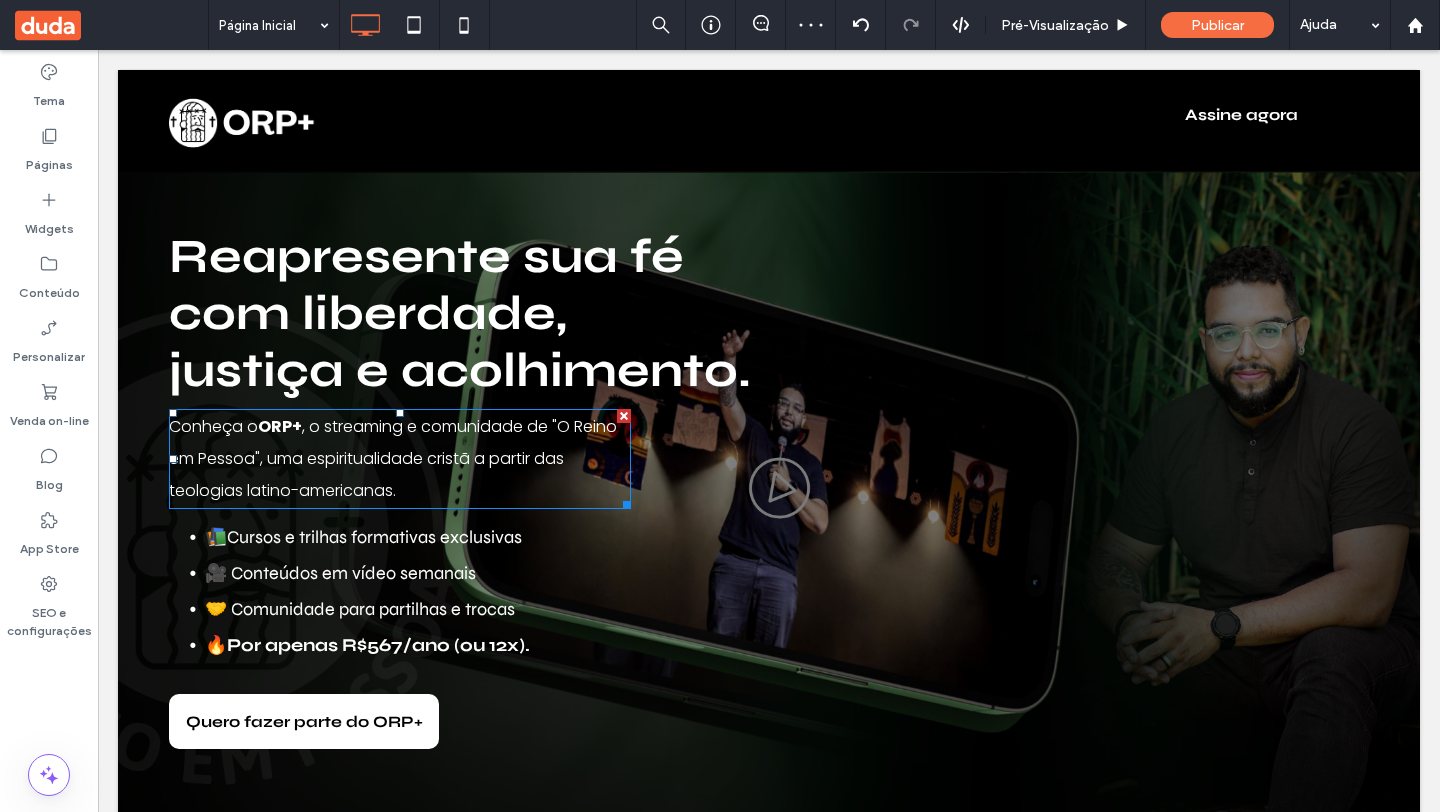 click on "Conheça o  ORP+ , o streaming e comunidade de "O Reino em Pessoa", uma espiritualidade cristã a partir das teologias latino-americanas." at bounding box center (400, 459) 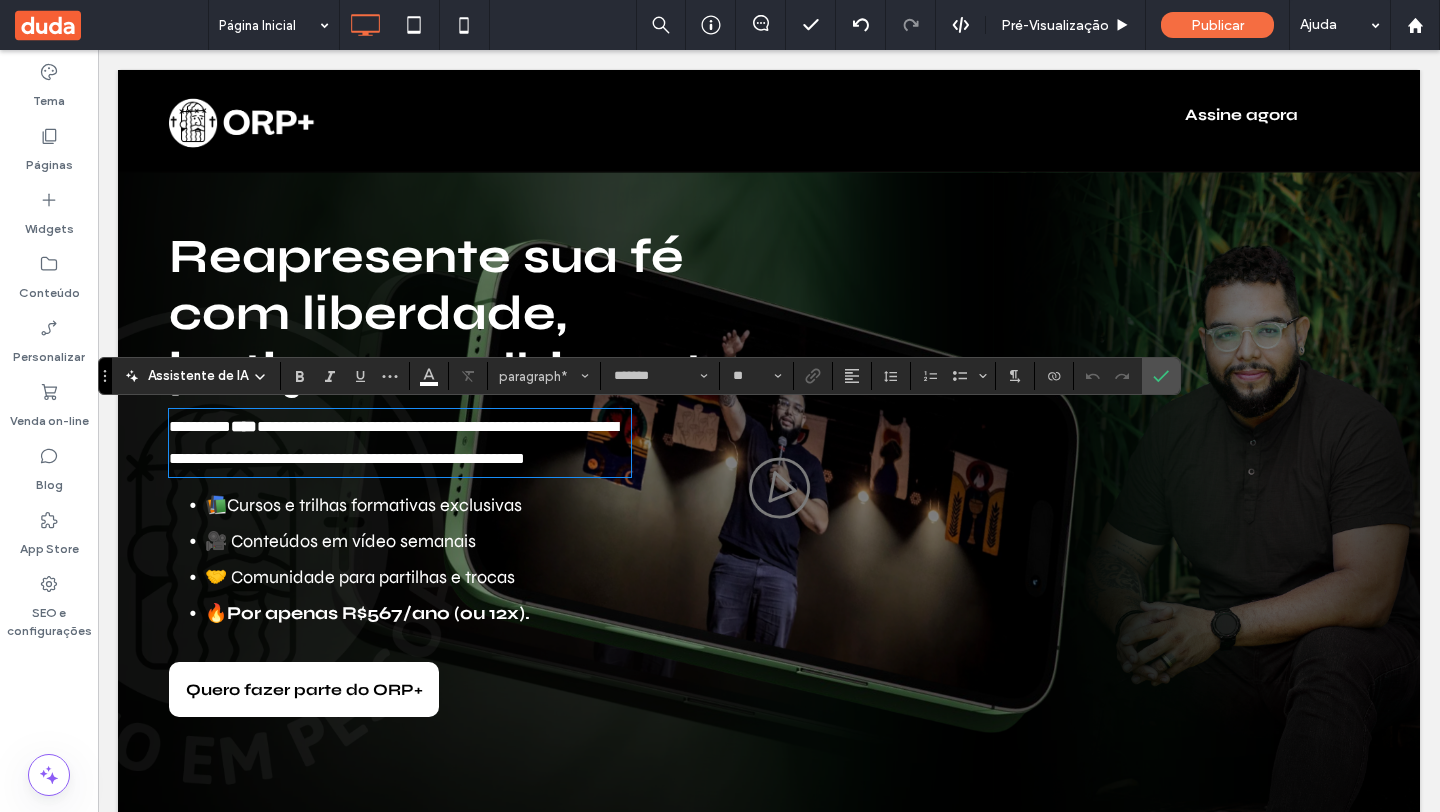 click on "**********" at bounding box center [393, 442] 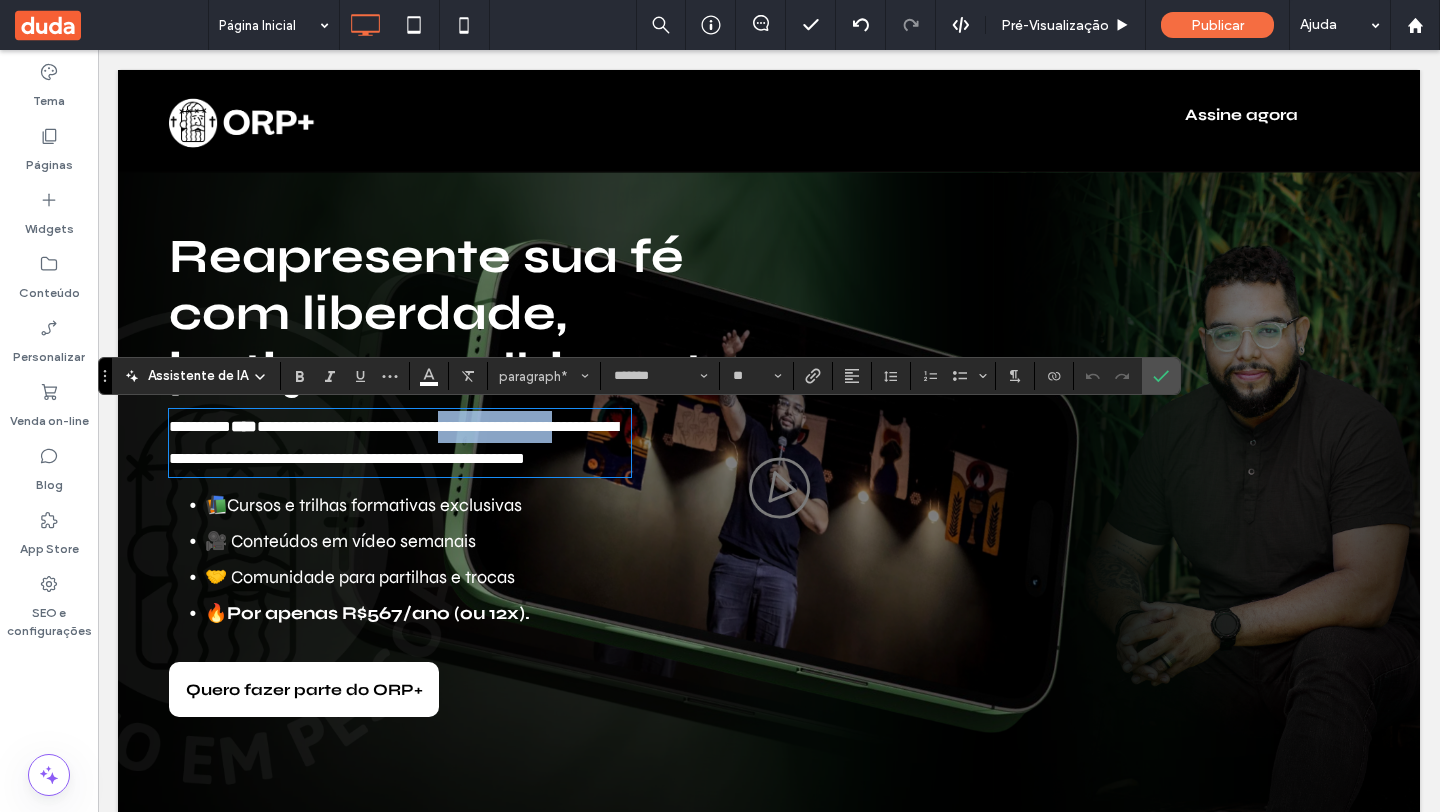 drag, startPoint x: 558, startPoint y: 425, endPoint x: 261, endPoint y: 448, distance: 297.88925 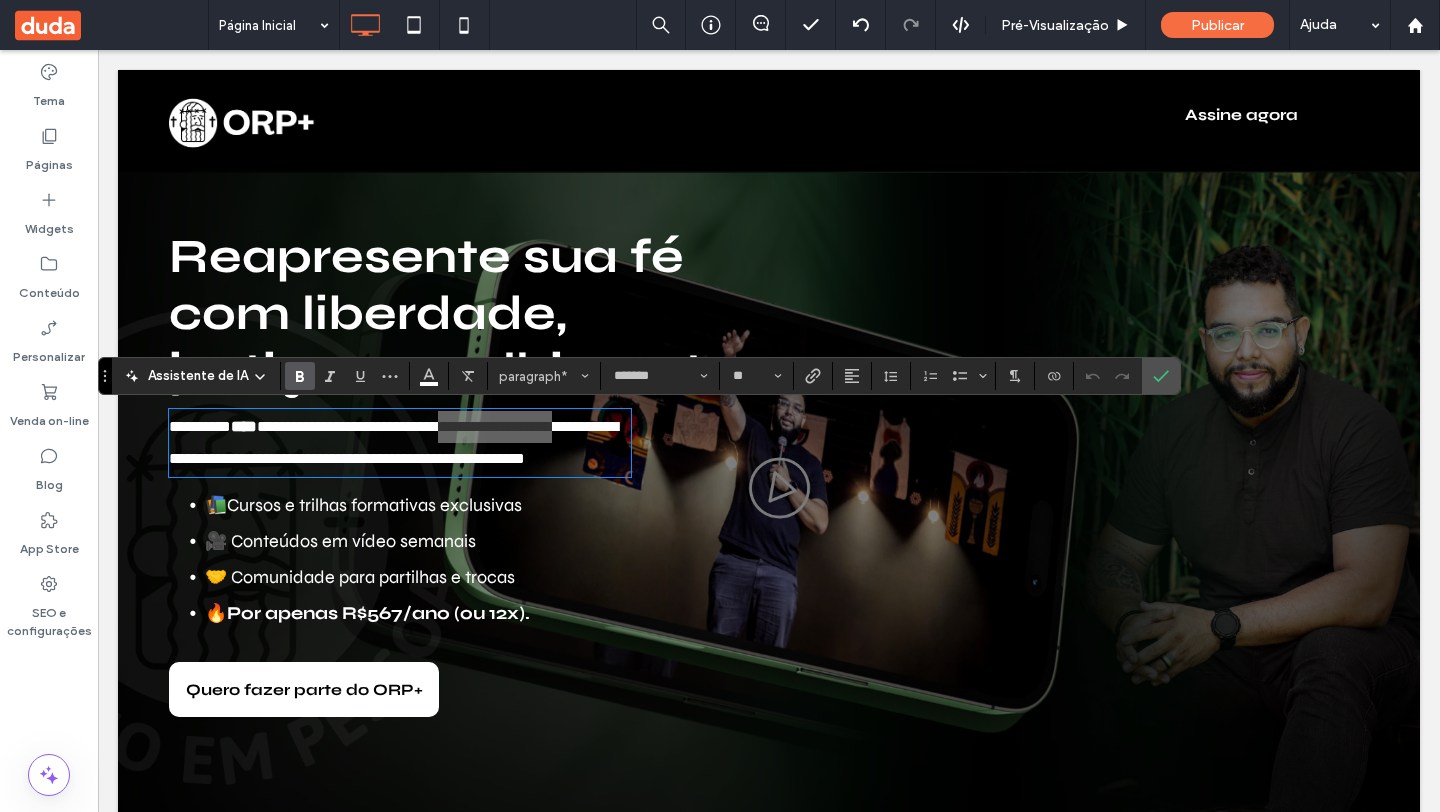 drag, startPoint x: 303, startPoint y: 375, endPoint x: 305, endPoint y: 390, distance: 15.132746 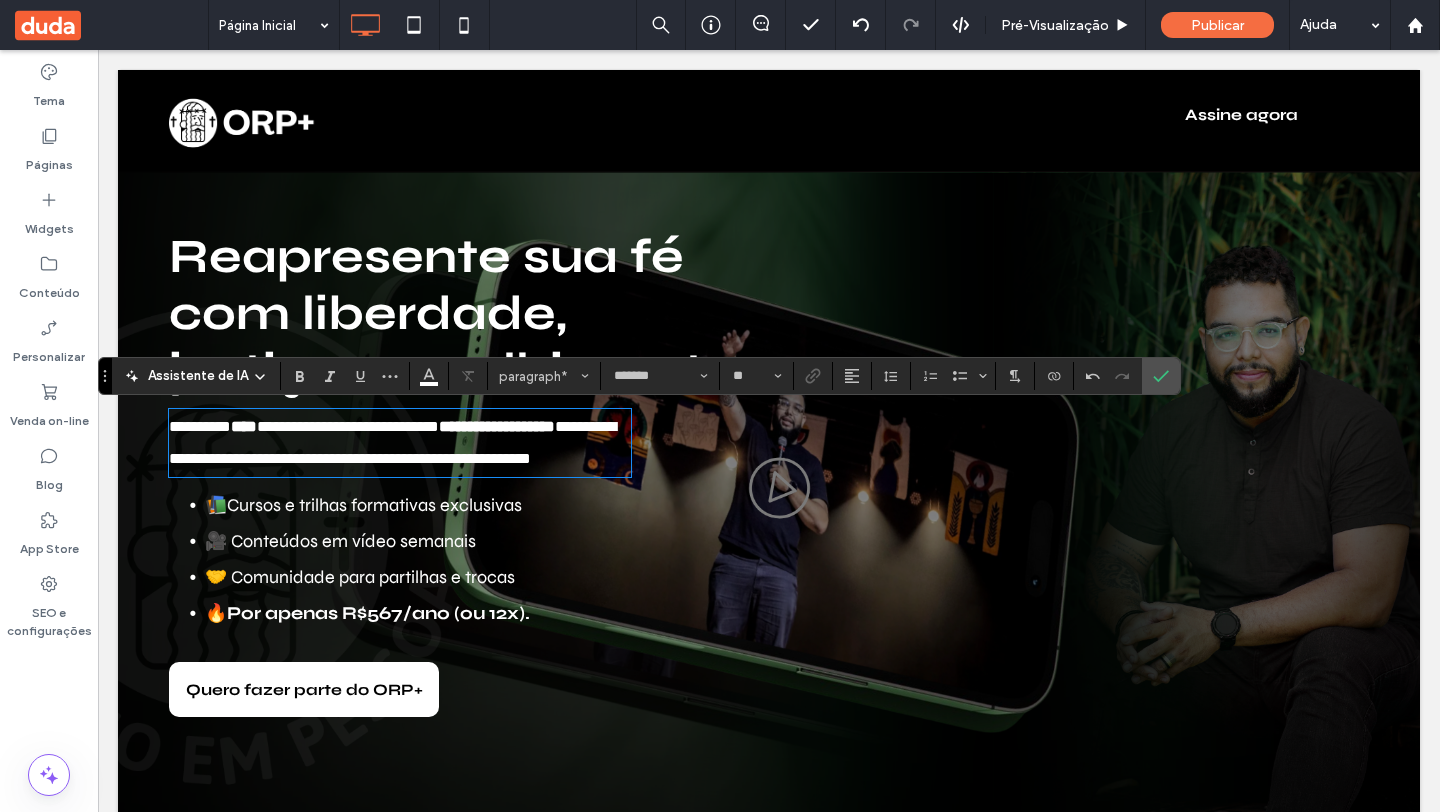 click on "**********" at bounding box center [400, 443] 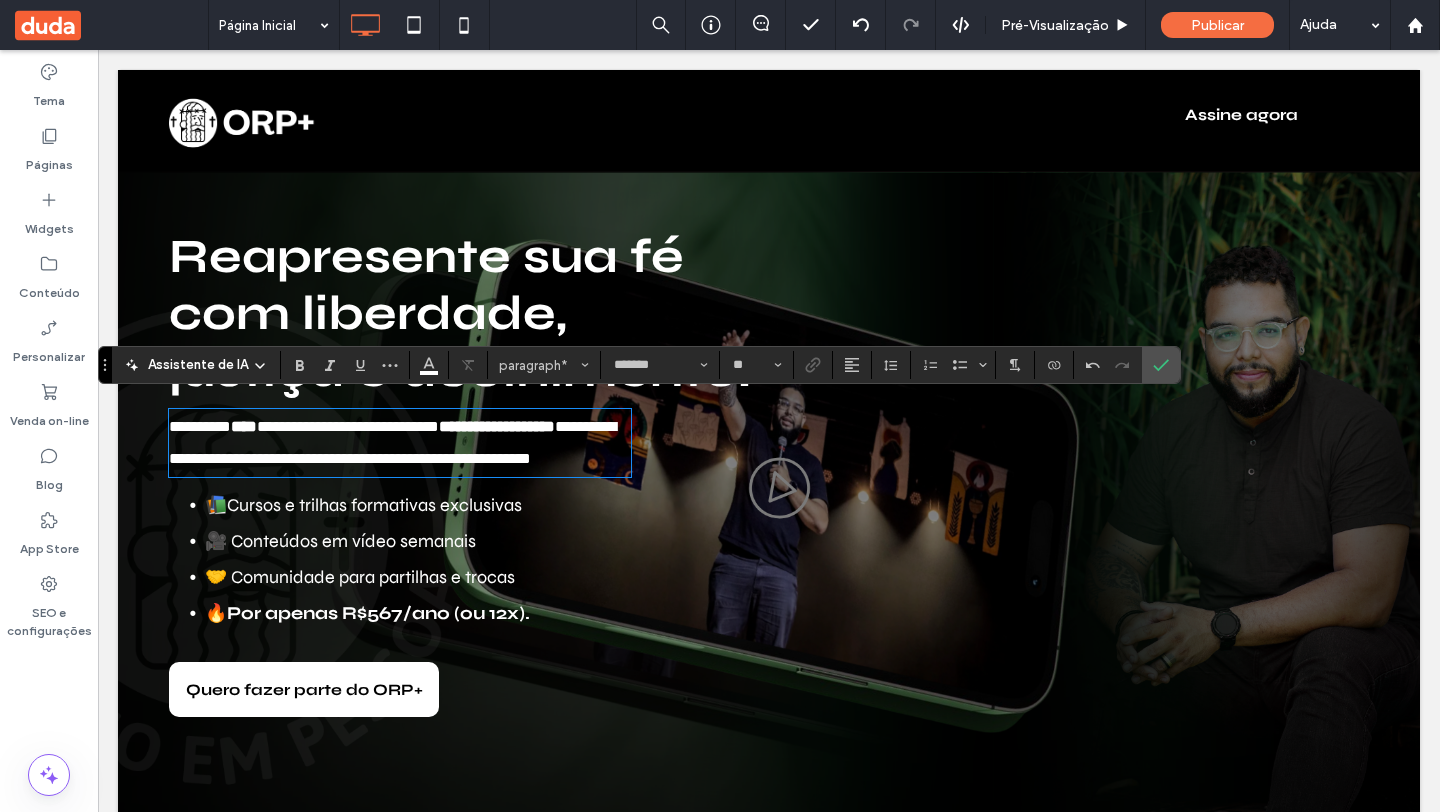 scroll, scrollTop: 11, scrollLeft: 0, axis: vertical 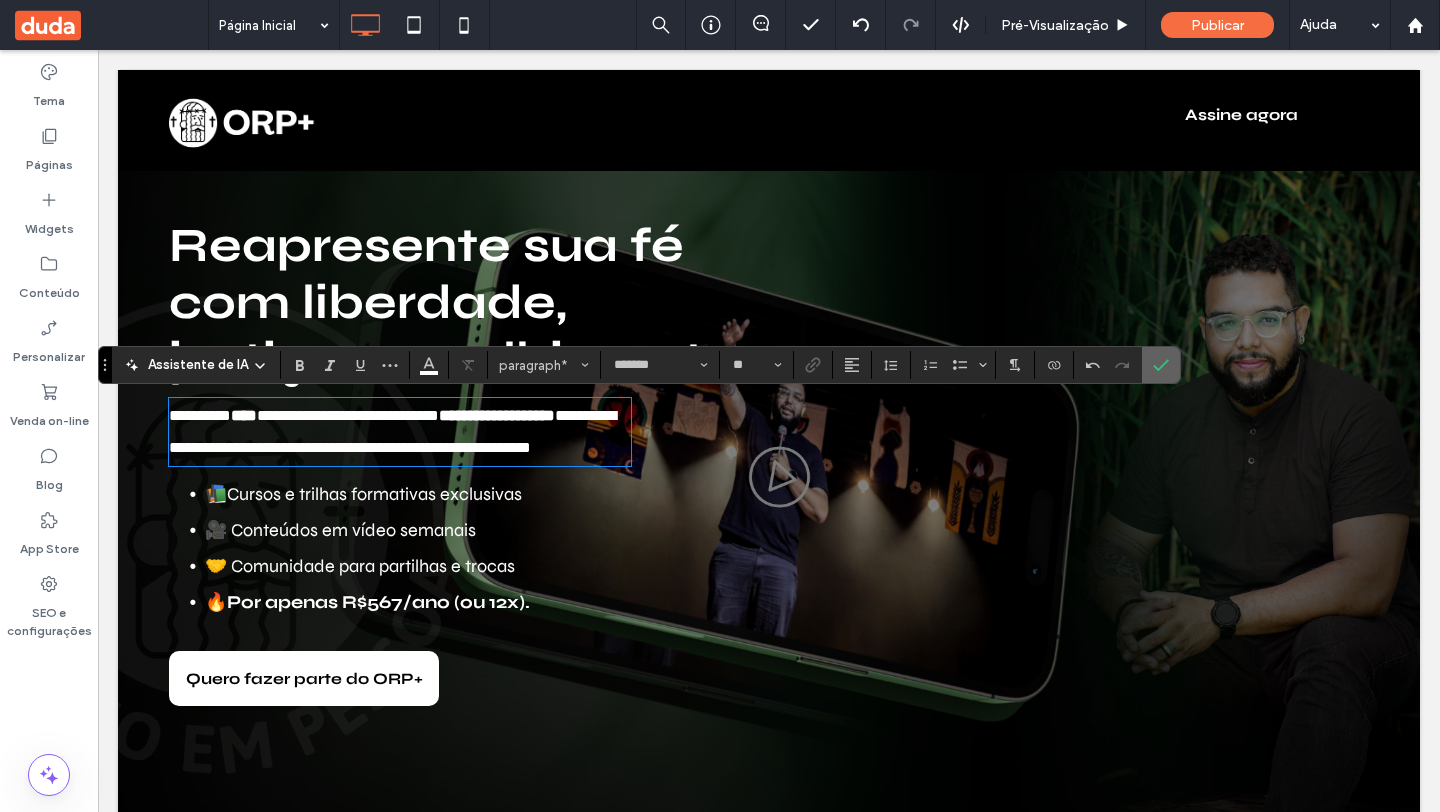 click 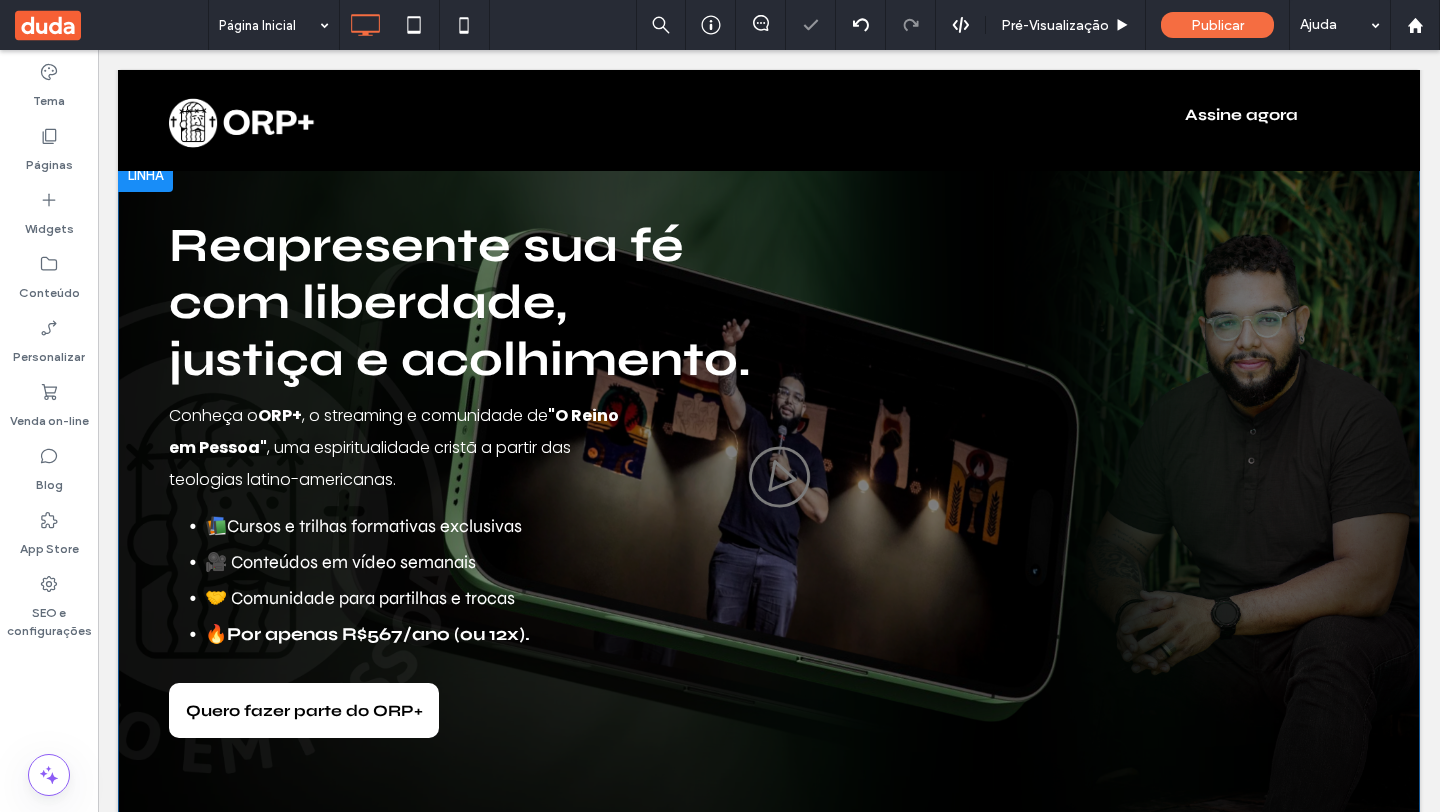 scroll, scrollTop: 0, scrollLeft: 0, axis: both 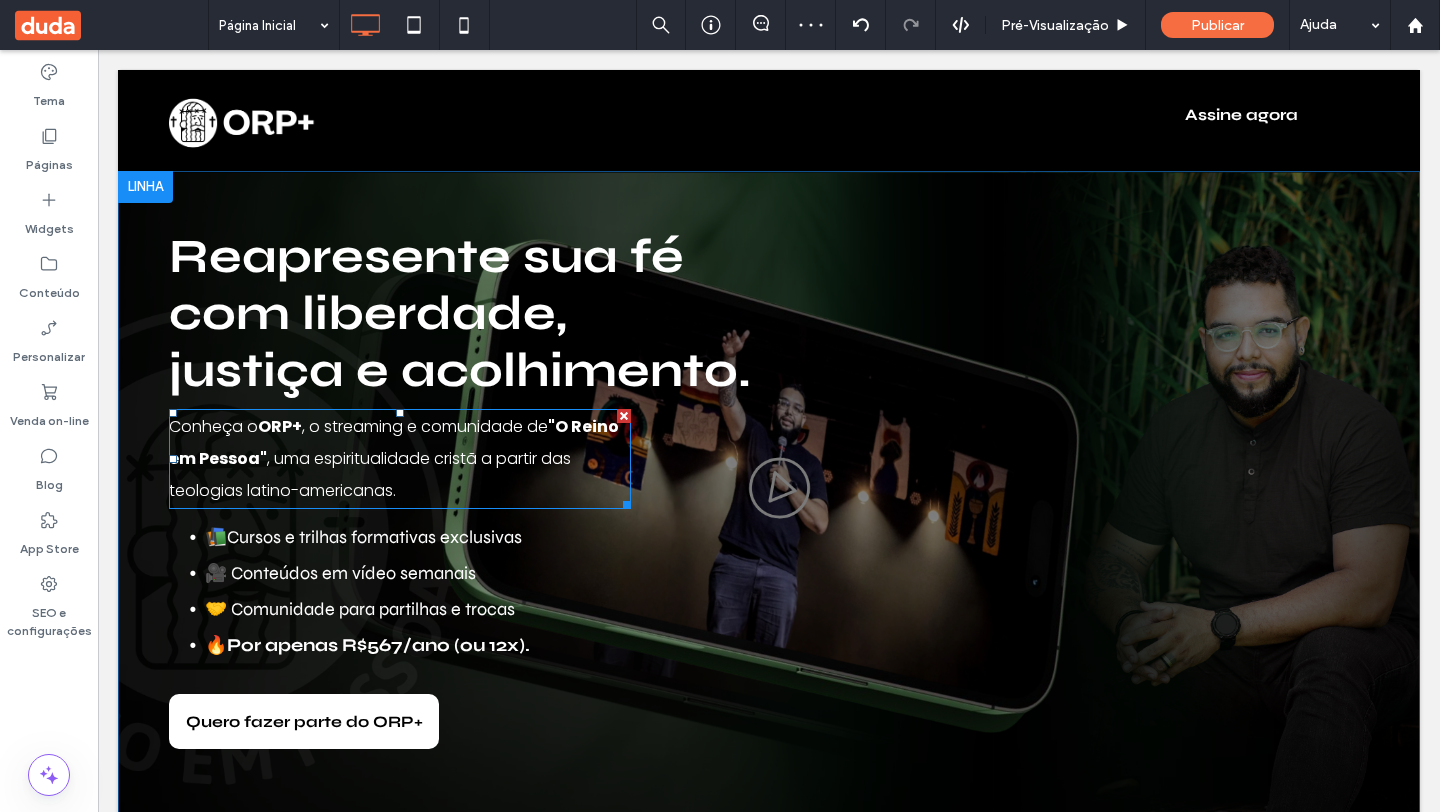 click on "Conheça o  ORP+ , o streaming e comunidade de  "O Reino em Pessoa" , uma espiritualidade cristã a partir das teologias latino-americanas." at bounding box center (400, 459) 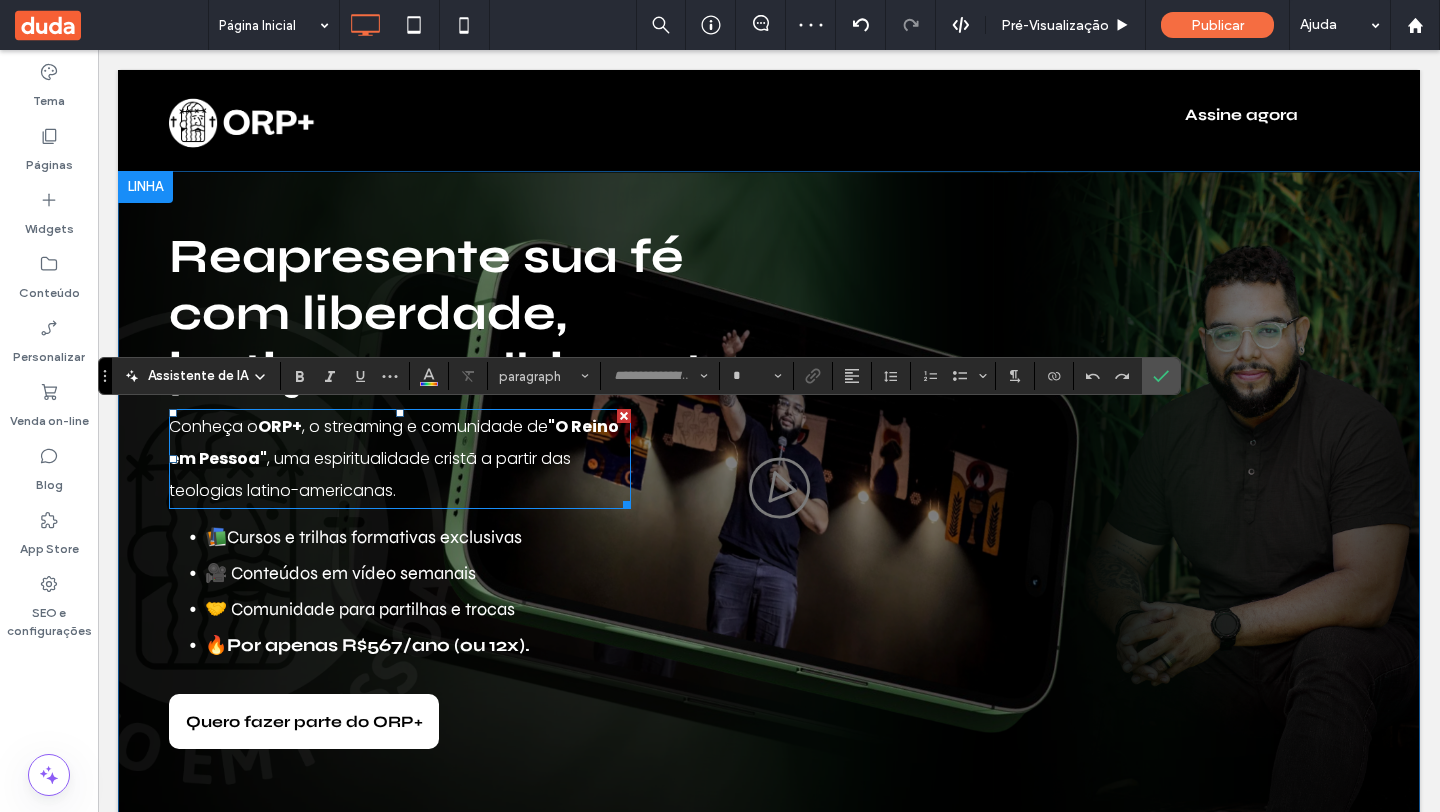 type on "*******" 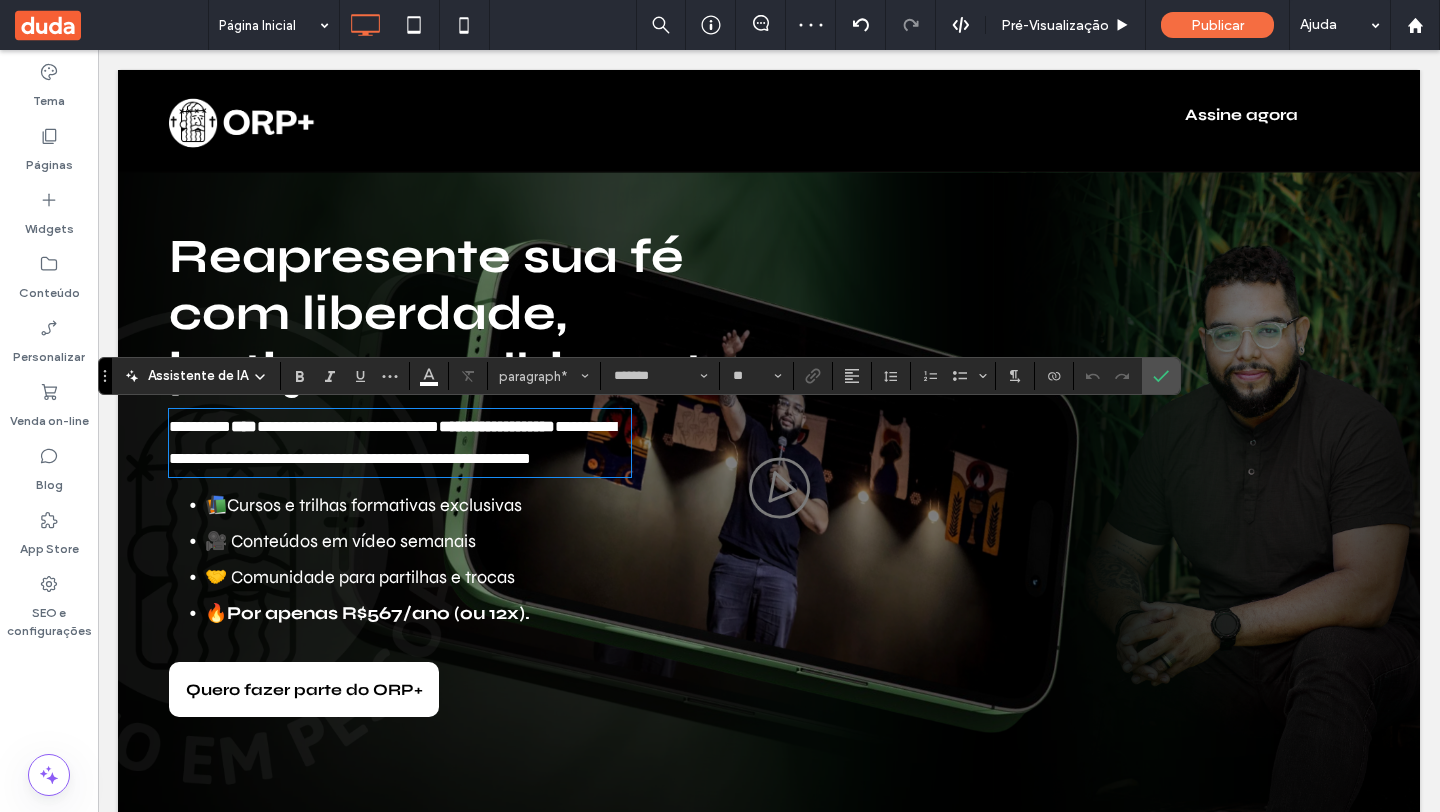 click on "**********" at bounding box center (392, 442) 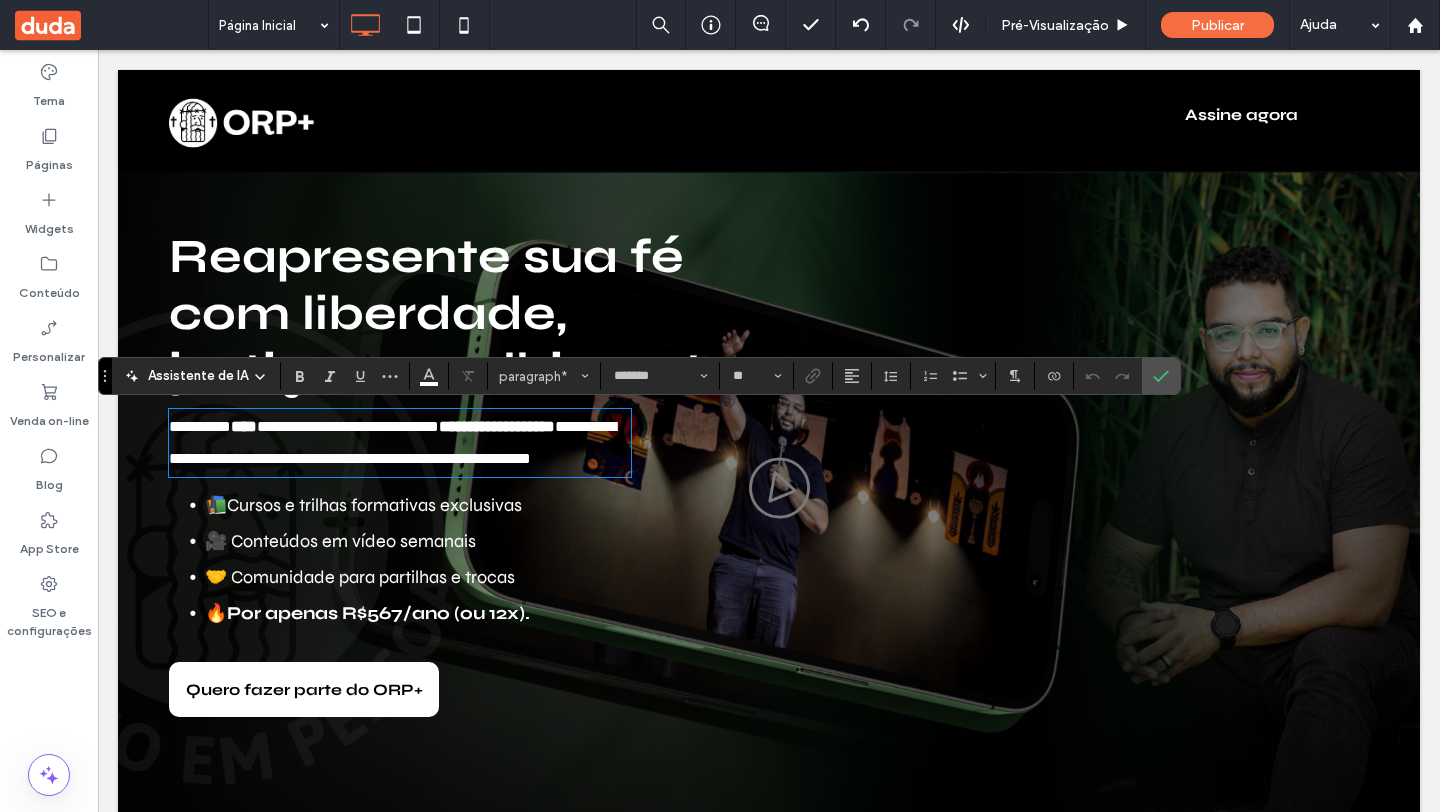 type 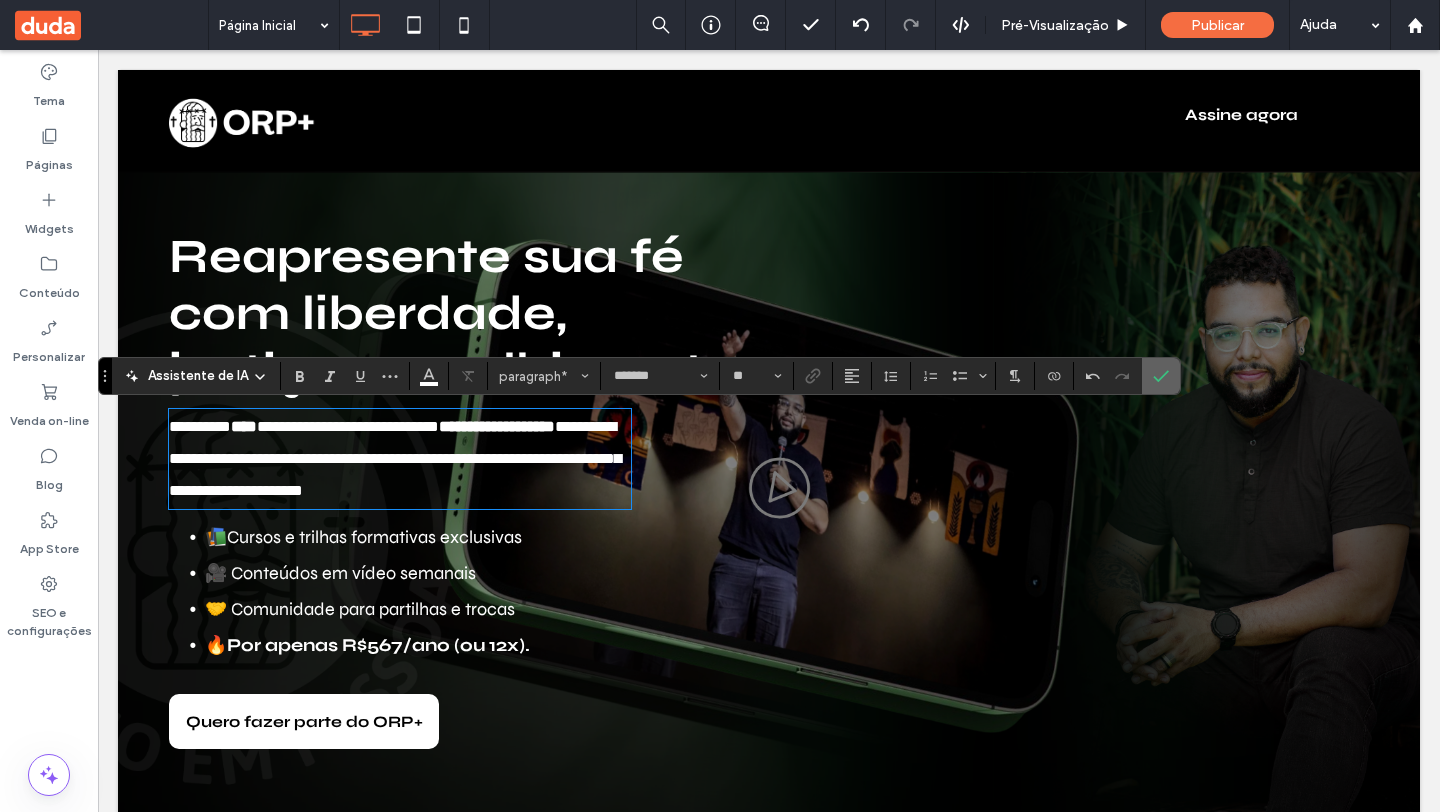click 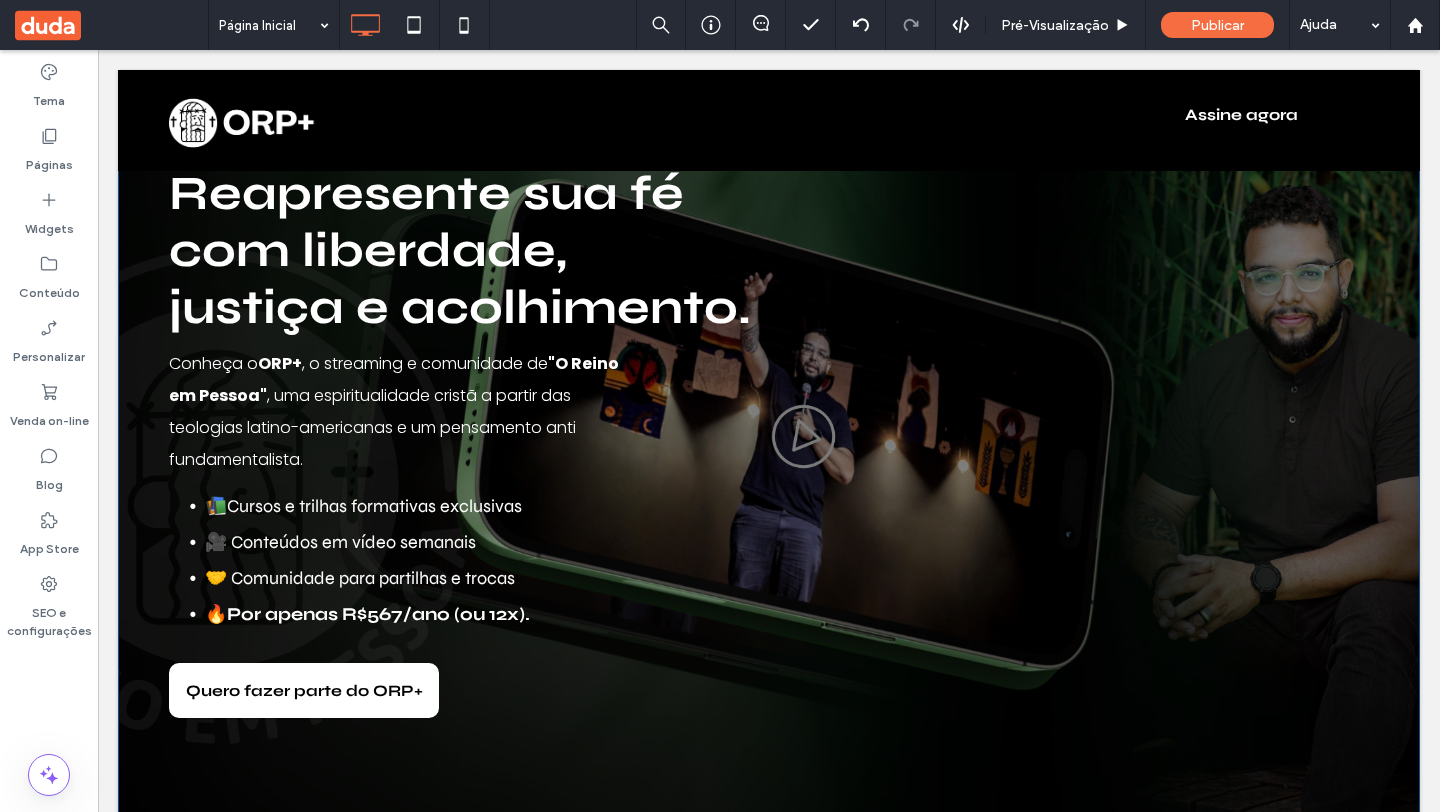 scroll, scrollTop: 0, scrollLeft: 0, axis: both 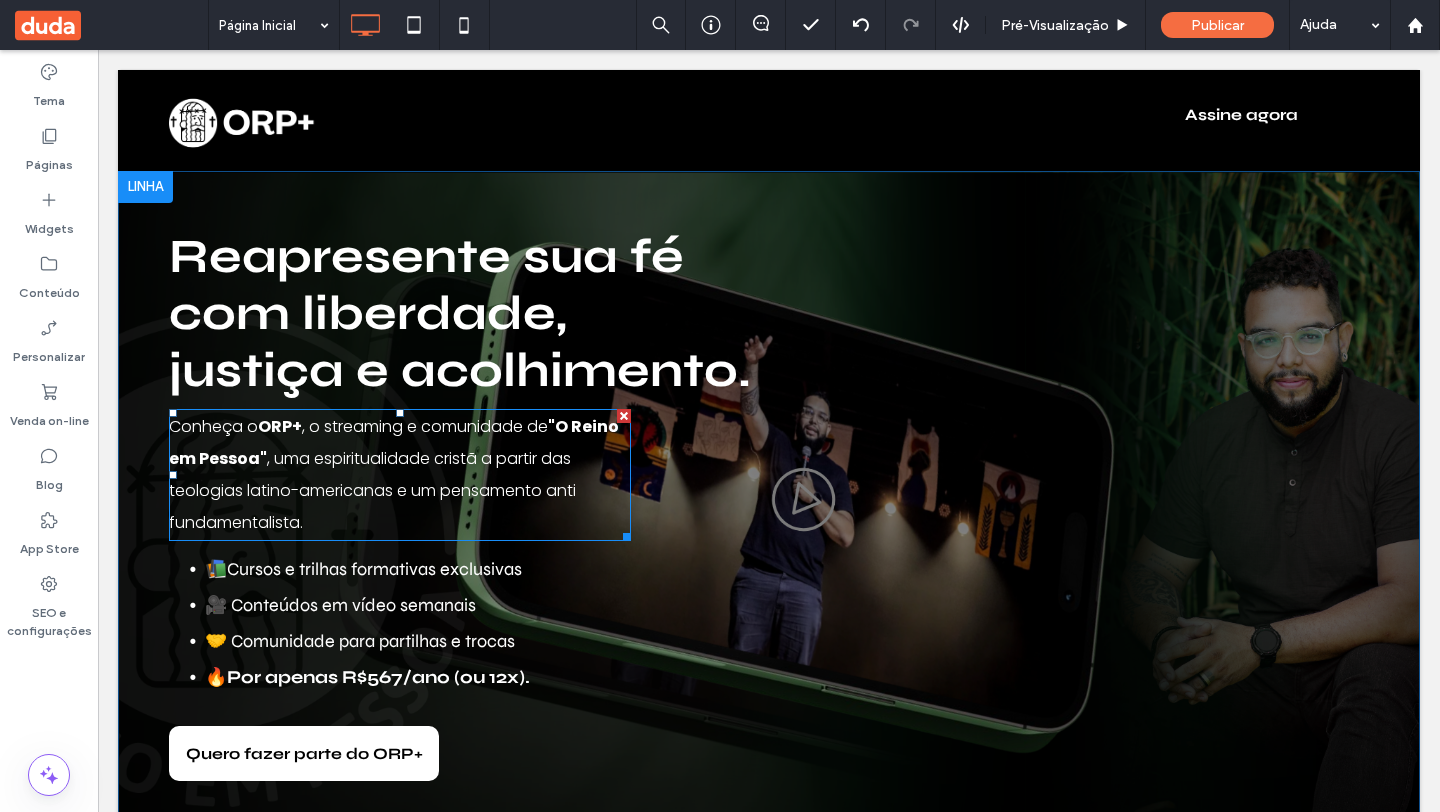 click on ", uma espiritualidade cristã a partir das teologias latino-americanas e um pensamento anti fundamentalista." at bounding box center (372, 490) 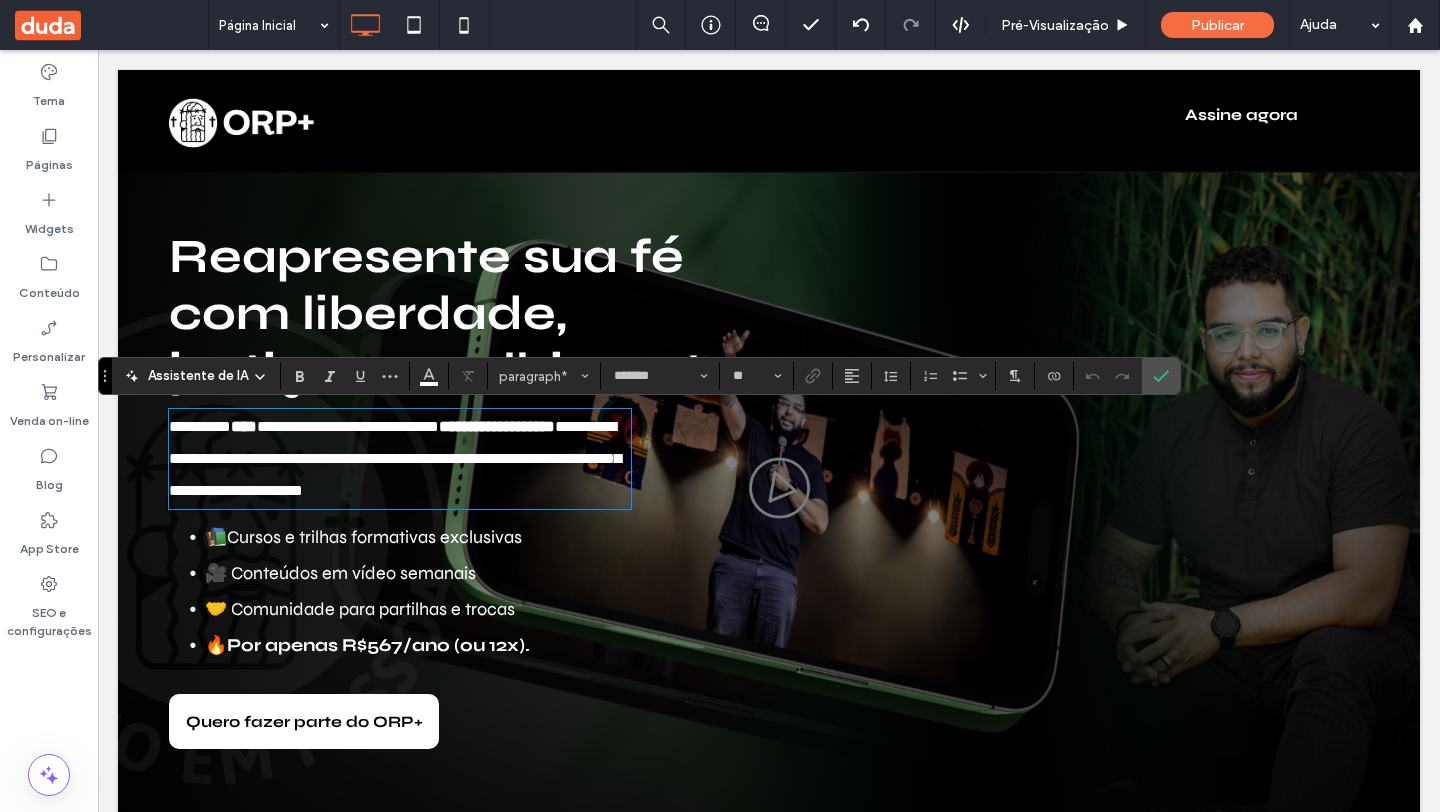 click on "🎥 Conteúdos em vídeo semanais" at bounding box center [440, 573] 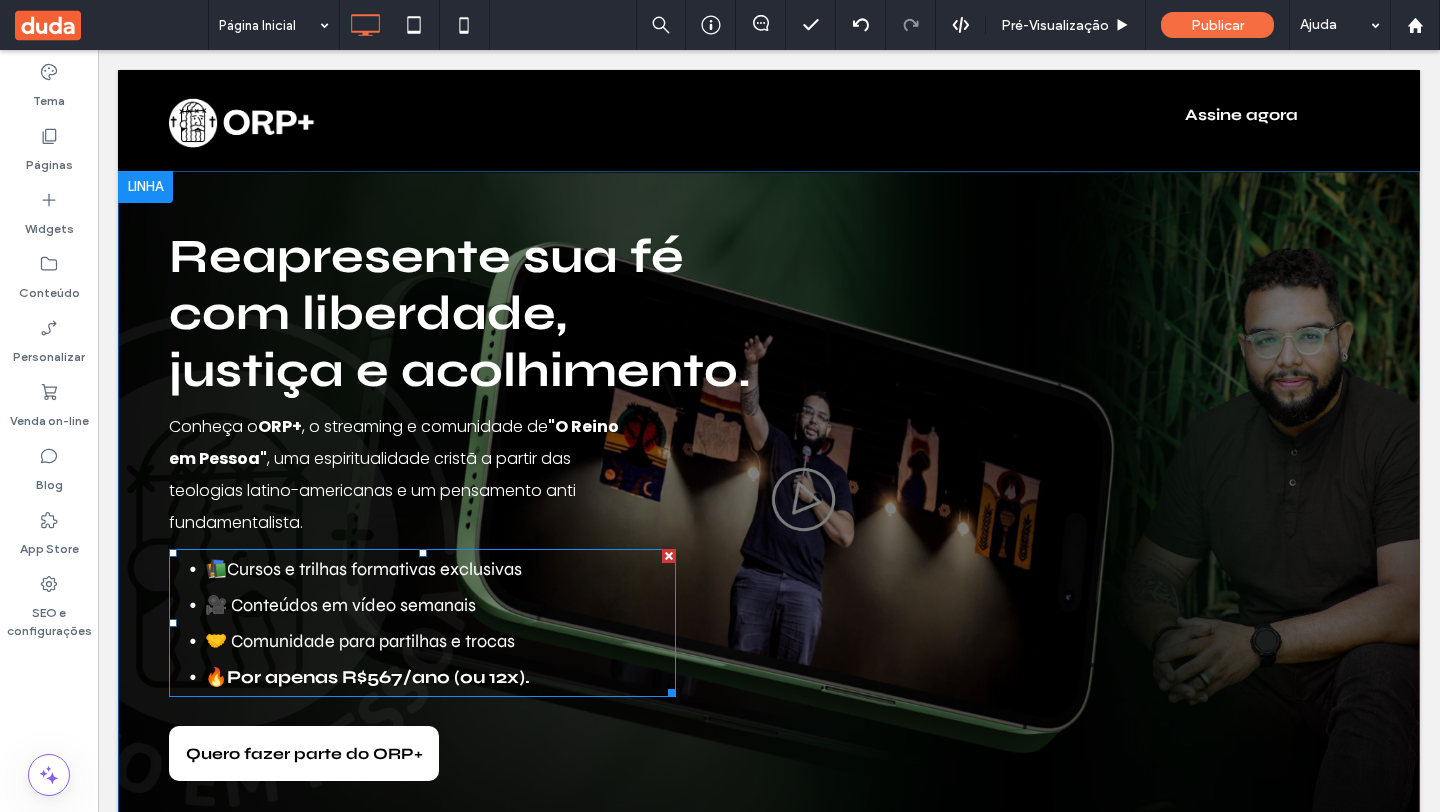 click on "🎥 Conteúdos em vídeo semanais" at bounding box center [440, 605] 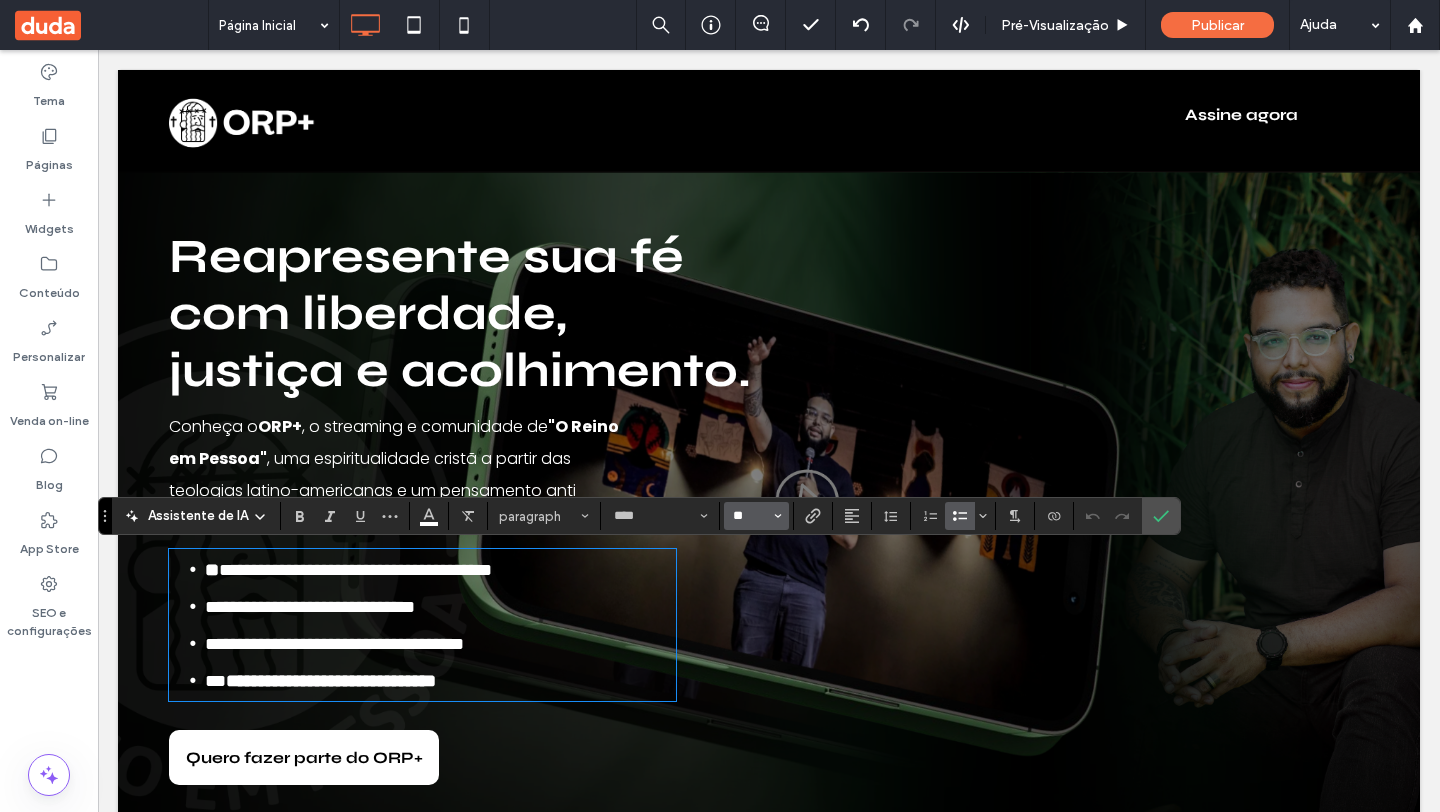 click on "**" at bounding box center [750, 516] 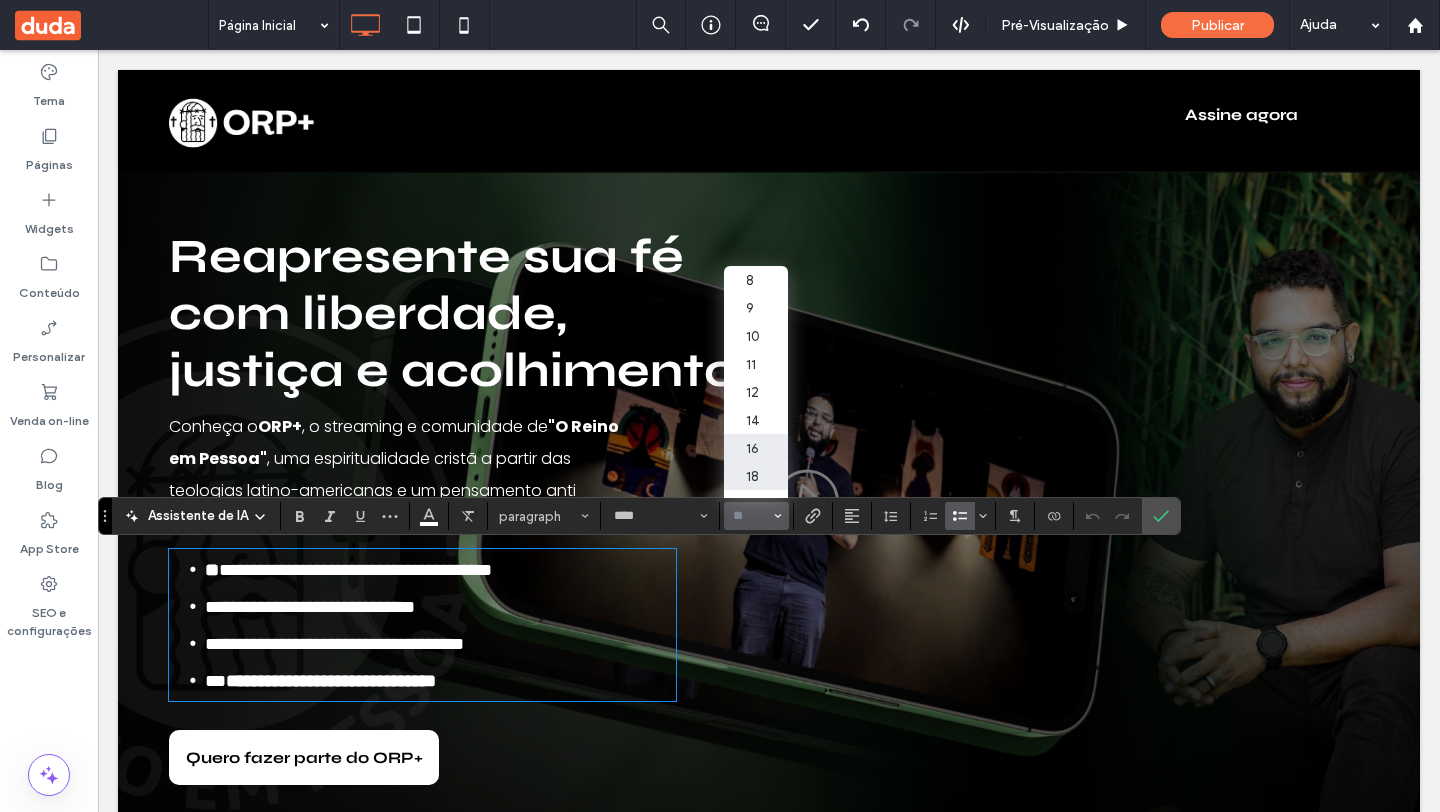 click on "16" at bounding box center [756, 448] 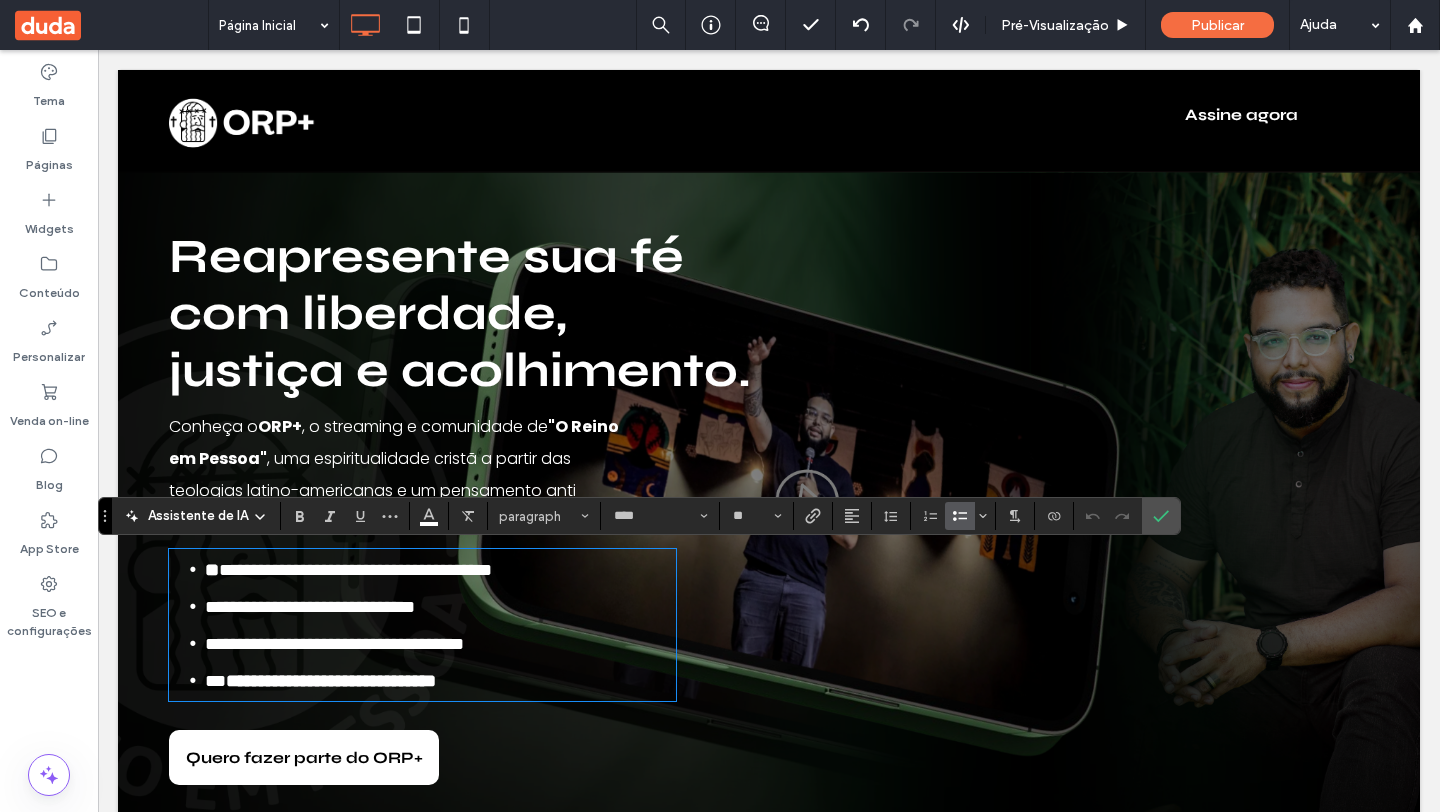 type on "**" 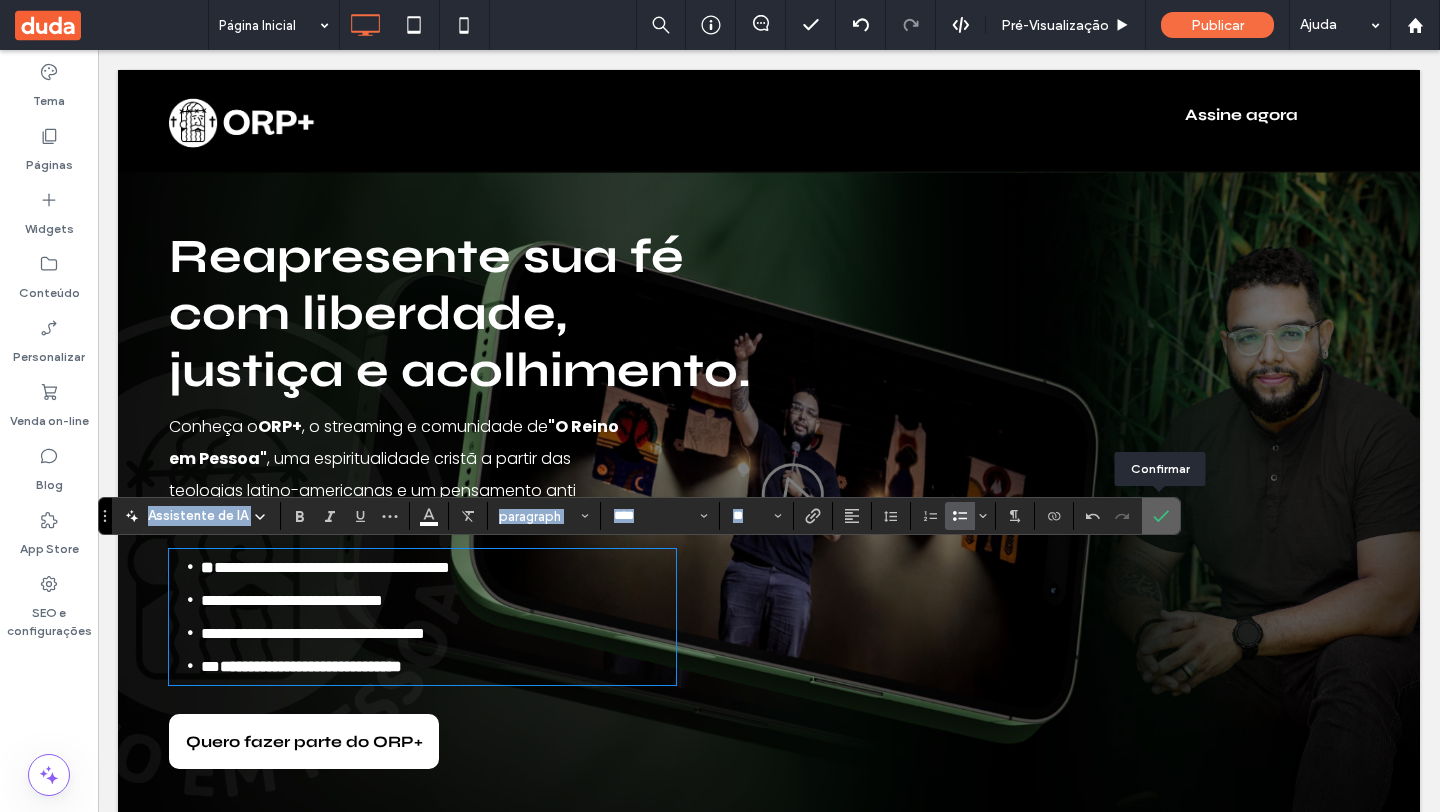 click at bounding box center [1161, 516] 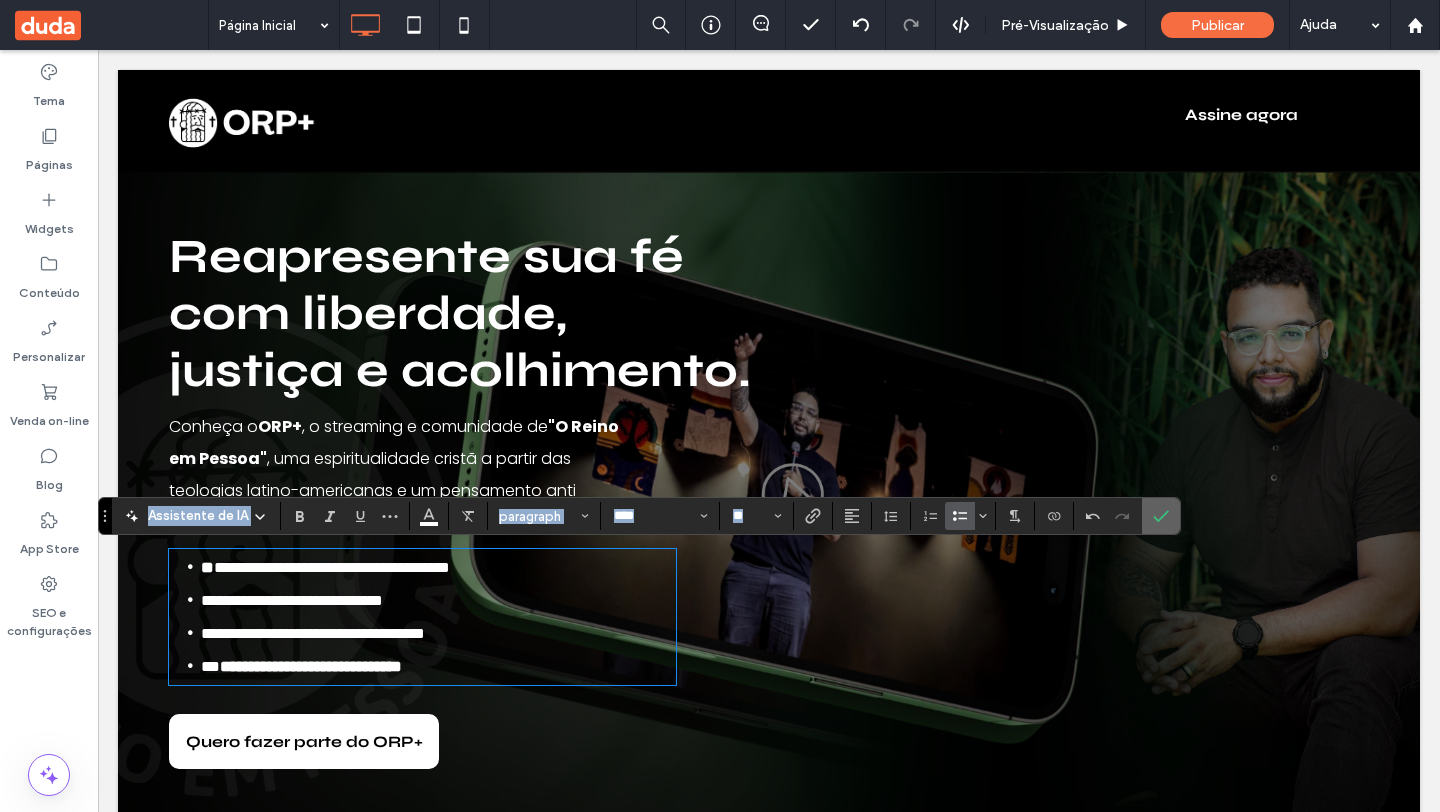 click 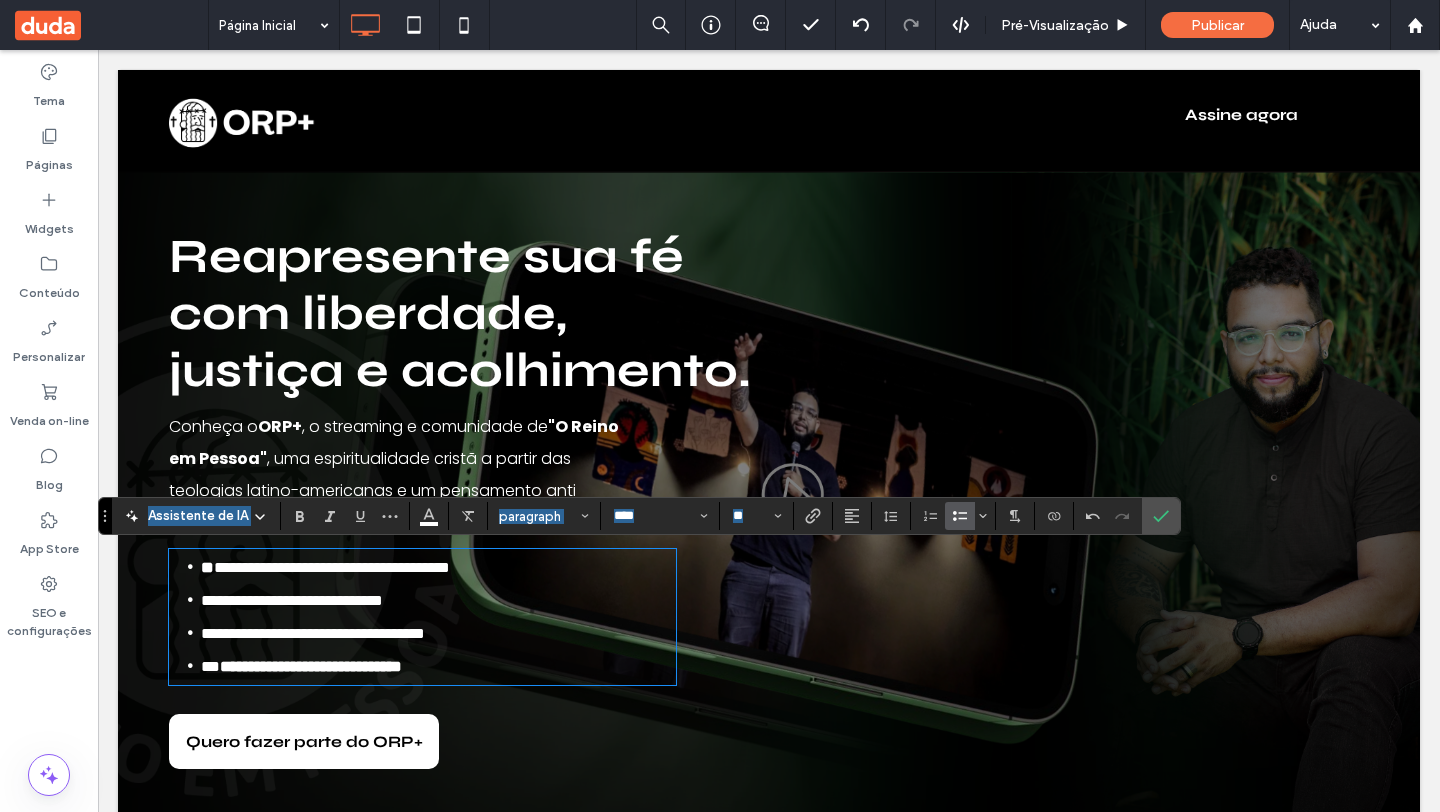 click on "Reapresente sua fé com liberdade, justiça e acolhimento." at bounding box center [460, 313] 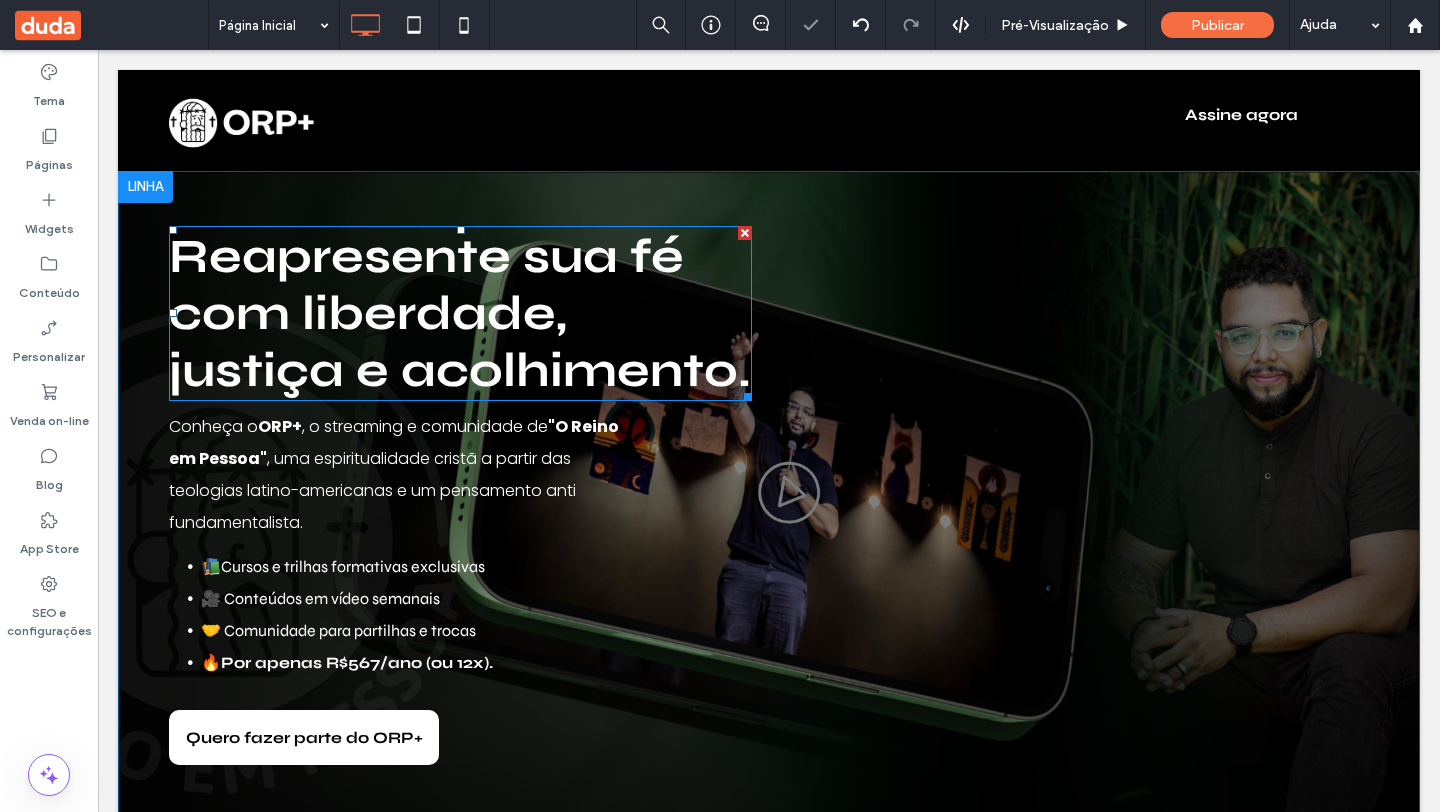 click on "Reapresente sua fé com liberdade, justiça e acolhimento." at bounding box center (460, 313) 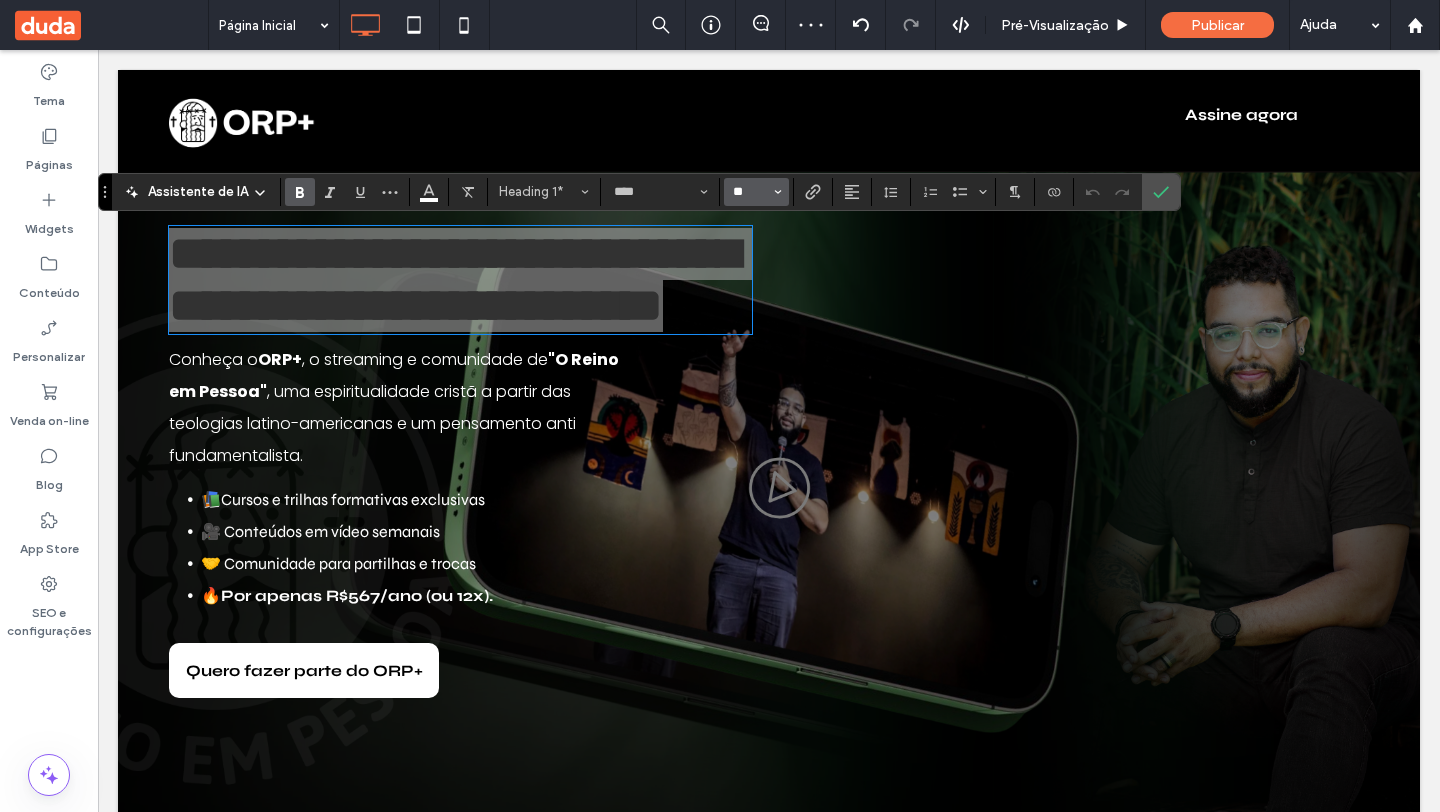 click on "**" at bounding box center (750, 192) 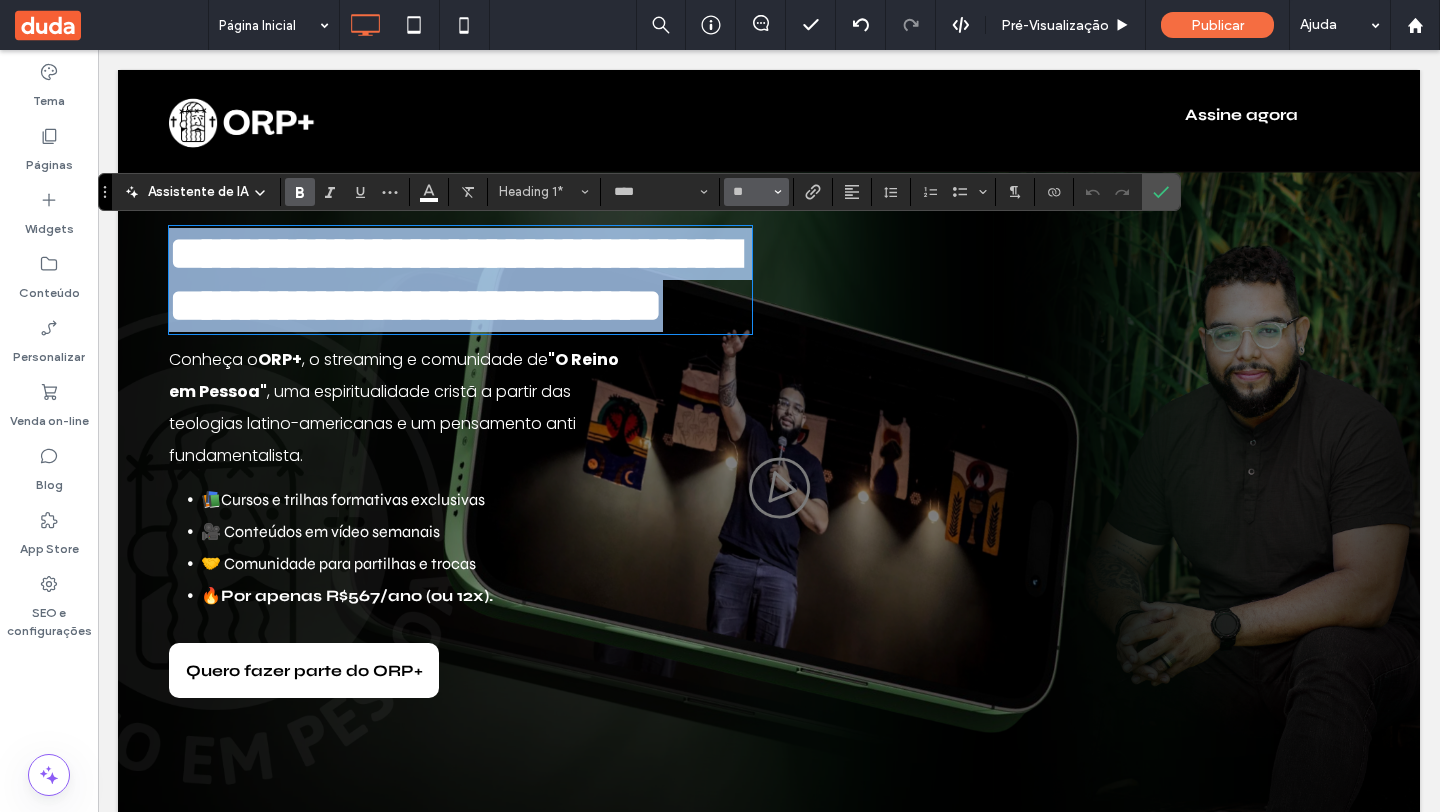 type on "**" 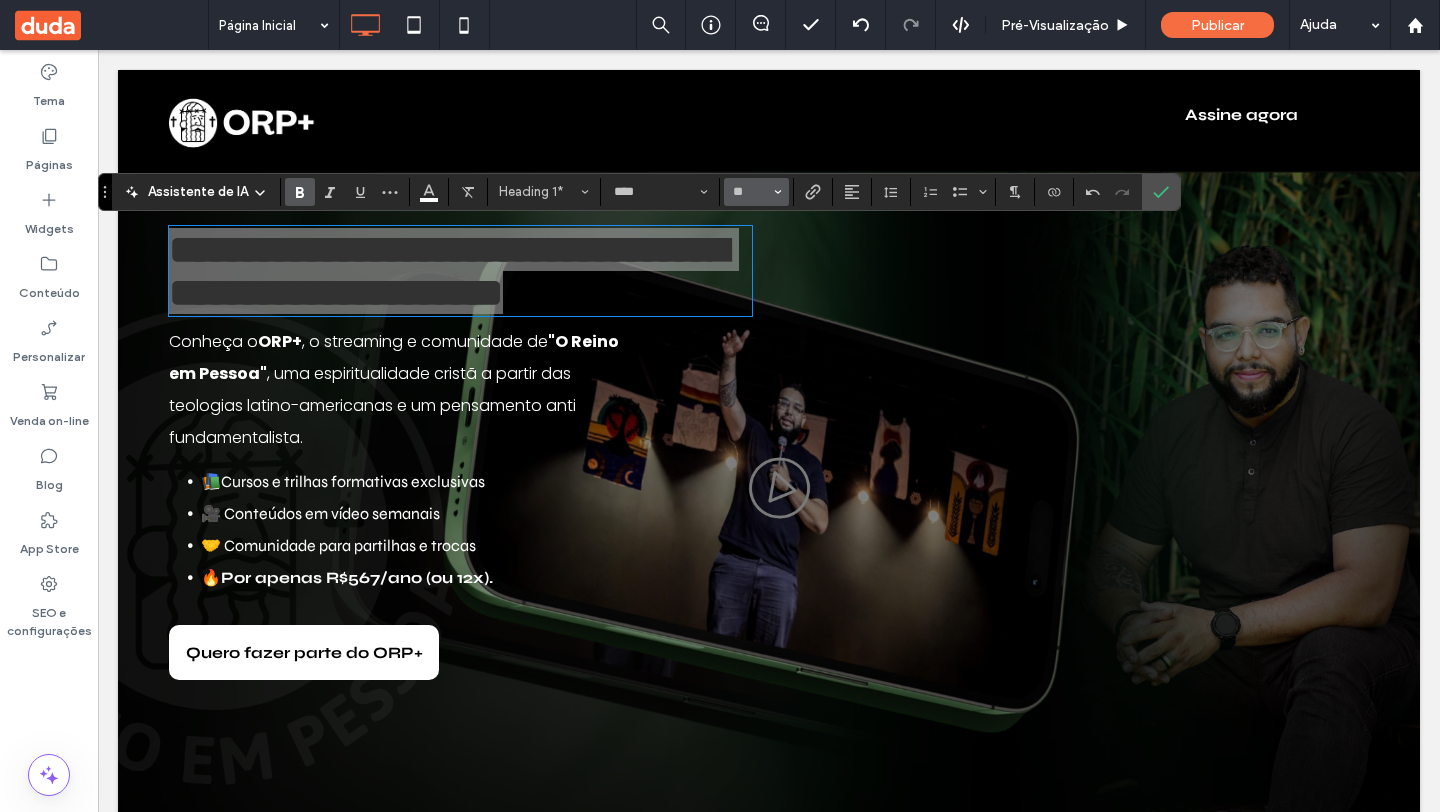click on "**" at bounding box center (756, 192) 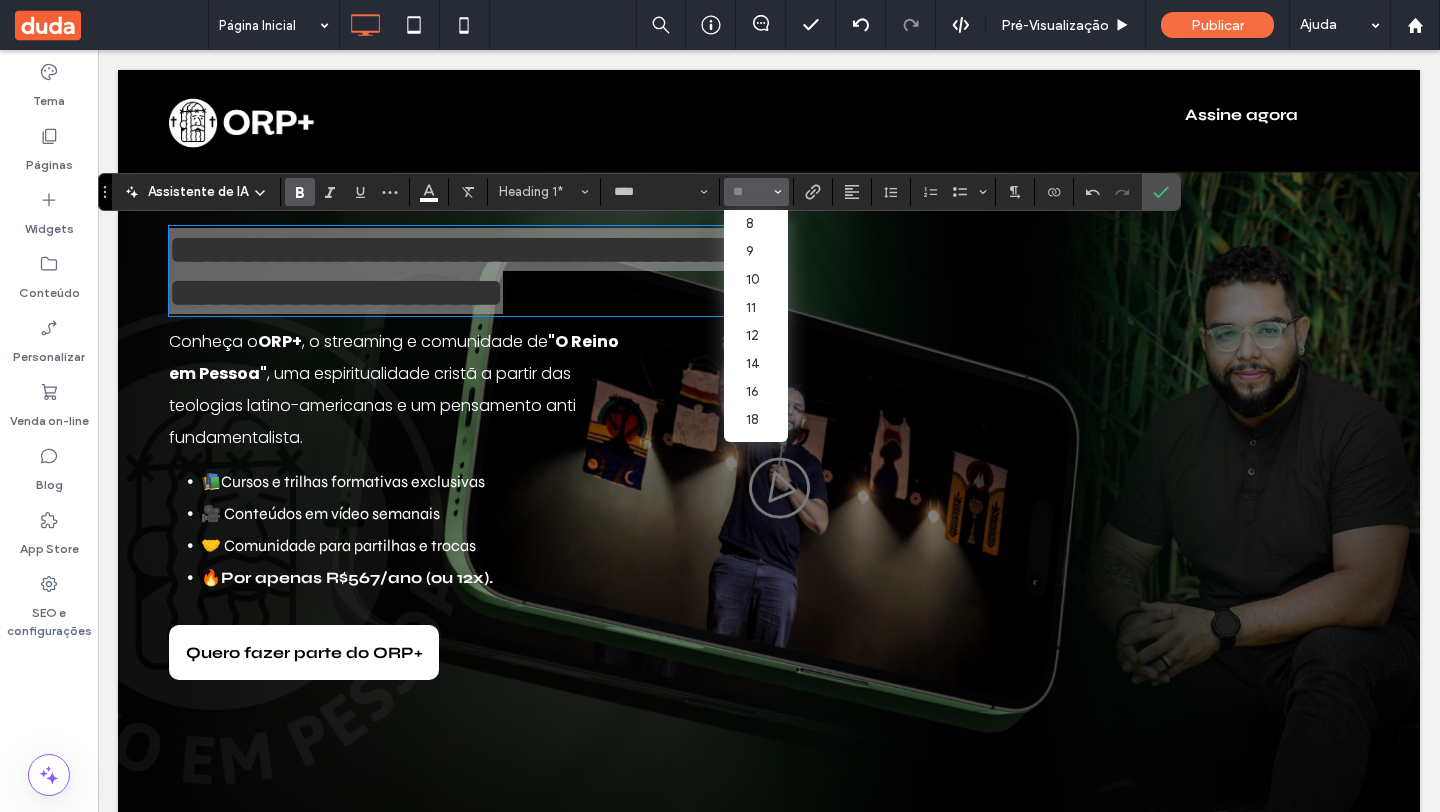 click at bounding box center [750, 192] 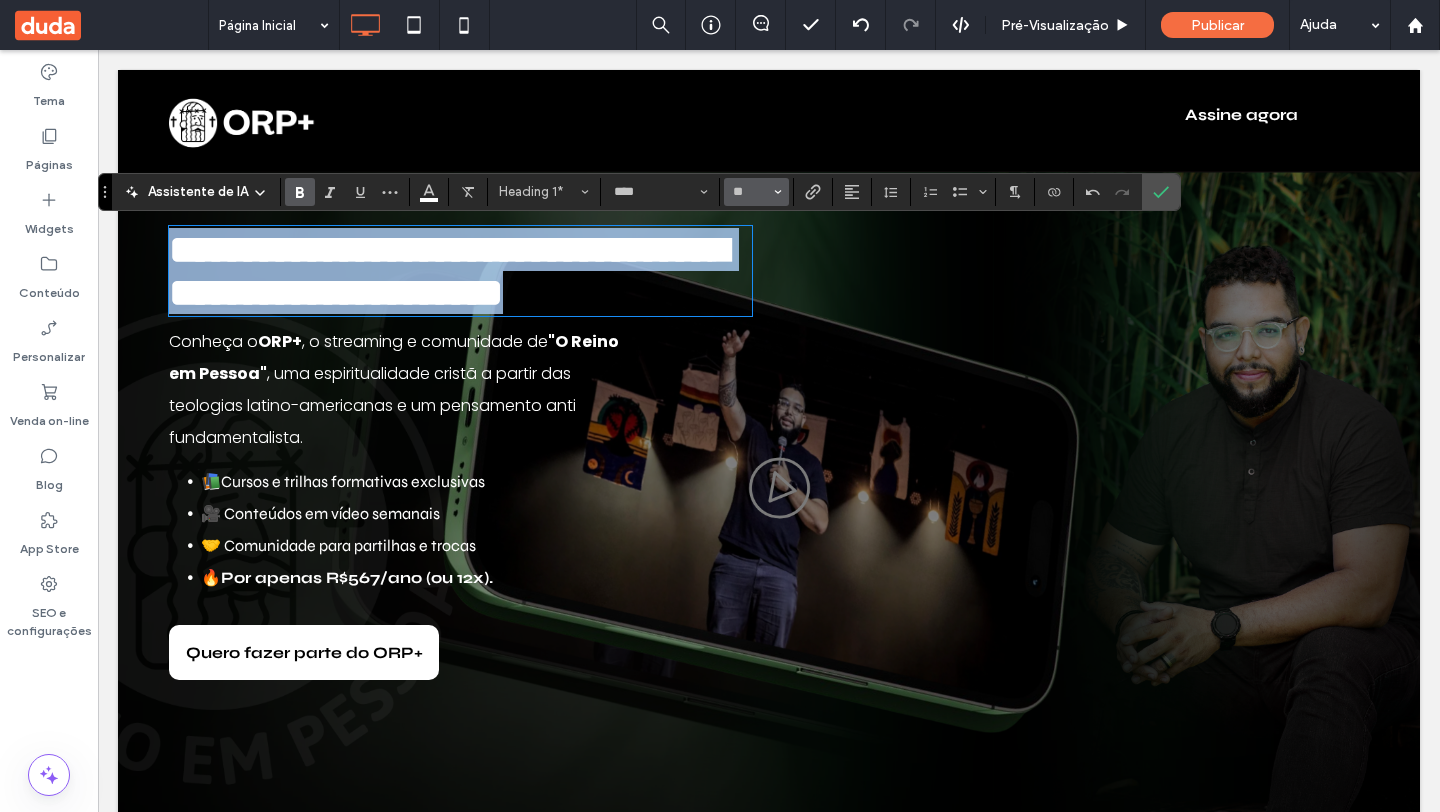 type on "**" 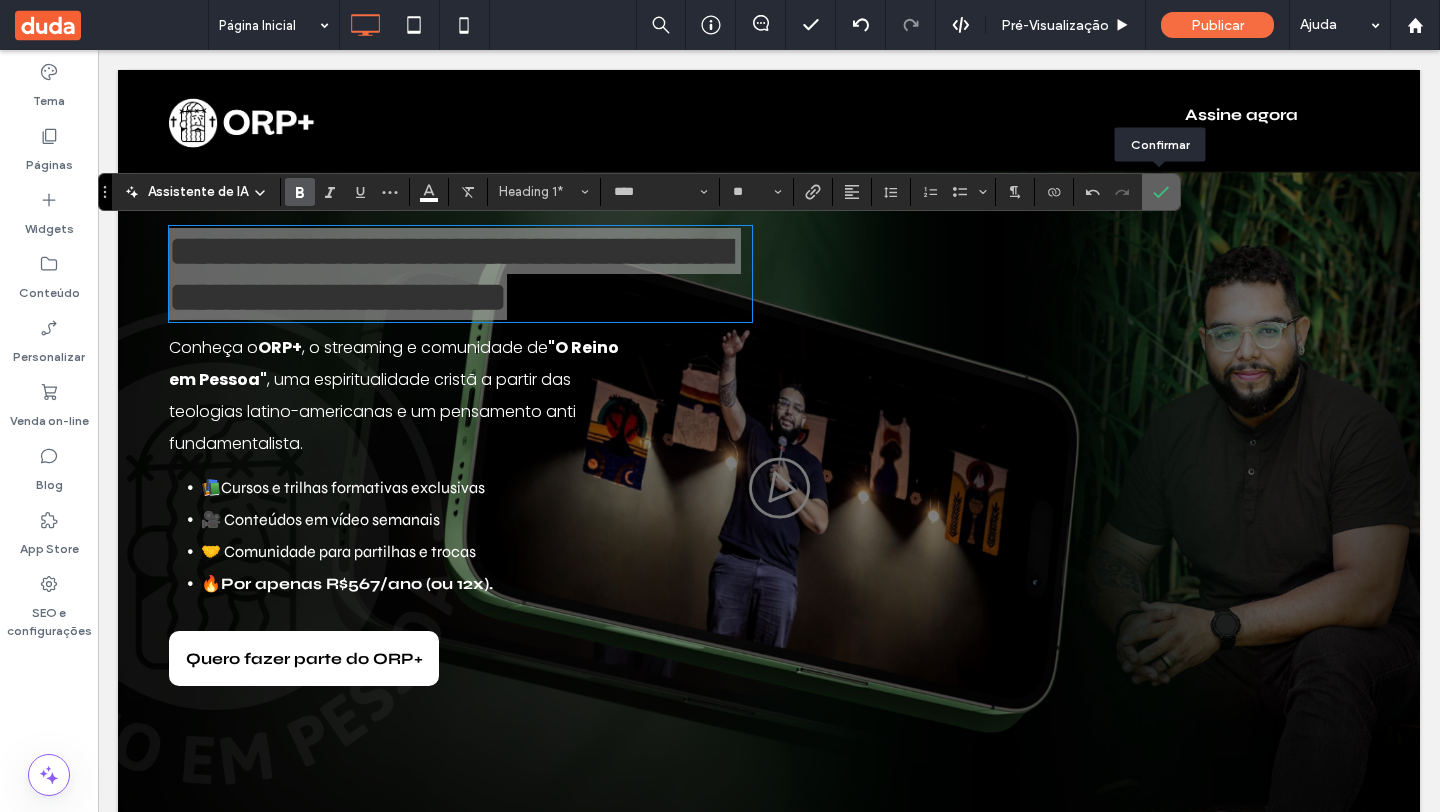 click 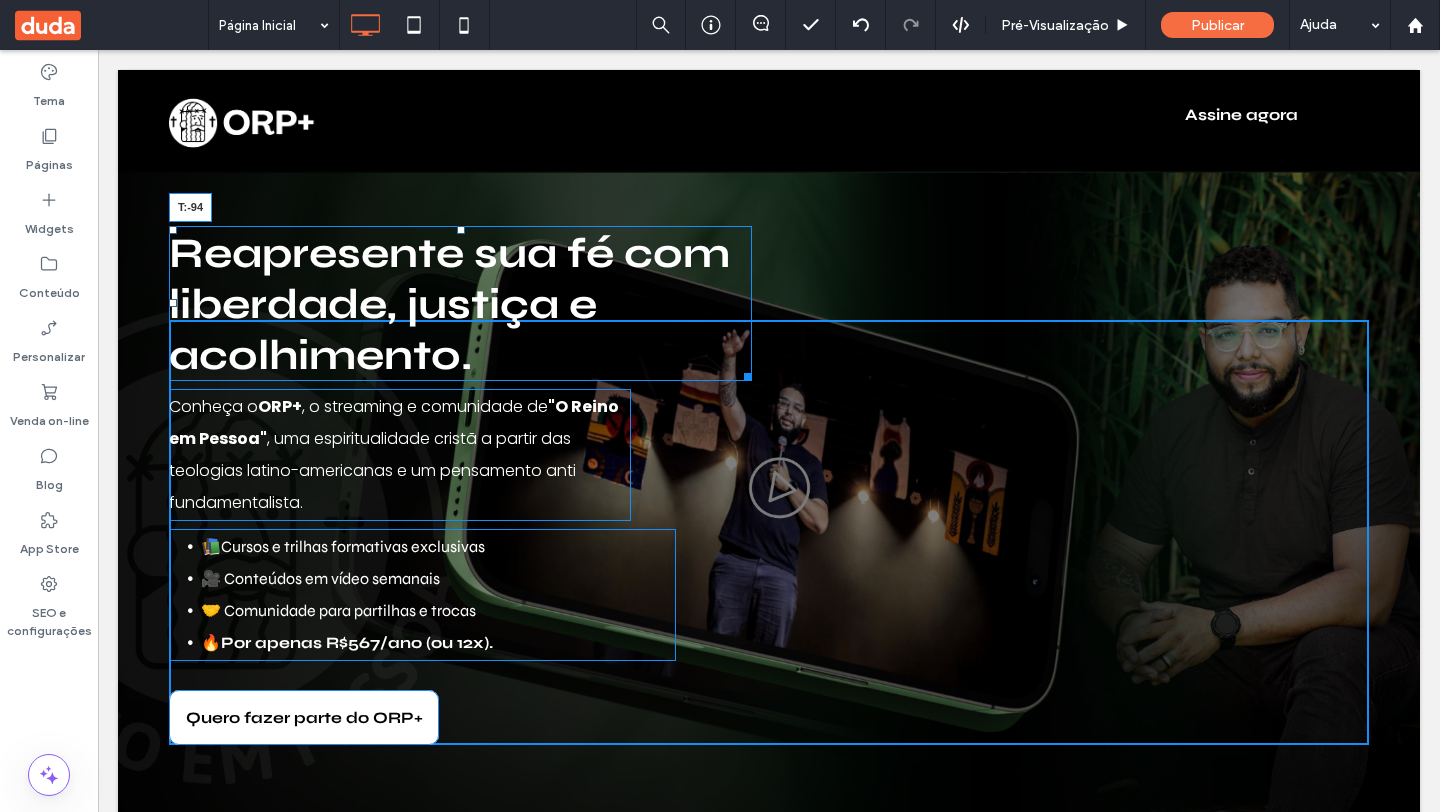 click at bounding box center (461, 230) 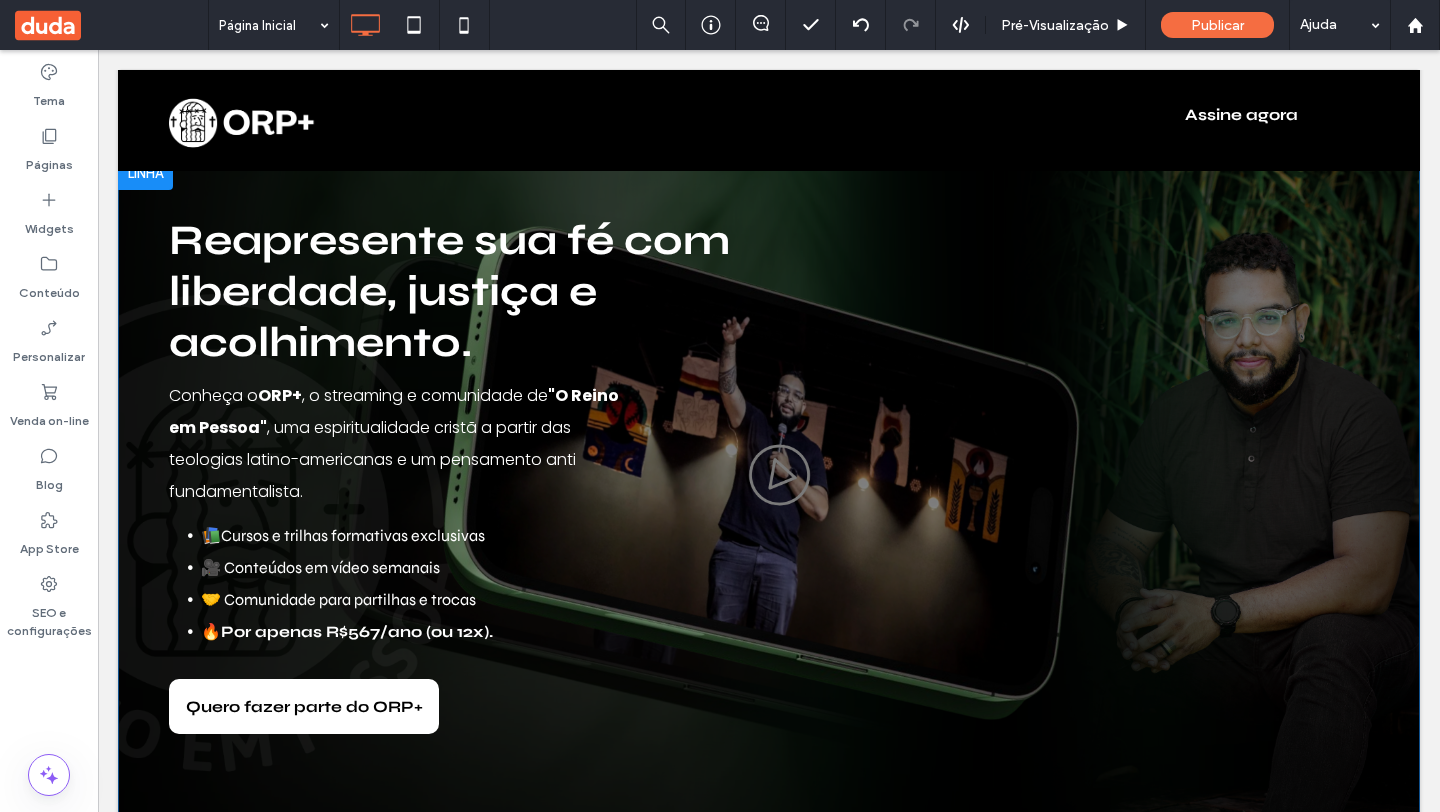 scroll, scrollTop: 0, scrollLeft: 0, axis: both 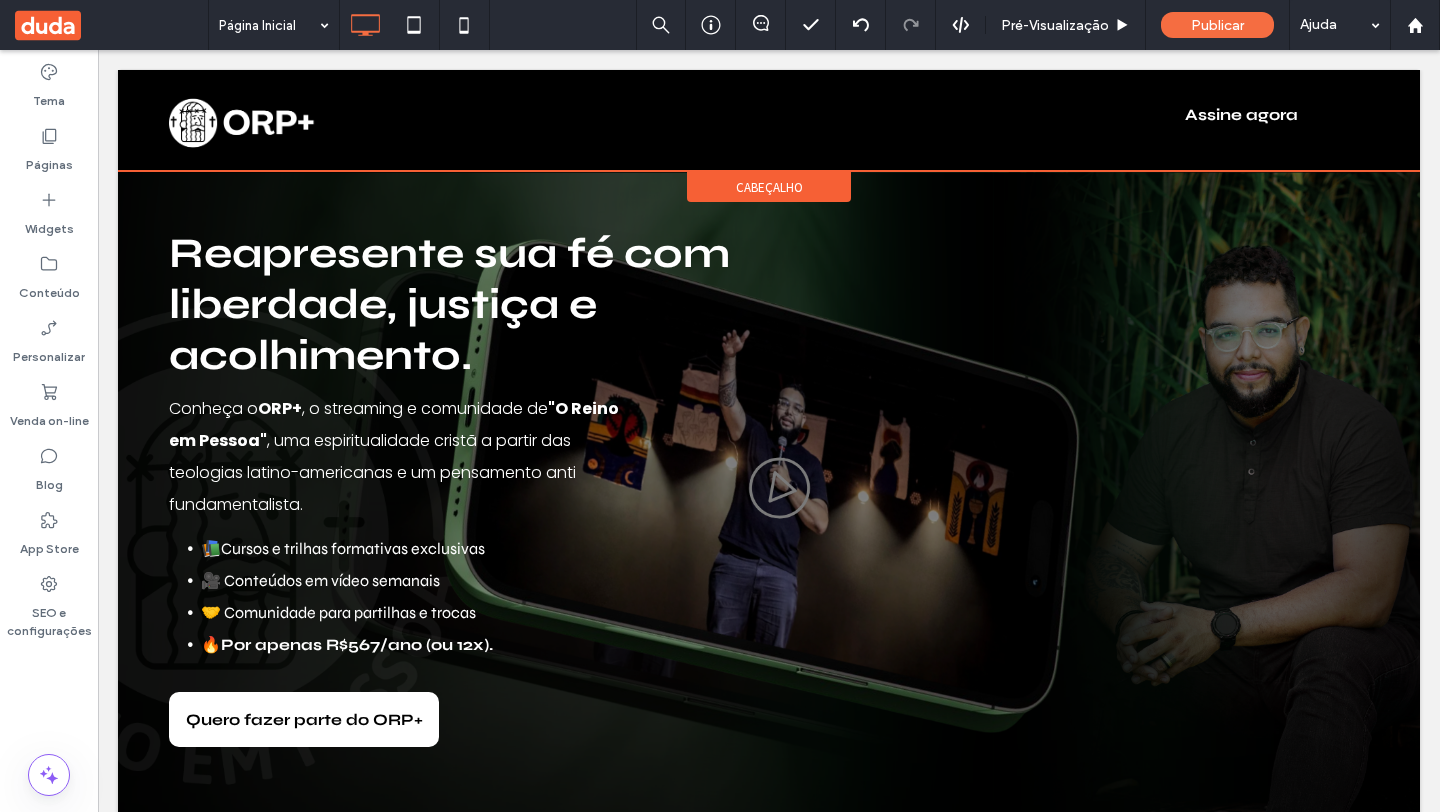 click on "cabeçalho" at bounding box center [769, 187] 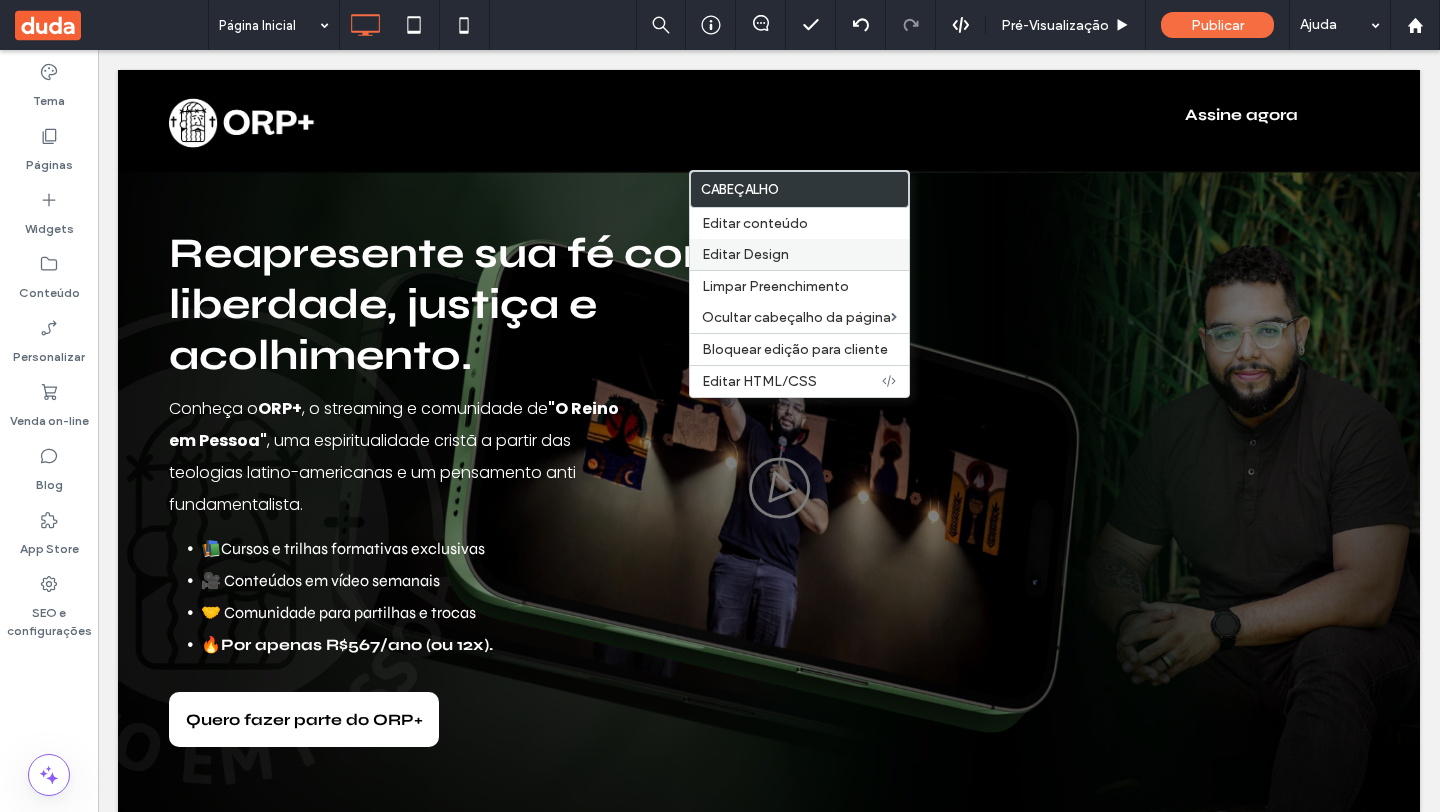 click on "Editar Design" at bounding box center [745, 254] 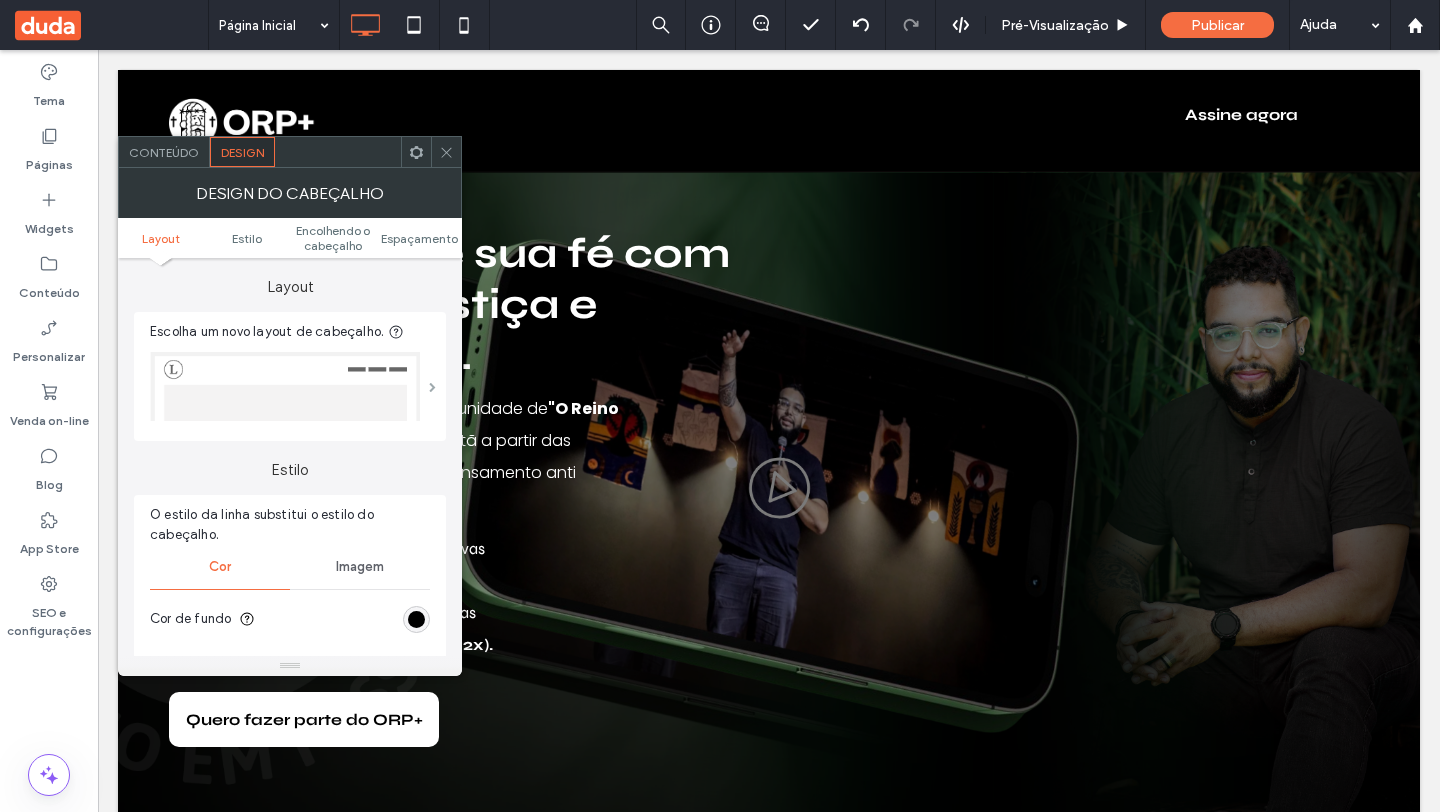 click at bounding box center [432, 387] 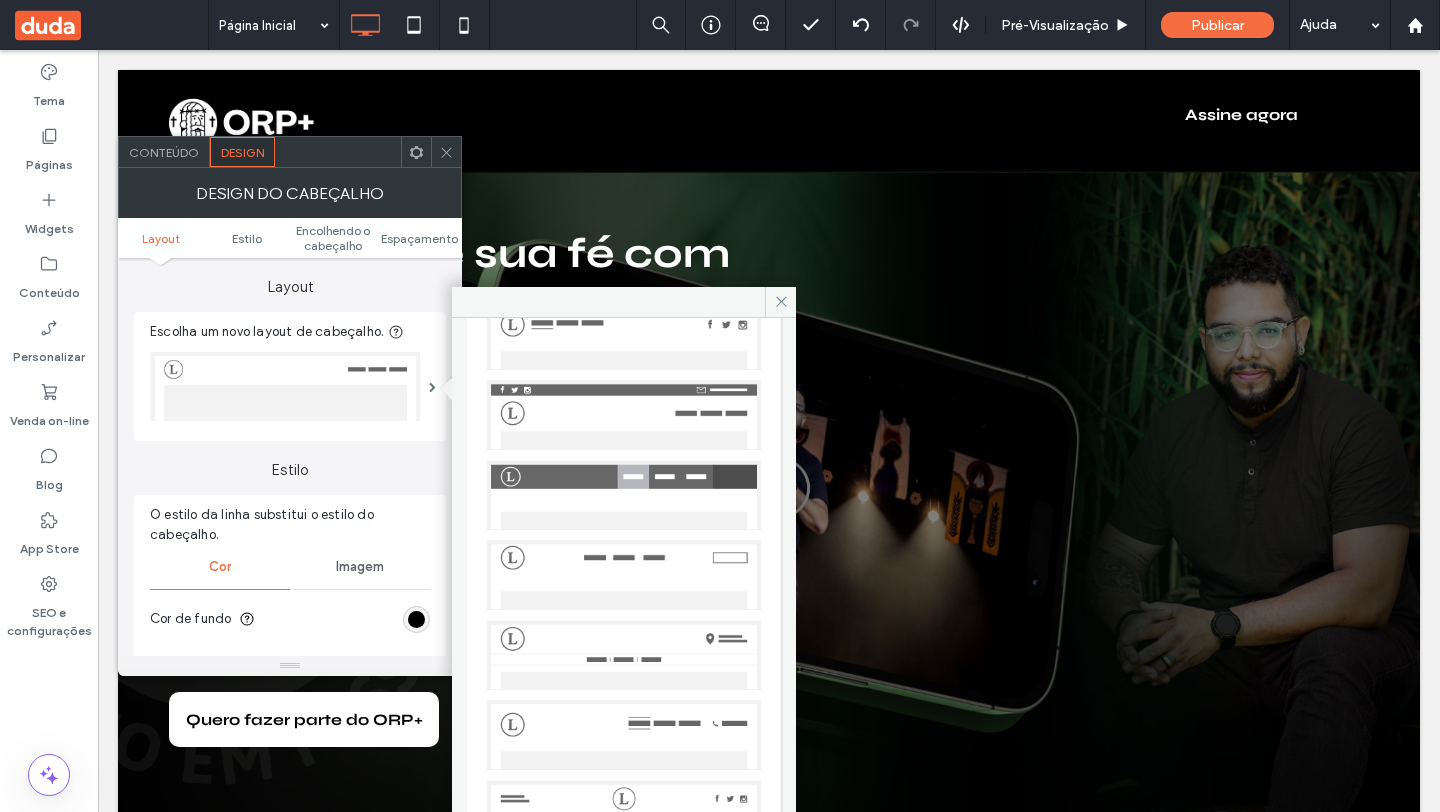 scroll, scrollTop: 258, scrollLeft: 0, axis: vertical 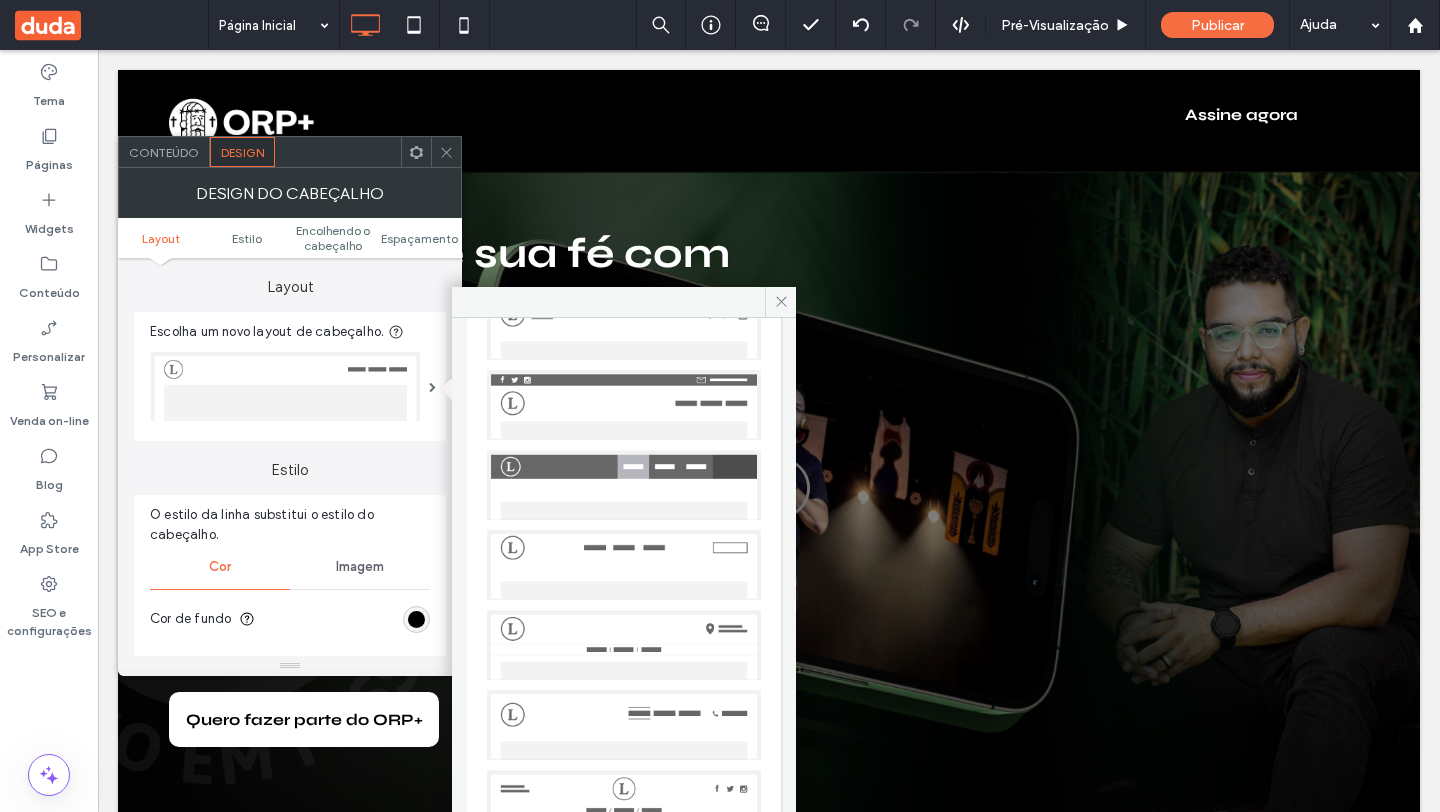 click at bounding box center (624, 565) 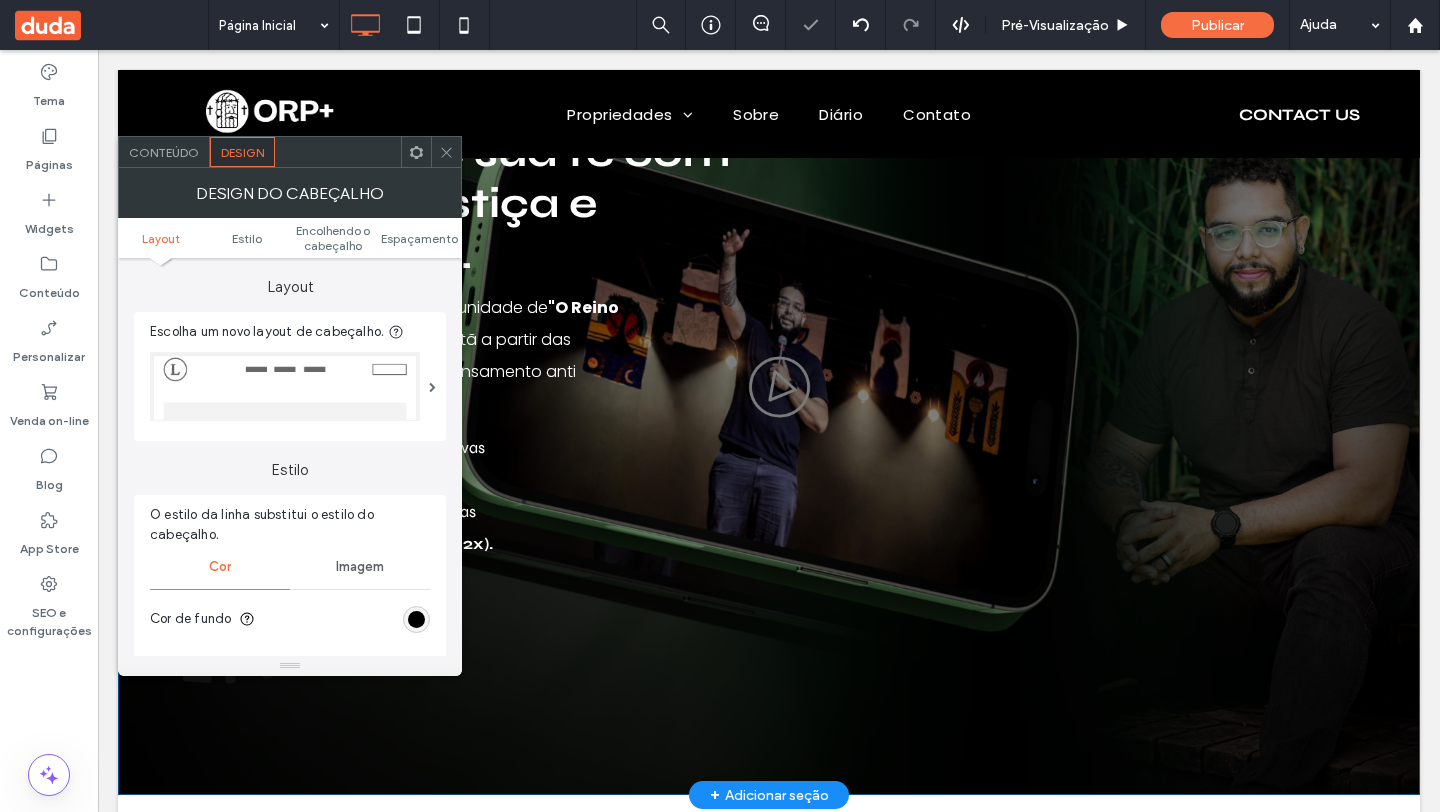 scroll, scrollTop: 0, scrollLeft: 0, axis: both 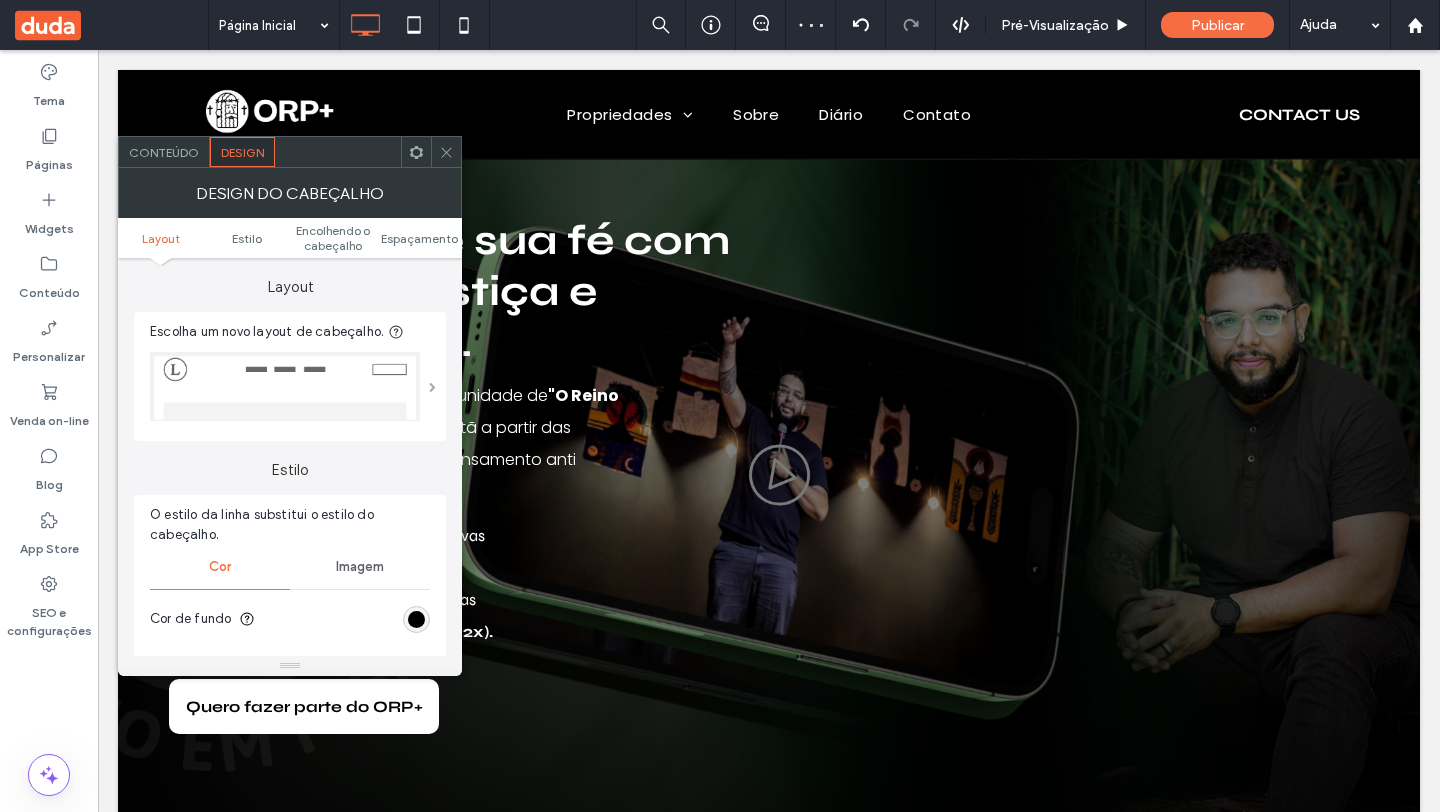 click at bounding box center (432, 387) 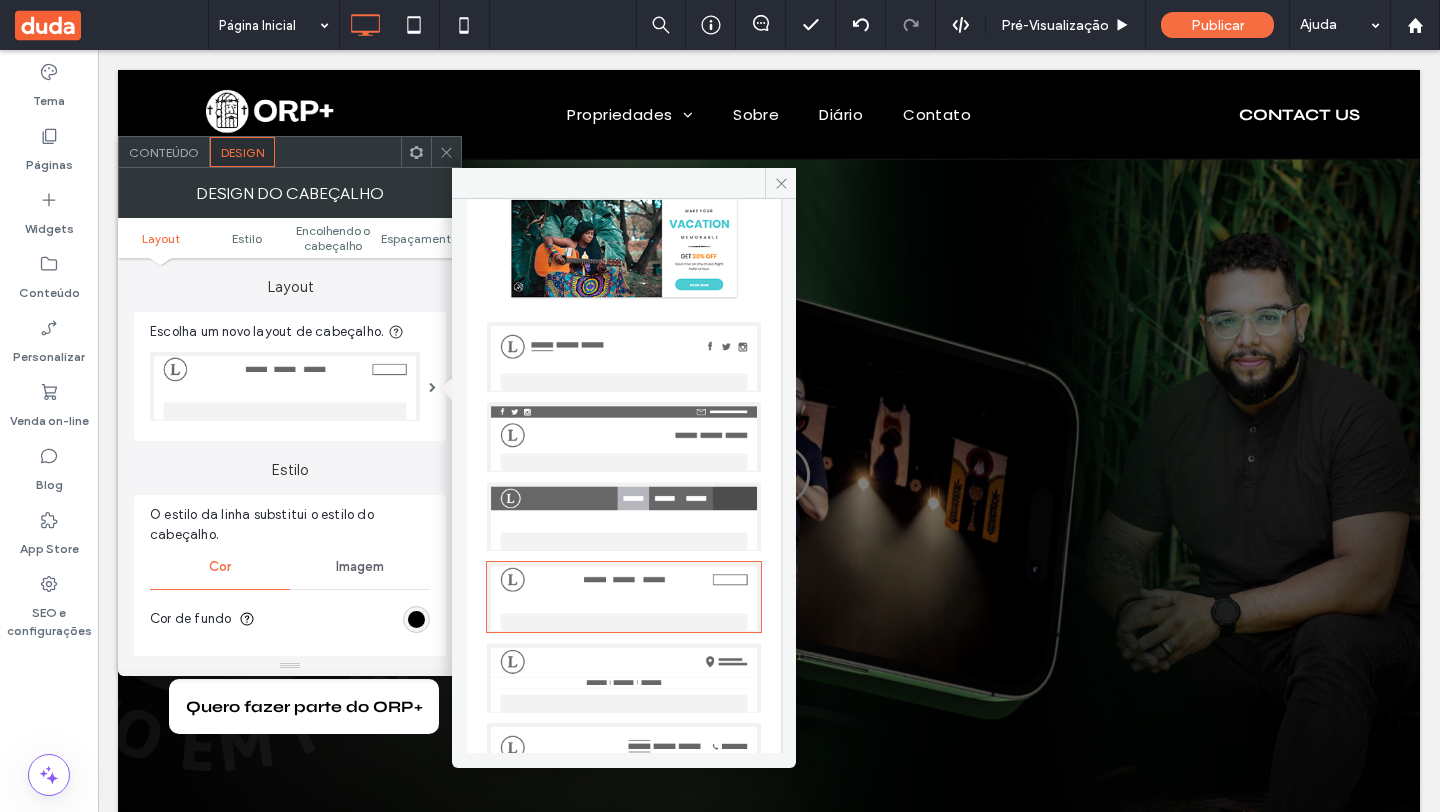 scroll, scrollTop: 0, scrollLeft: 0, axis: both 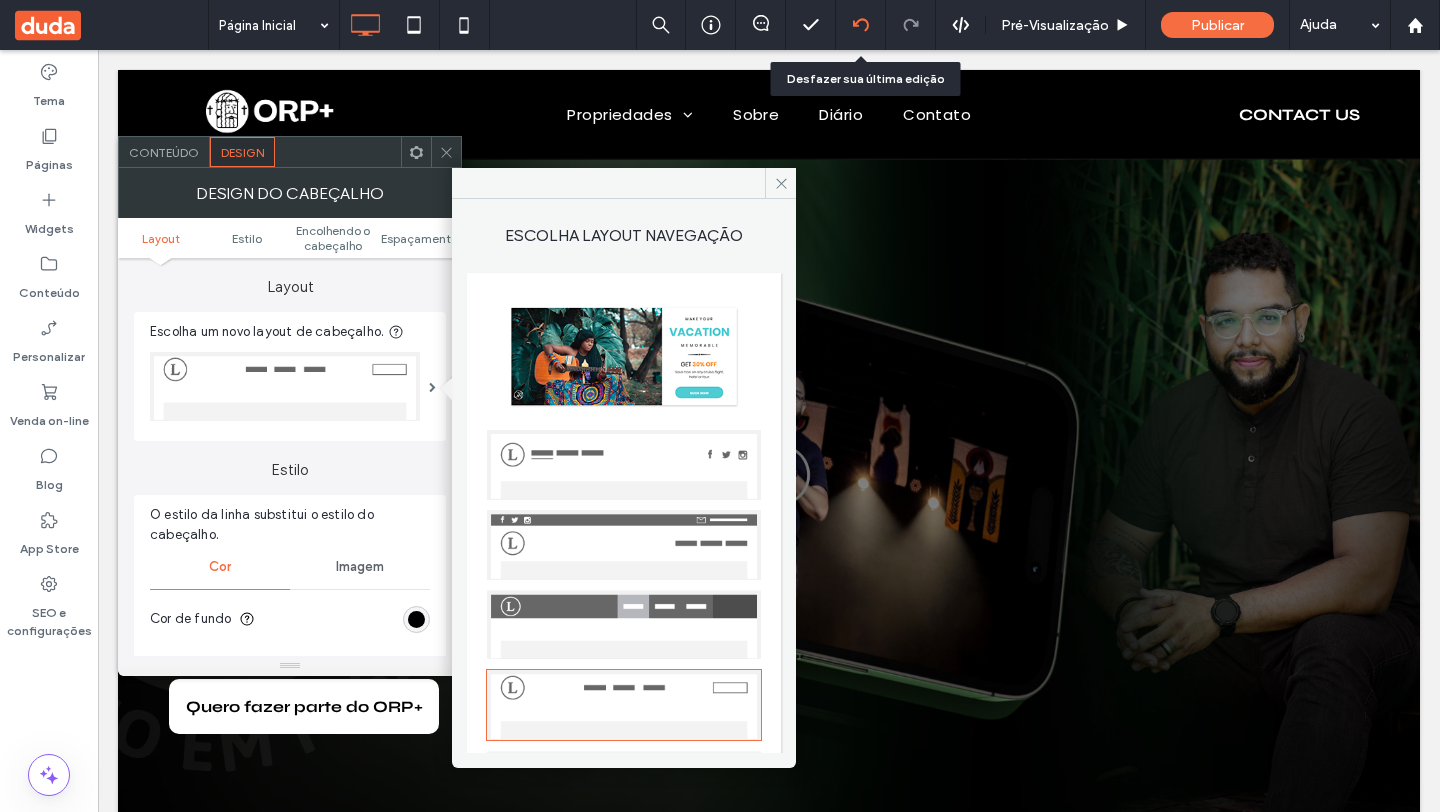 click 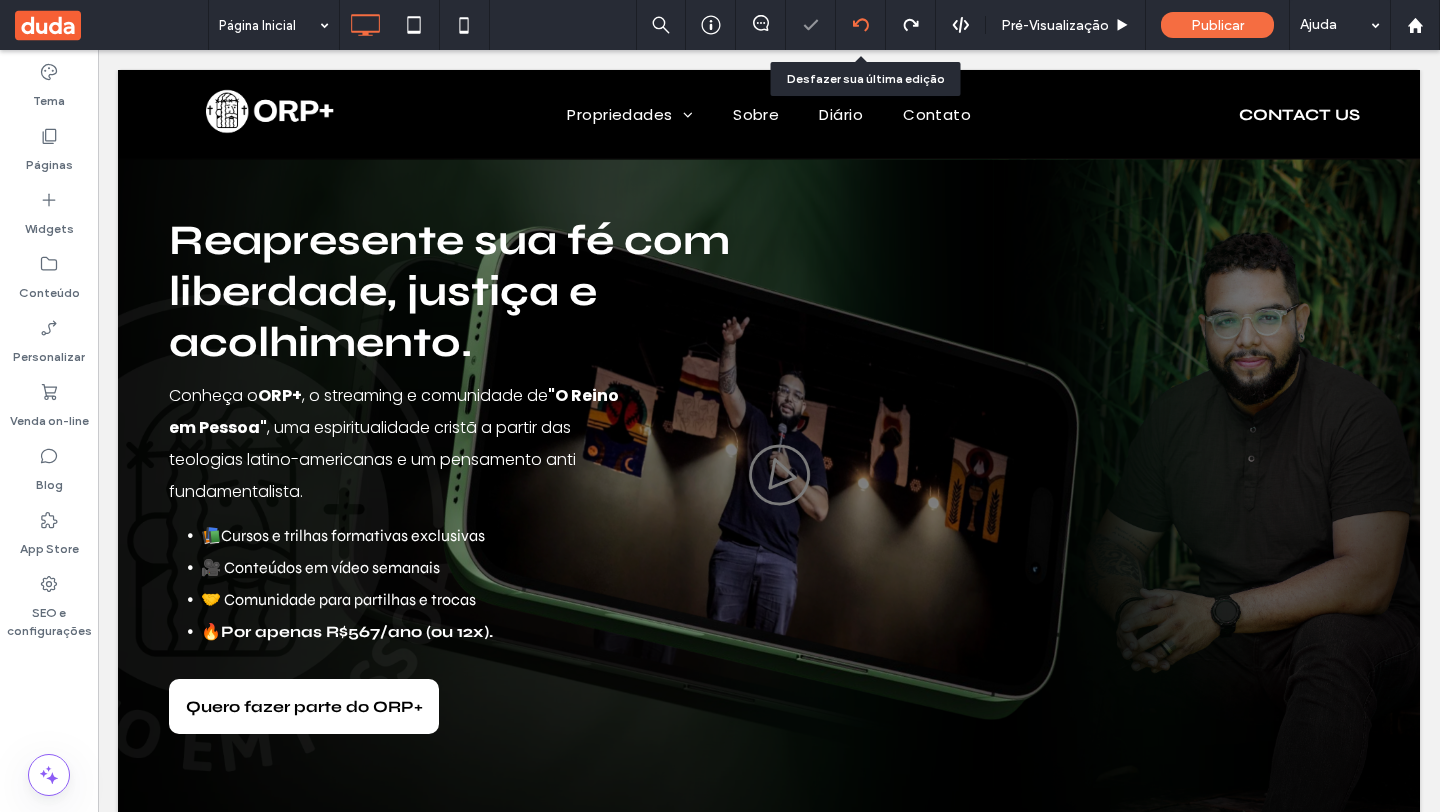 click 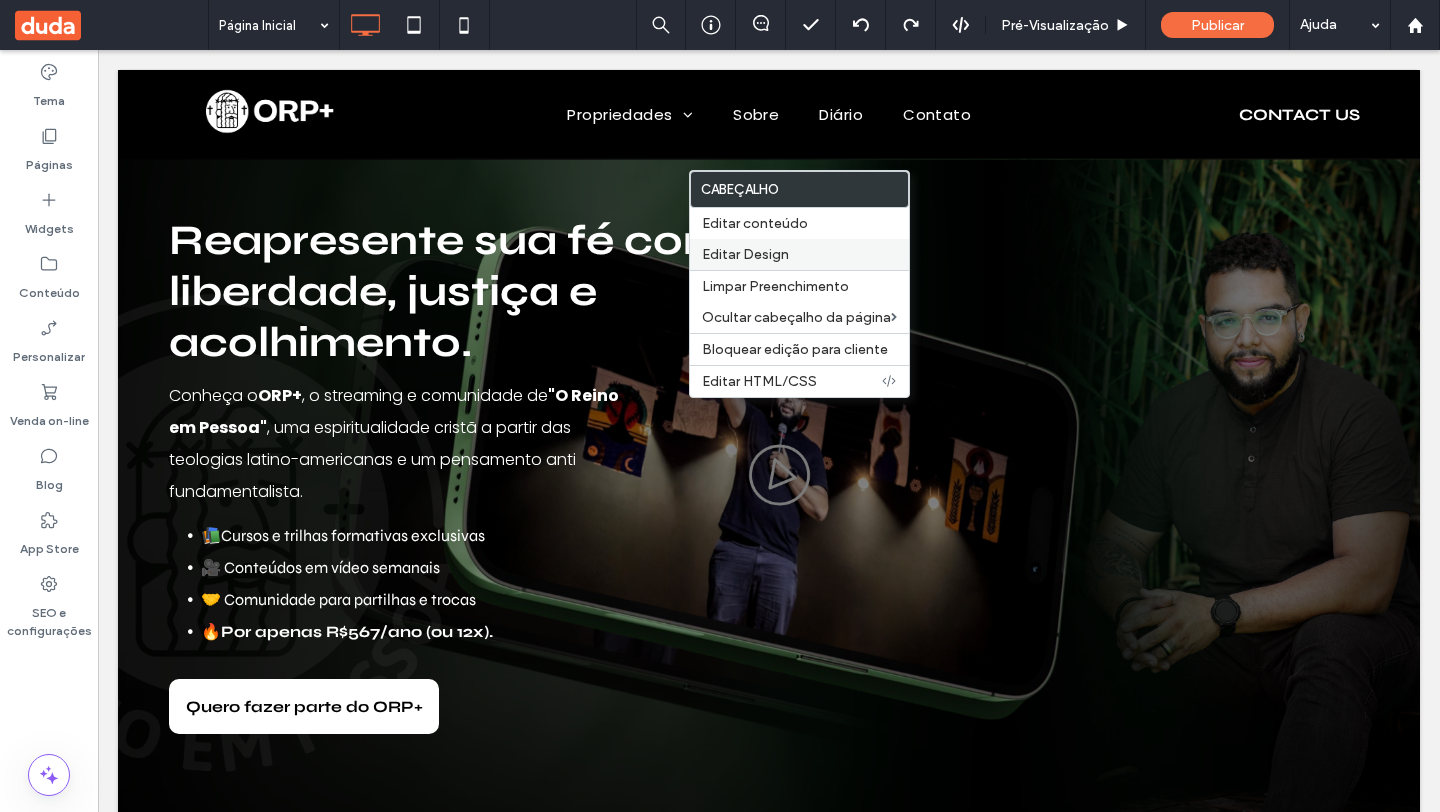click on "Editar Design" at bounding box center (799, 254) 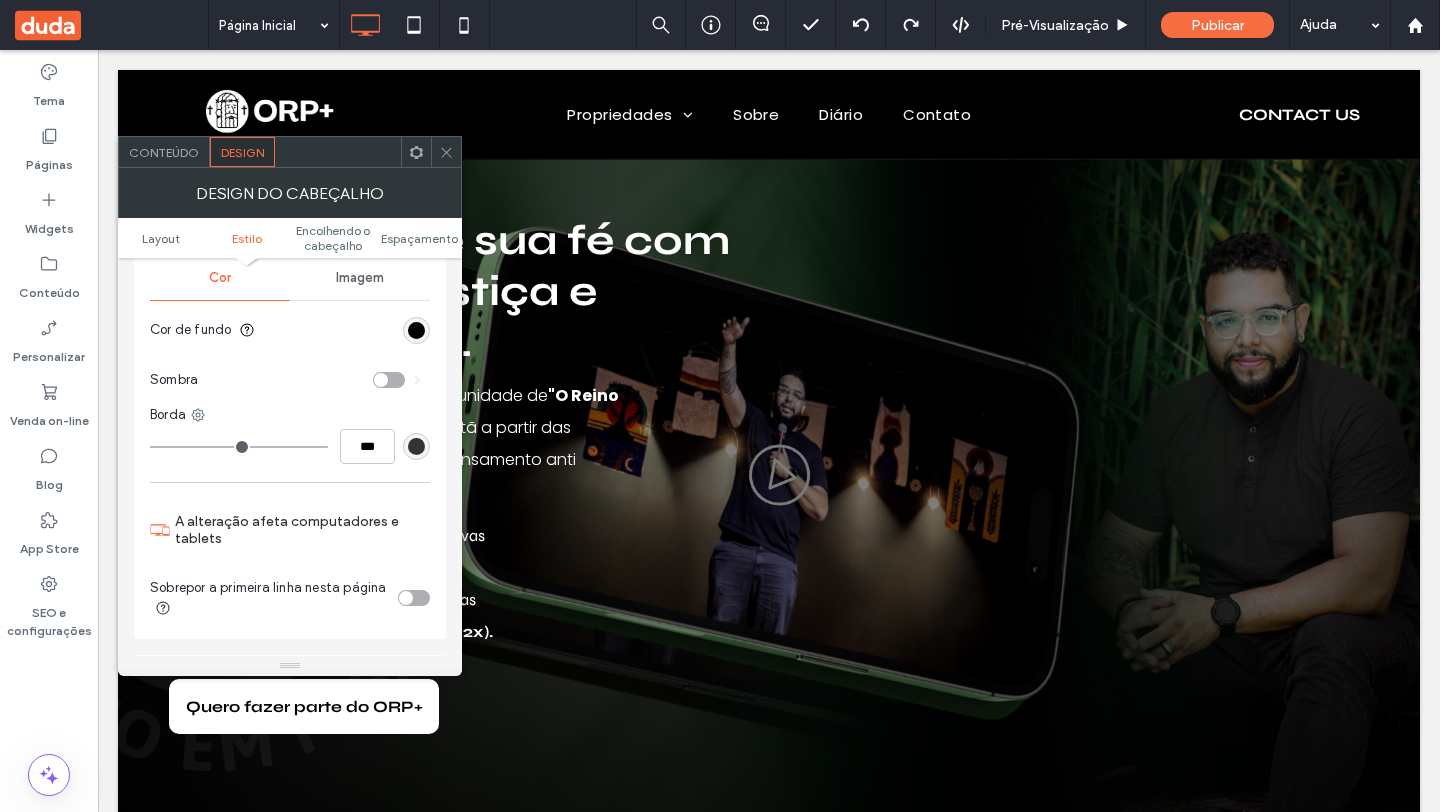 scroll, scrollTop: 297, scrollLeft: 0, axis: vertical 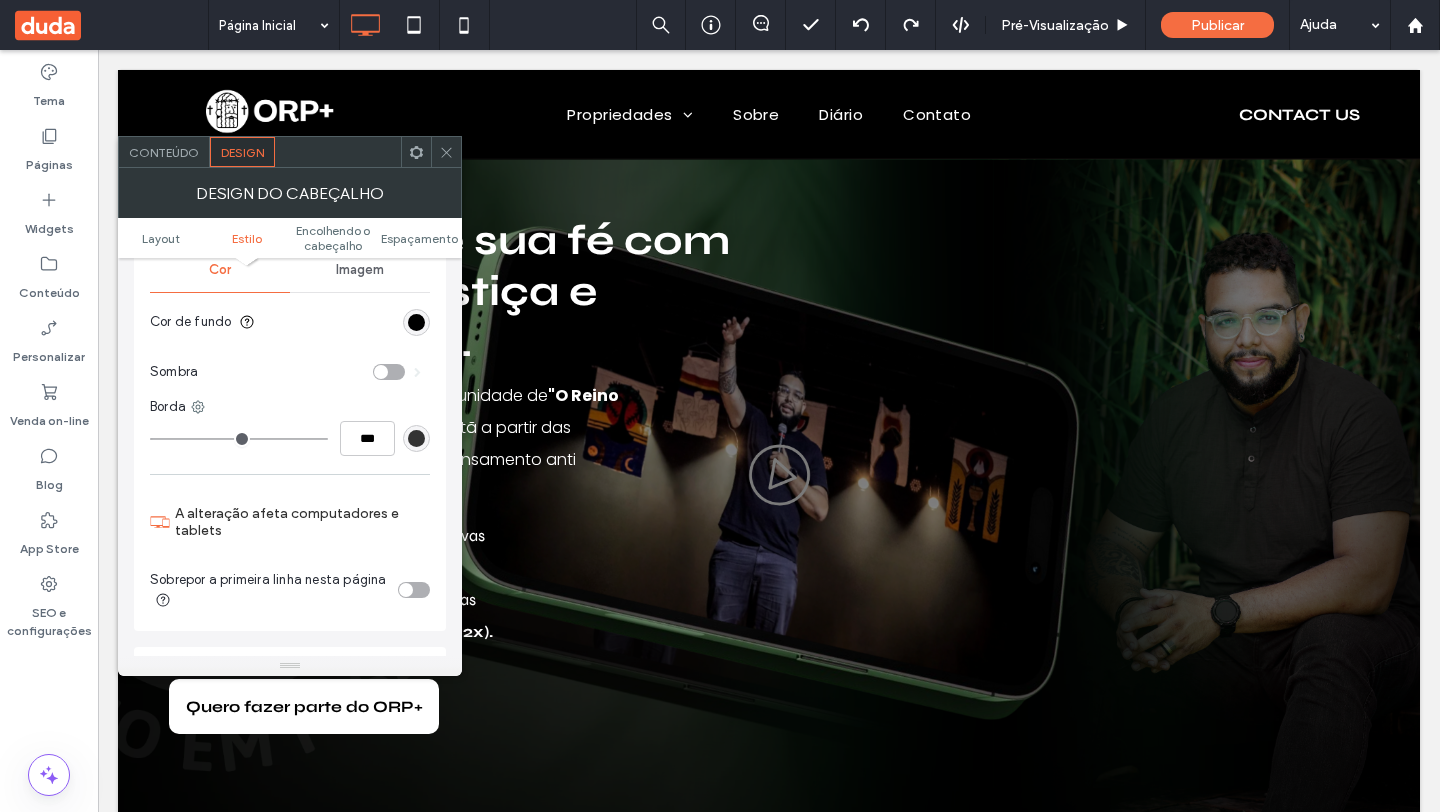 click at bounding box center [414, 590] 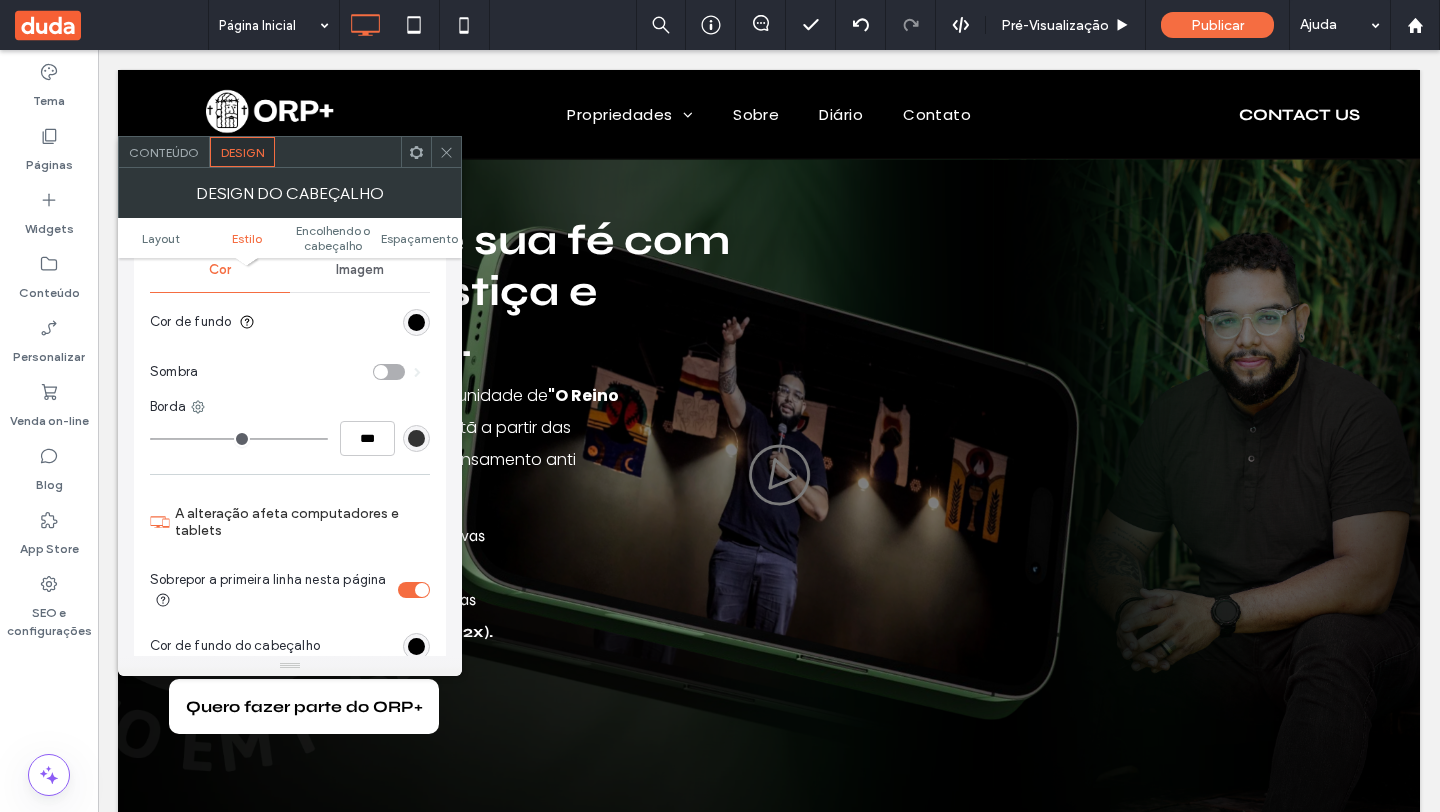 click 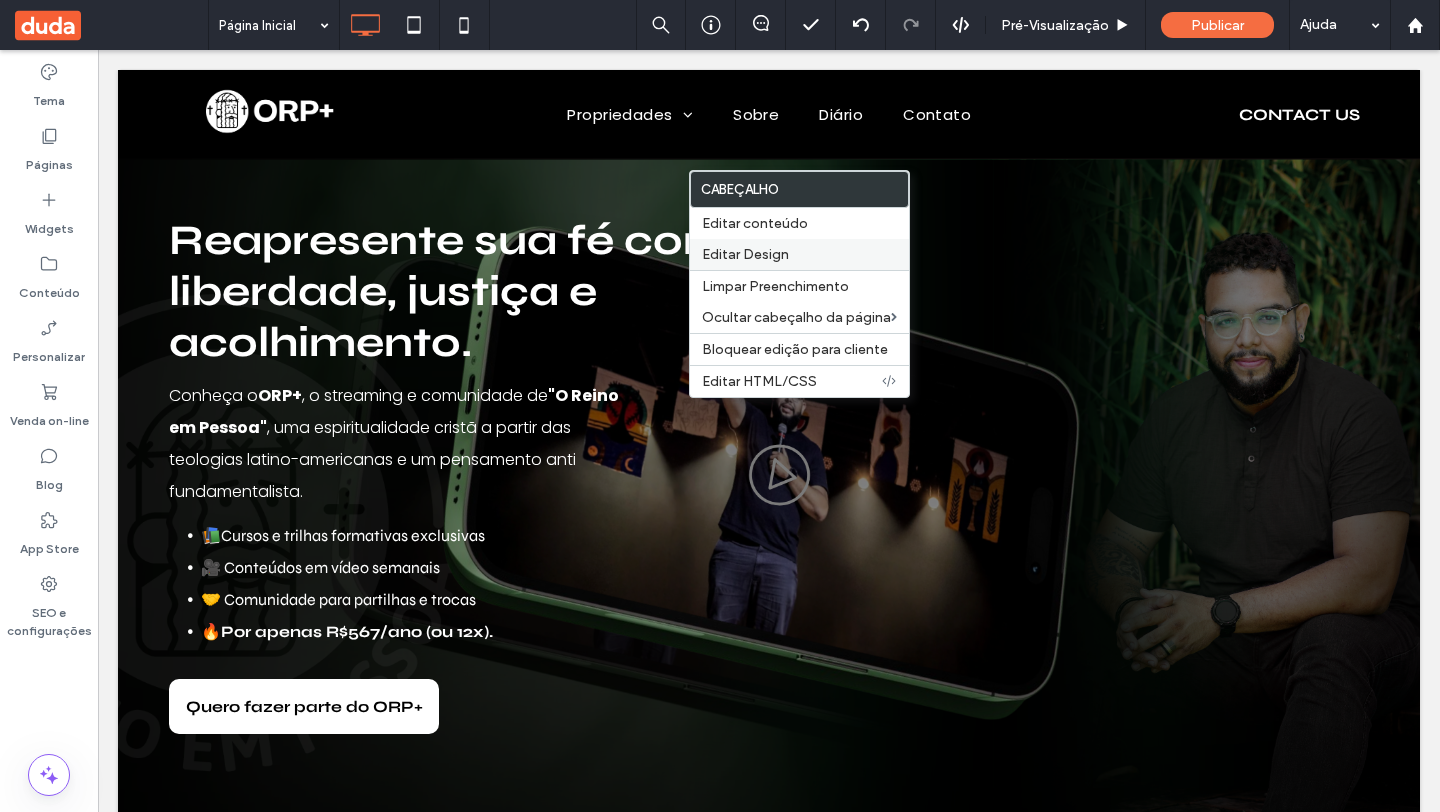 click on "Editar Design" at bounding box center [745, 254] 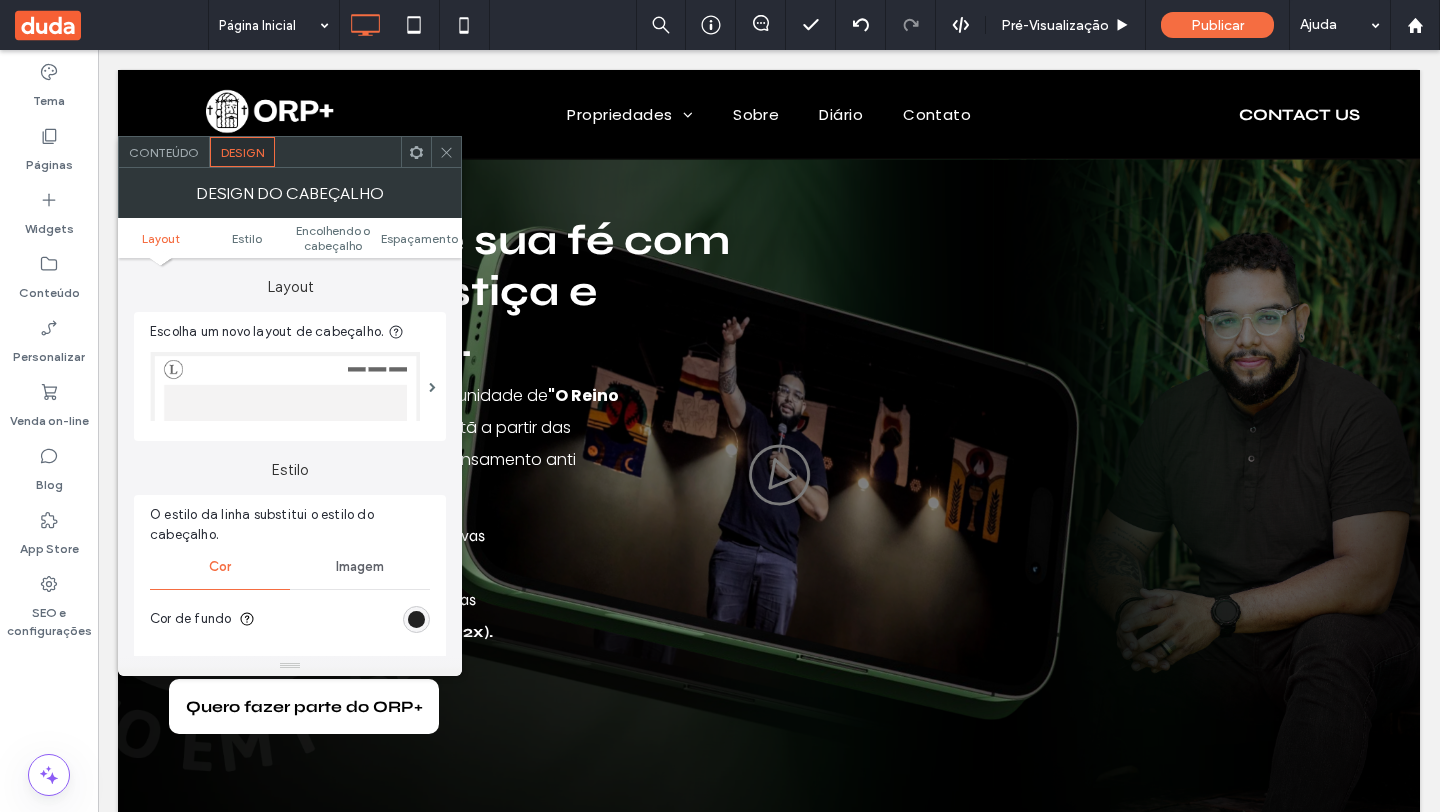 click at bounding box center (416, 619) 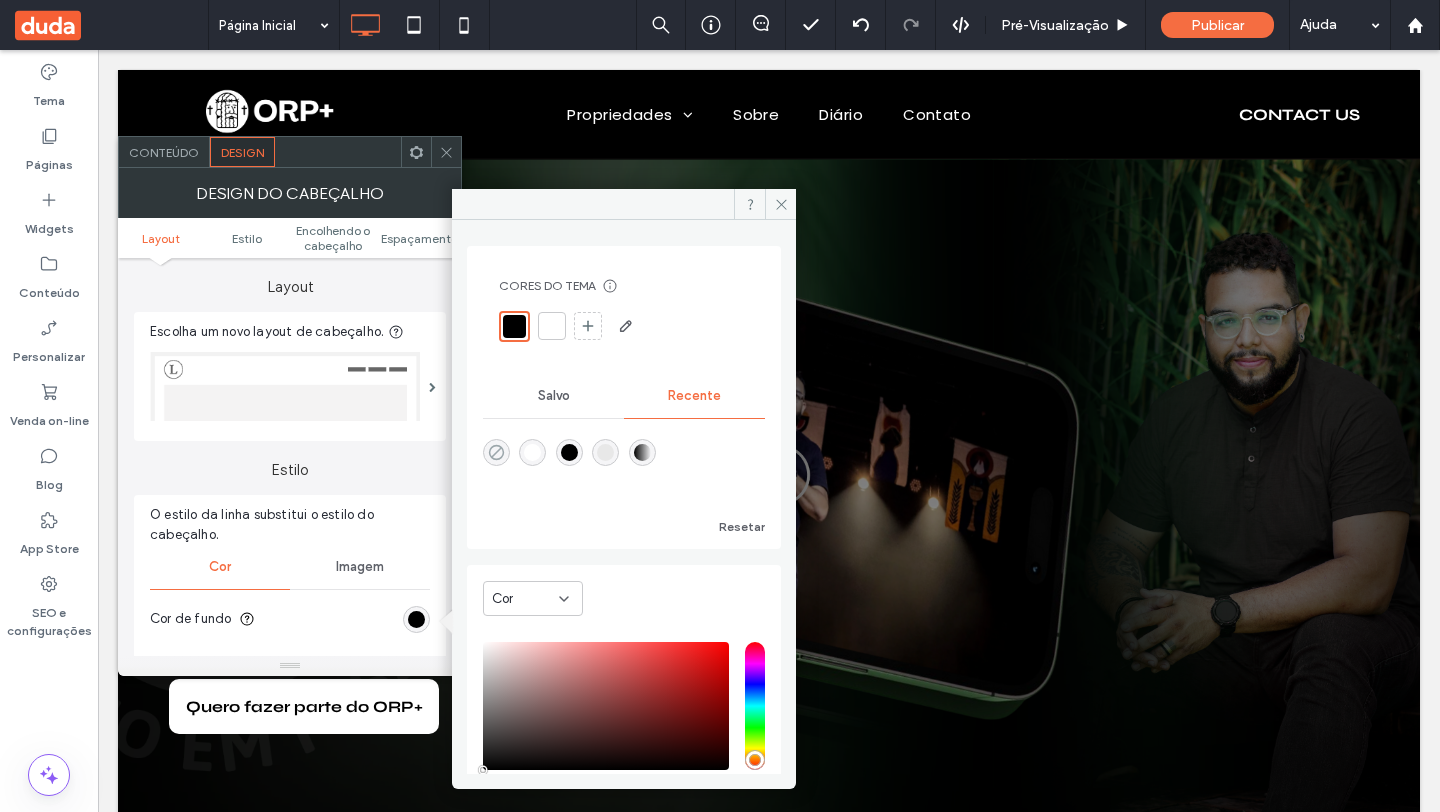 click 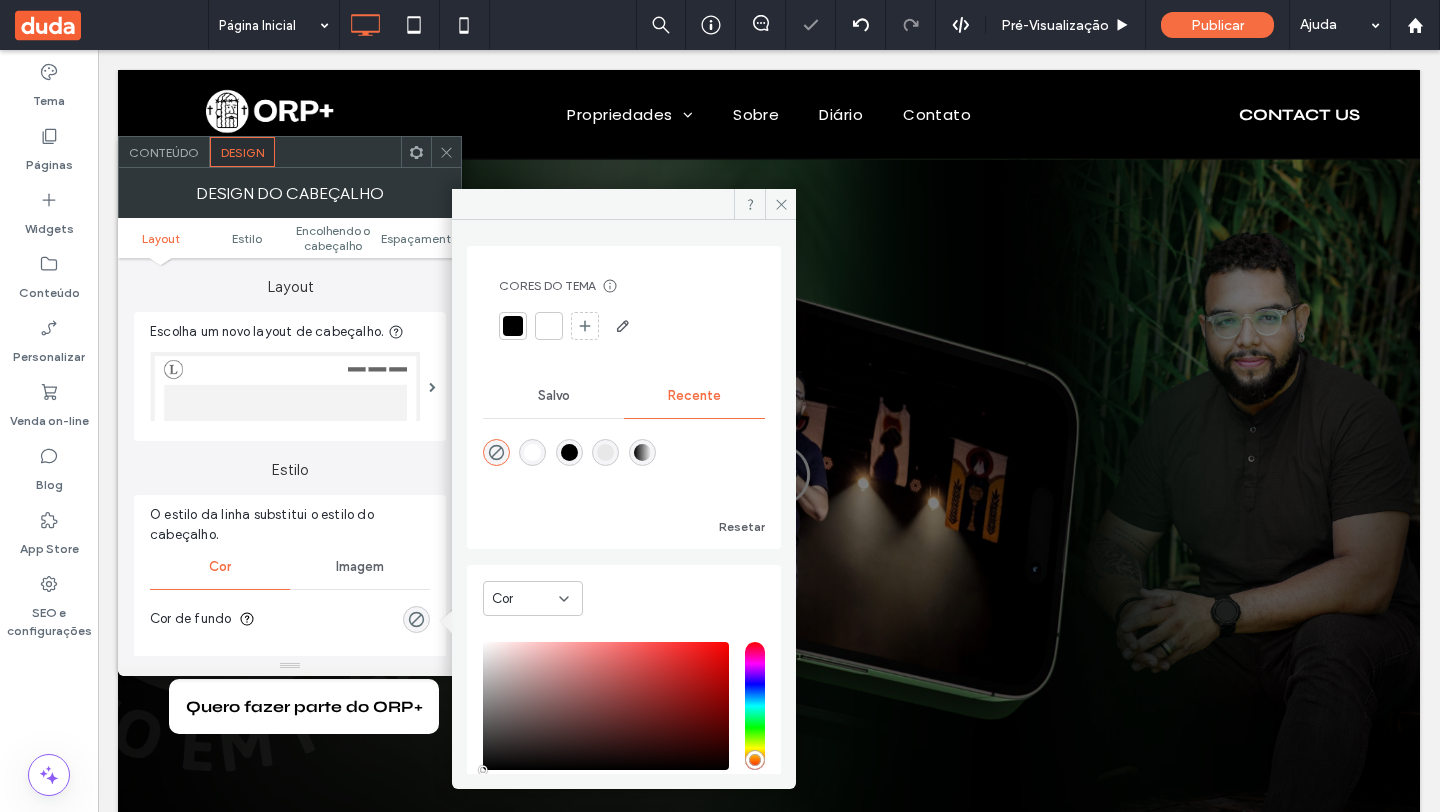 scroll, scrollTop: 1, scrollLeft: 0, axis: vertical 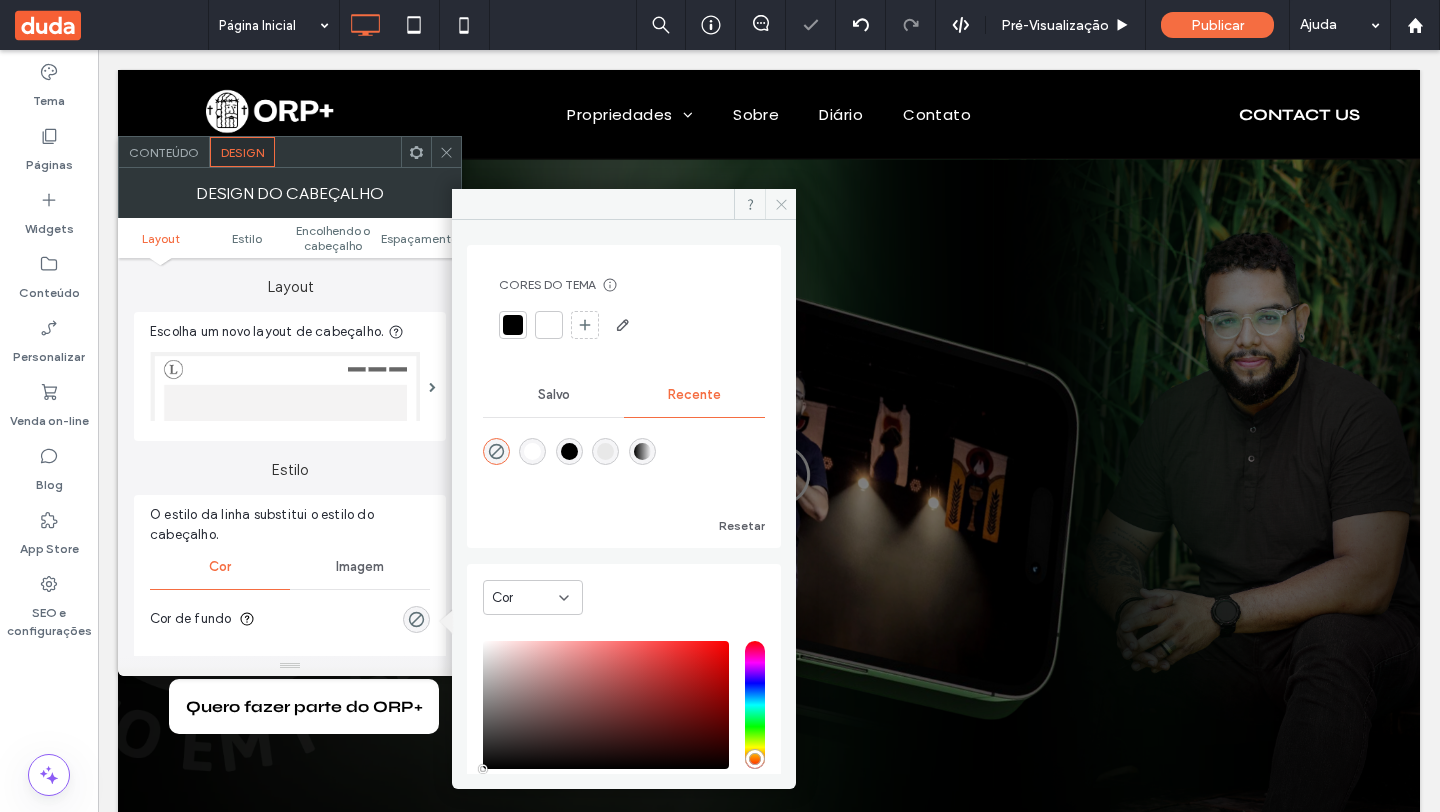click at bounding box center [780, 204] 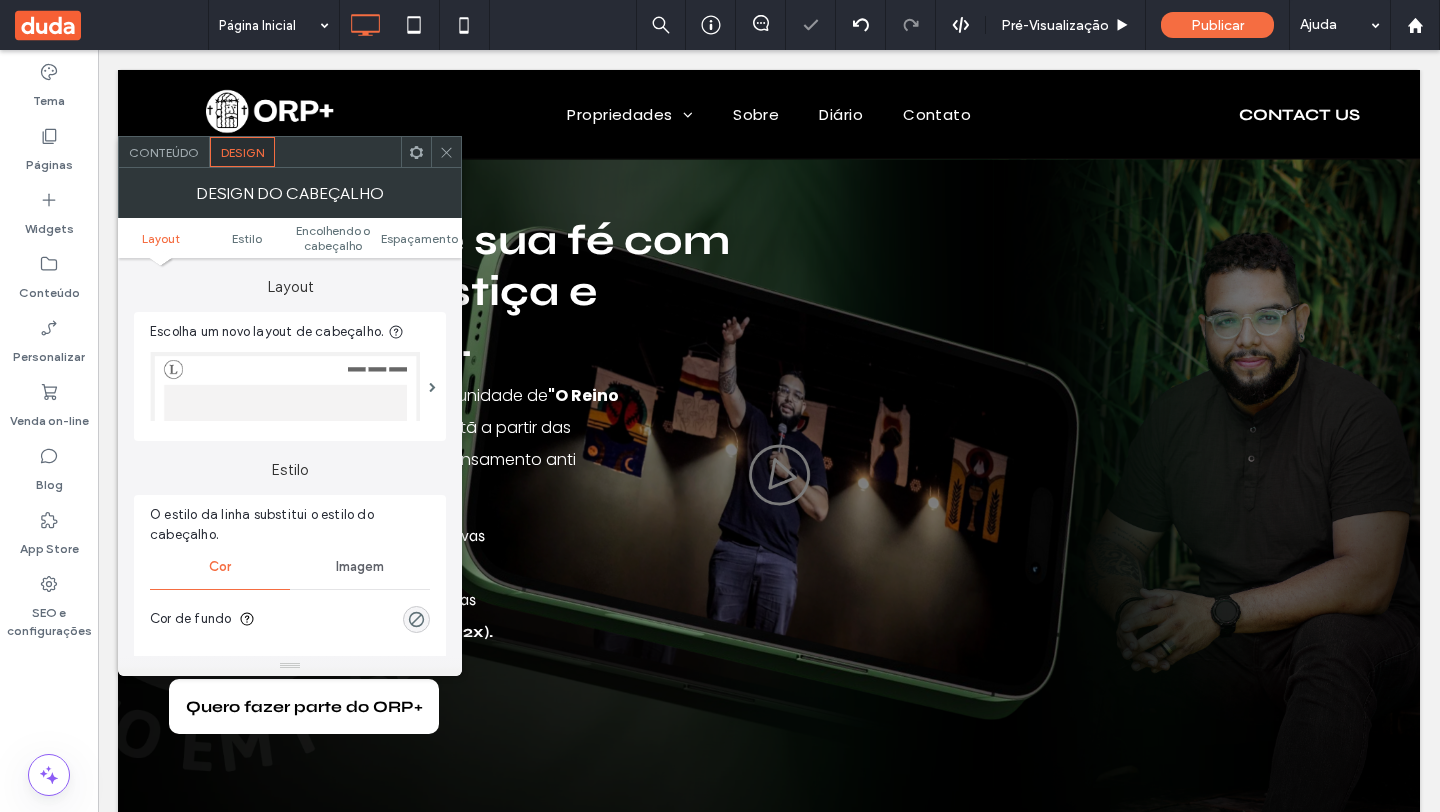 click 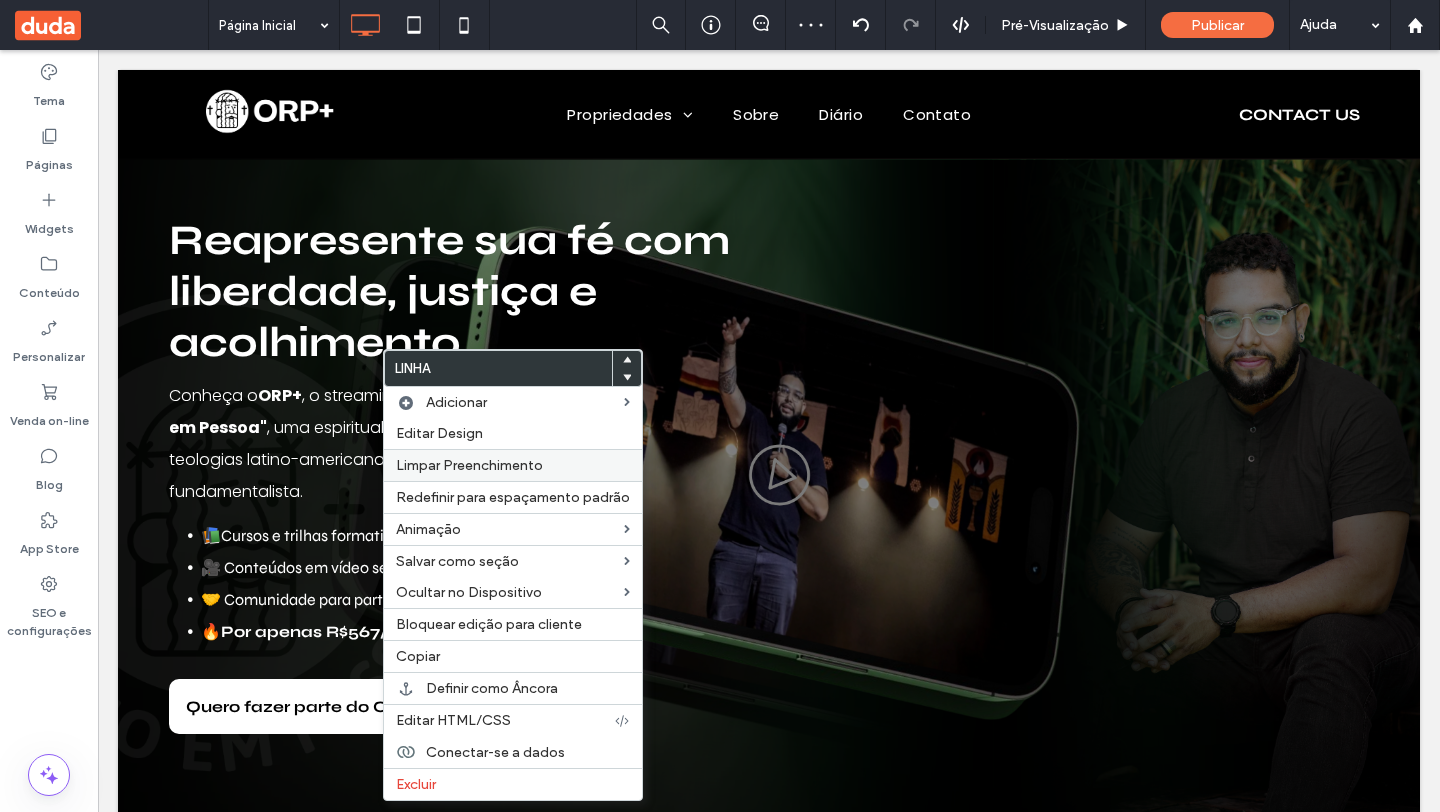 click on "Limpar Preenchimento" at bounding box center (469, 465) 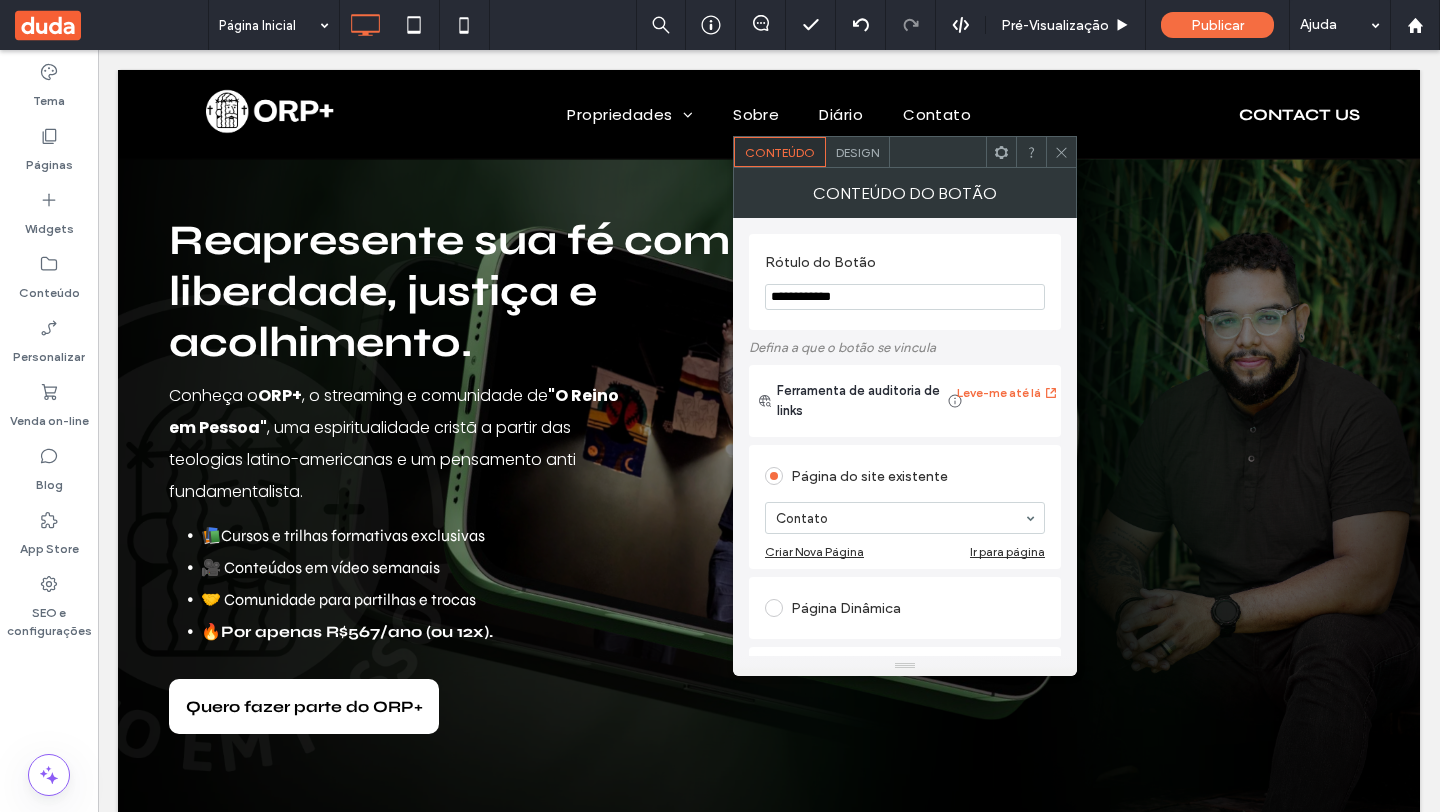 click on "Design" at bounding box center [857, 152] 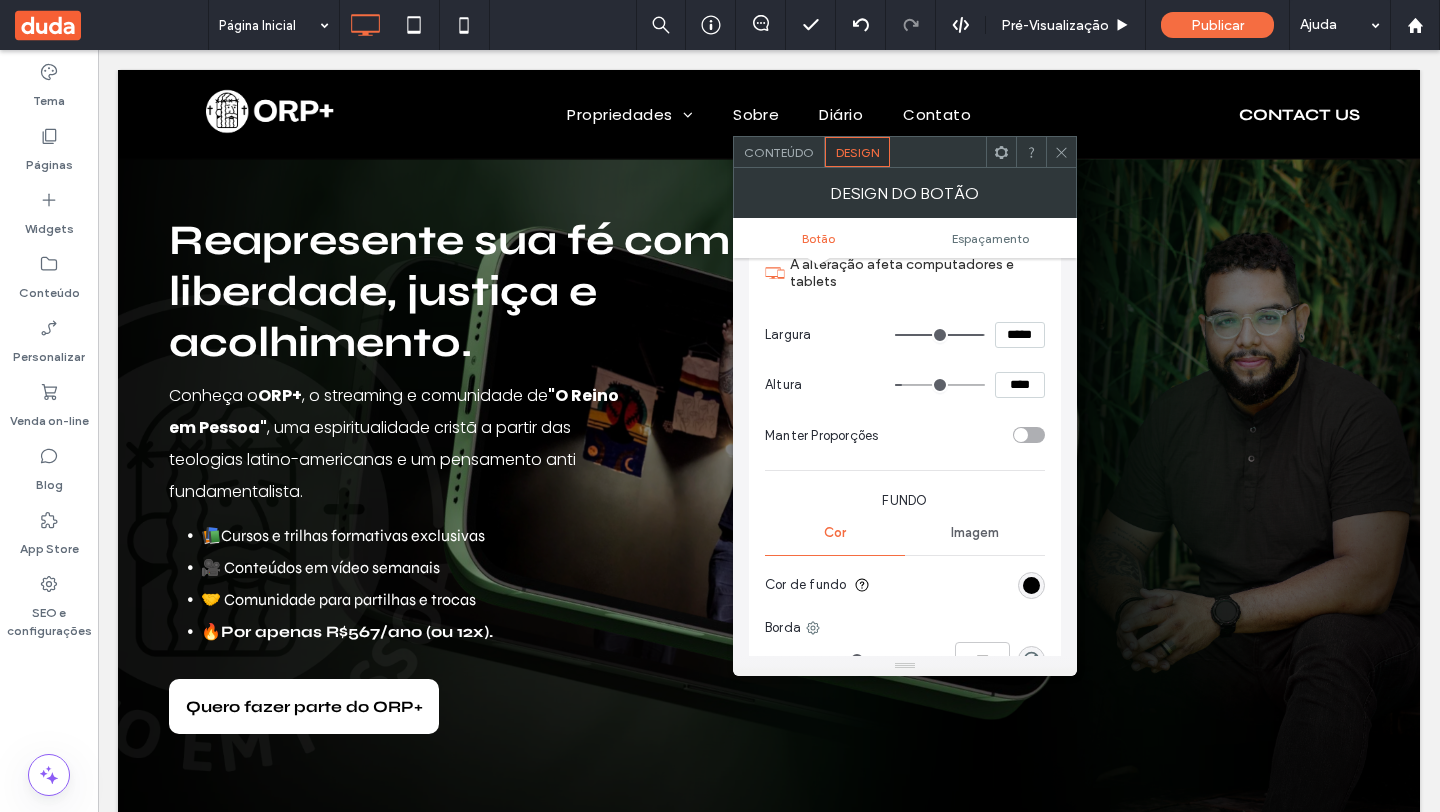 scroll, scrollTop: 300, scrollLeft: 0, axis: vertical 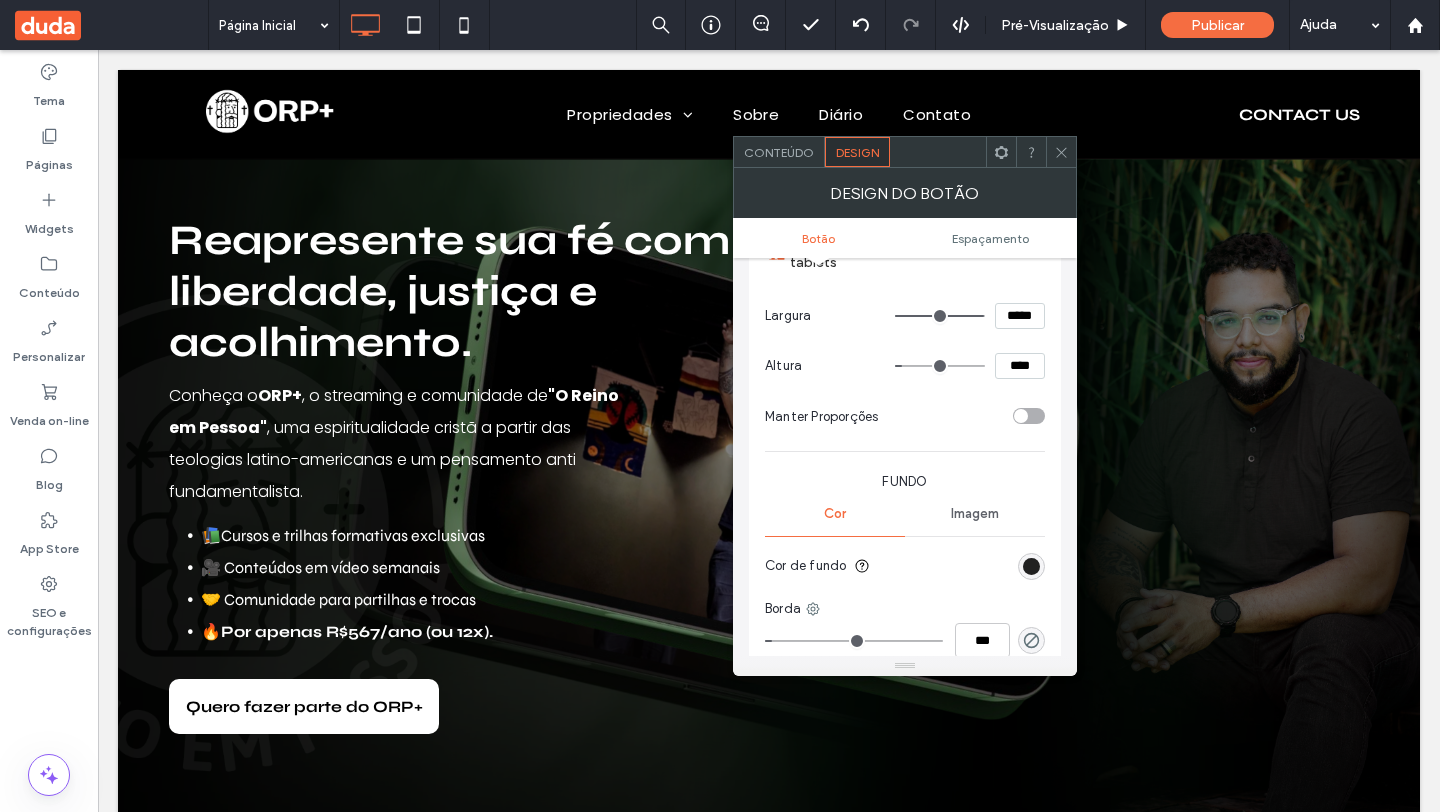 click at bounding box center (1031, 566) 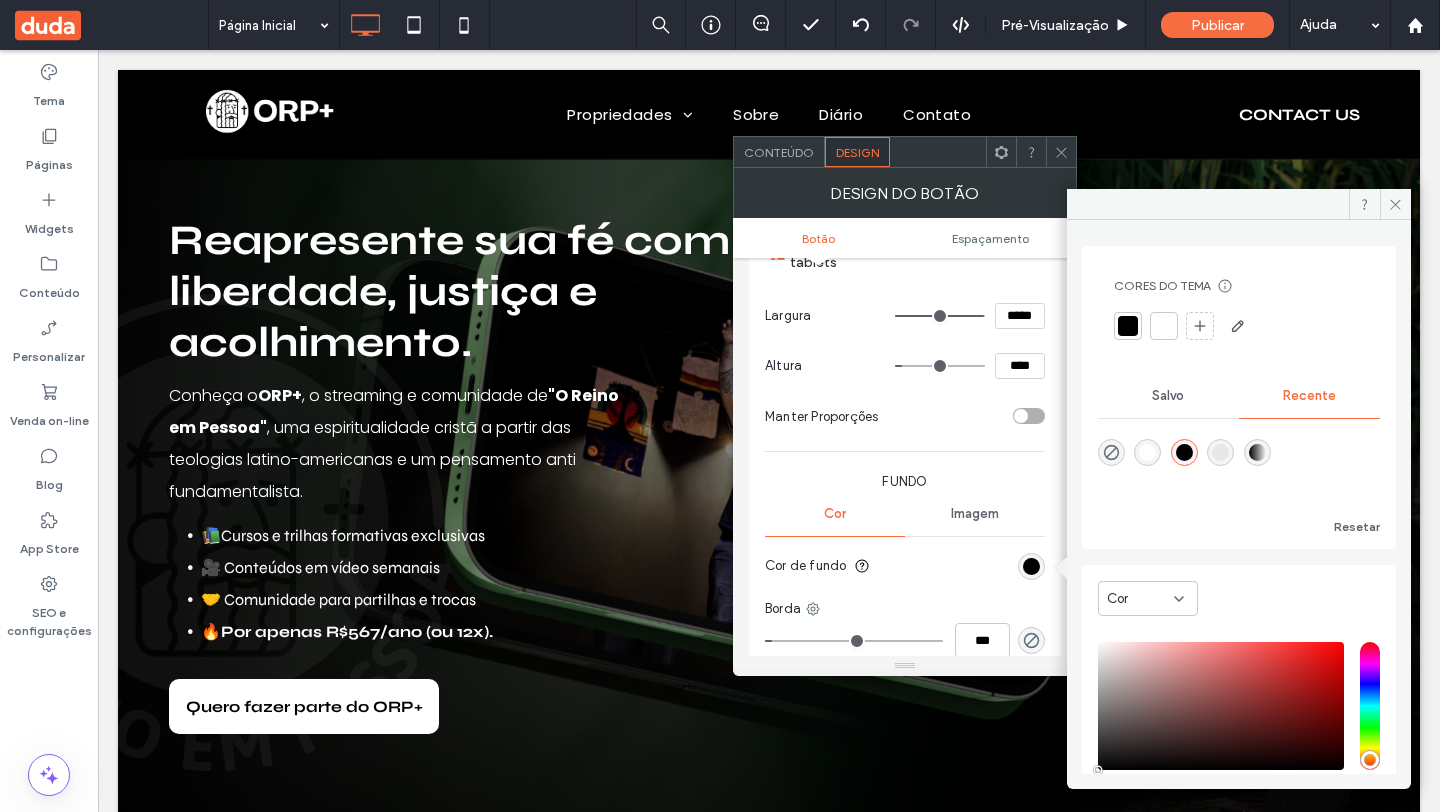 click at bounding box center [1220, 452] 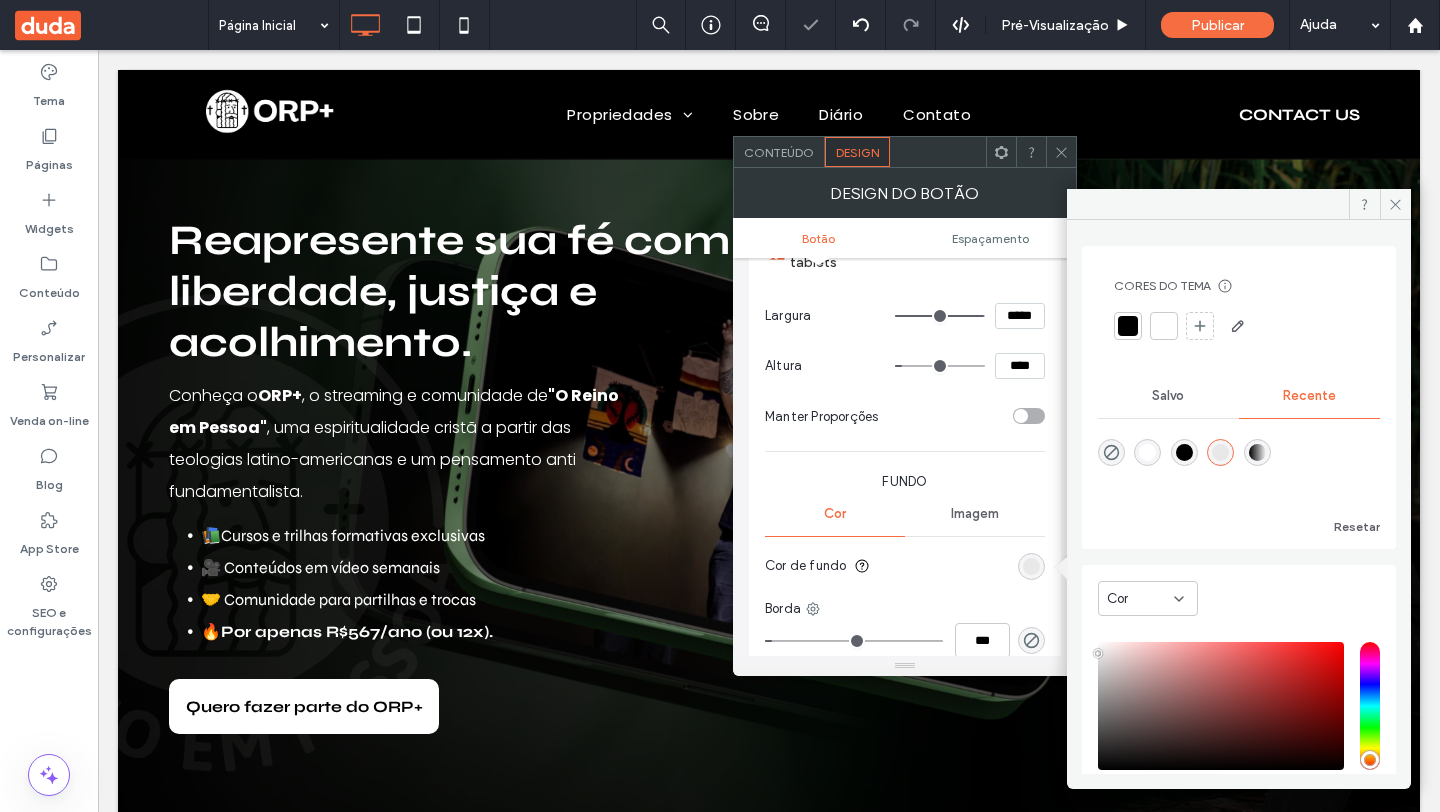 click at bounding box center (1147, 452) 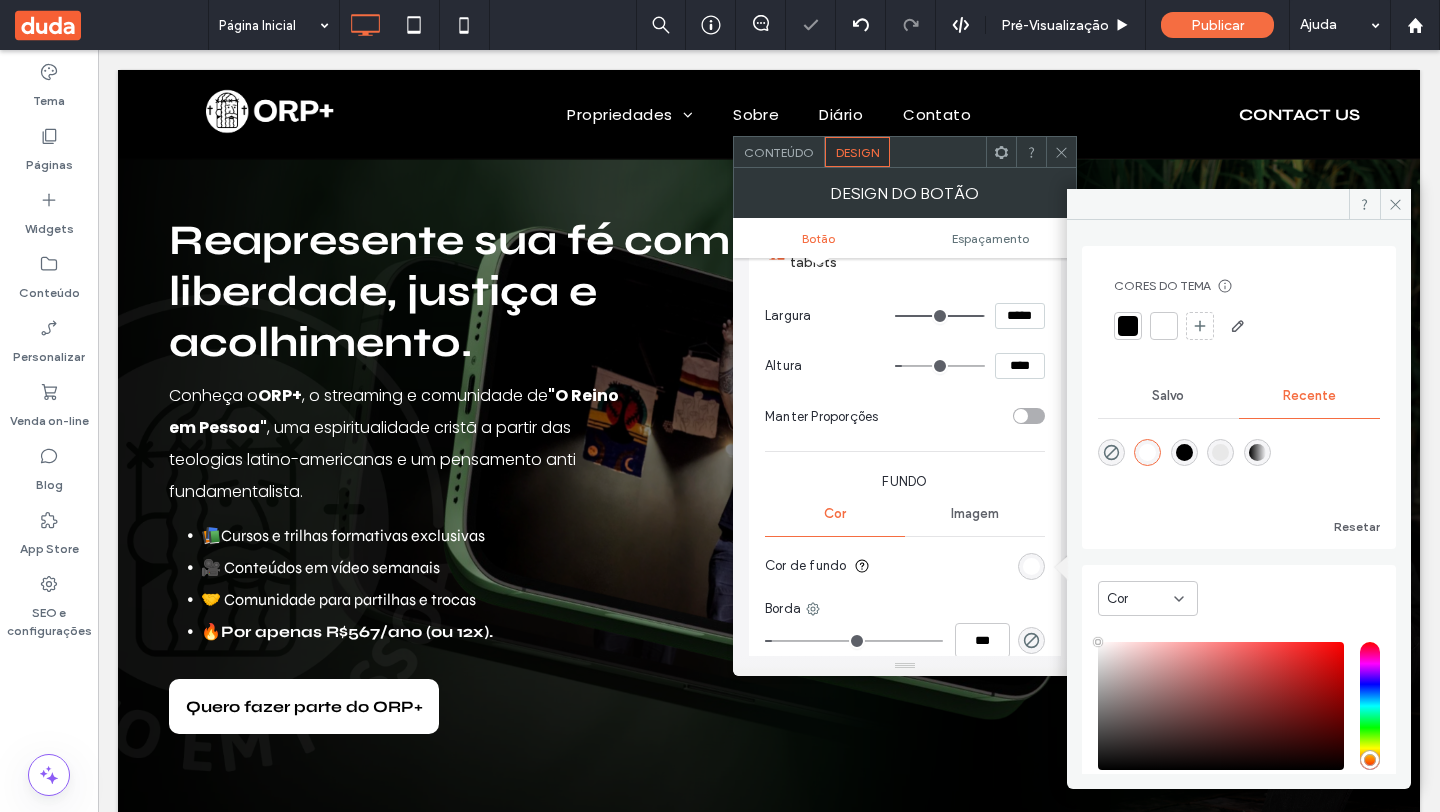 click at bounding box center (1164, 326) 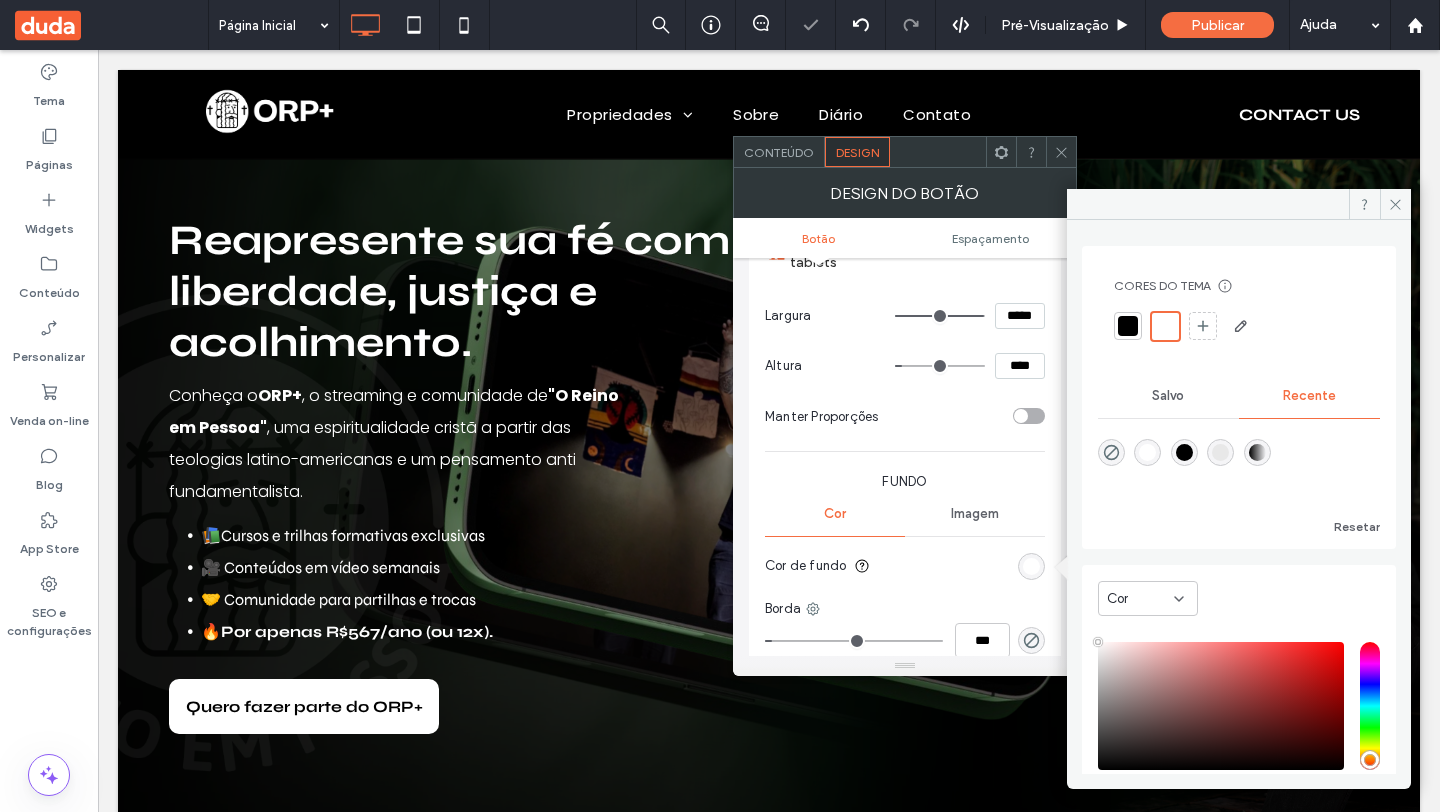 scroll, scrollTop: 6, scrollLeft: 0, axis: vertical 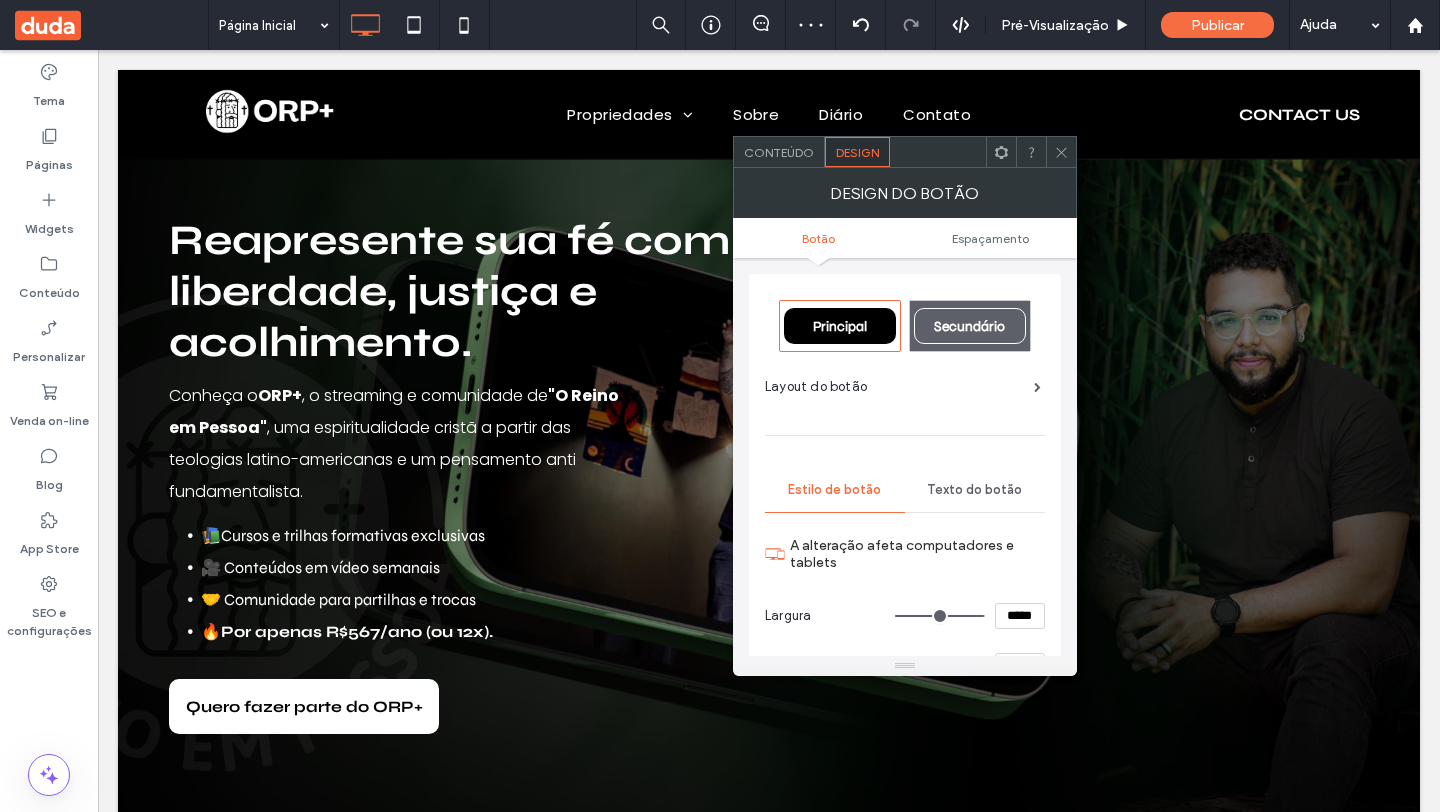 click on "Texto do botão" at bounding box center [975, 490] 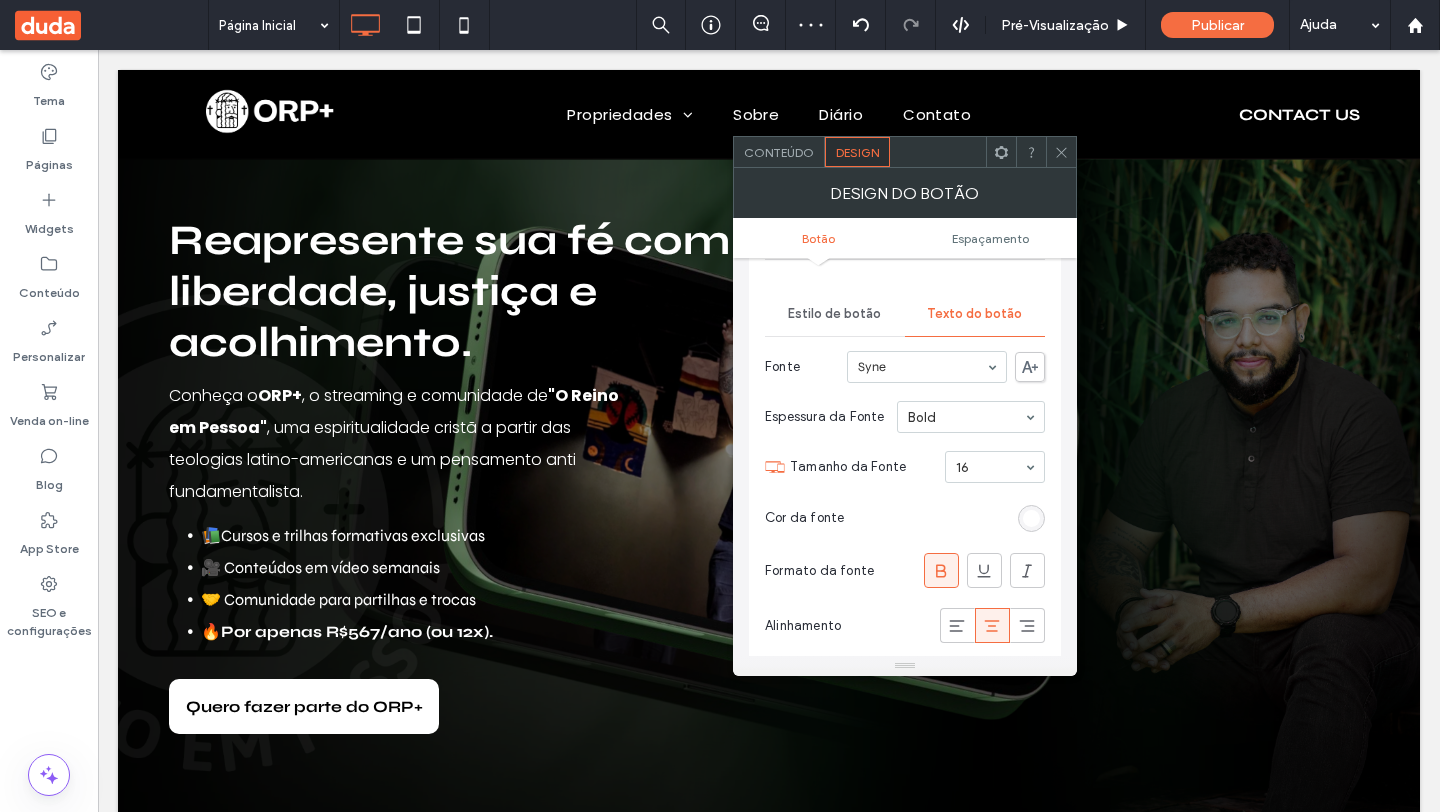 scroll, scrollTop: 178, scrollLeft: 0, axis: vertical 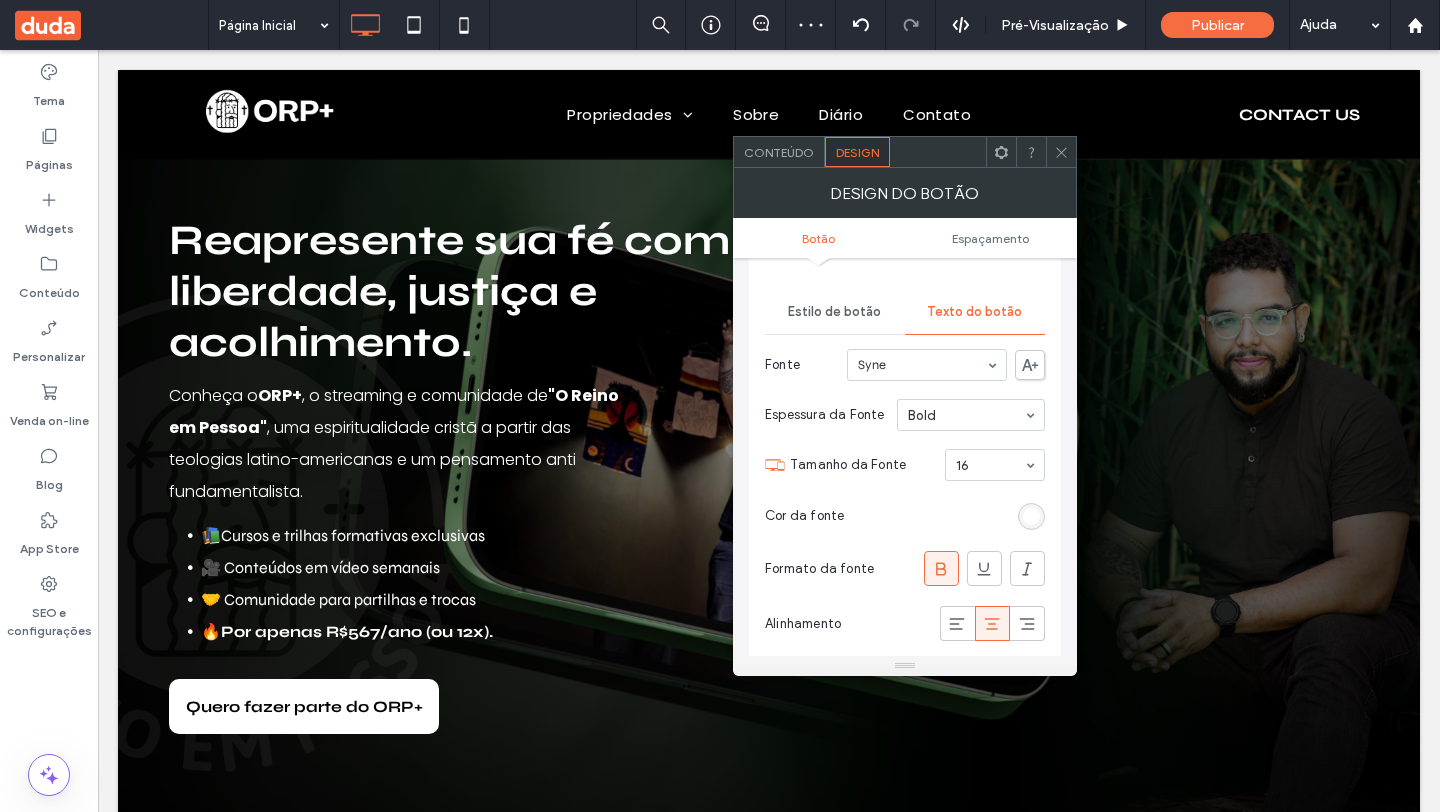 click at bounding box center [1031, 516] 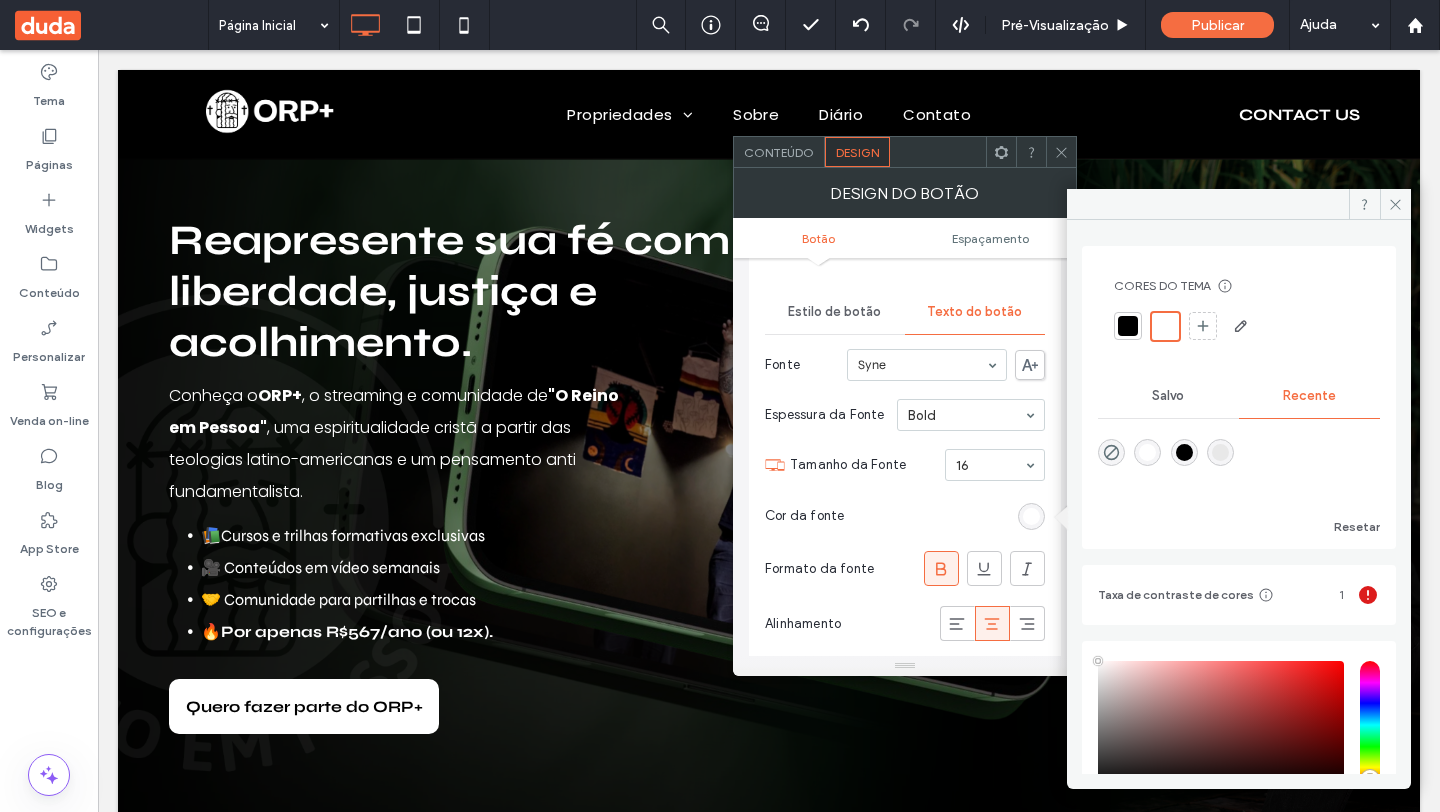 click at bounding box center (1128, 326) 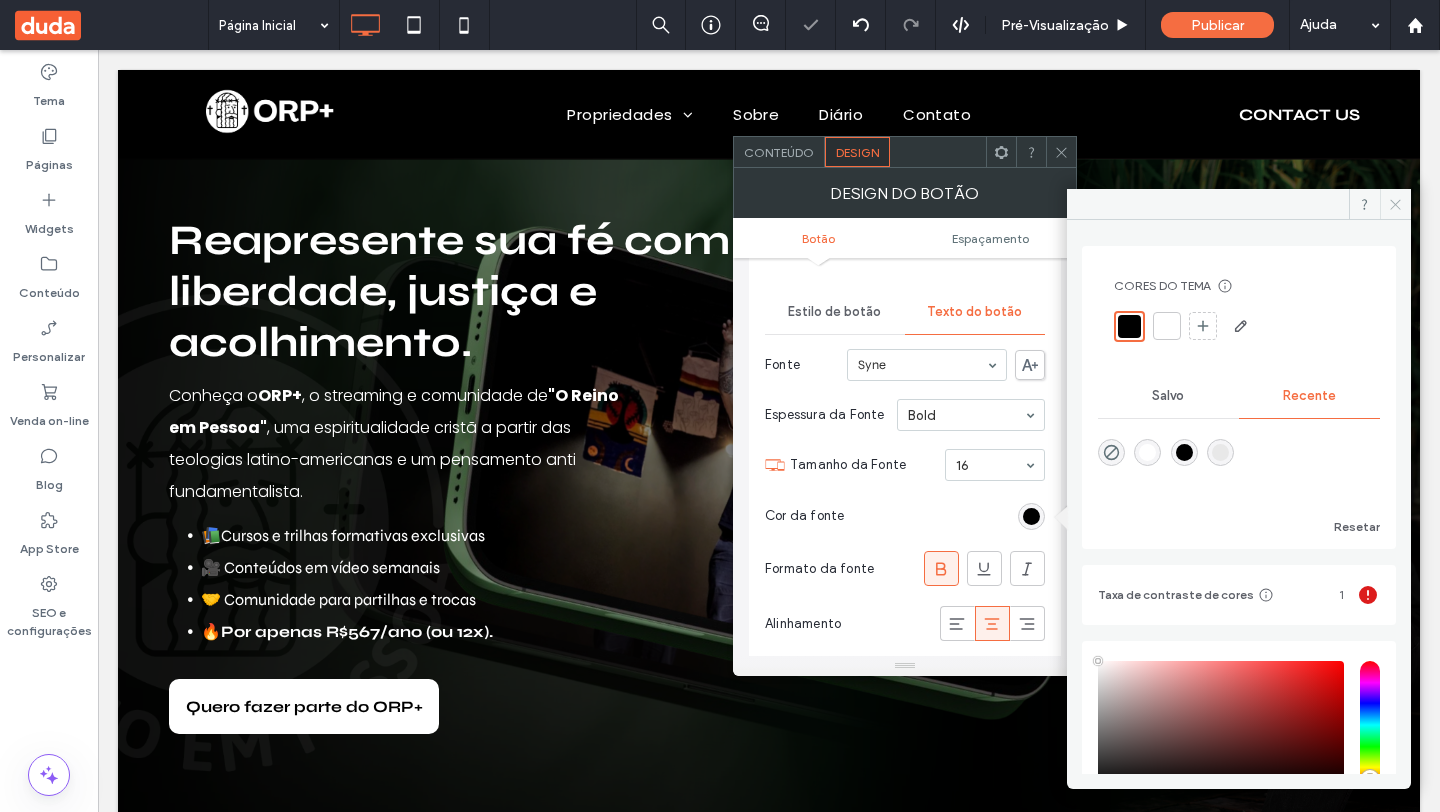 click 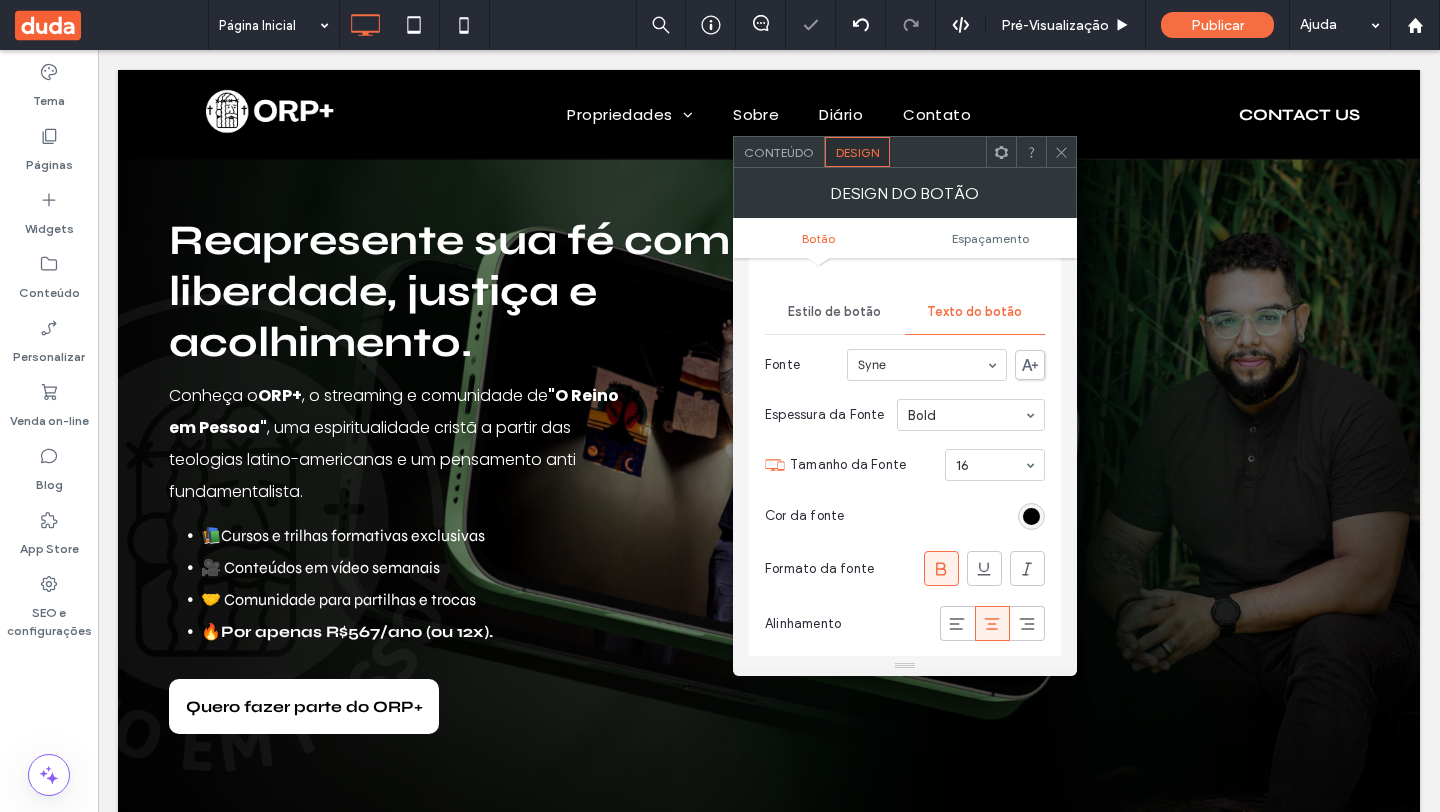 click at bounding box center [1061, 152] 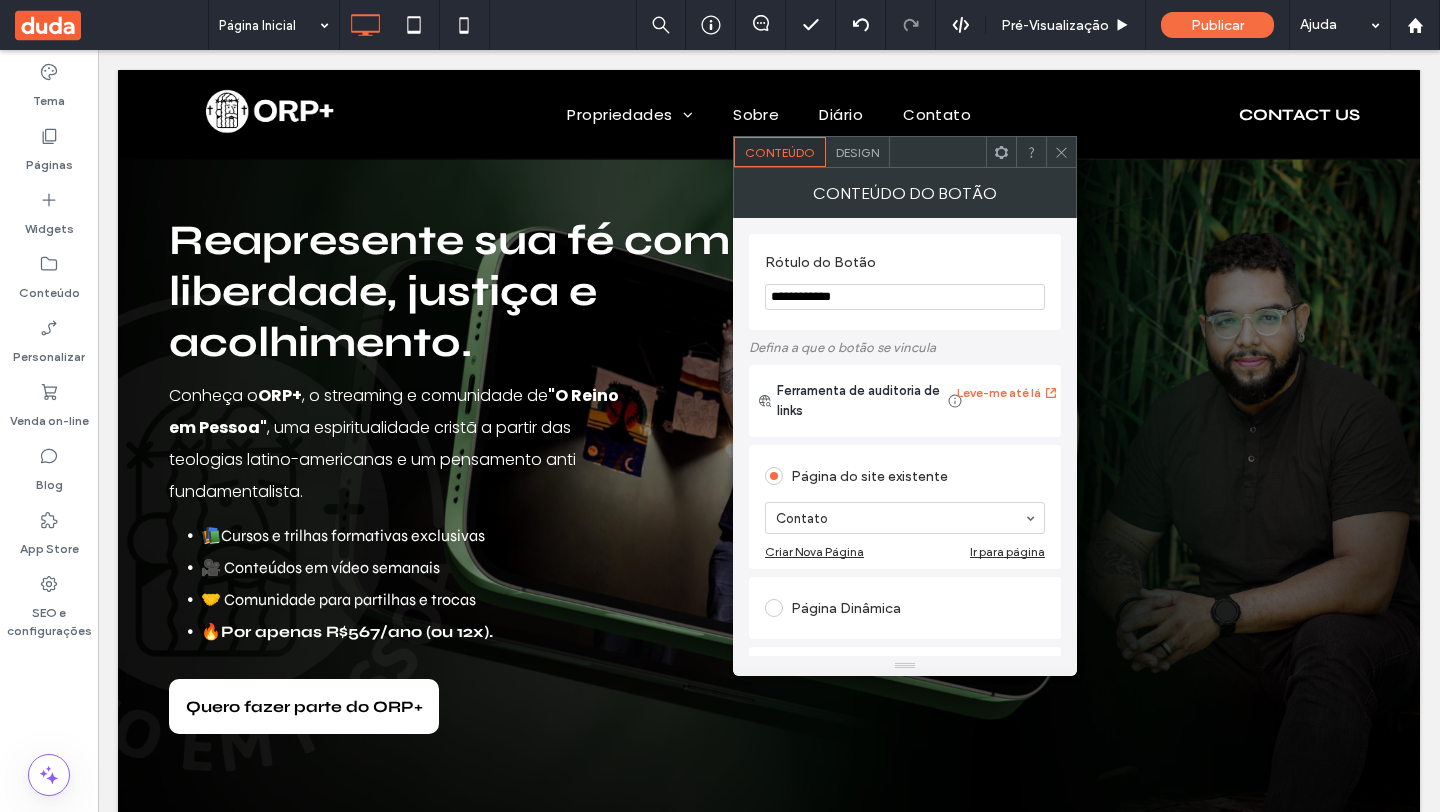 click on "Design" at bounding box center (857, 152) 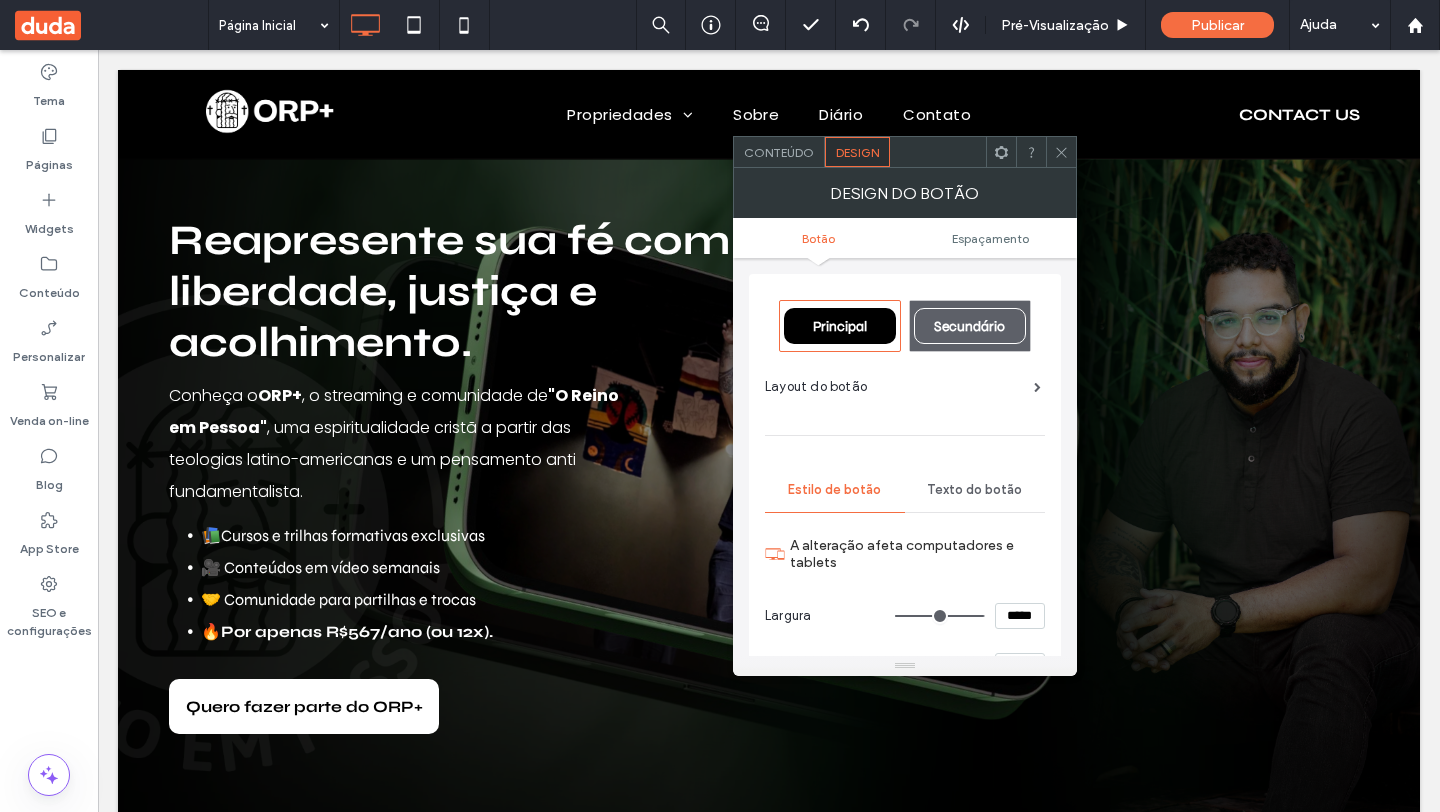 scroll, scrollTop: 9, scrollLeft: 0, axis: vertical 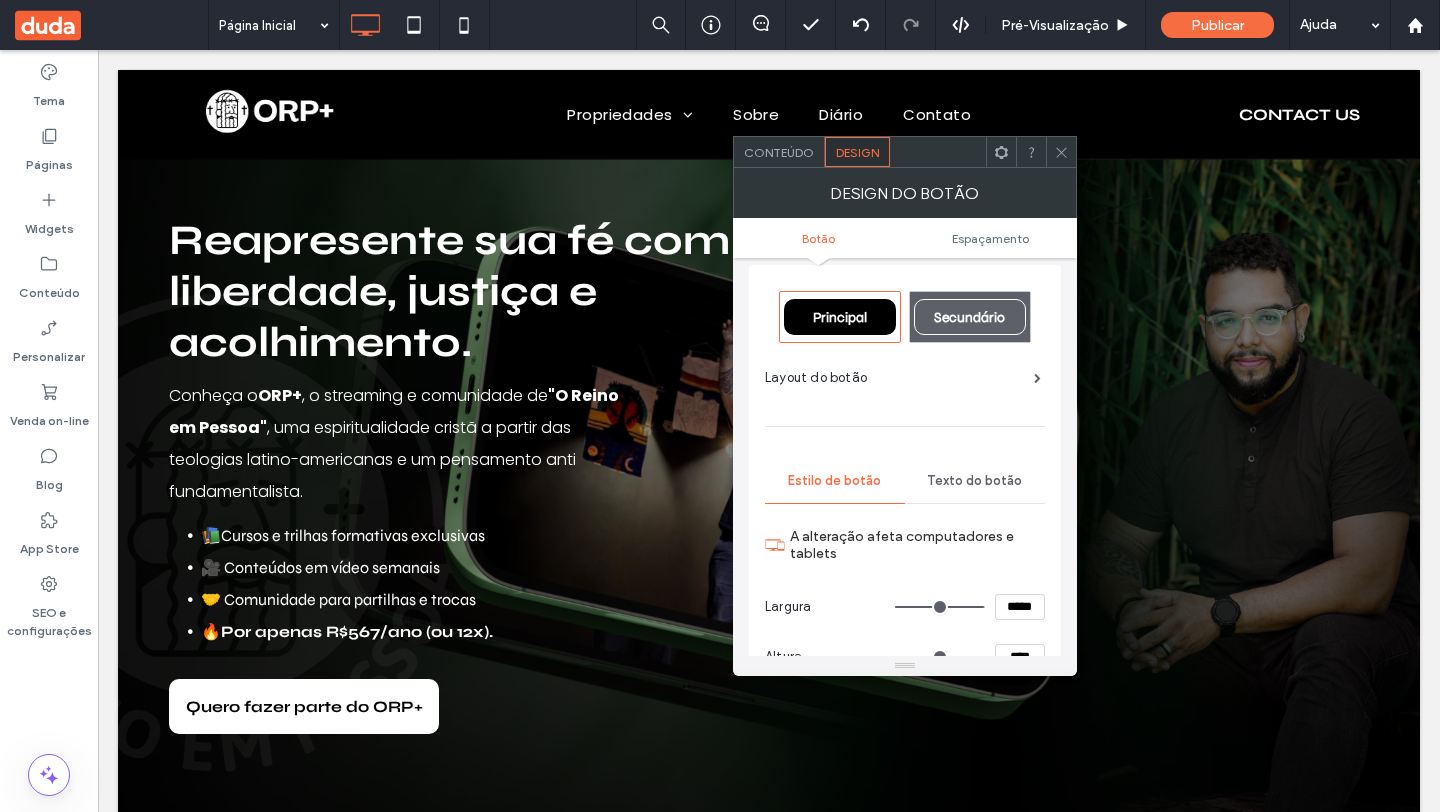 click on "Texto do botão" at bounding box center (975, 481) 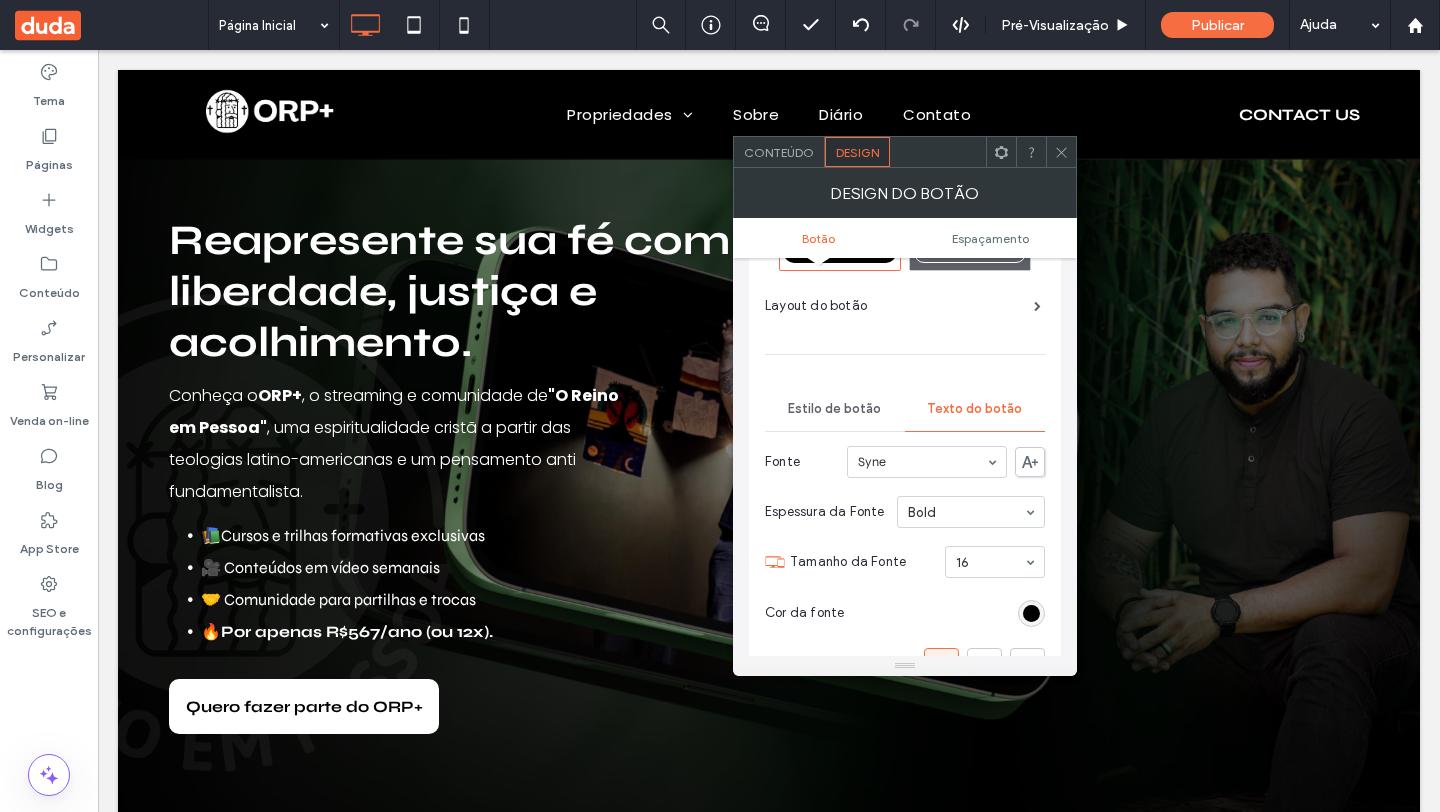 scroll, scrollTop: 107, scrollLeft: 0, axis: vertical 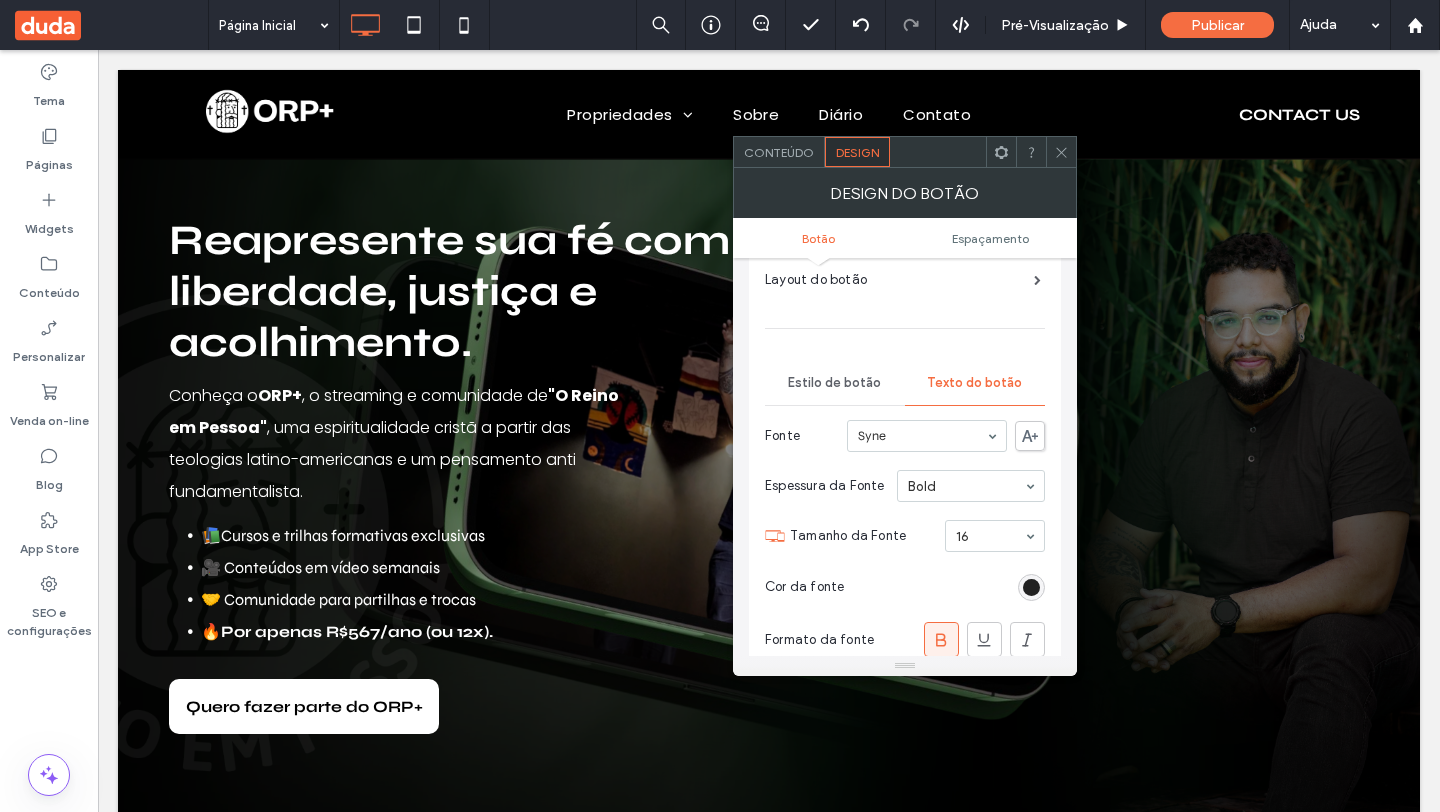 click at bounding box center [1031, 587] 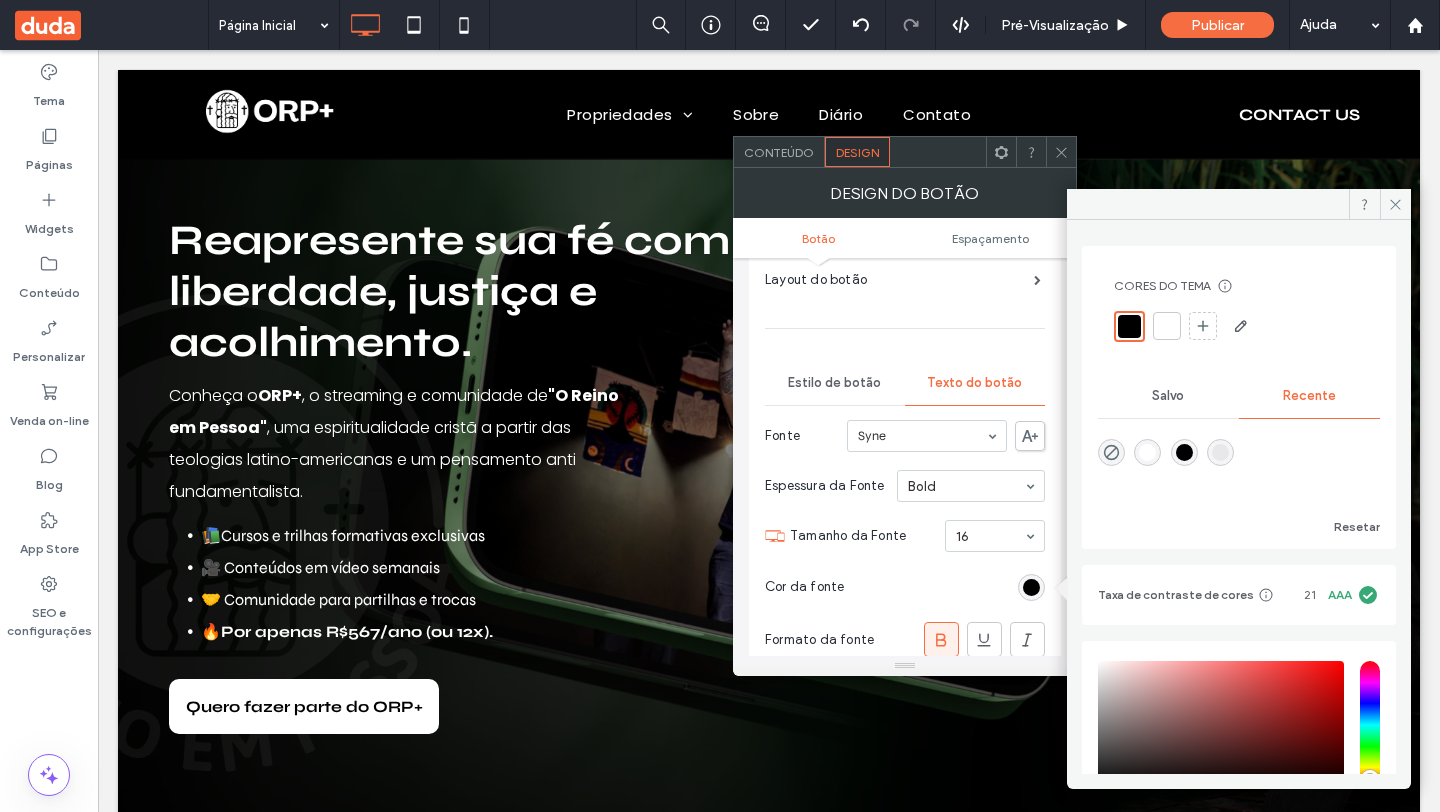 click at bounding box center (1167, 326) 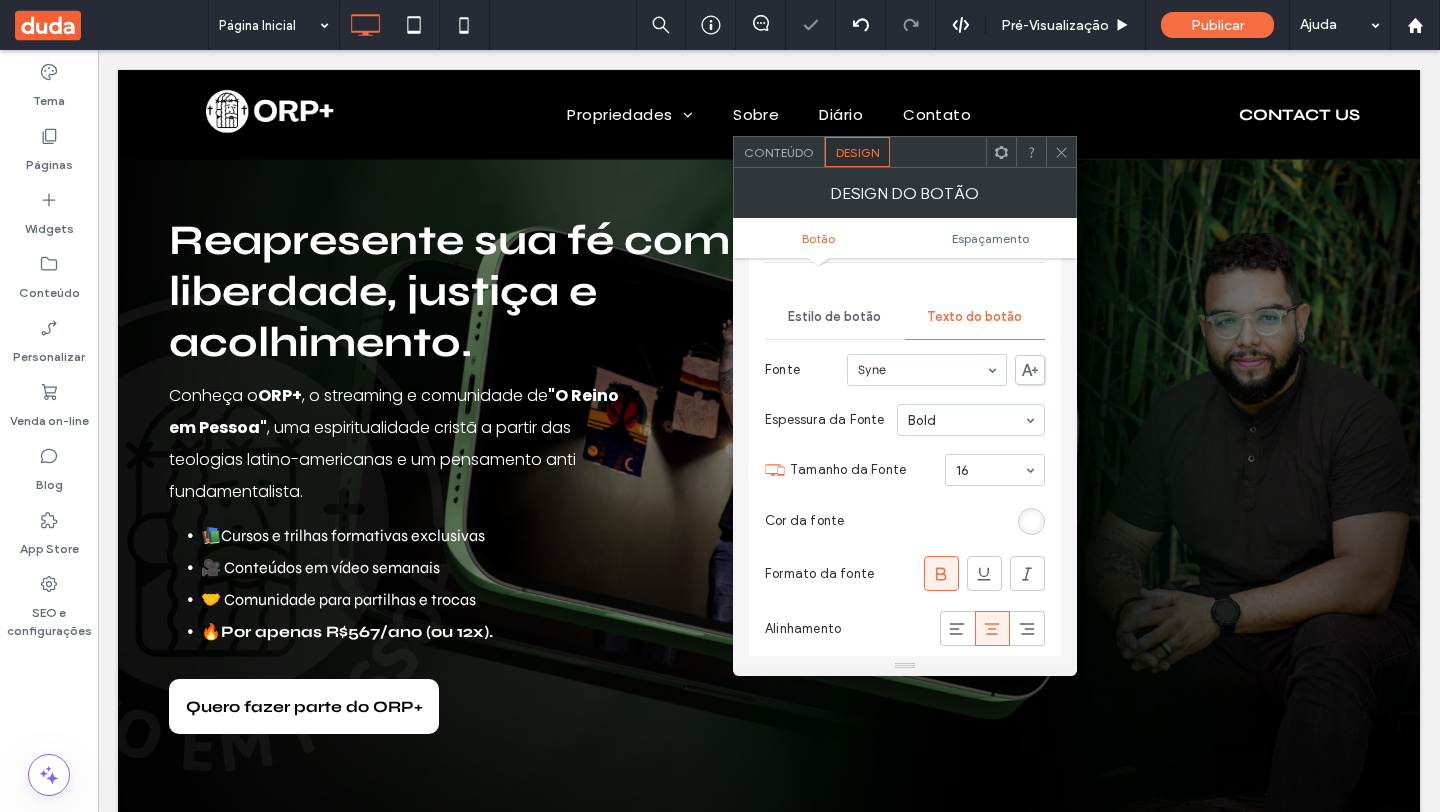 scroll, scrollTop: 121, scrollLeft: 0, axis: vertical 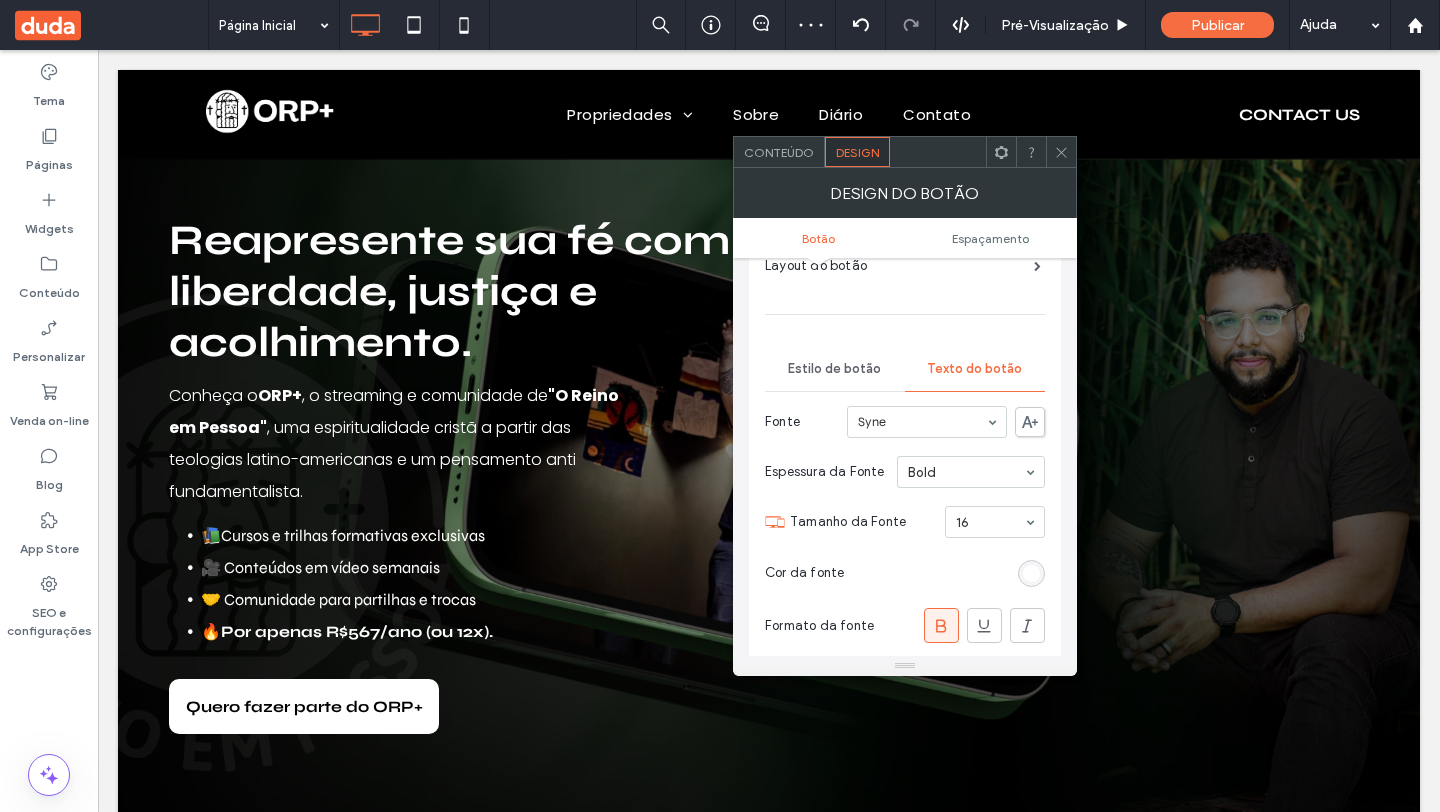 click on "Estilo de botão" at bounding box center [834, 369] 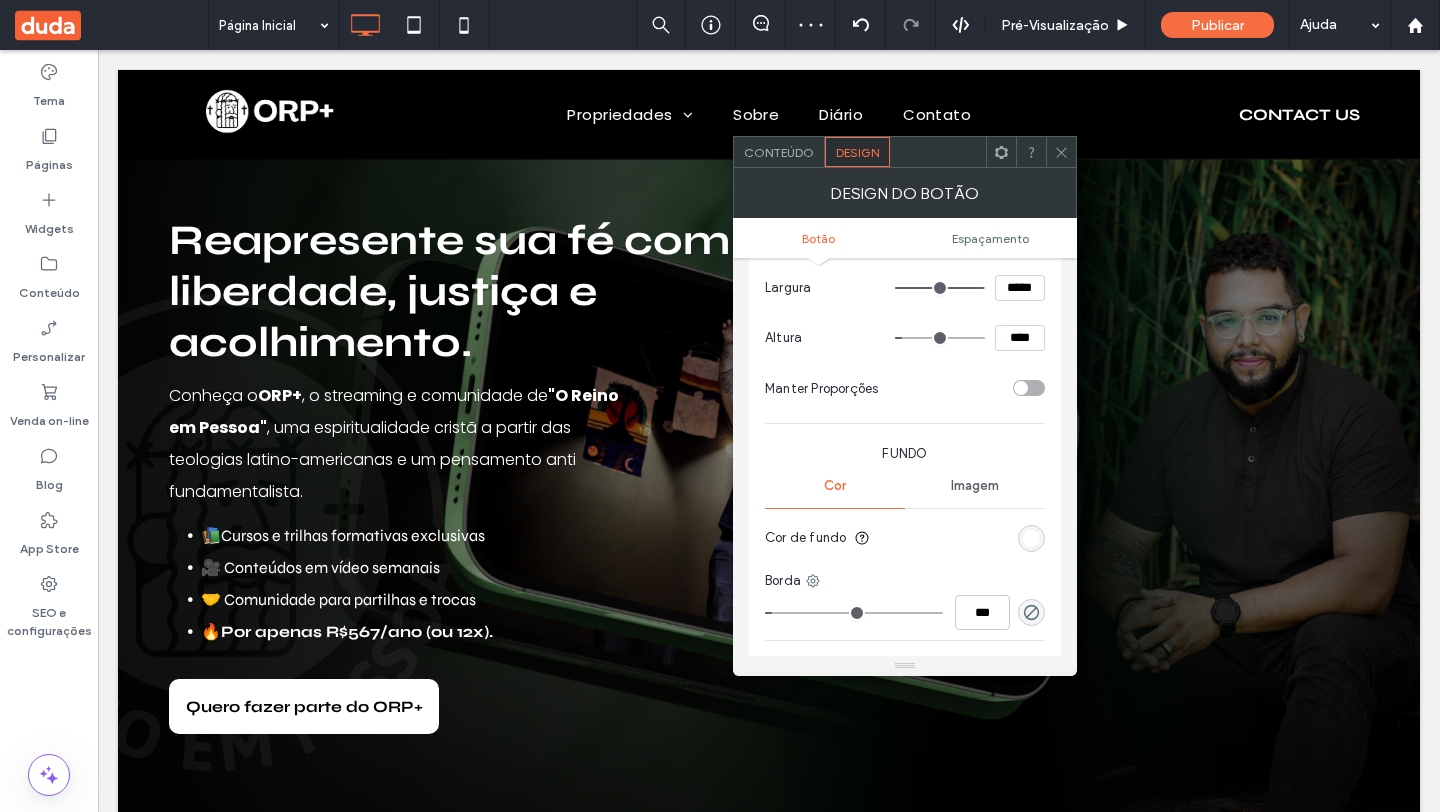 scroll, scrollTop: 331, scrollLeft: 0, axis: vertical 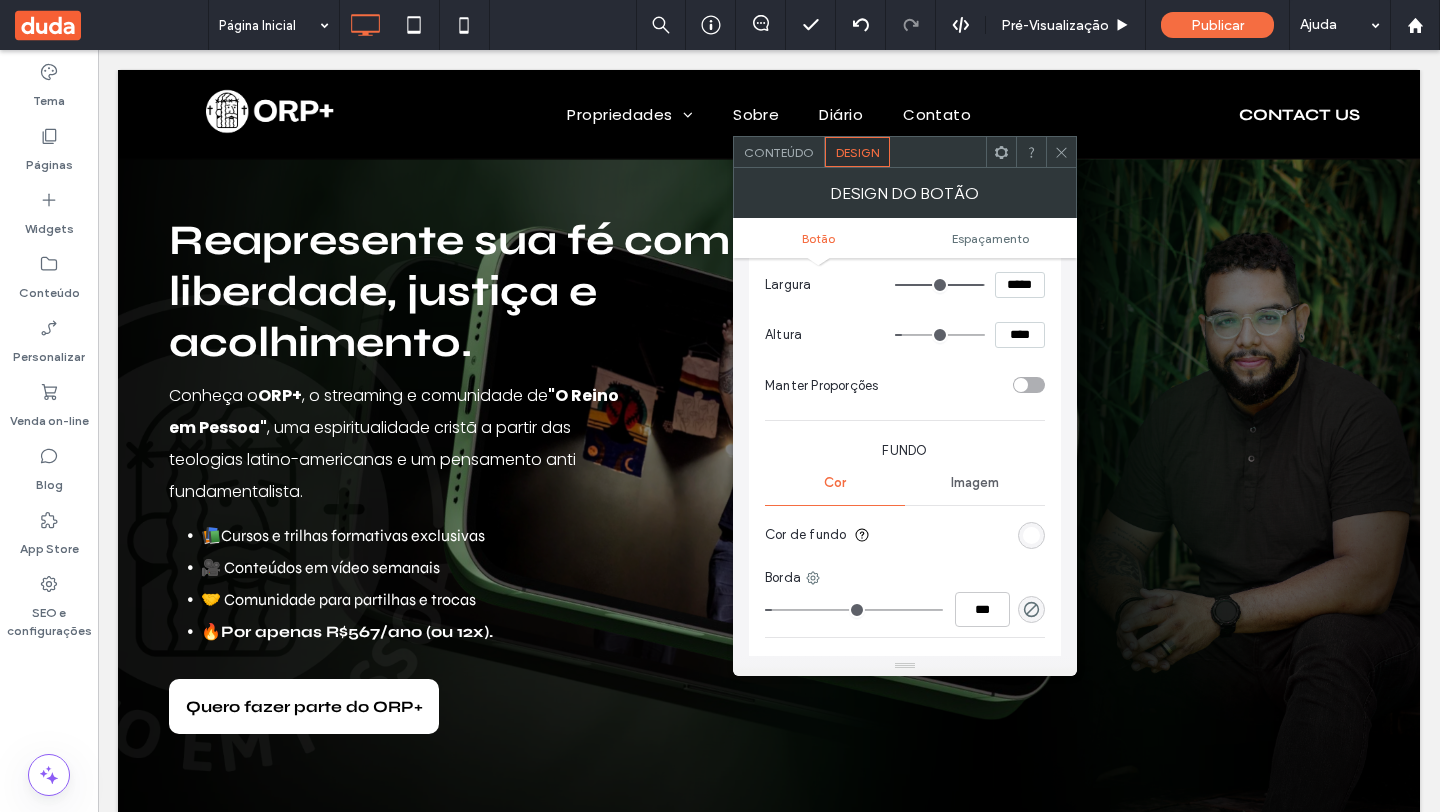 click at bounding box center (1031, 535) 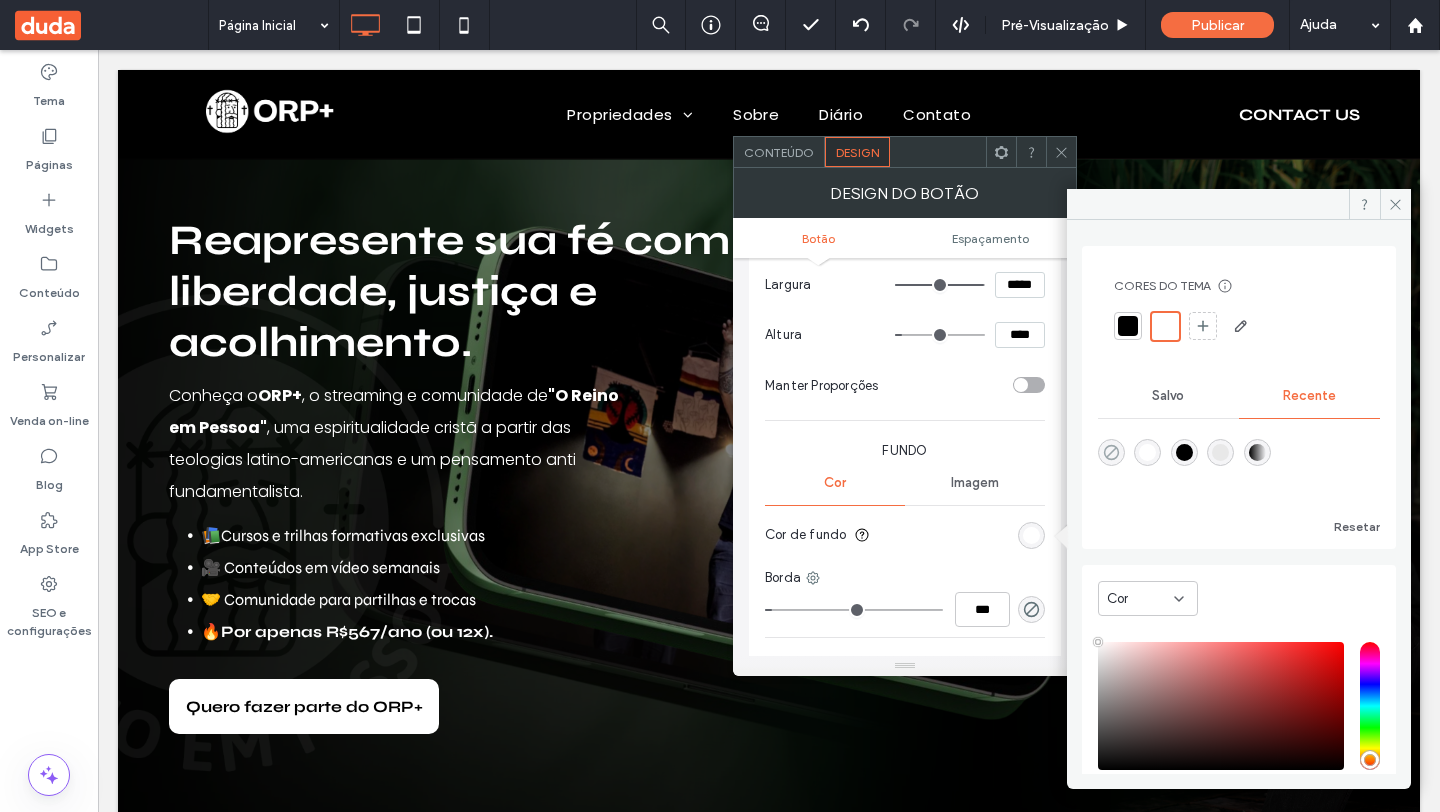 click 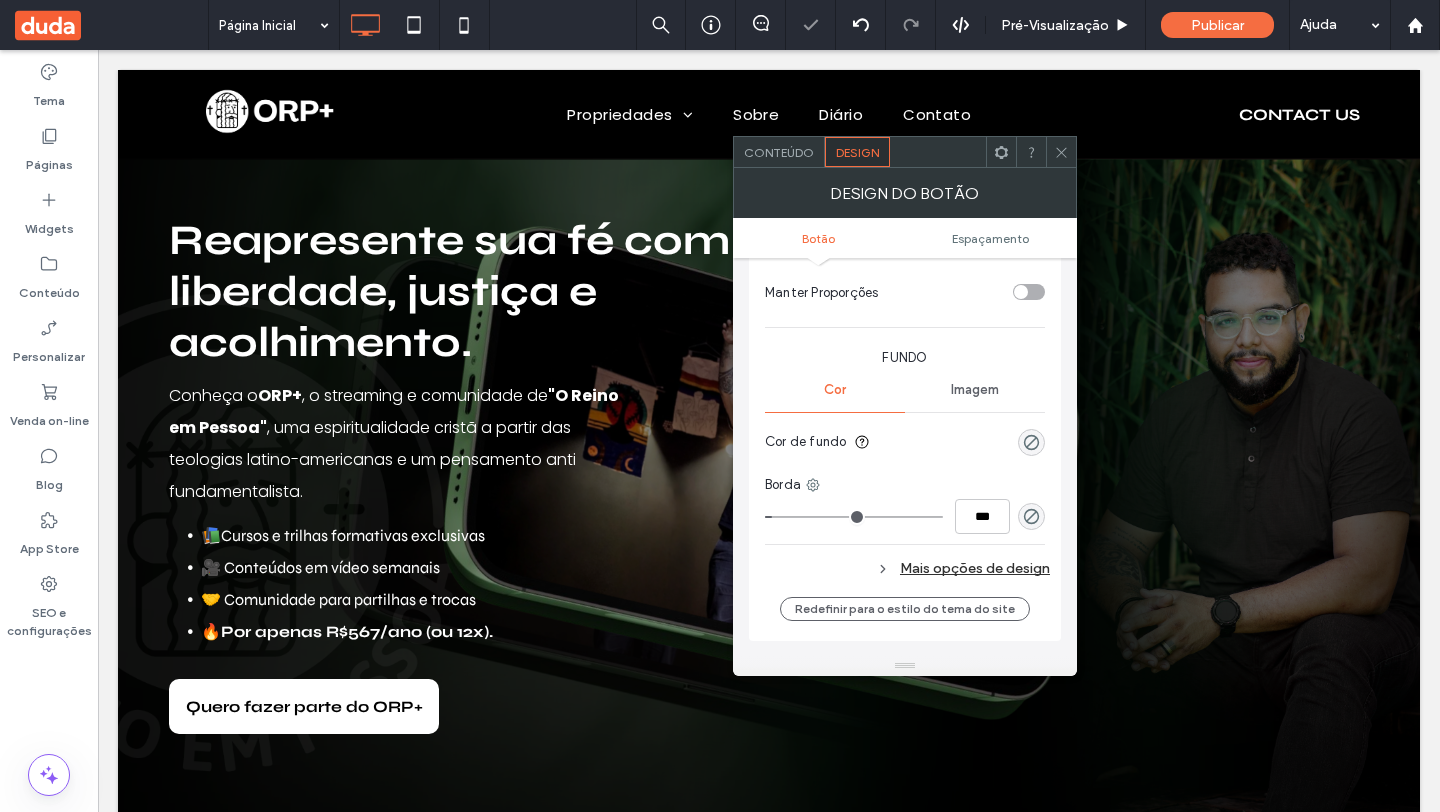 scroll, scrollTop: 428, scrollLeft: 0, axis: vertical 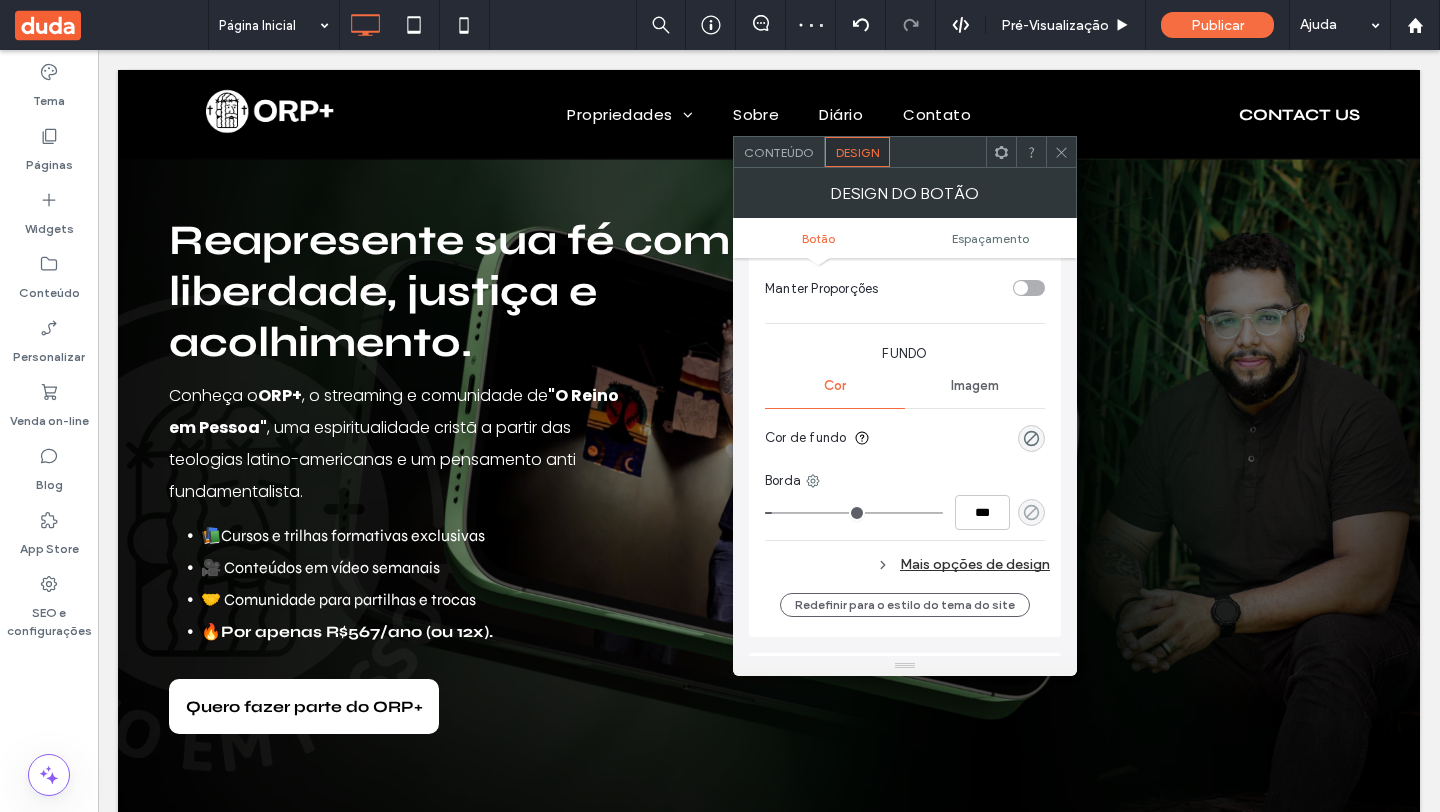 click at bounding box center (1031, 512) 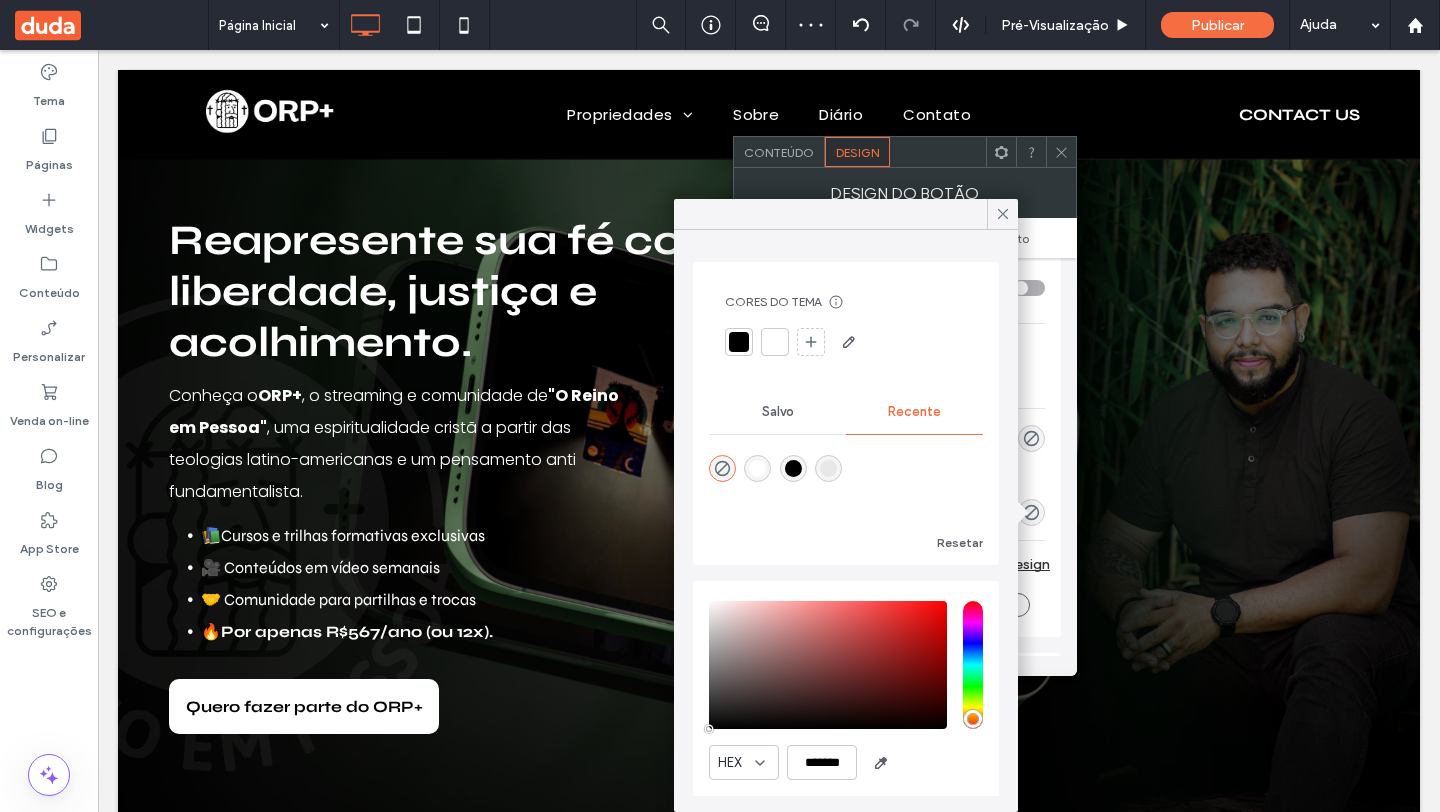 click at bounding box center [757, 468] 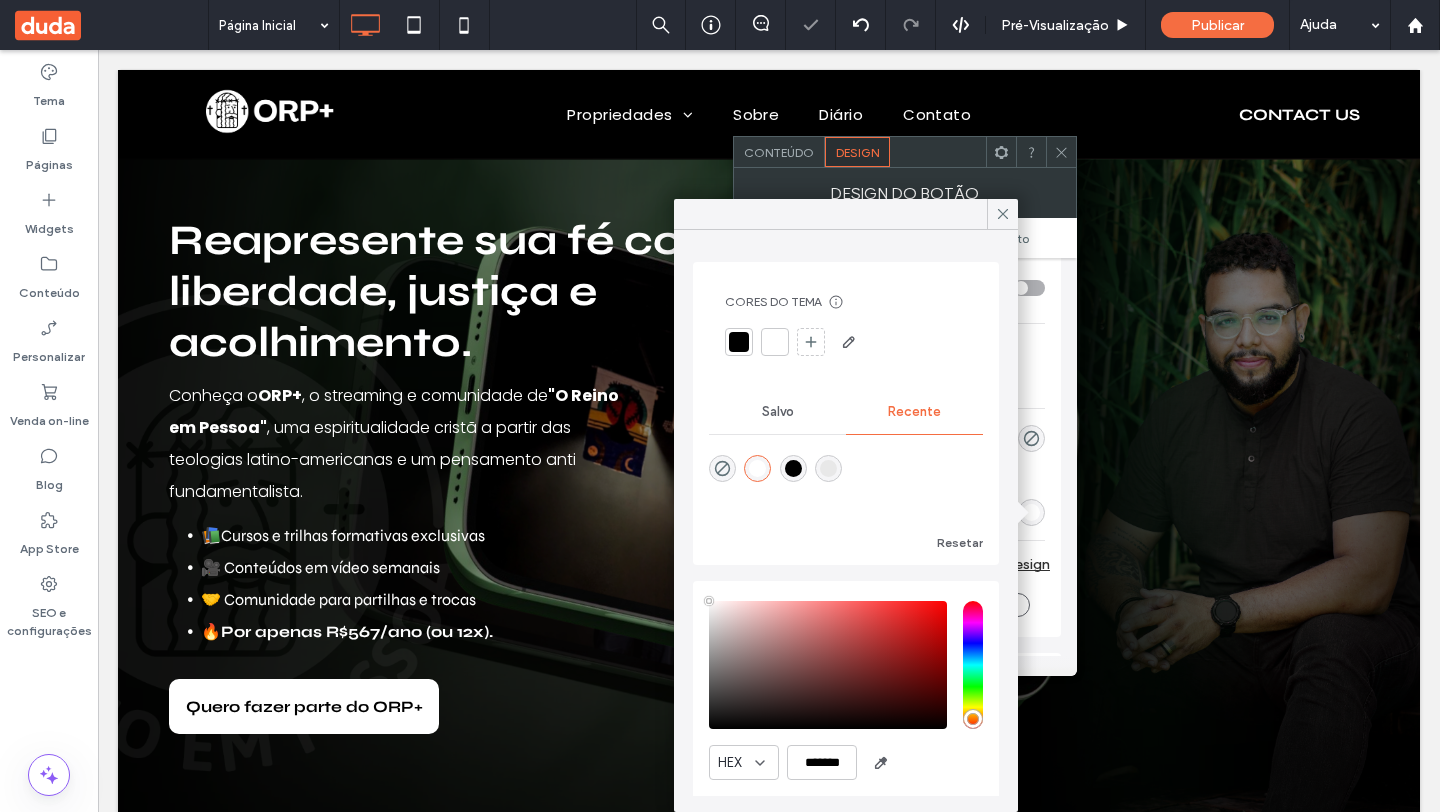 drag, startPoint x: 1005, startPoint y: 219, endPoint x: 1061, endPoint y: 177, distance: 70 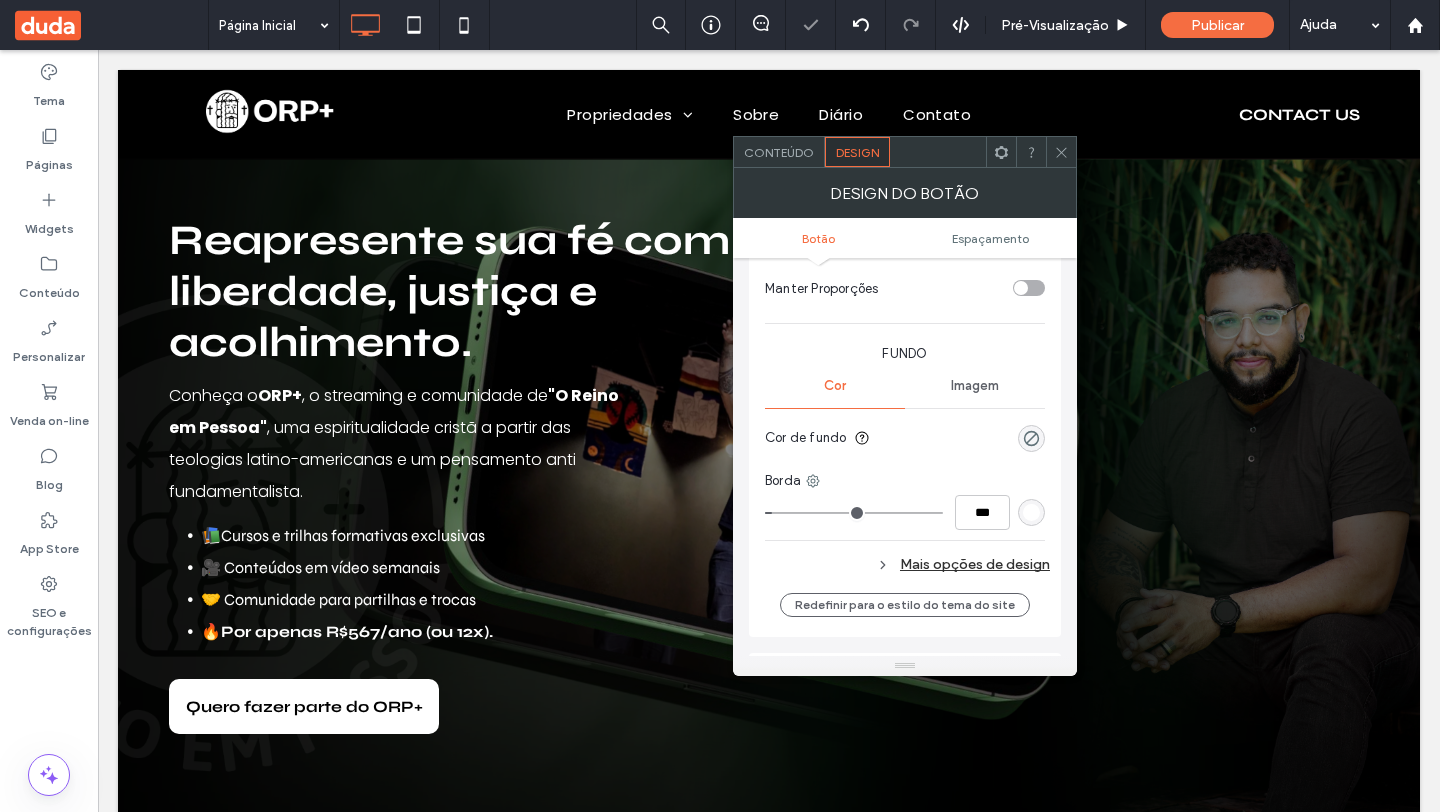 click at bounding box center (1061, 152) 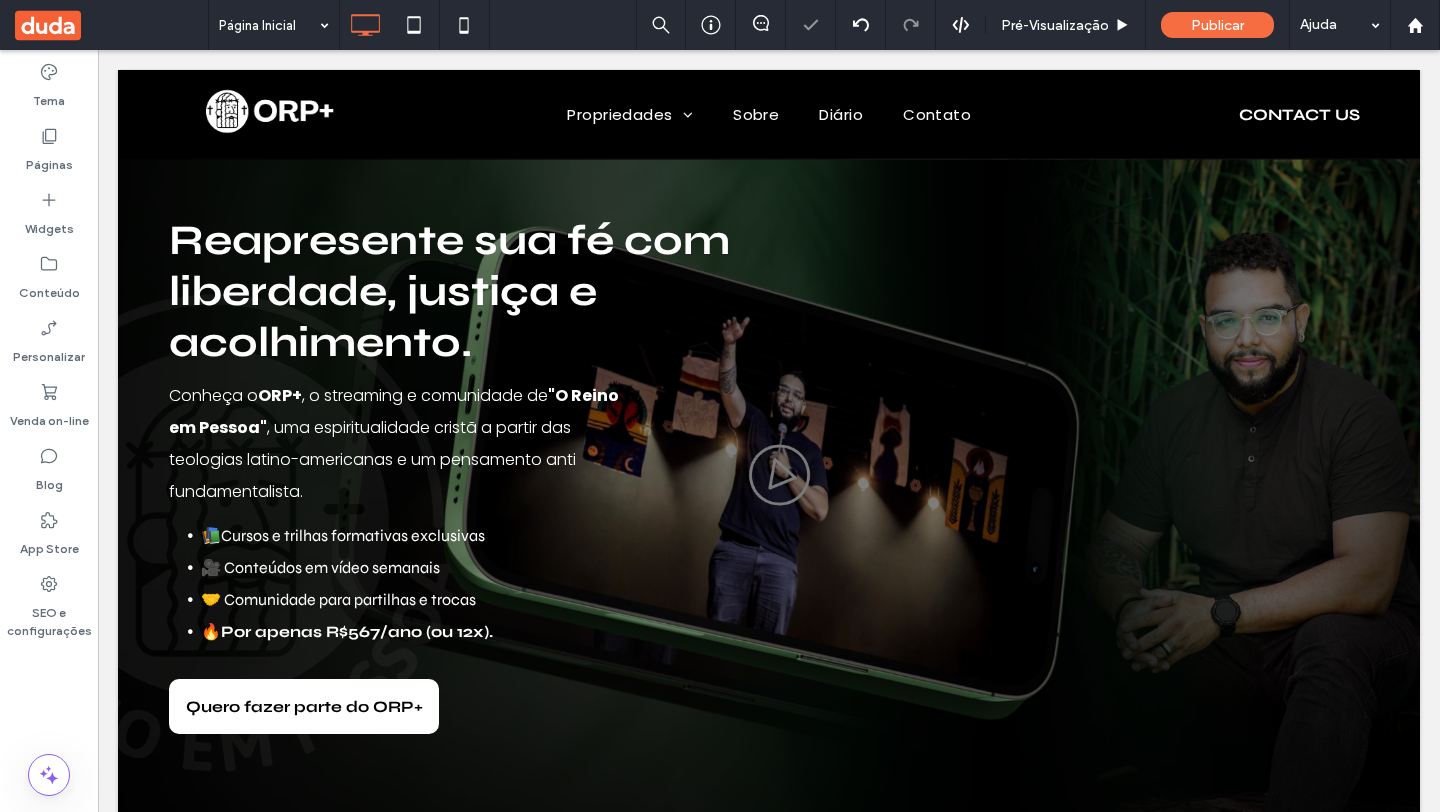 type on "*******" 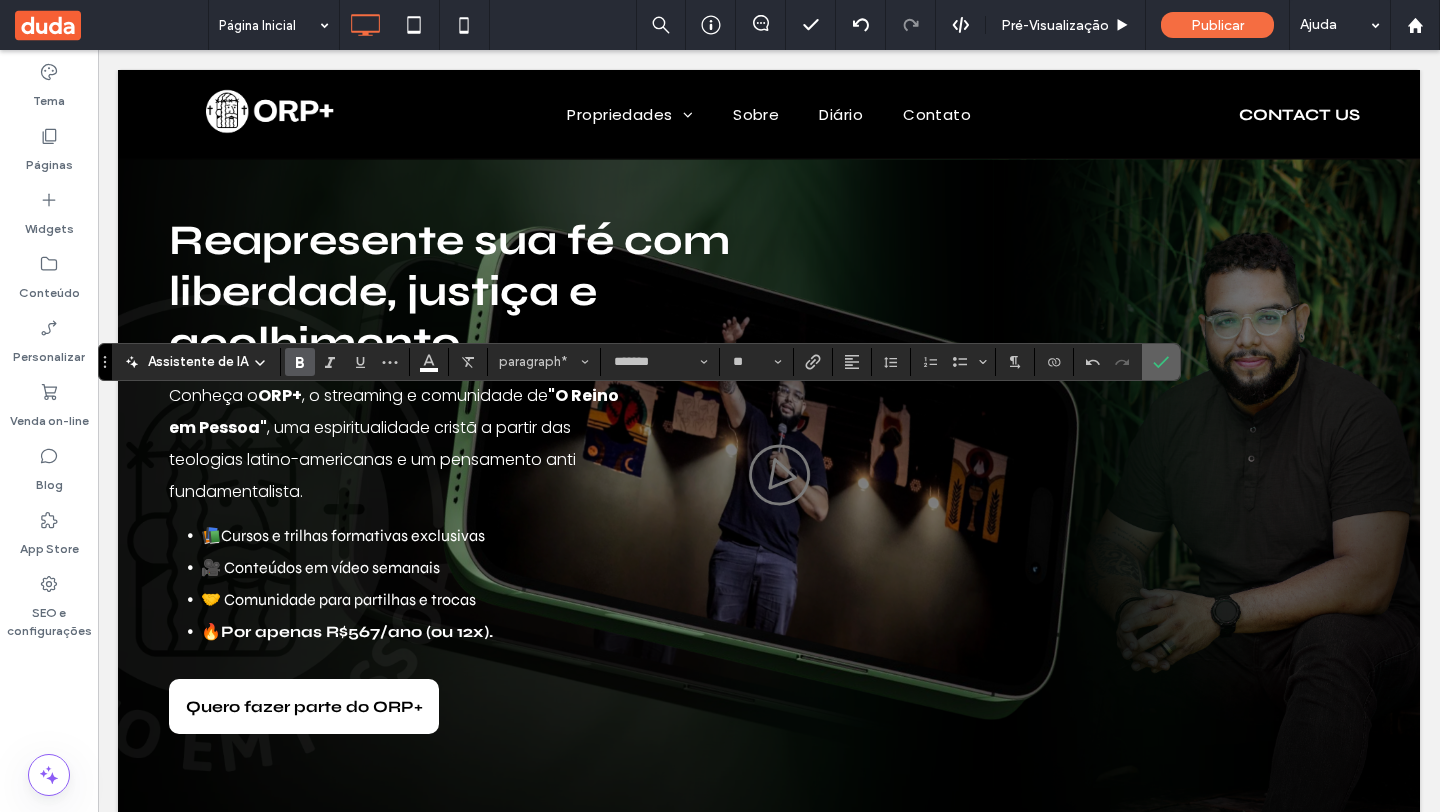 click 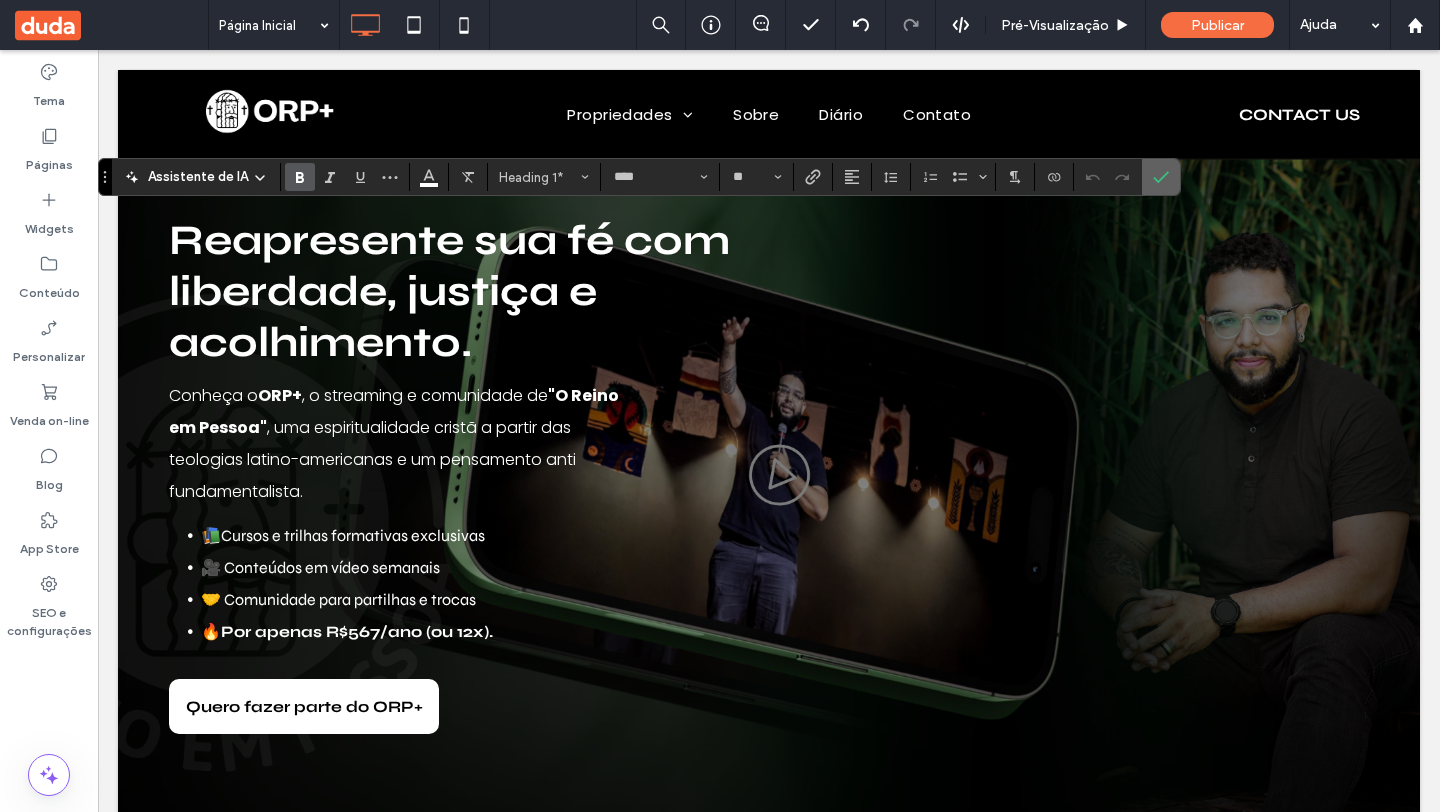 click 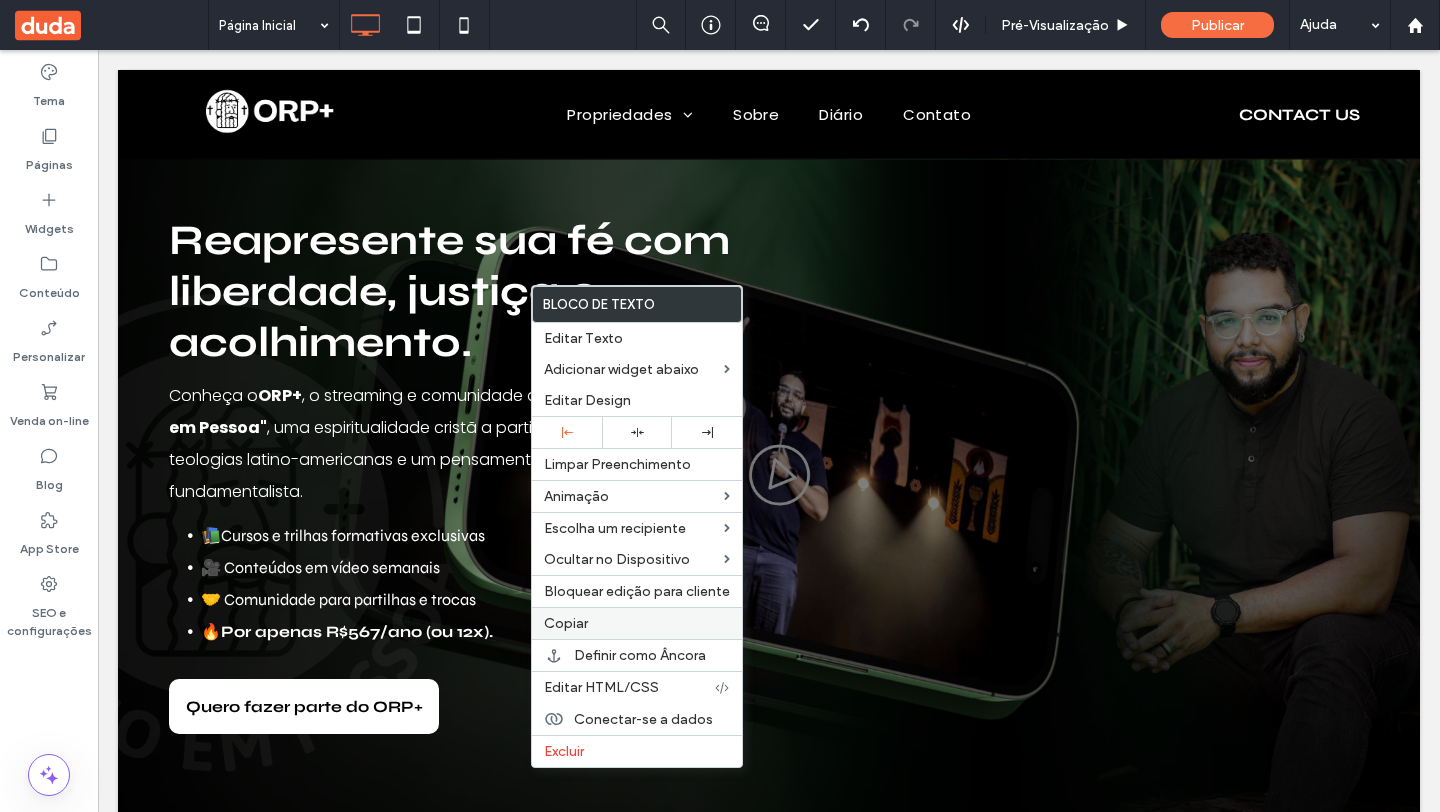 click on "Copiar" at bounding box center (637, 623) 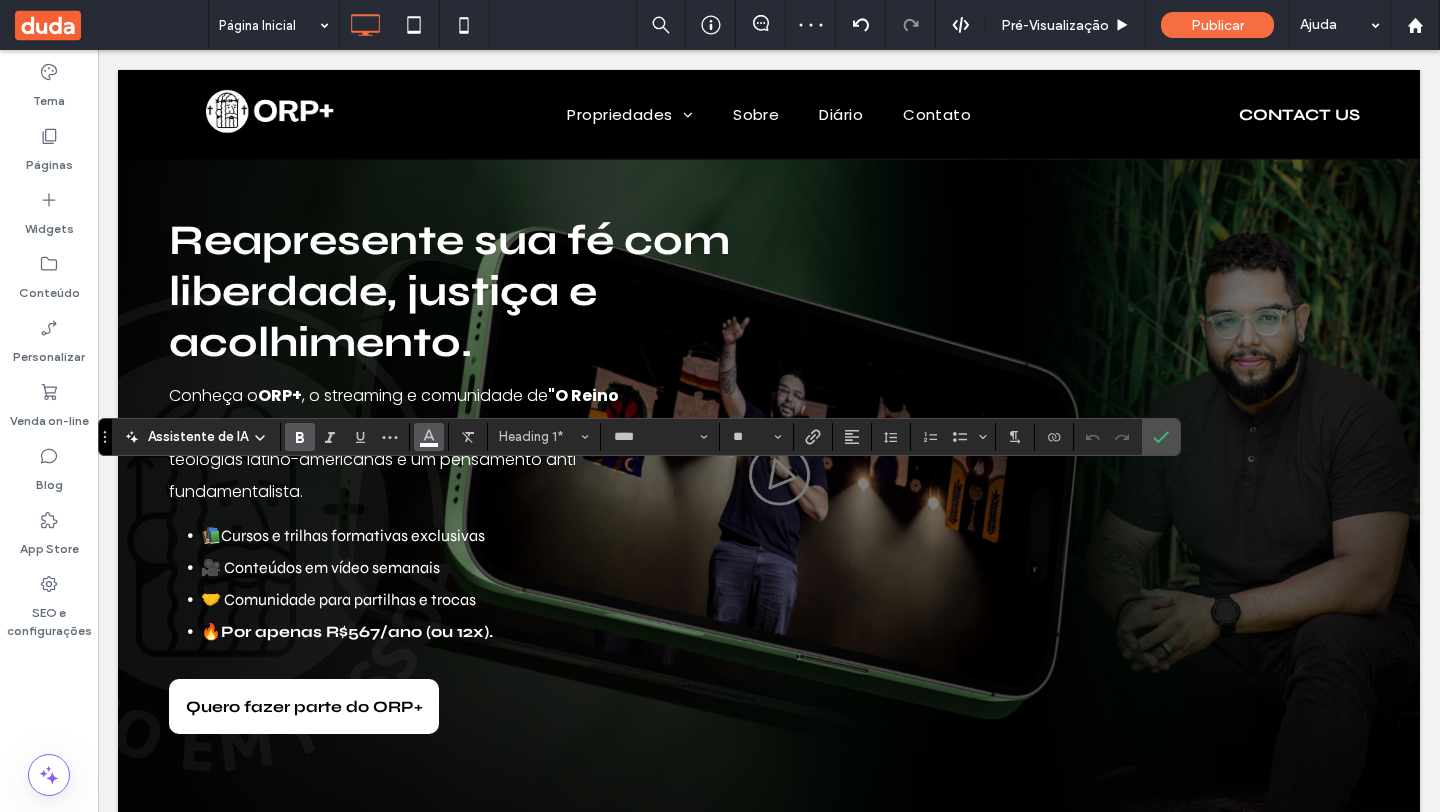 click 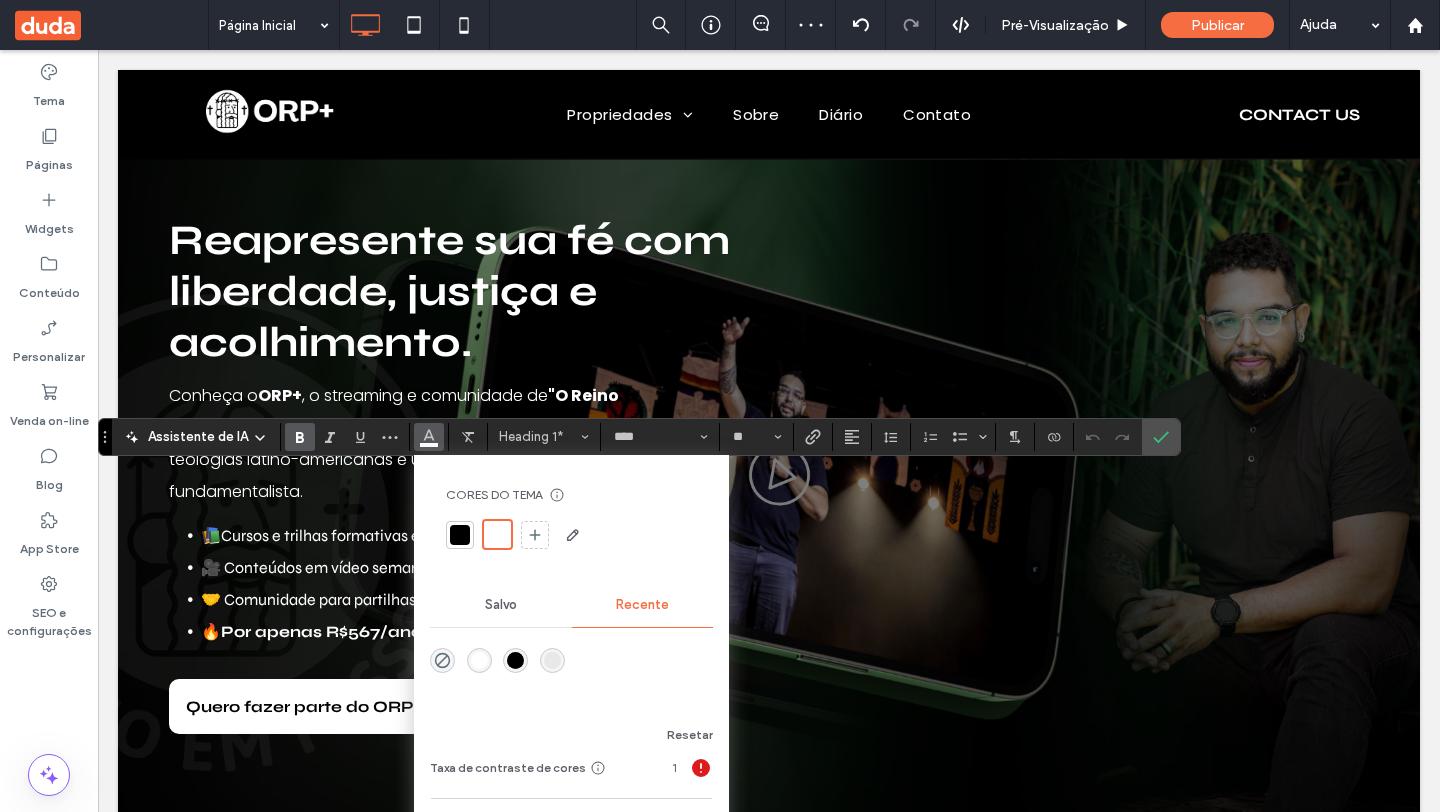 click at bounding box center [460, 535] 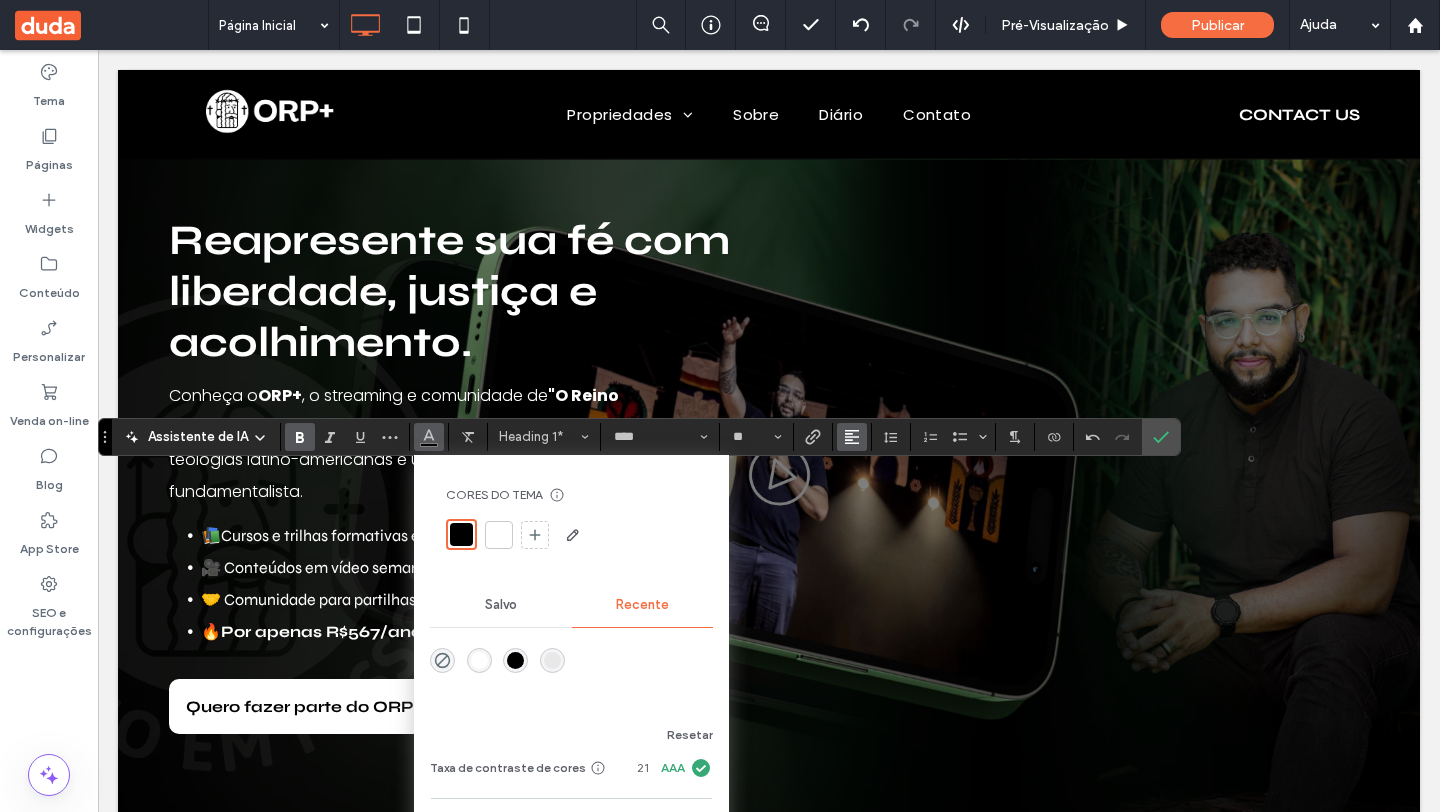 click 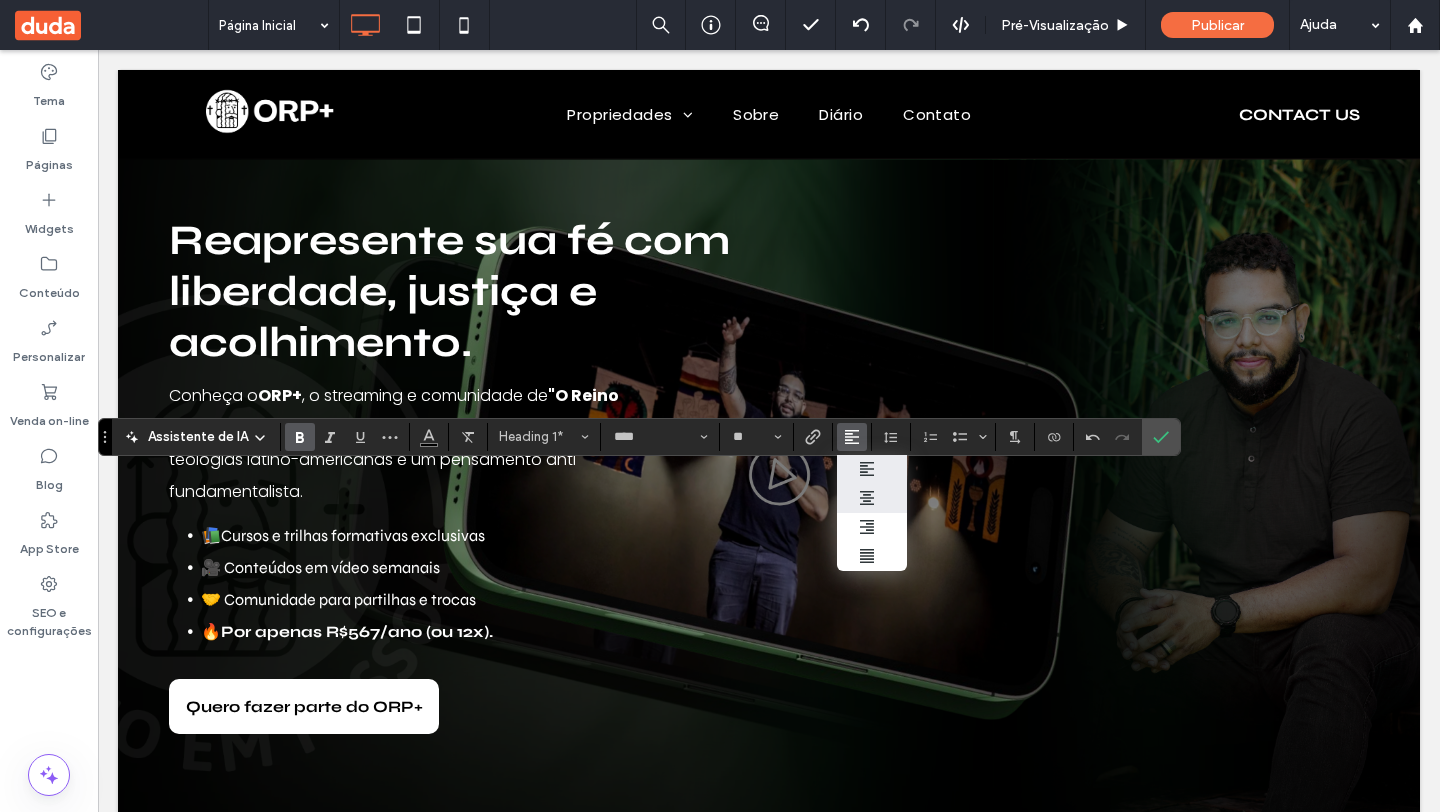 click 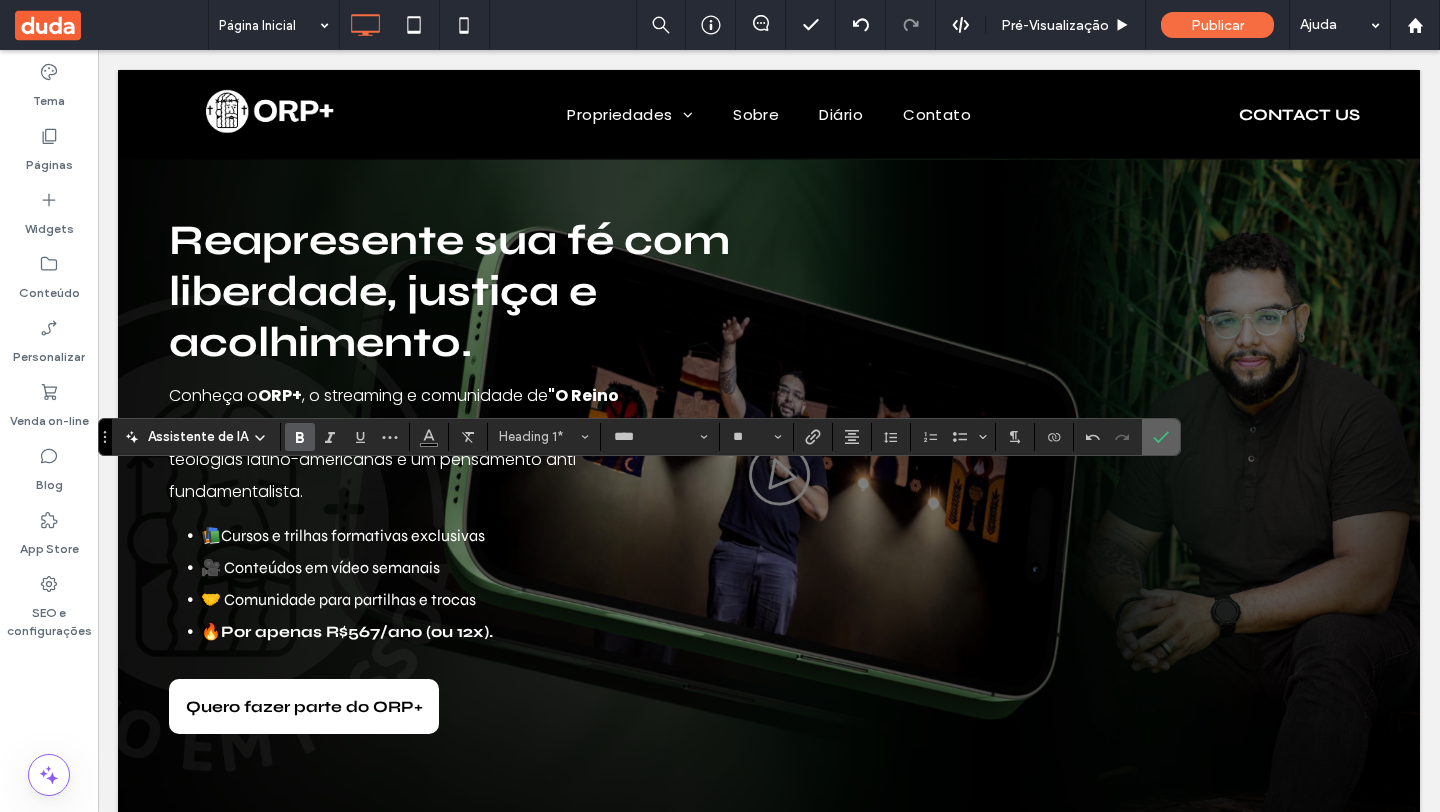 drag, startPoint x: 1162, startPoint y: 440, endPoint x: 1151, endPoint y: 448, distance: 13.601471 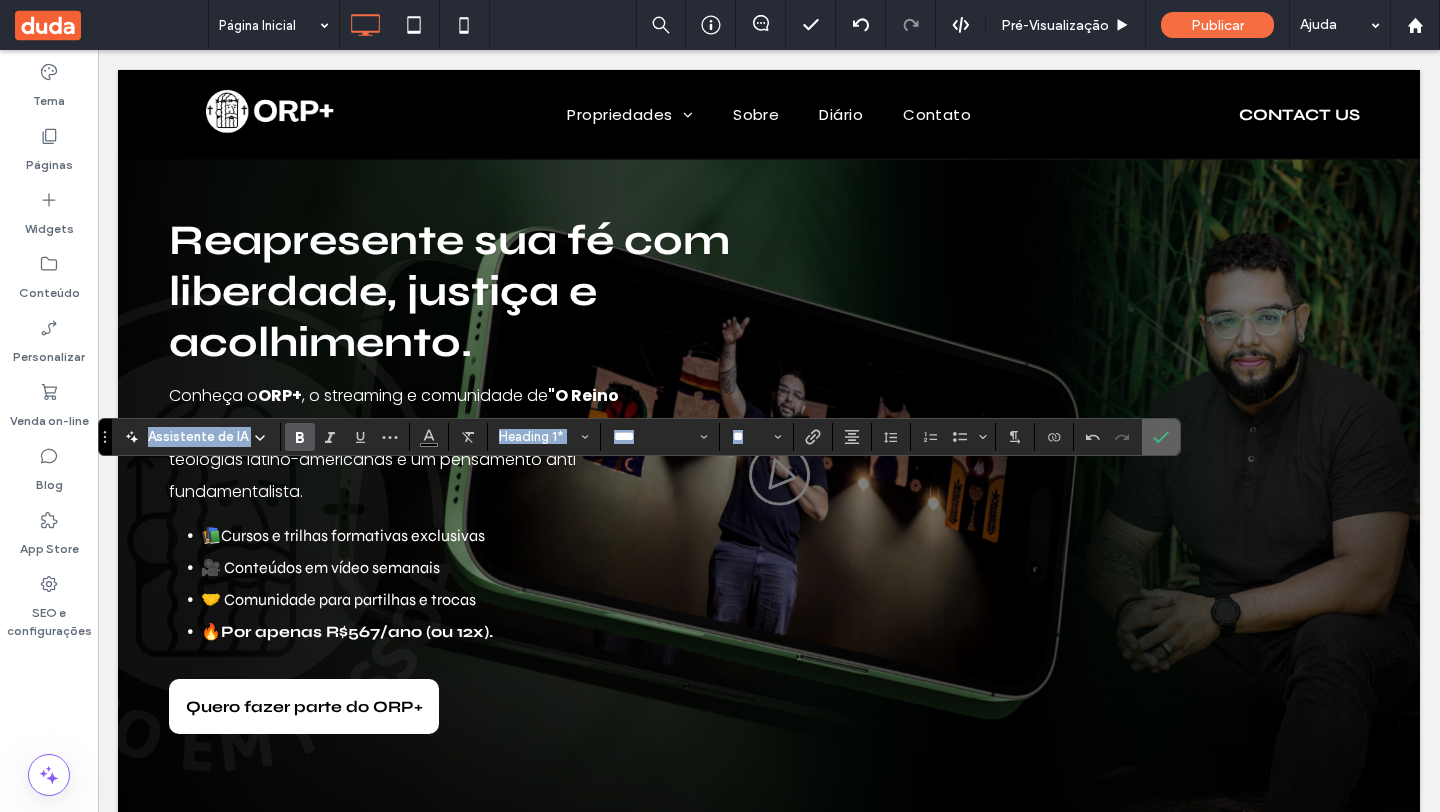 click 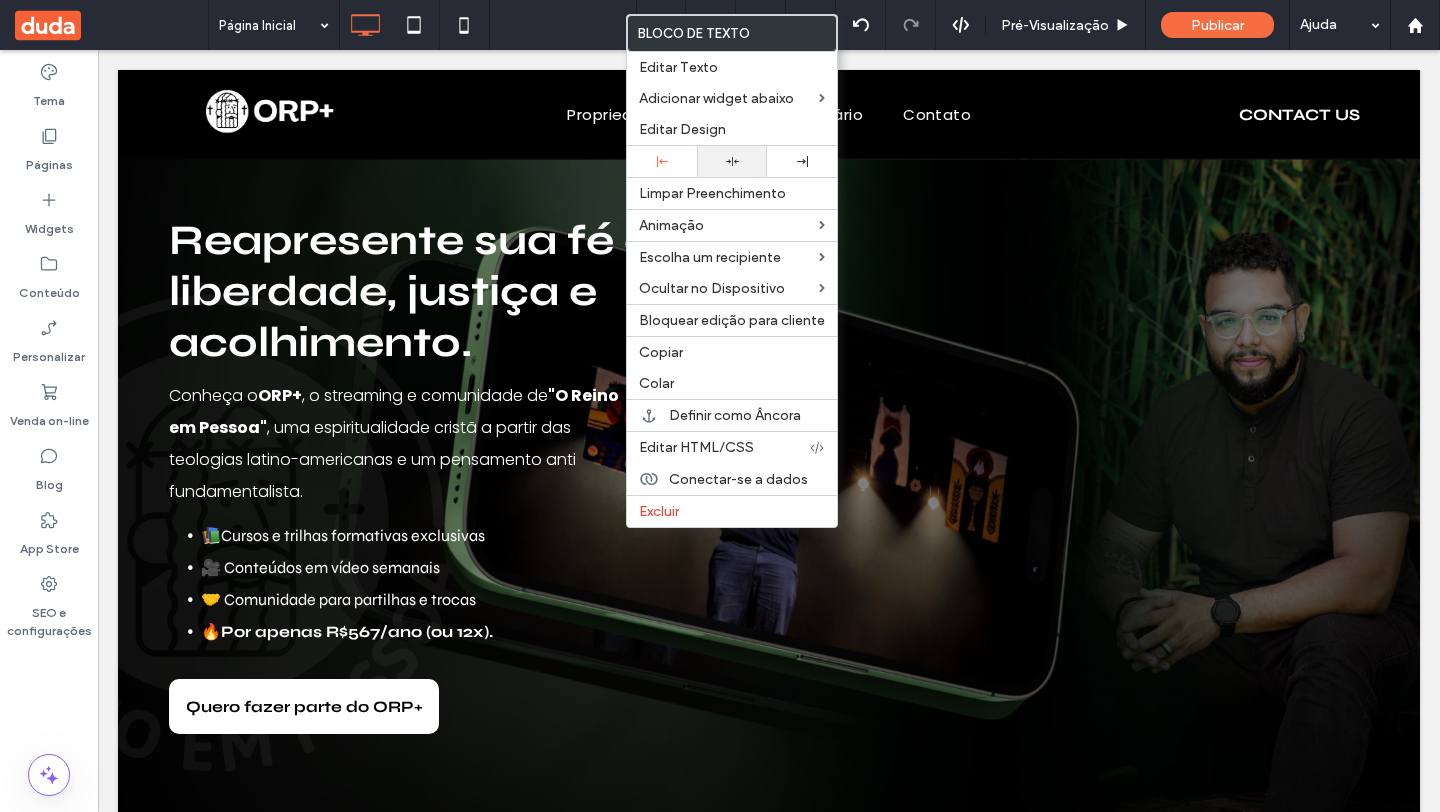click at bounding box center (732, 161) 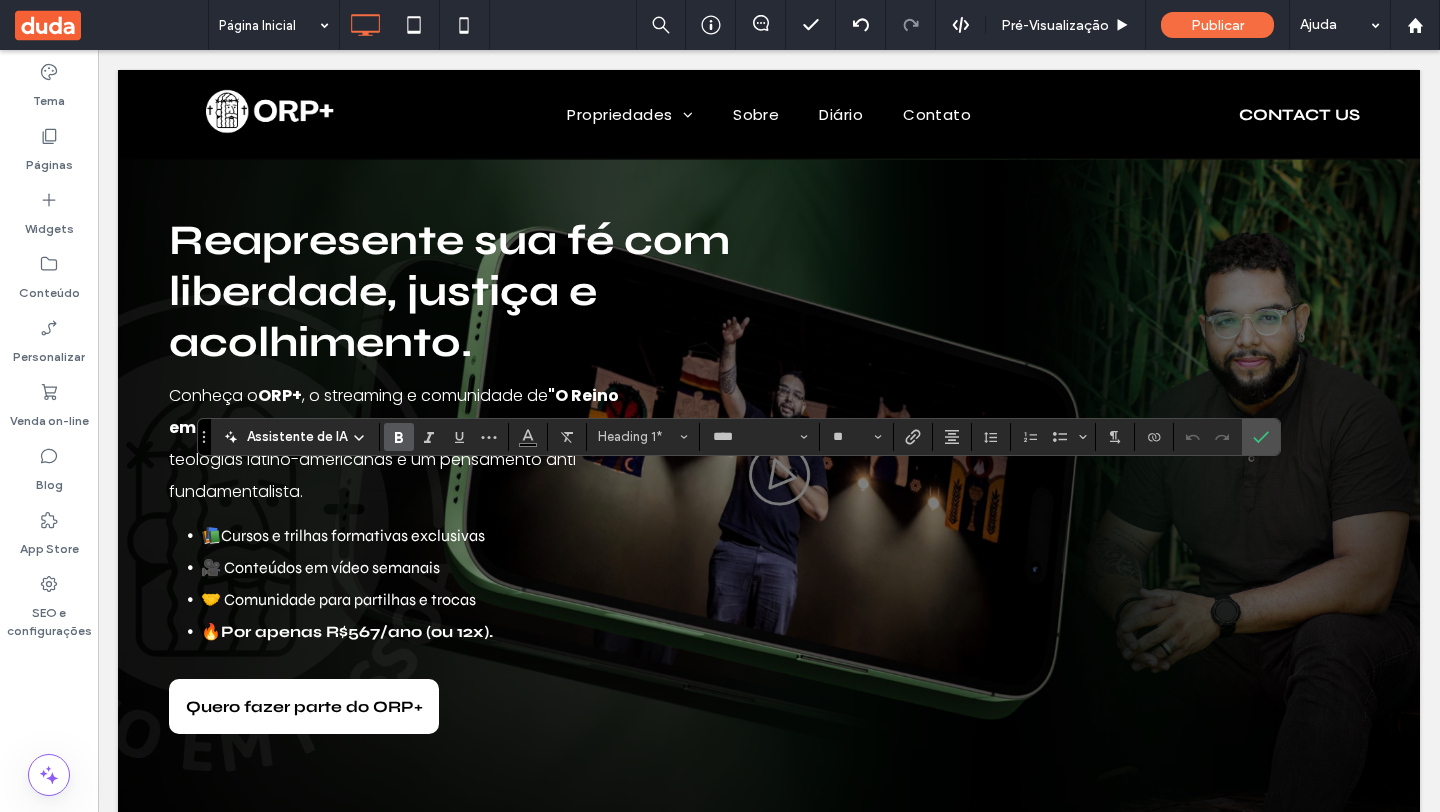type on "*******" 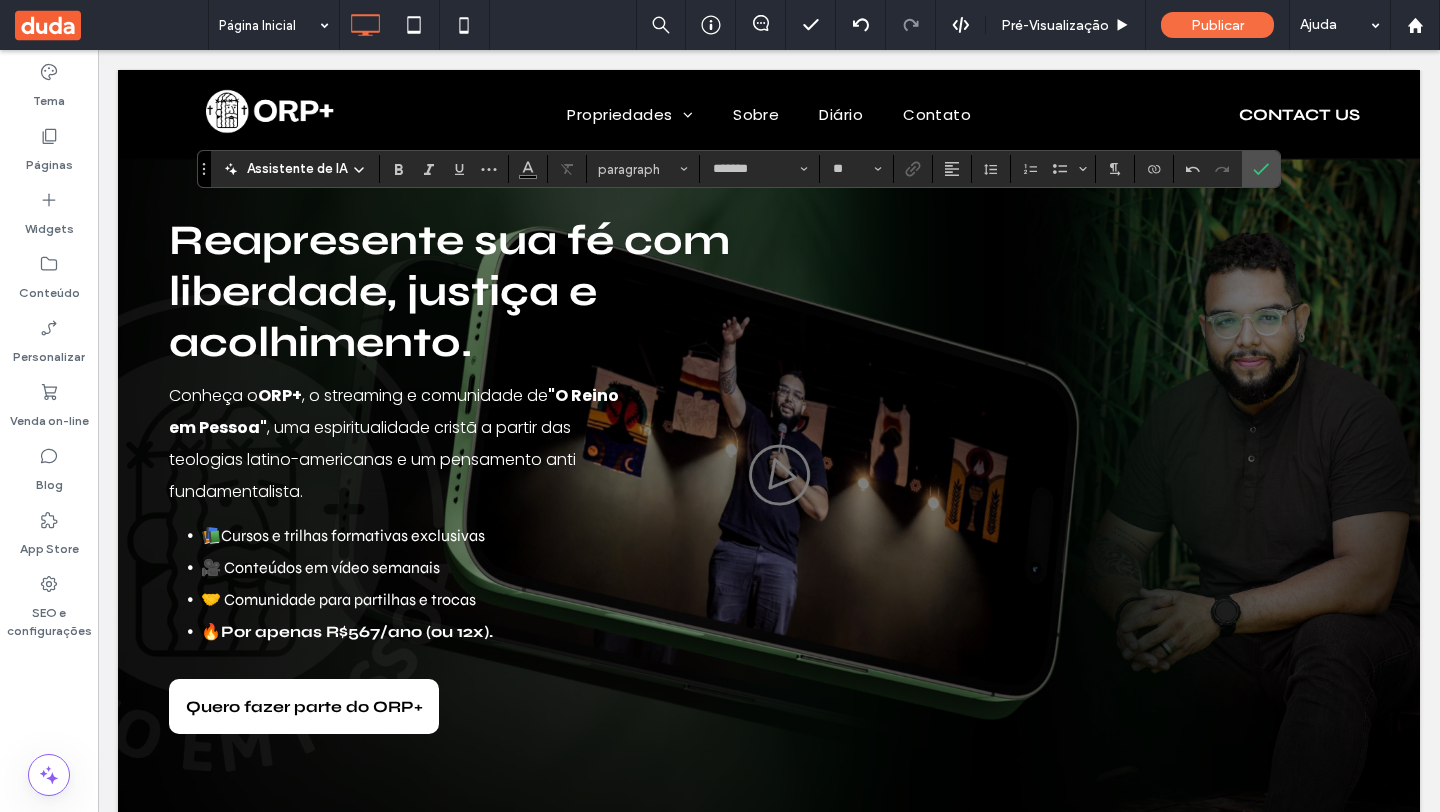 type on "****" 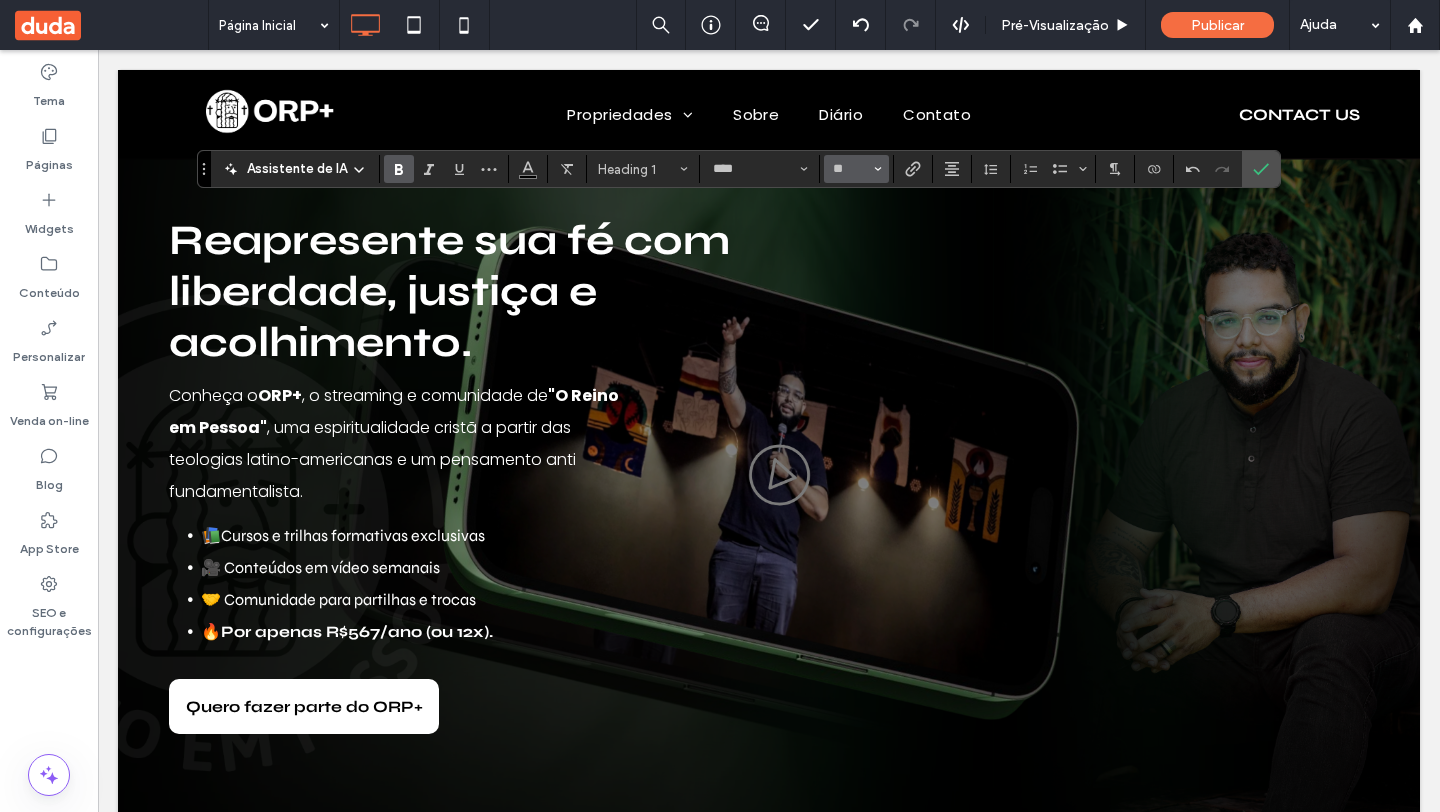click at bounding box center (878, 169) 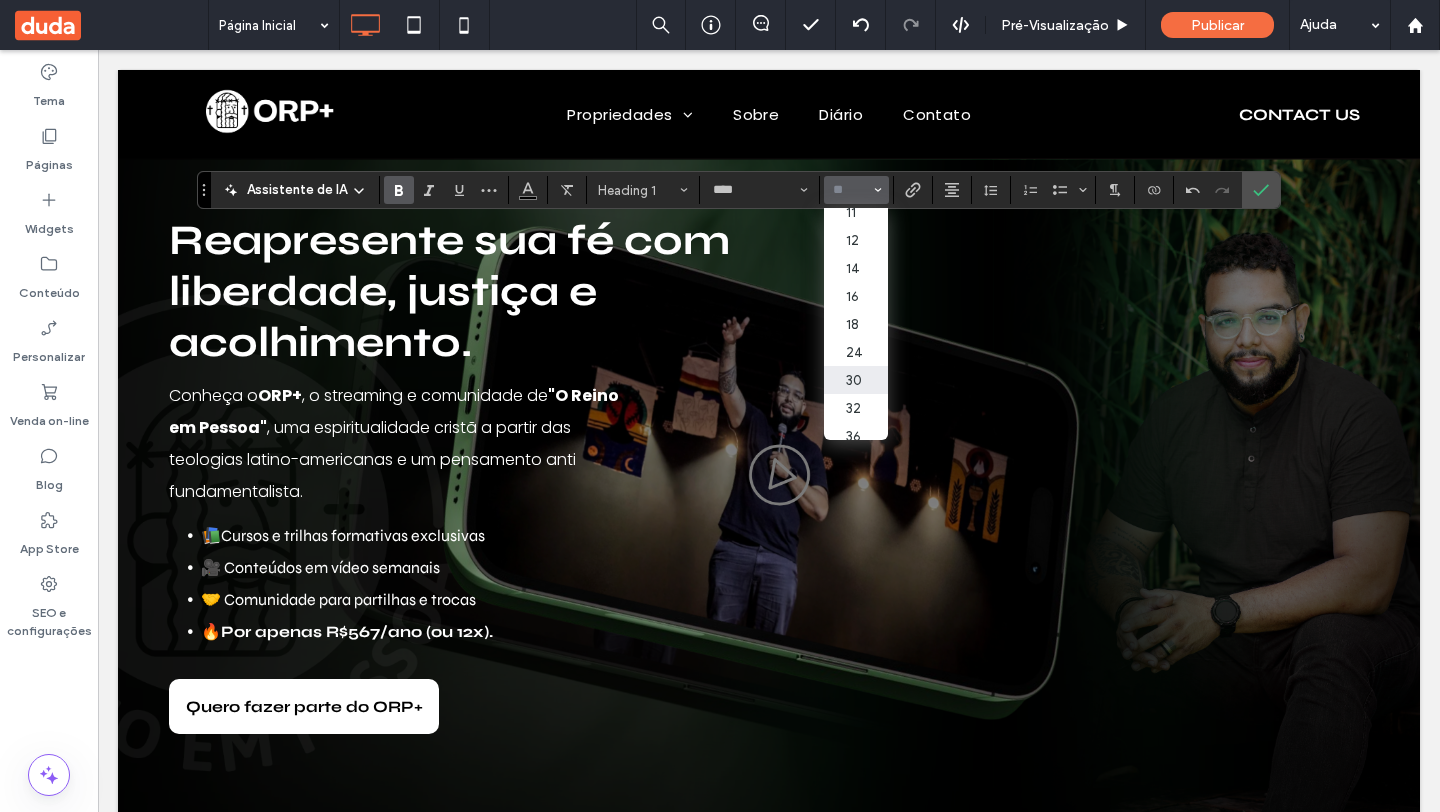 scroll, scrollTop: 147, scrollLeft: 0, axis: vertical 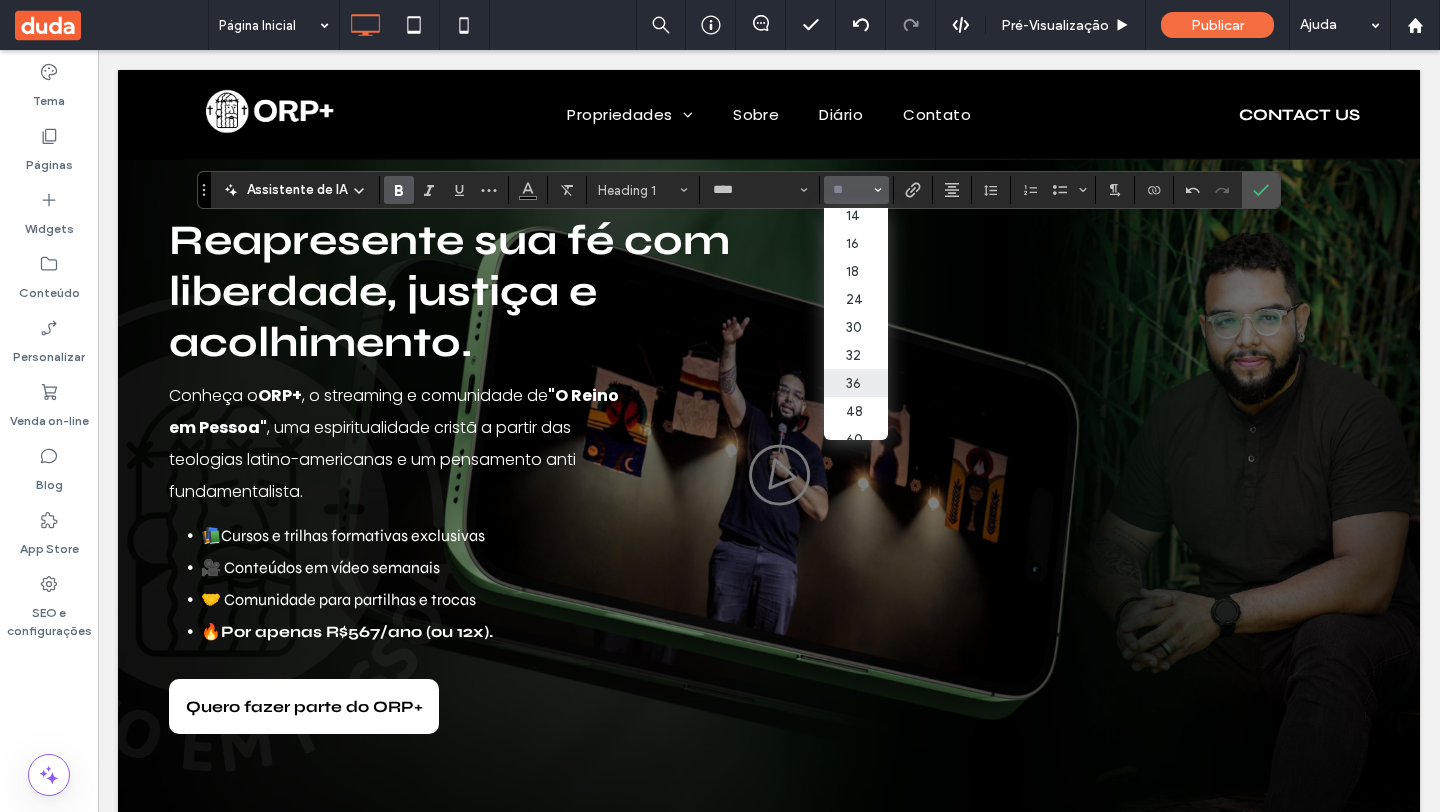 click on "36" at bounding box center (856, 383) 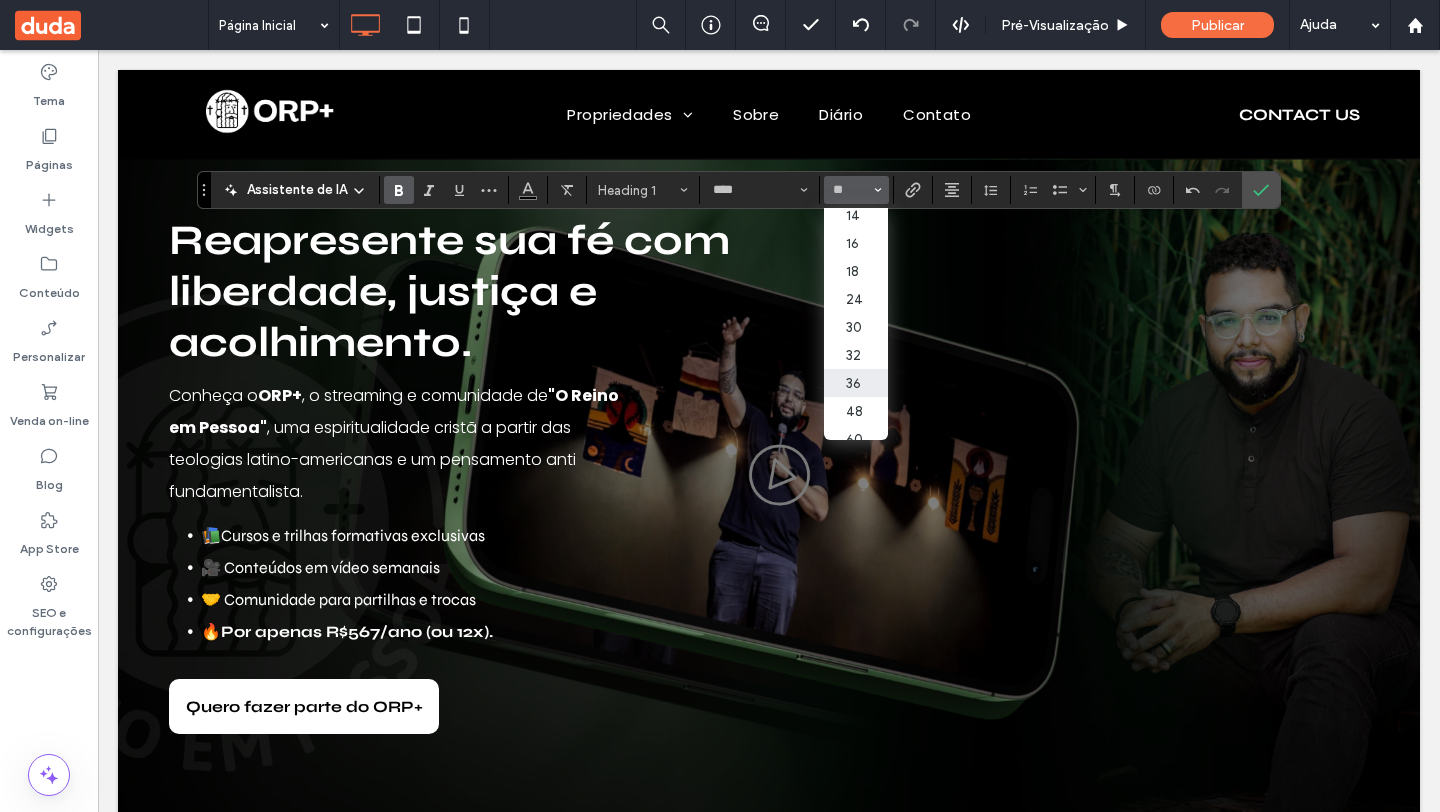 type on "**" 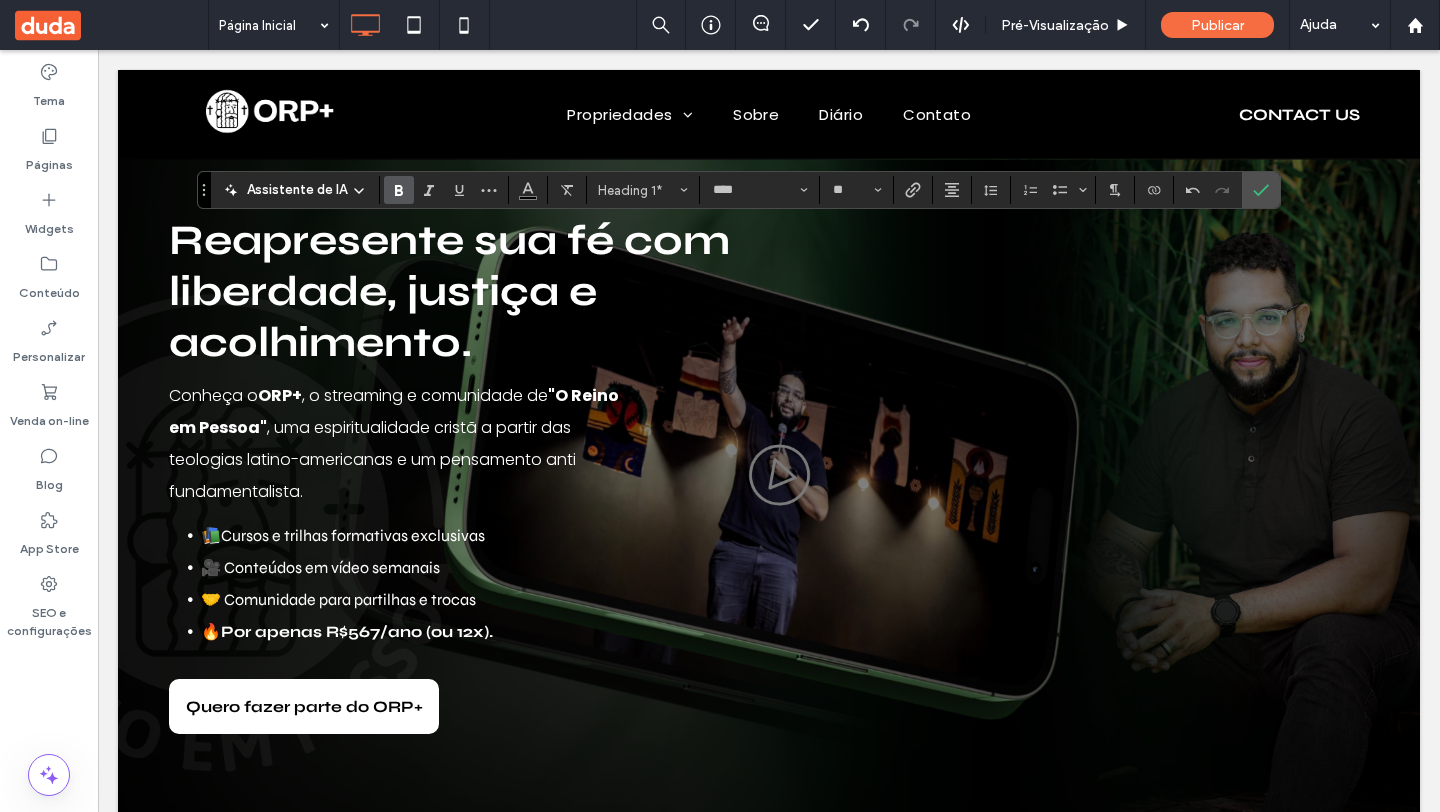 type on "*******" 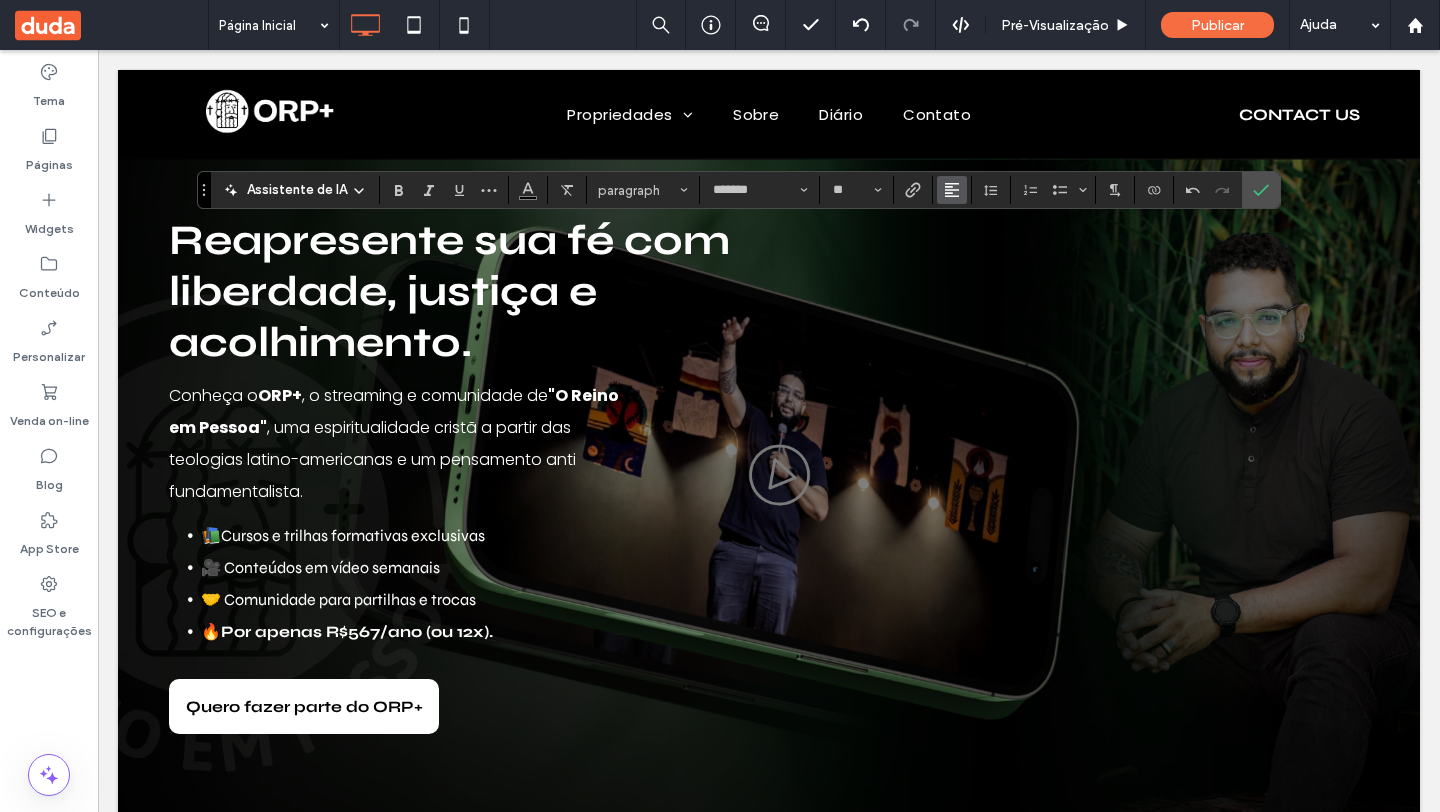 click at bounding box center (952, 190) 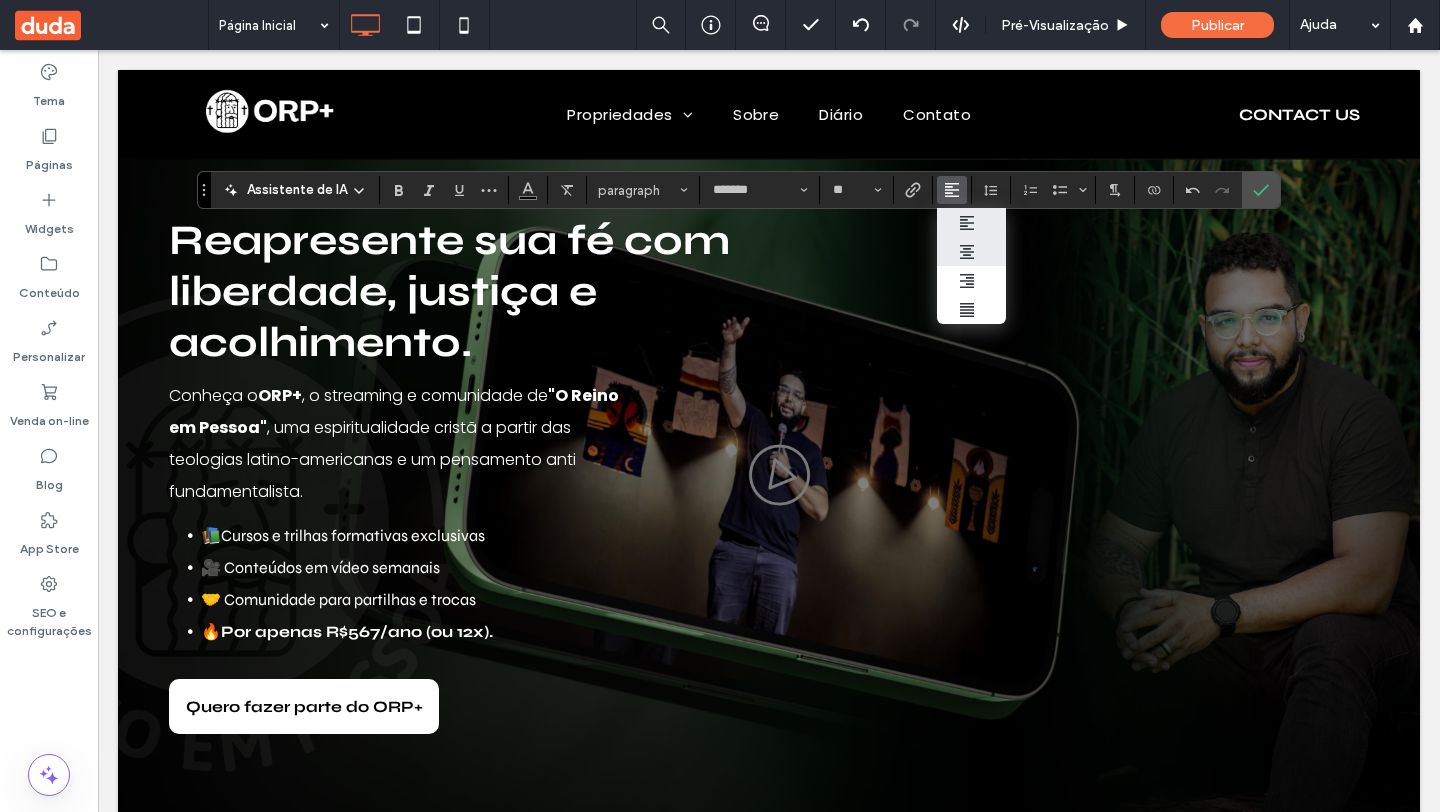 click 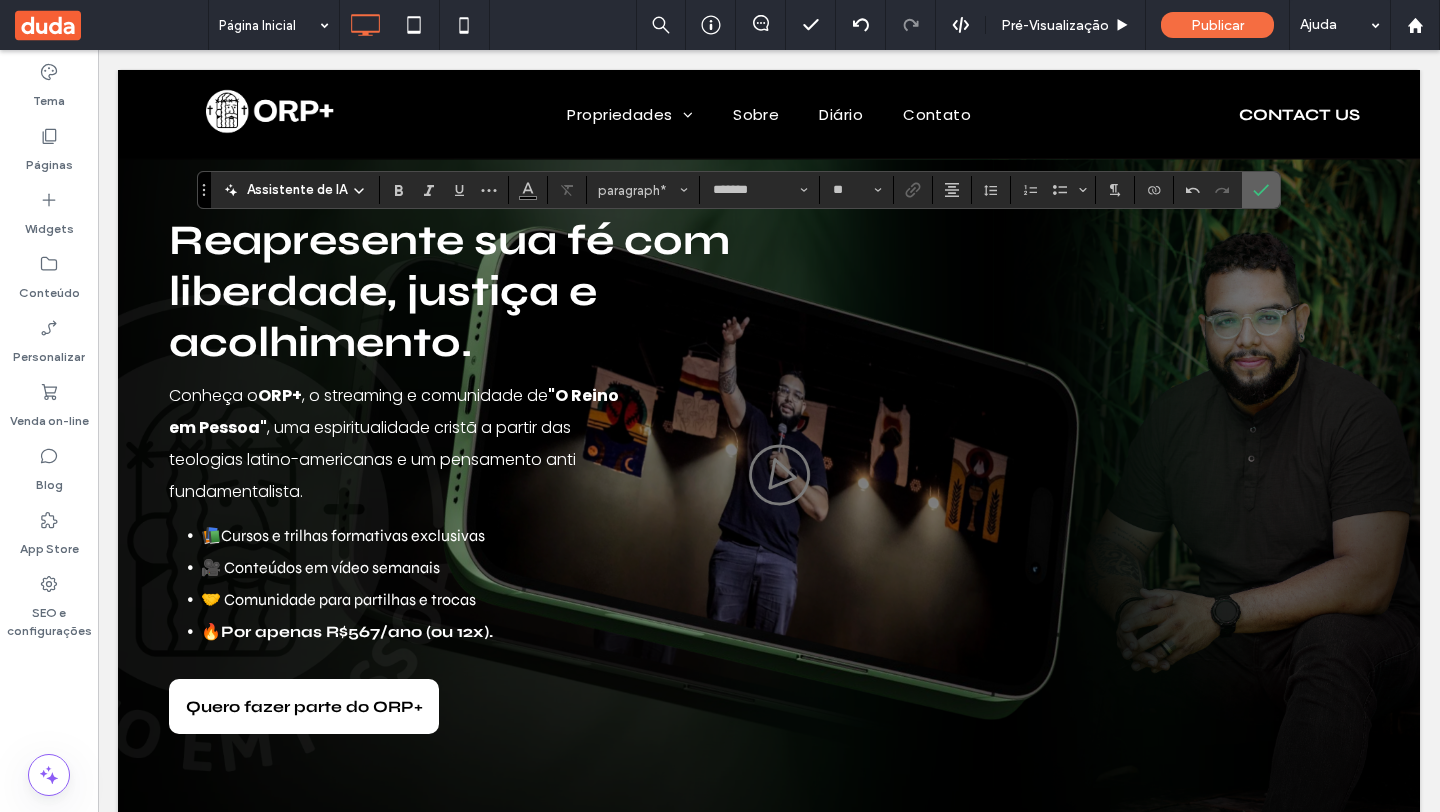 click at bounding box center [1257, 190] 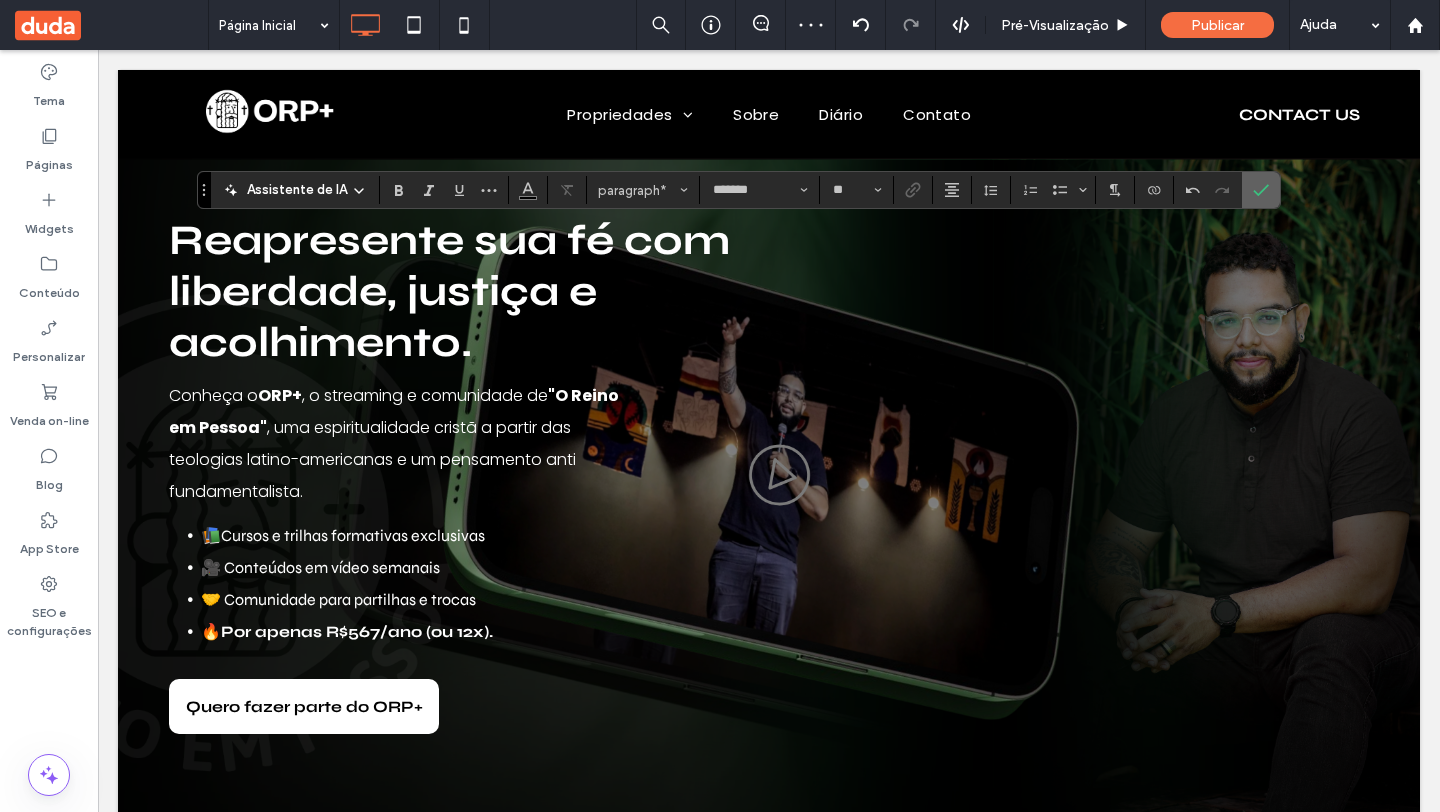 click at bounding box center (1261, 190) 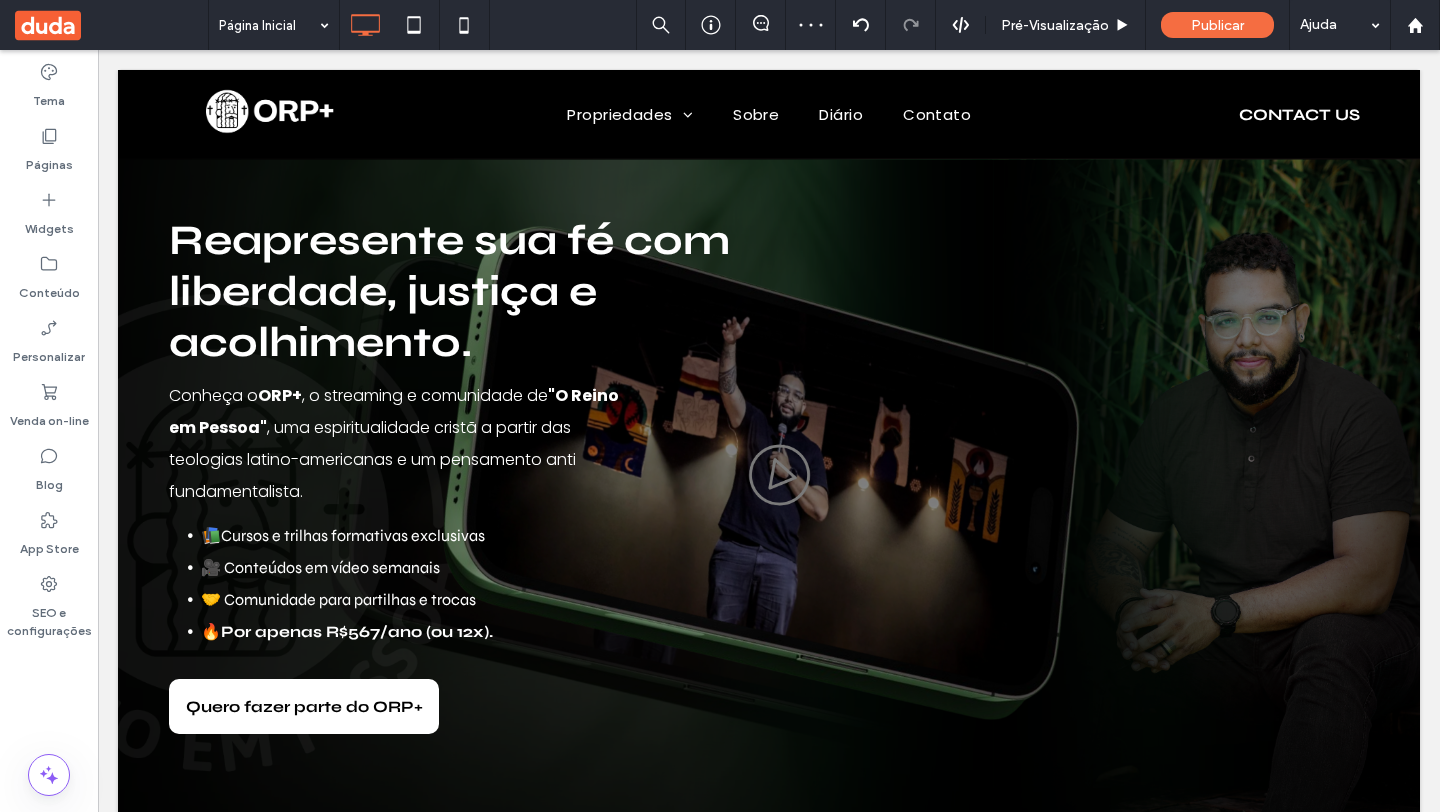 type on "*******" 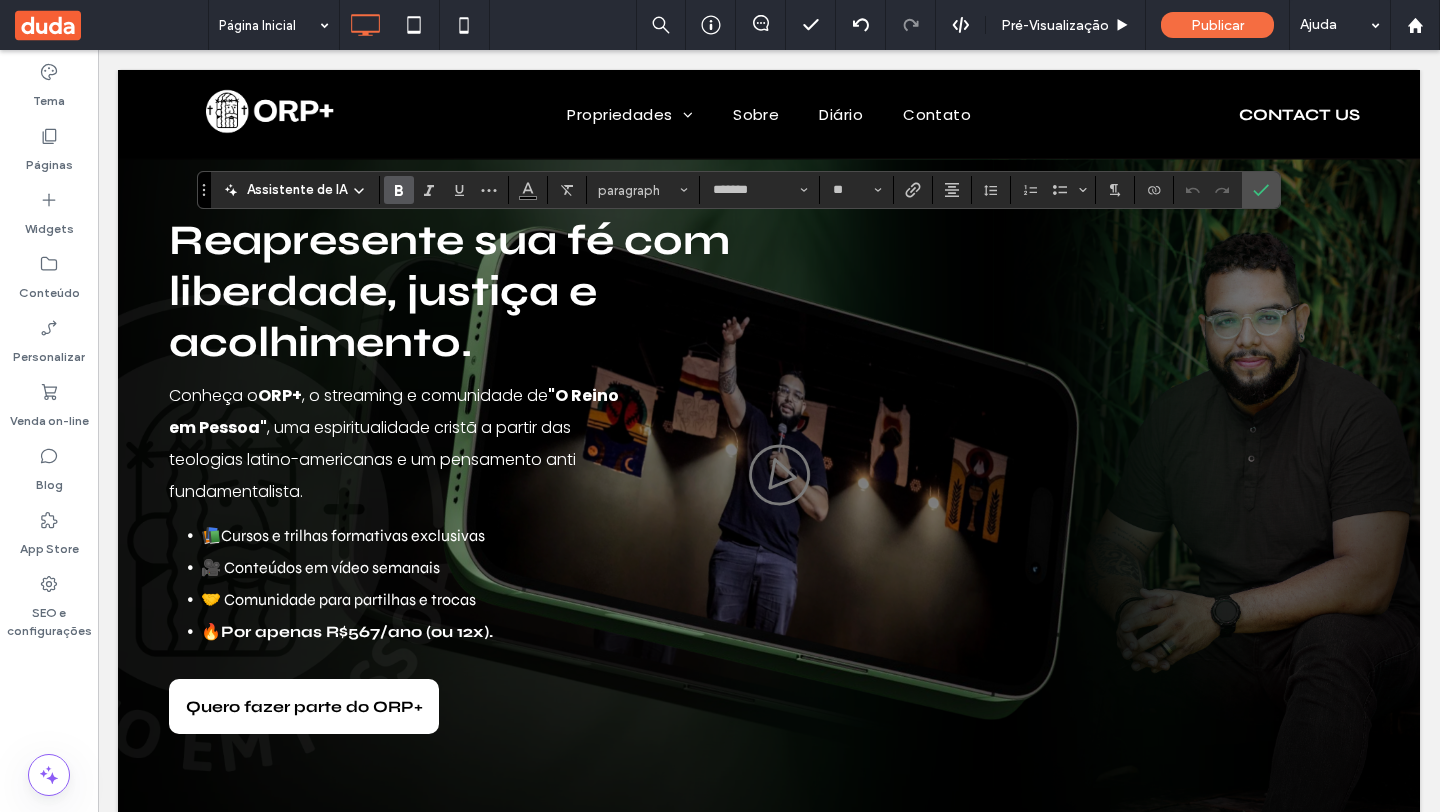 click at bounding box center (399, 190) 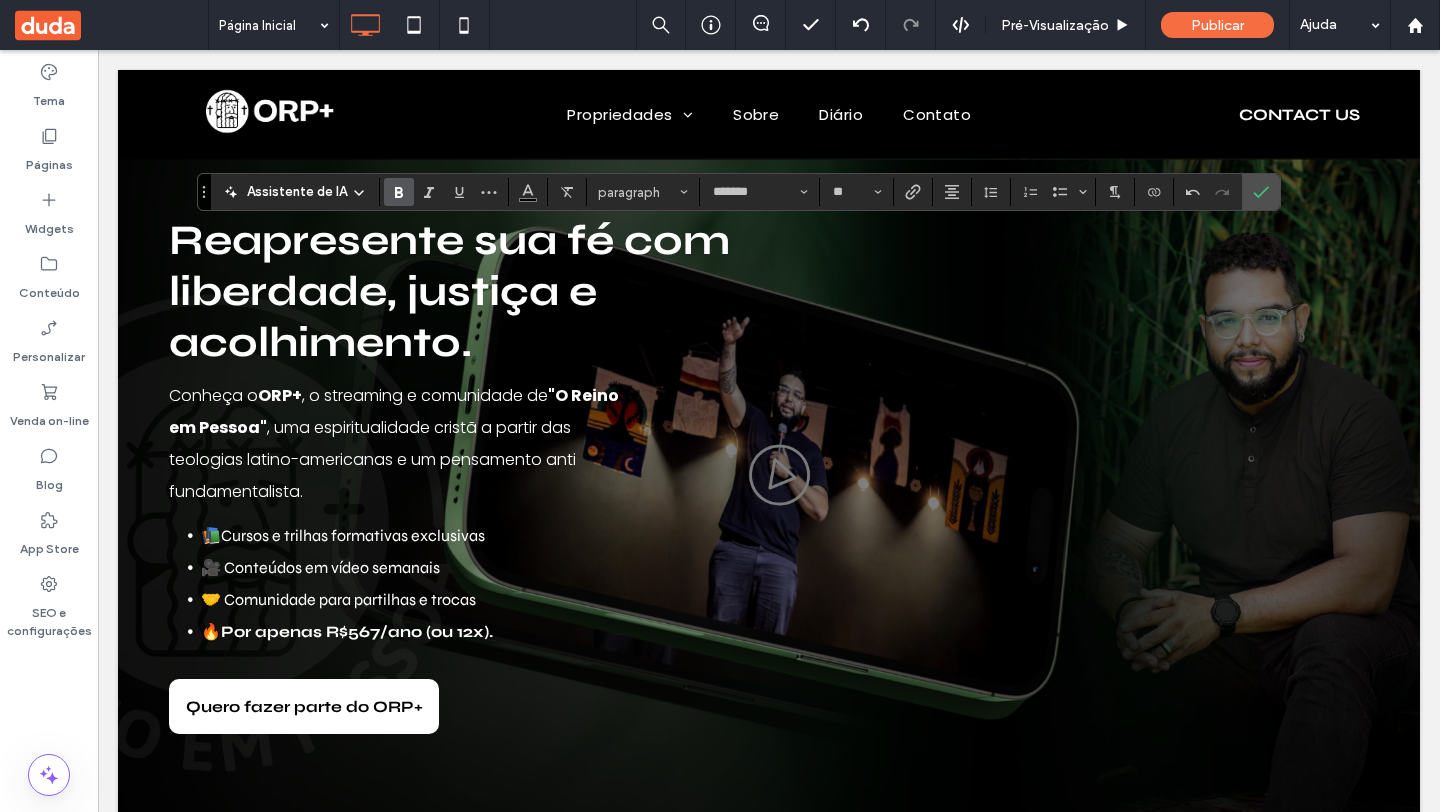 click at bounding box center [399, 192] 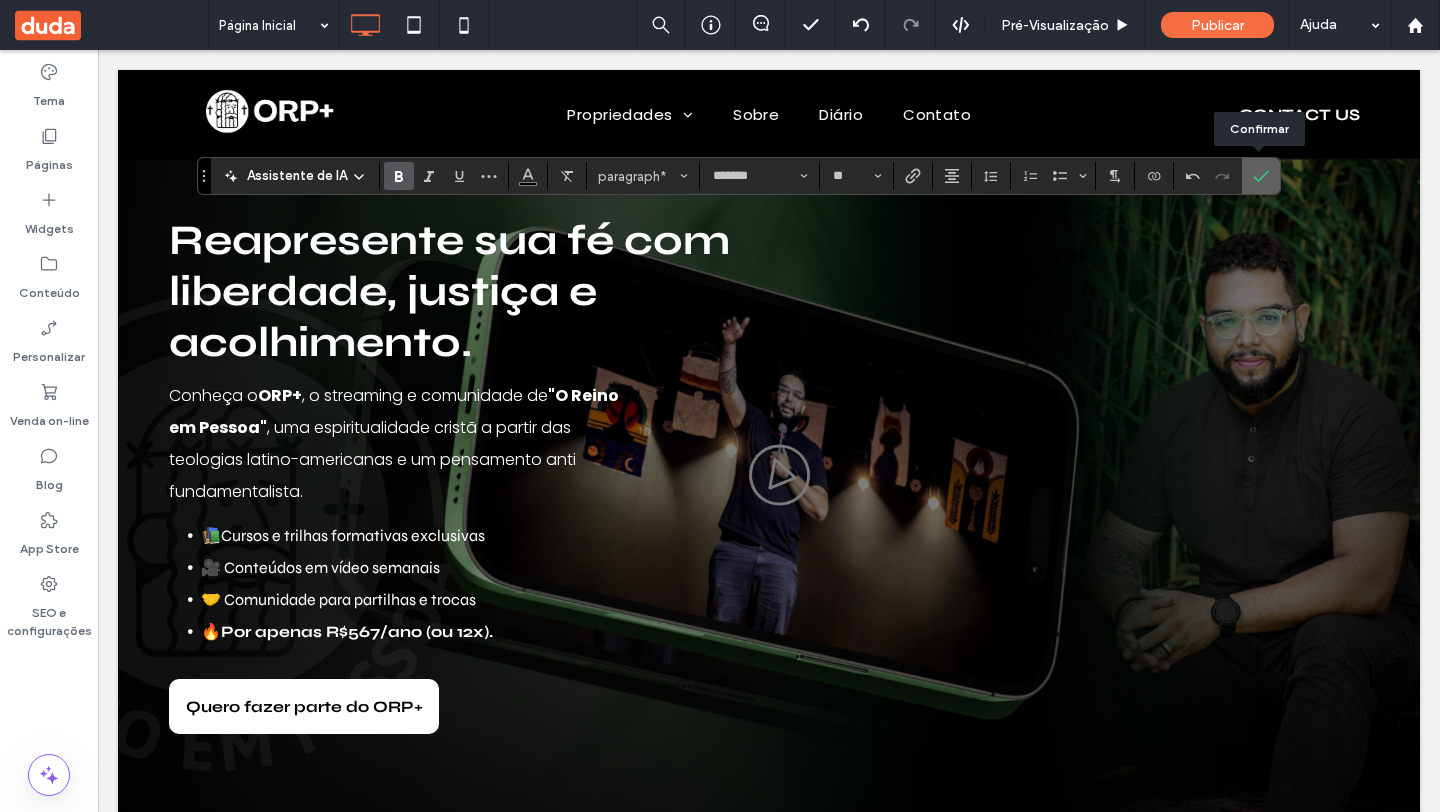 click 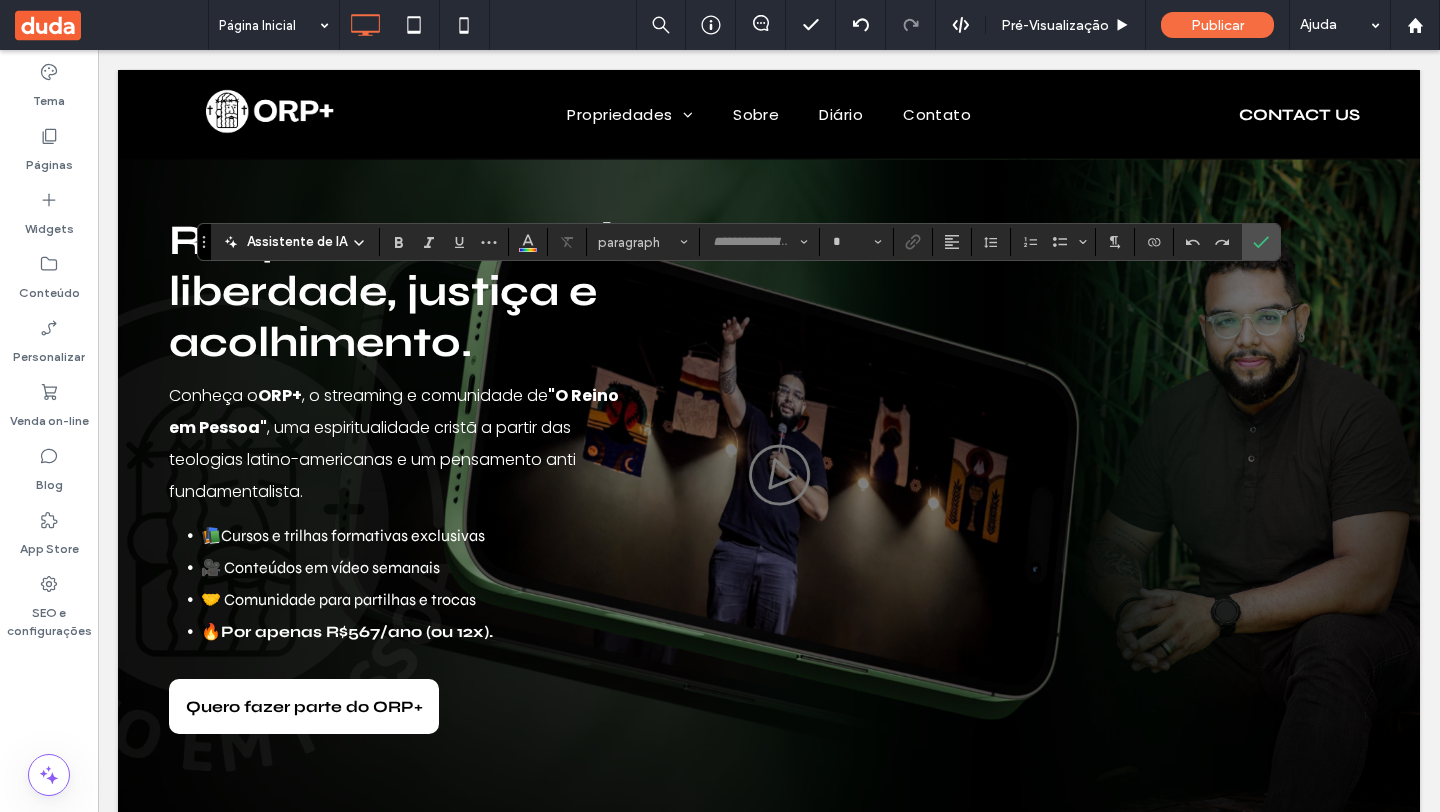 type on "*******" 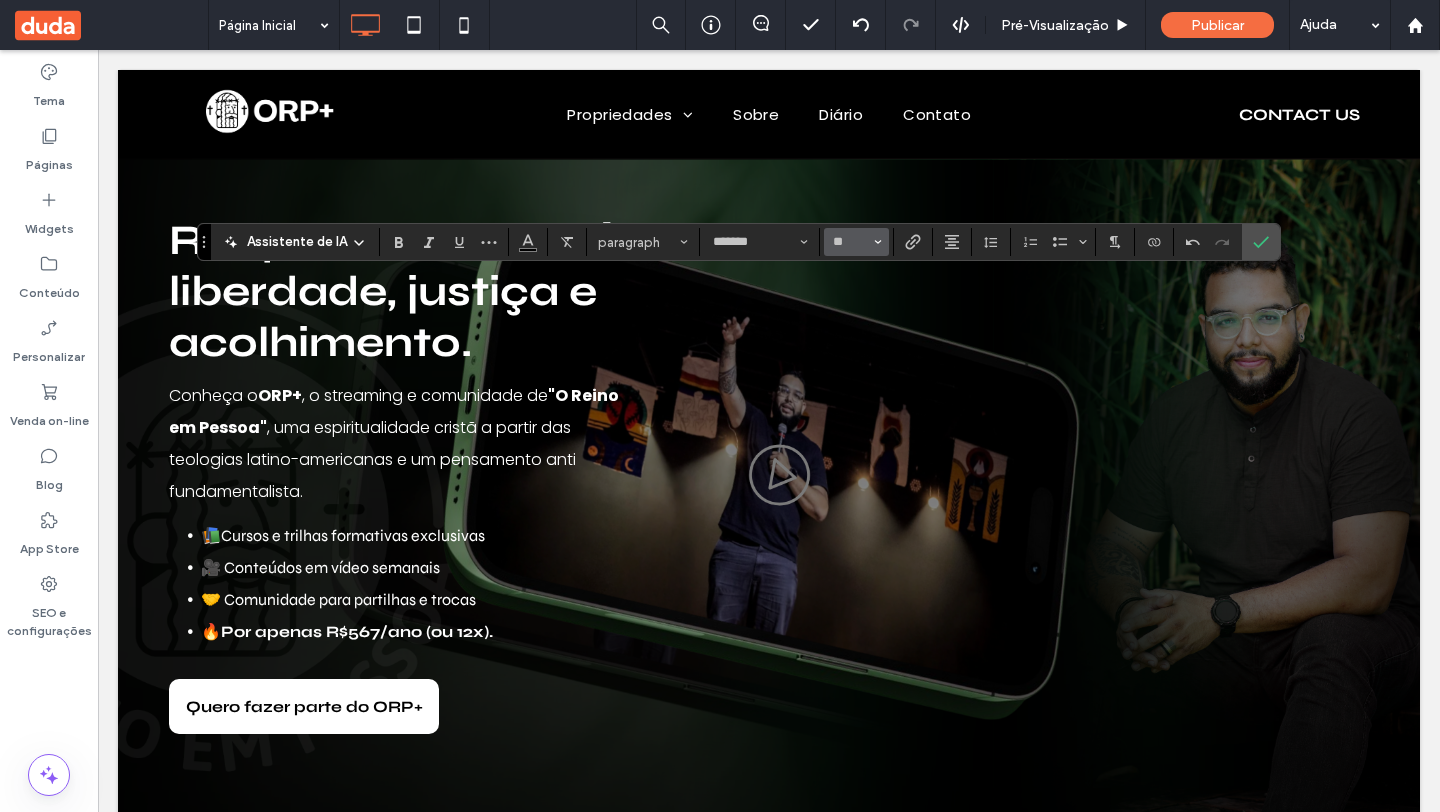 click on "**" at bounding box center (856, 242) 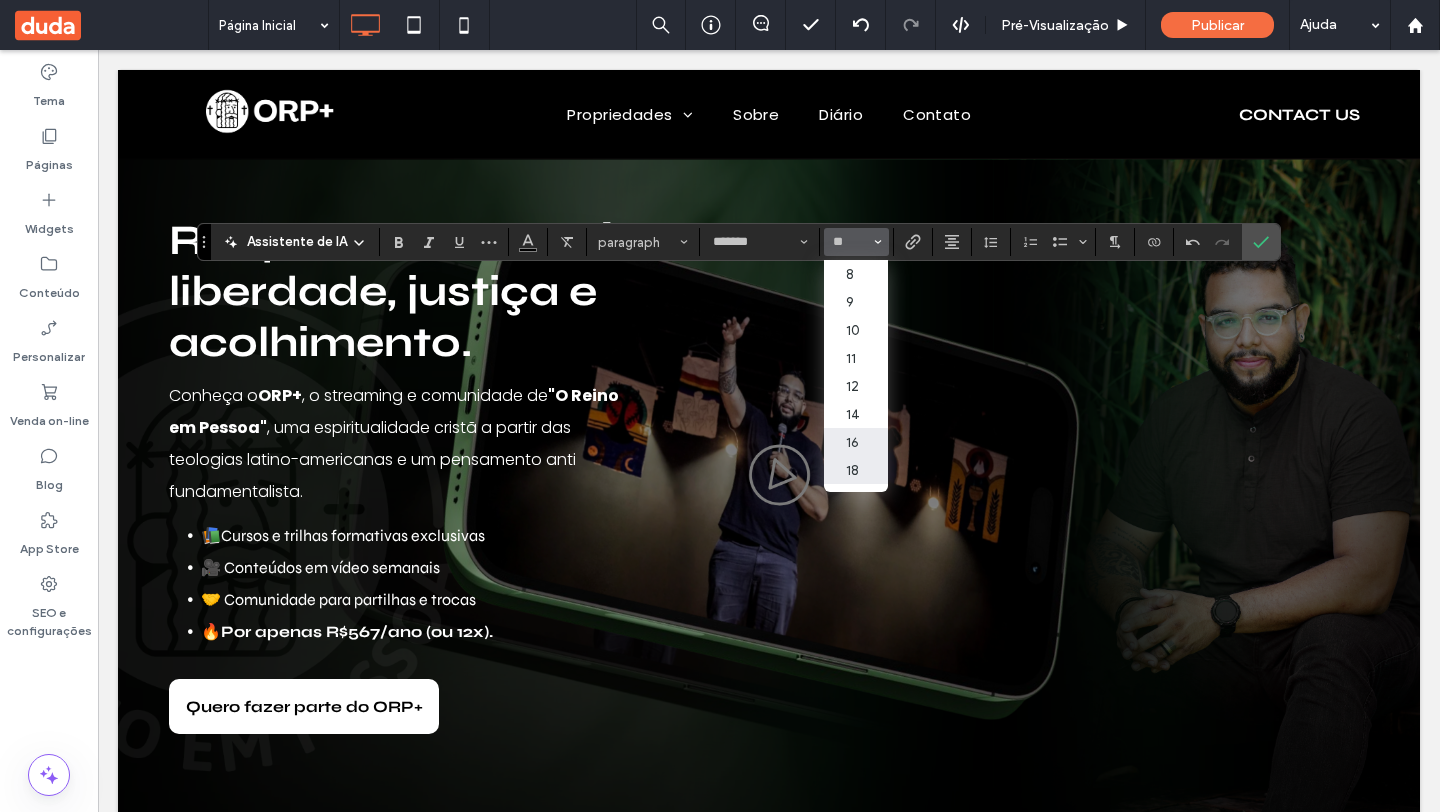 click on "18" at bounding box center [856, 470] 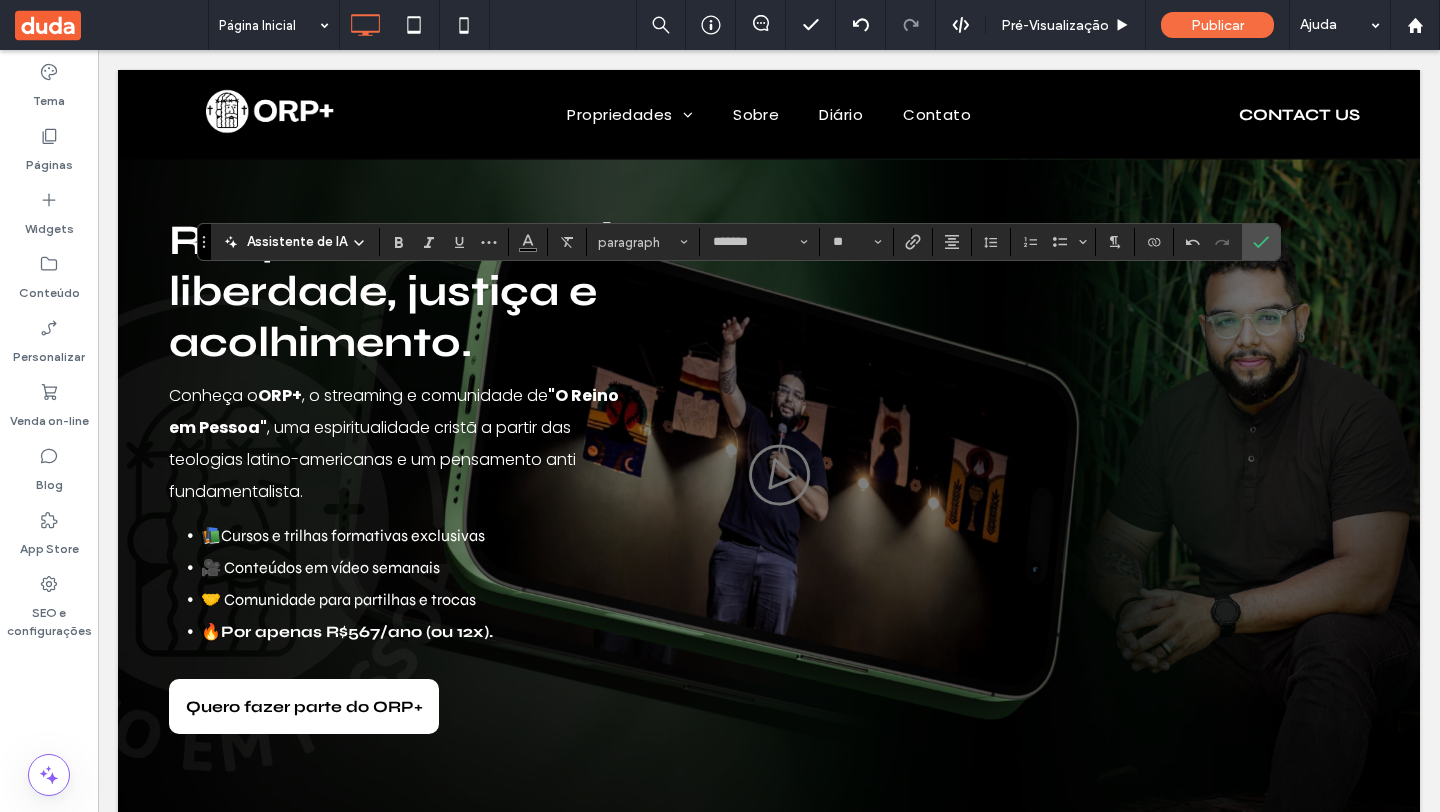 type on "**" 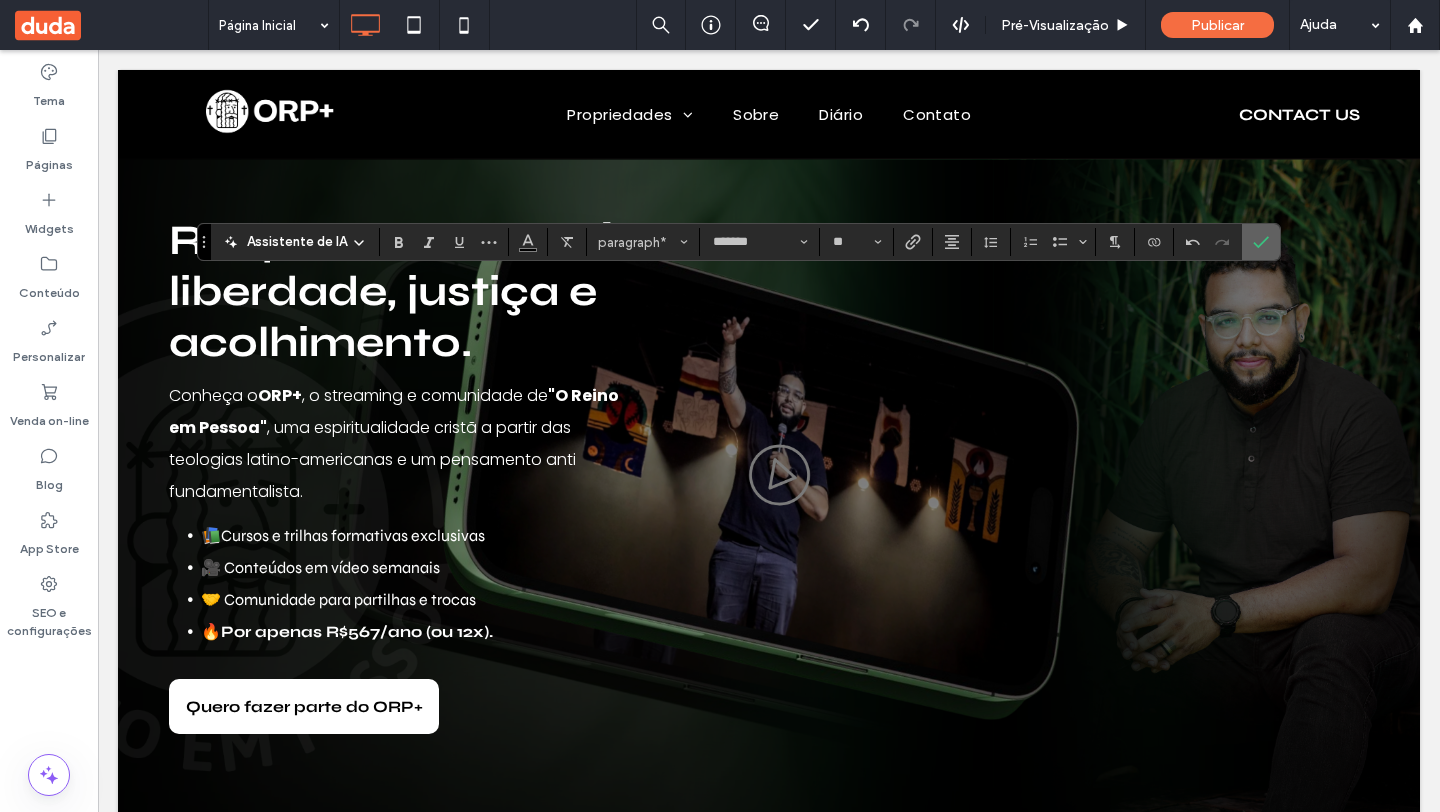 click 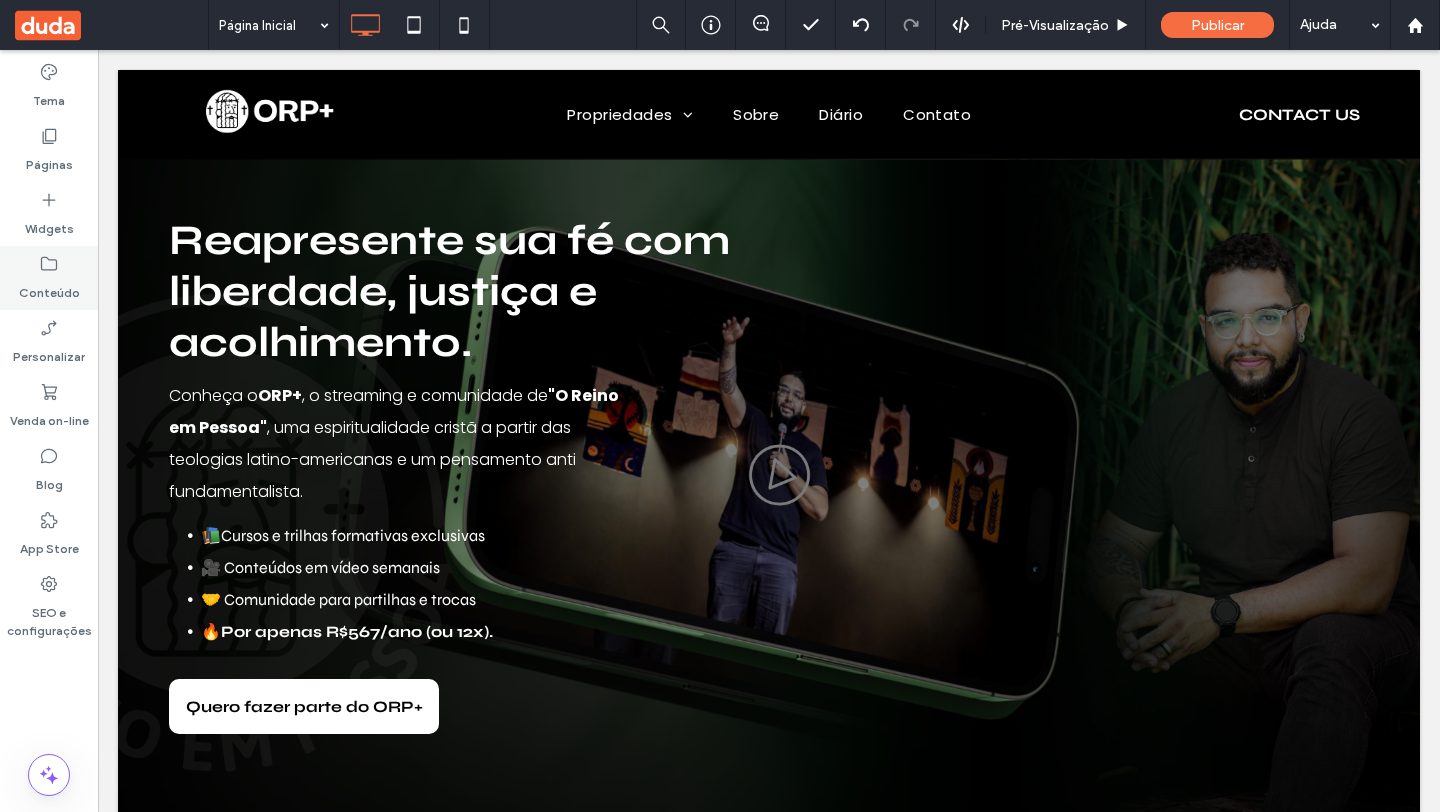 drag, startPoint x: 51, startPoint y: 217, endPoint x: 96, endPoint y: 265, distance: 65.795135 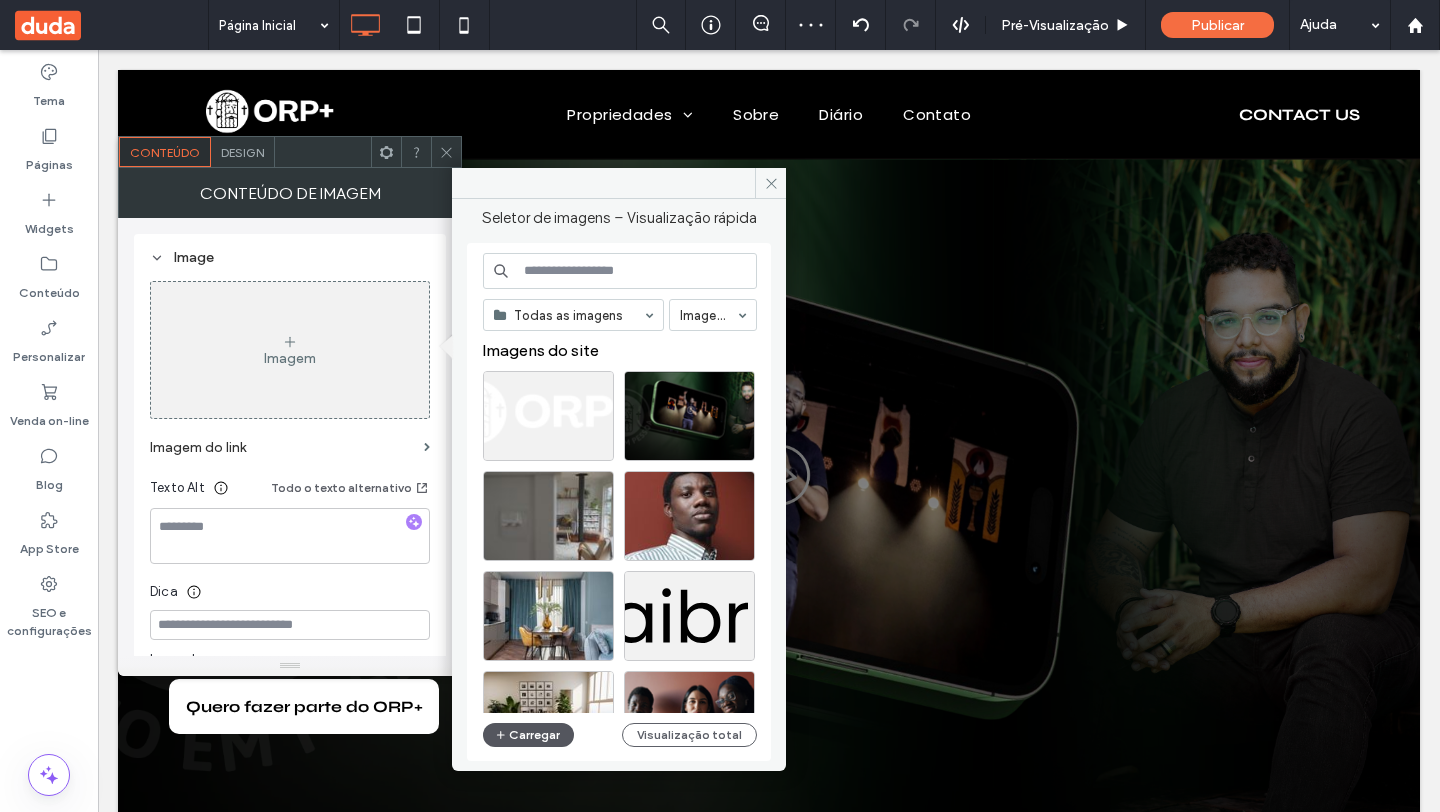 click on "Carregar" at bounding box center [528, 735] 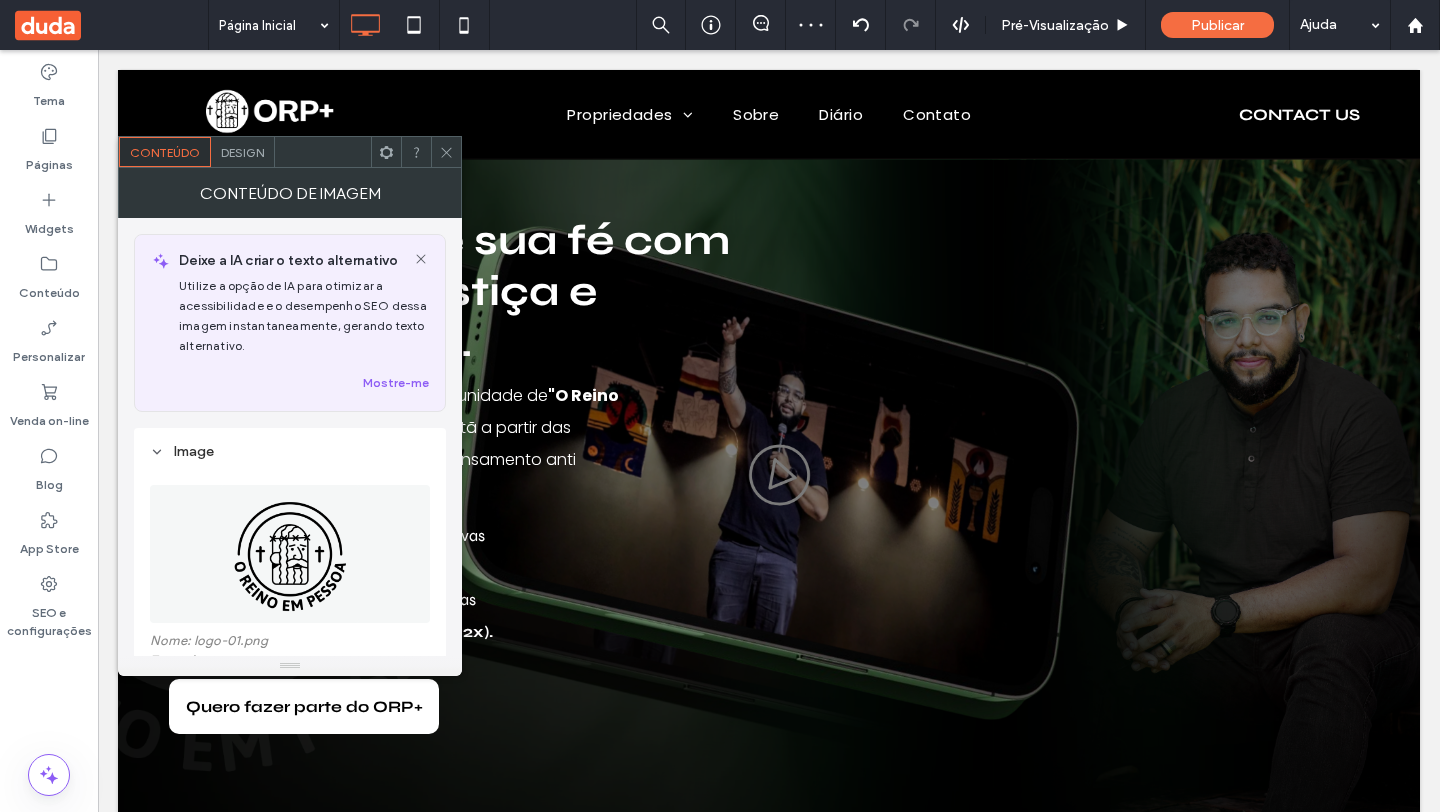 click at bounding box center [446, 152] 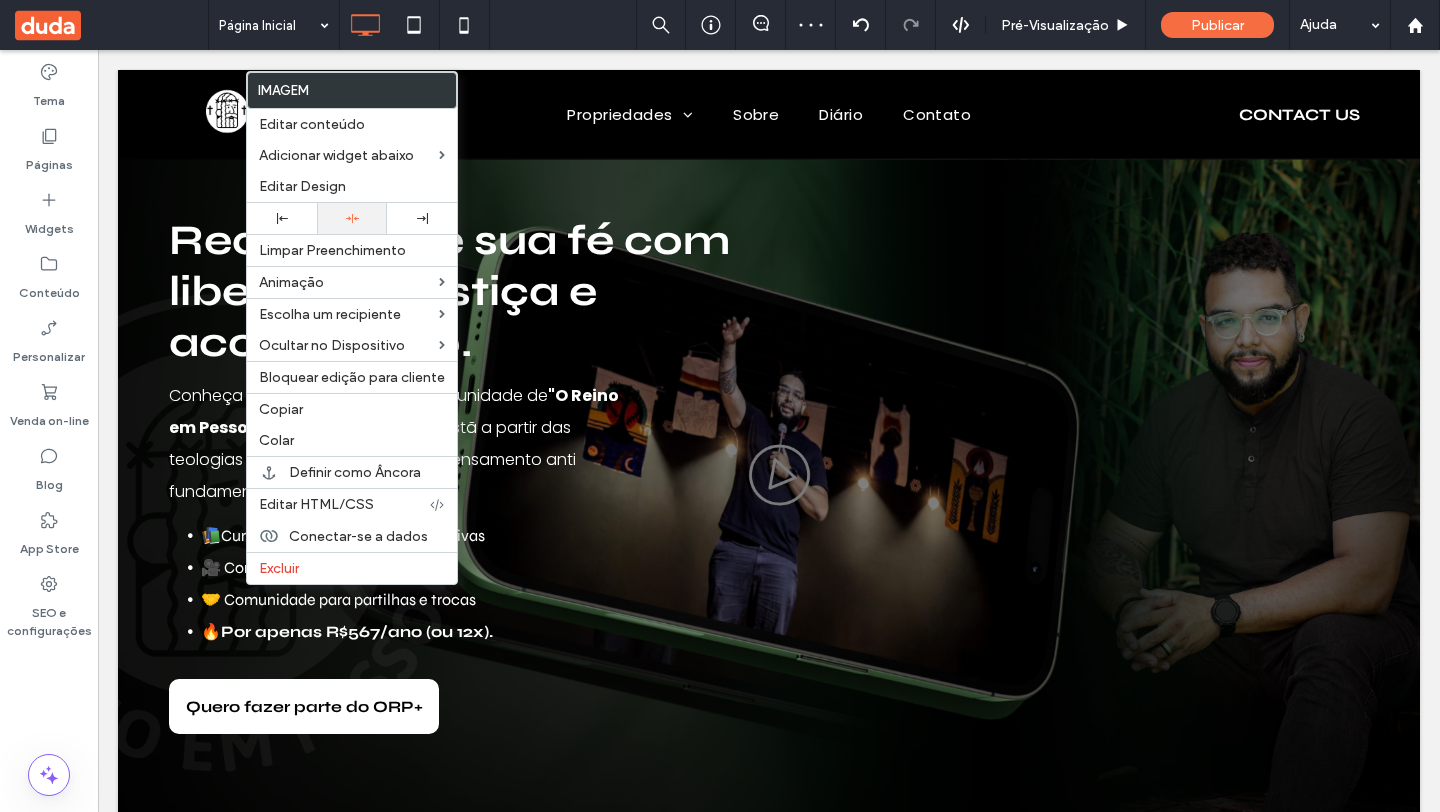 click 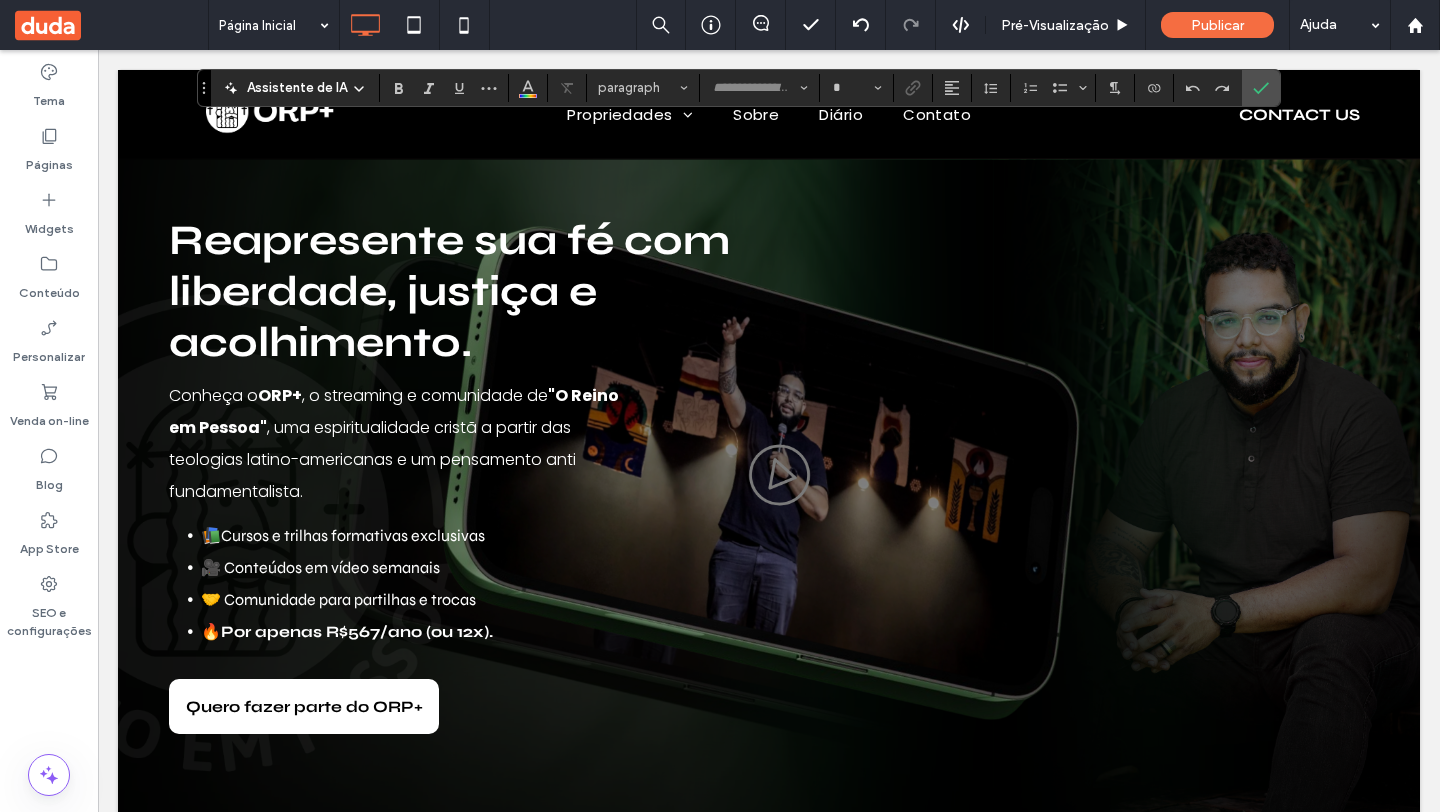 type on "*******" 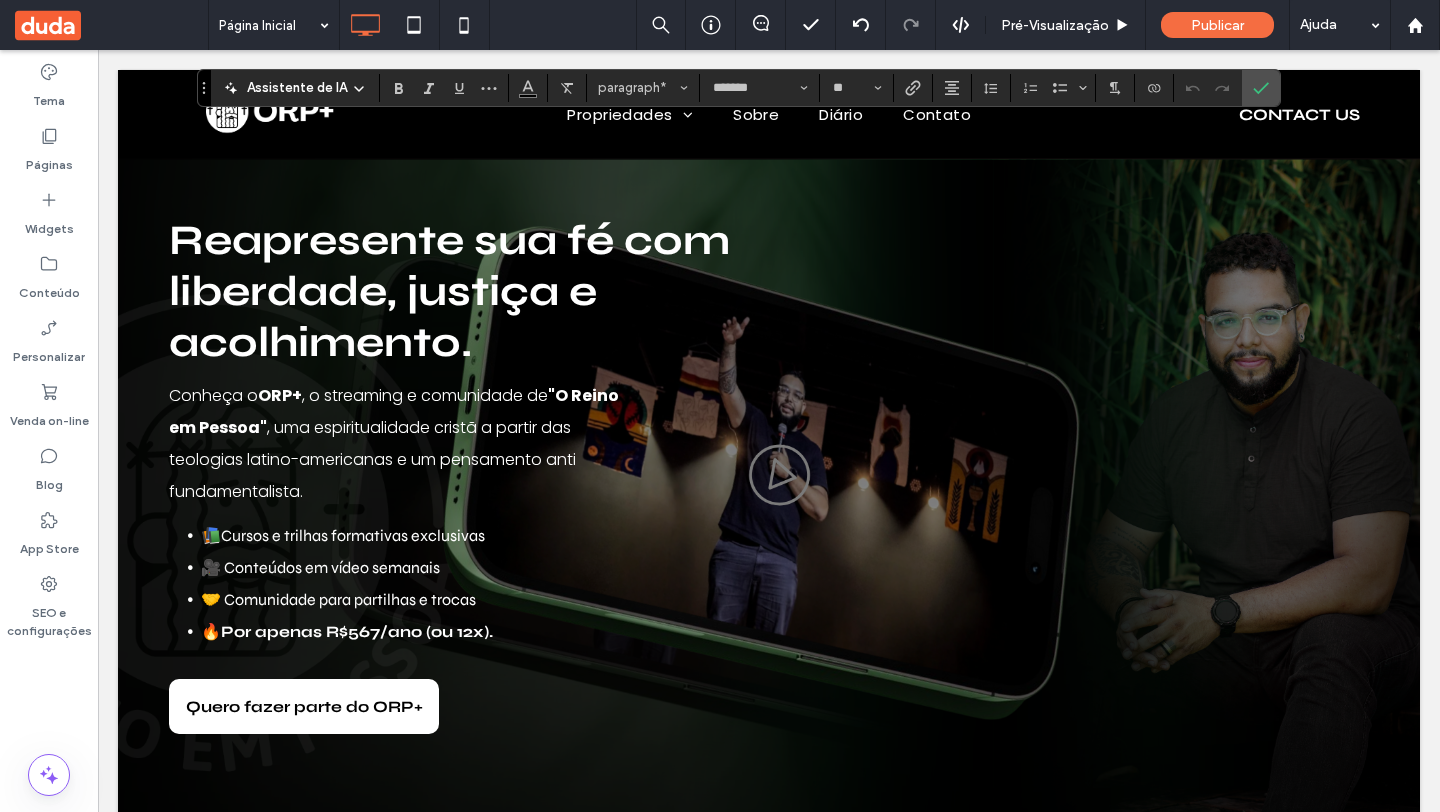 type on "****" 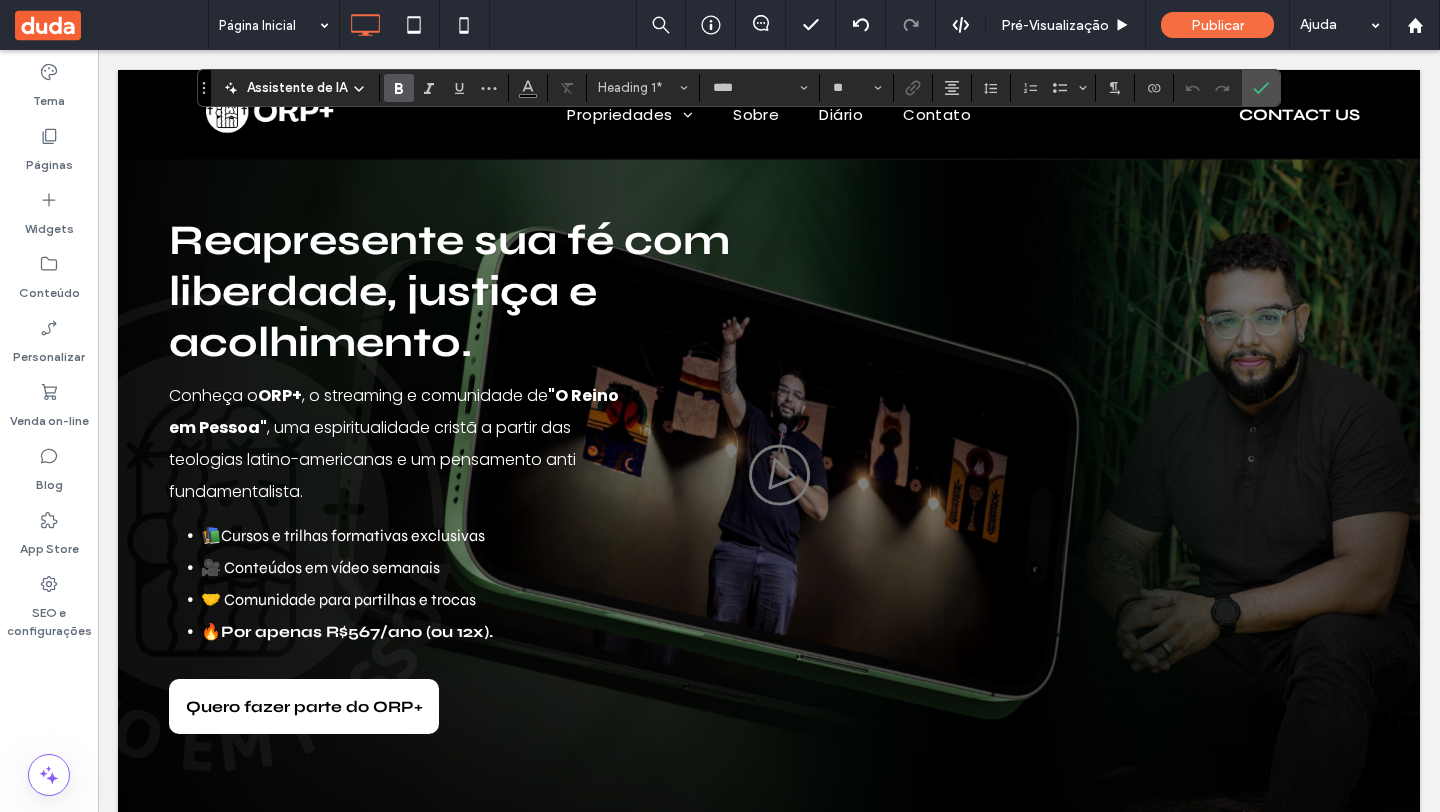 type on "*******" 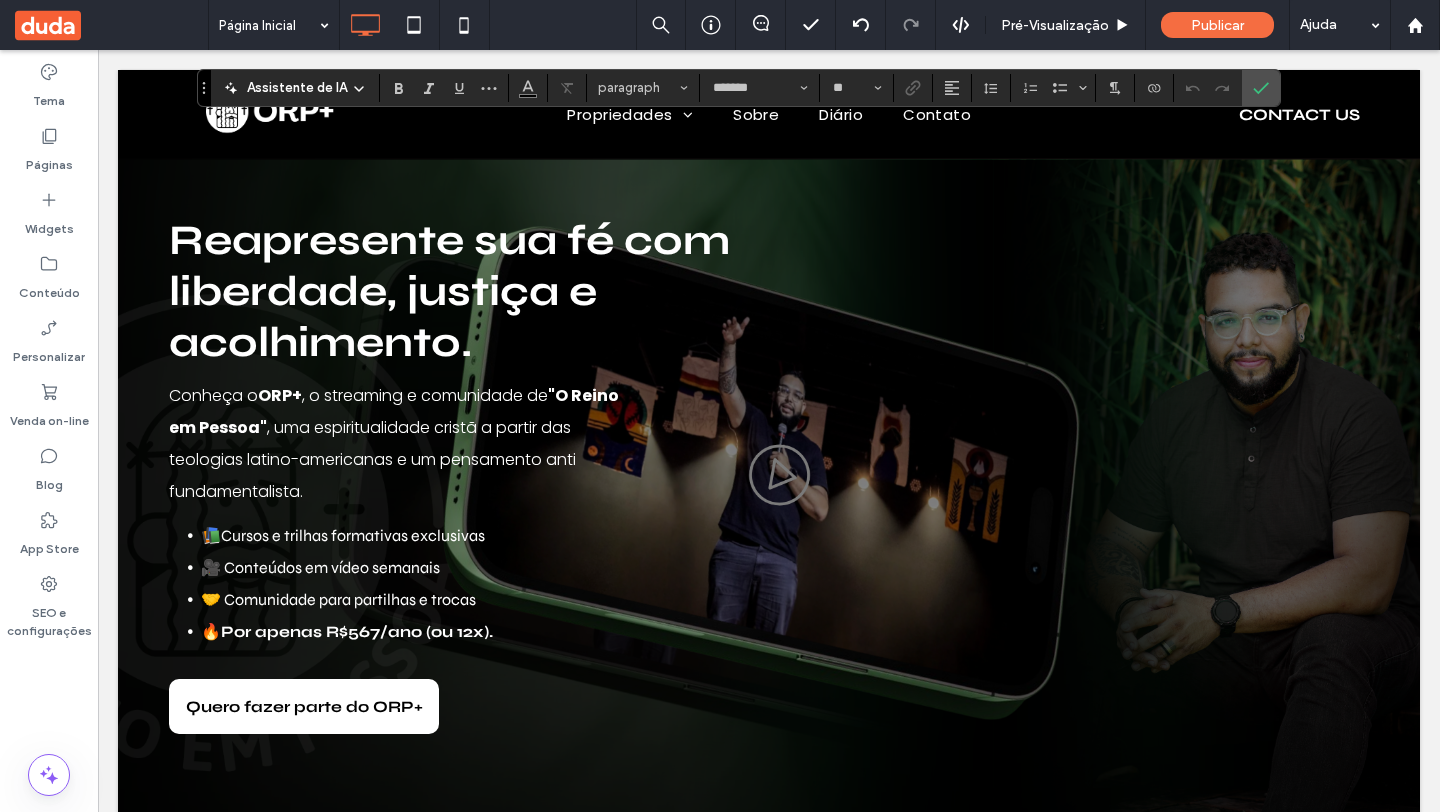 type on "****" 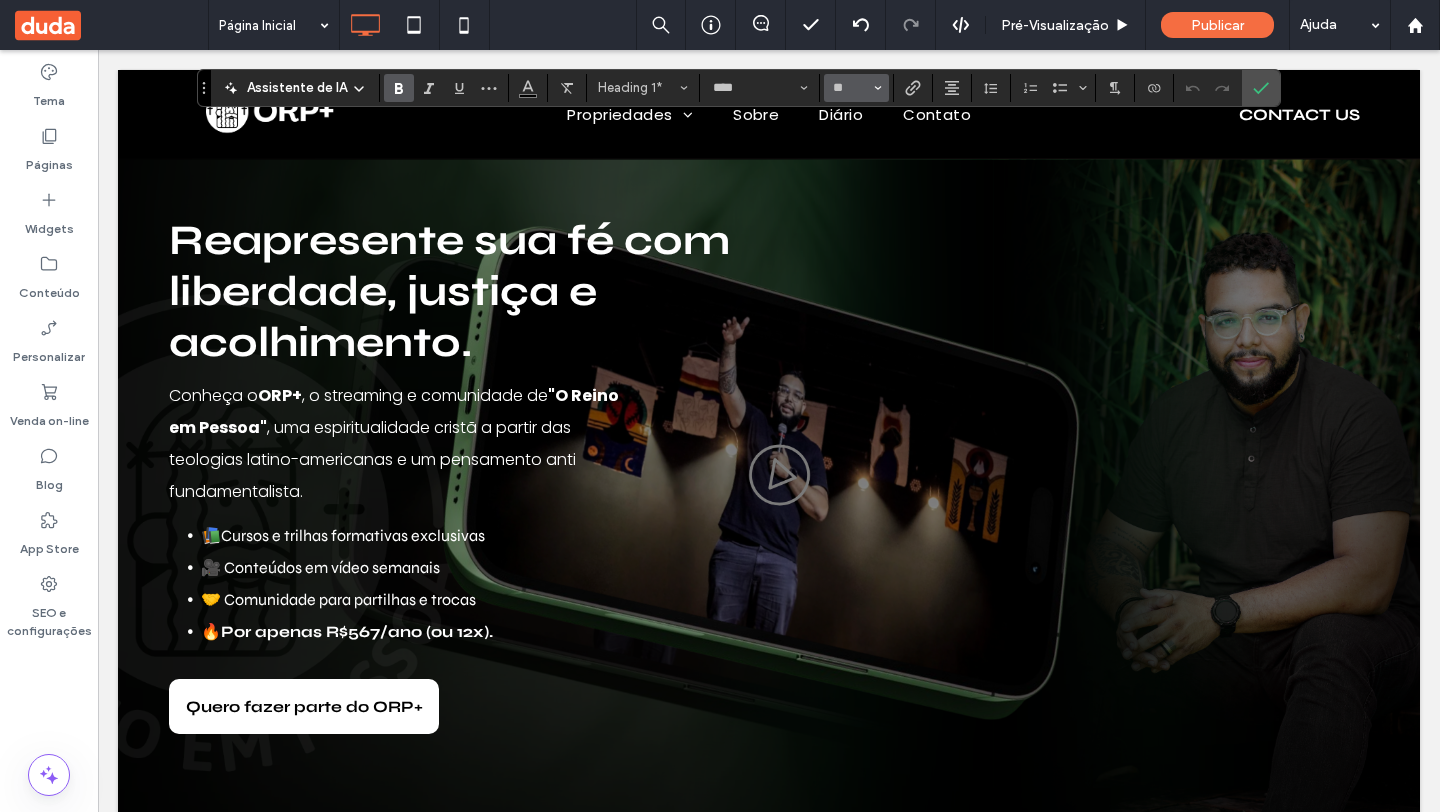 click on "**" at bounding box center [856, 88] 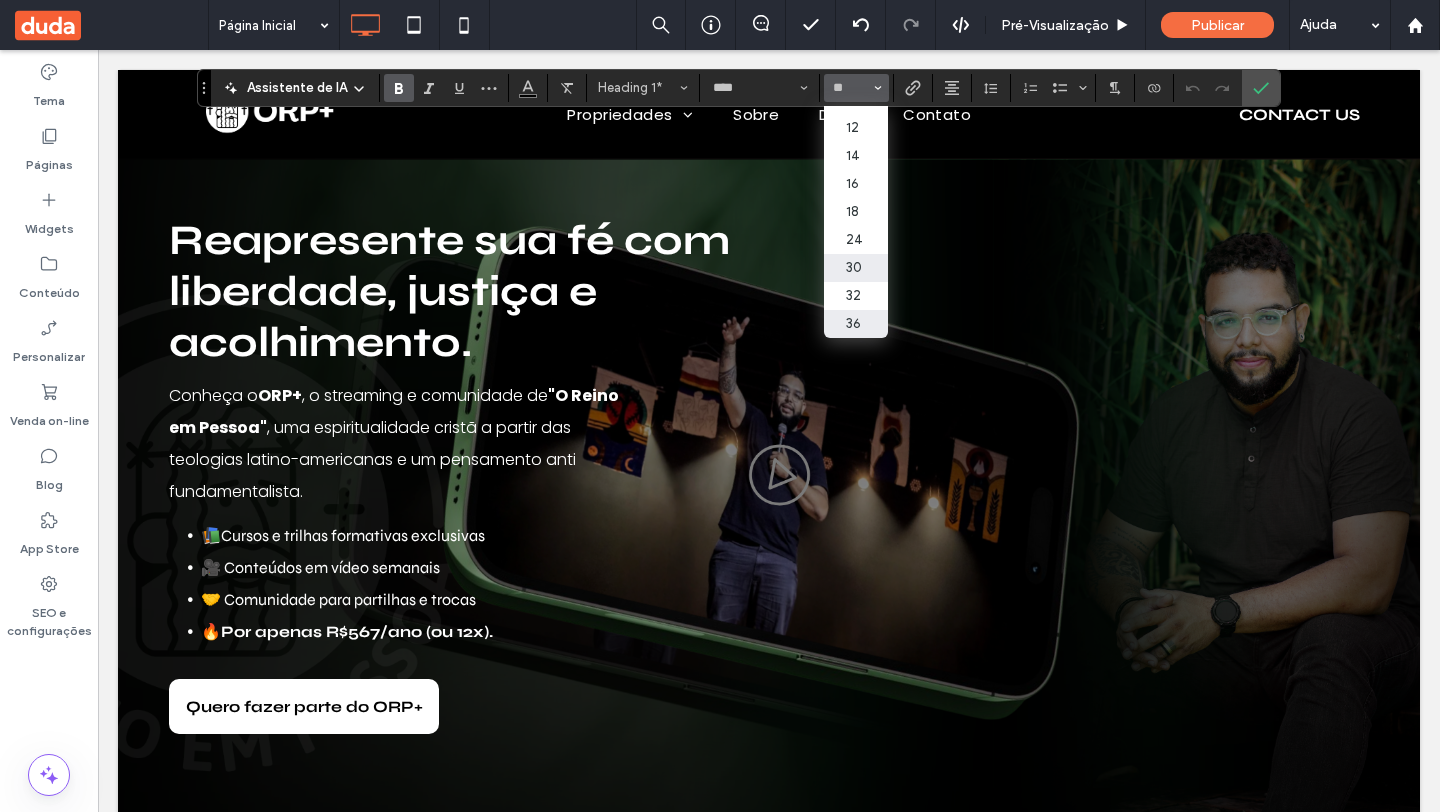 scroll, scrollTop: 106, scrollLeft: 0, axis: vertical 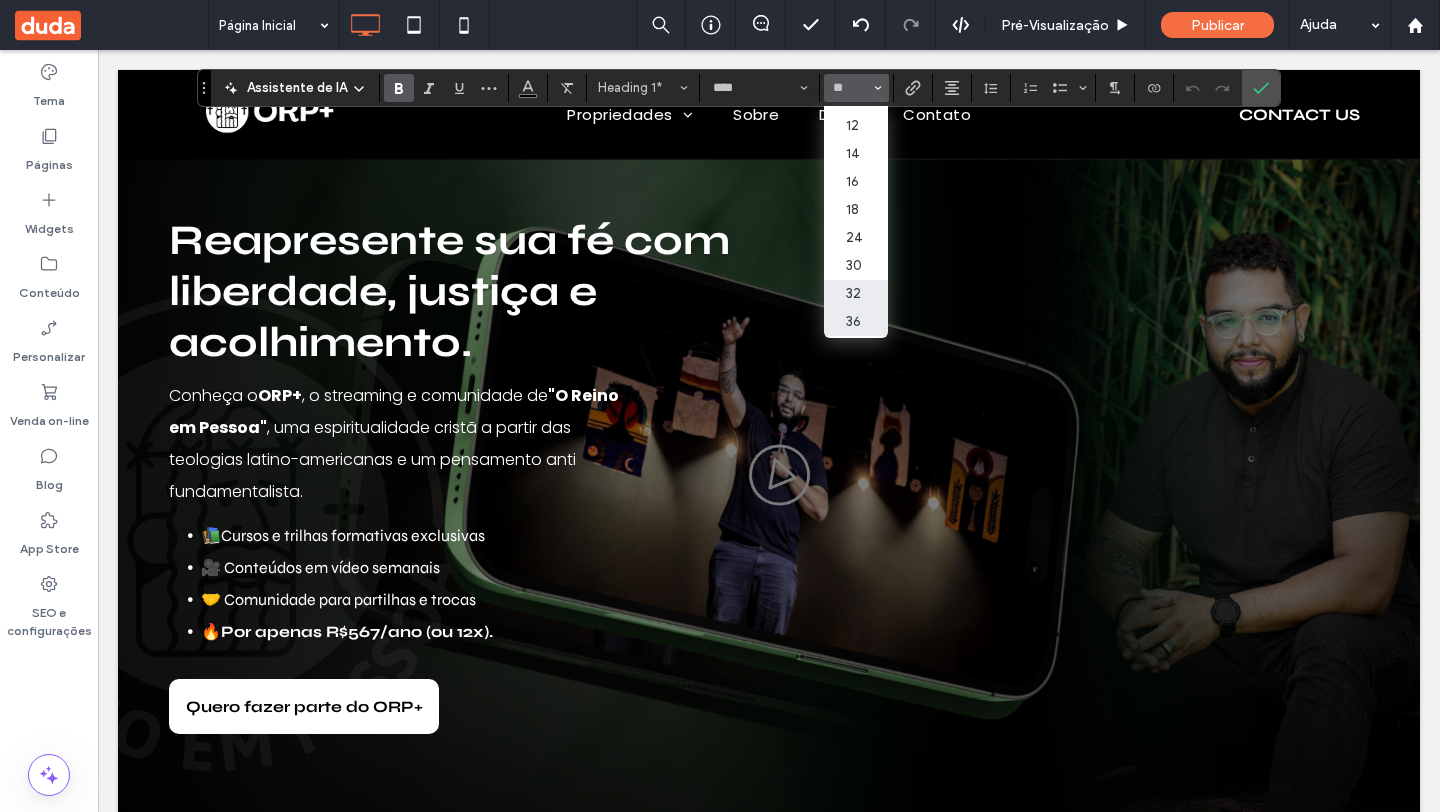 click on "32" at bounding box center [856, 294] 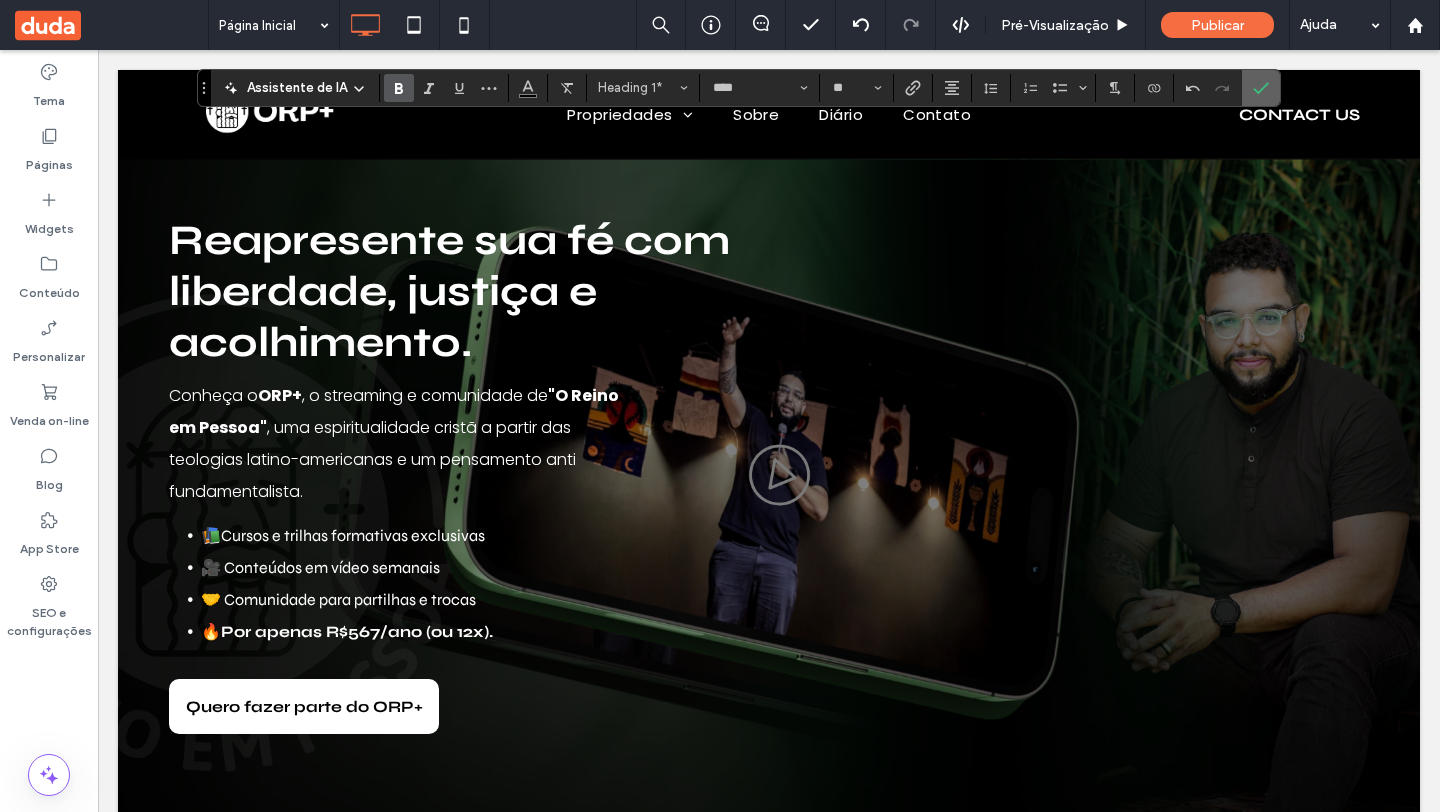 click 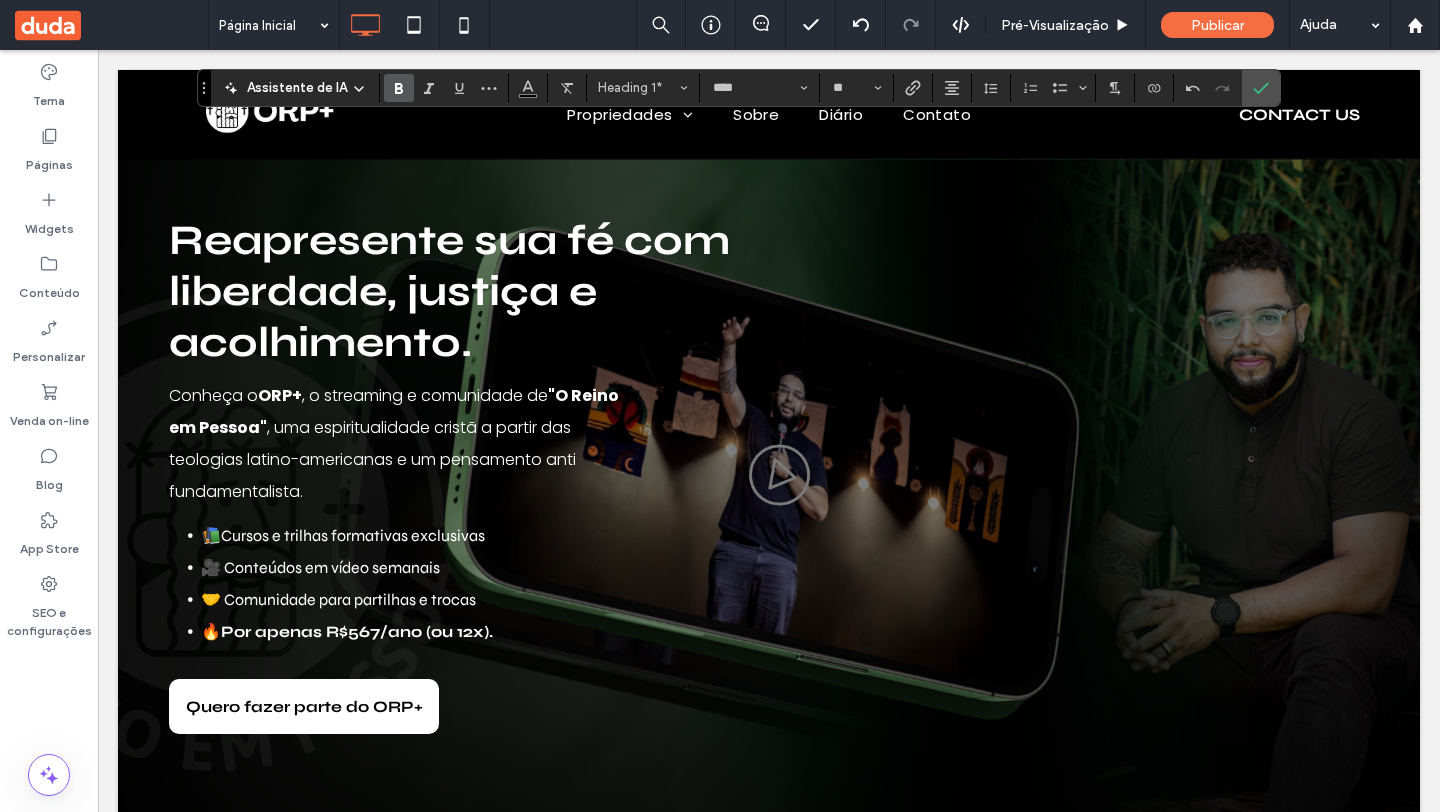 drag, startPoint x: 453, startPoint y: 94, endPoint x: 463, endPoint y: 106, distance: 15.6205 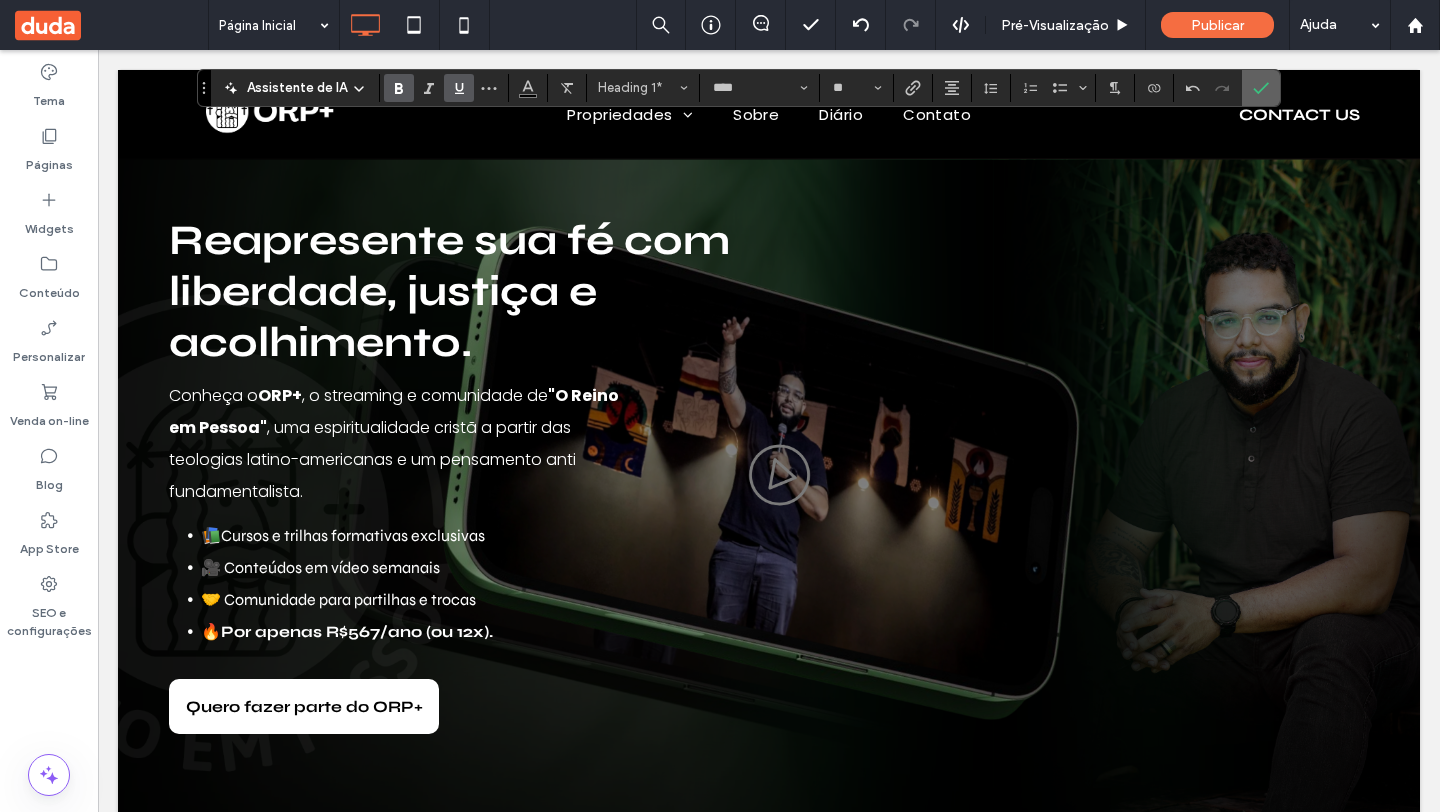 click at bounding box center [1261, 88] 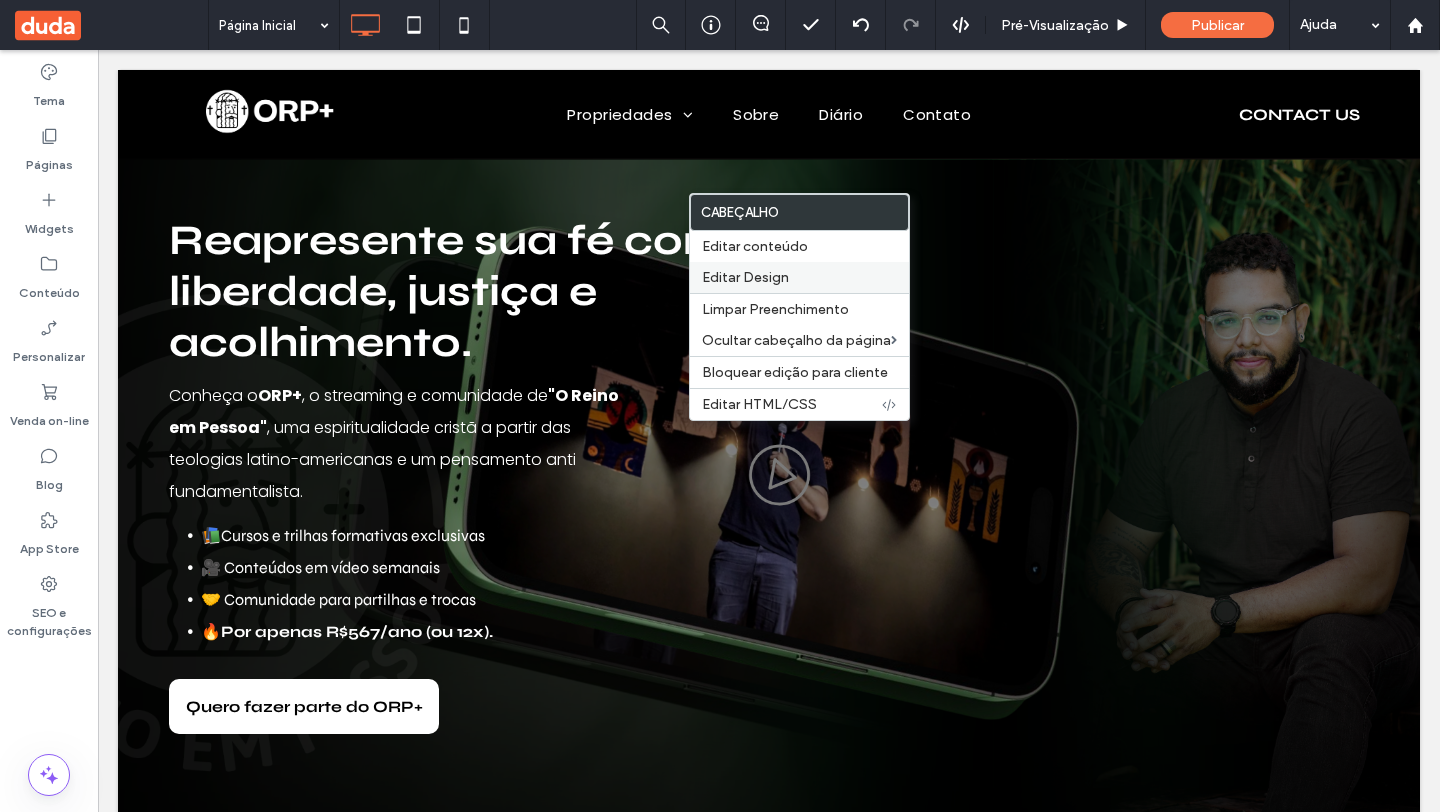 click on "Editar Design" at bounding box center [745, 277] 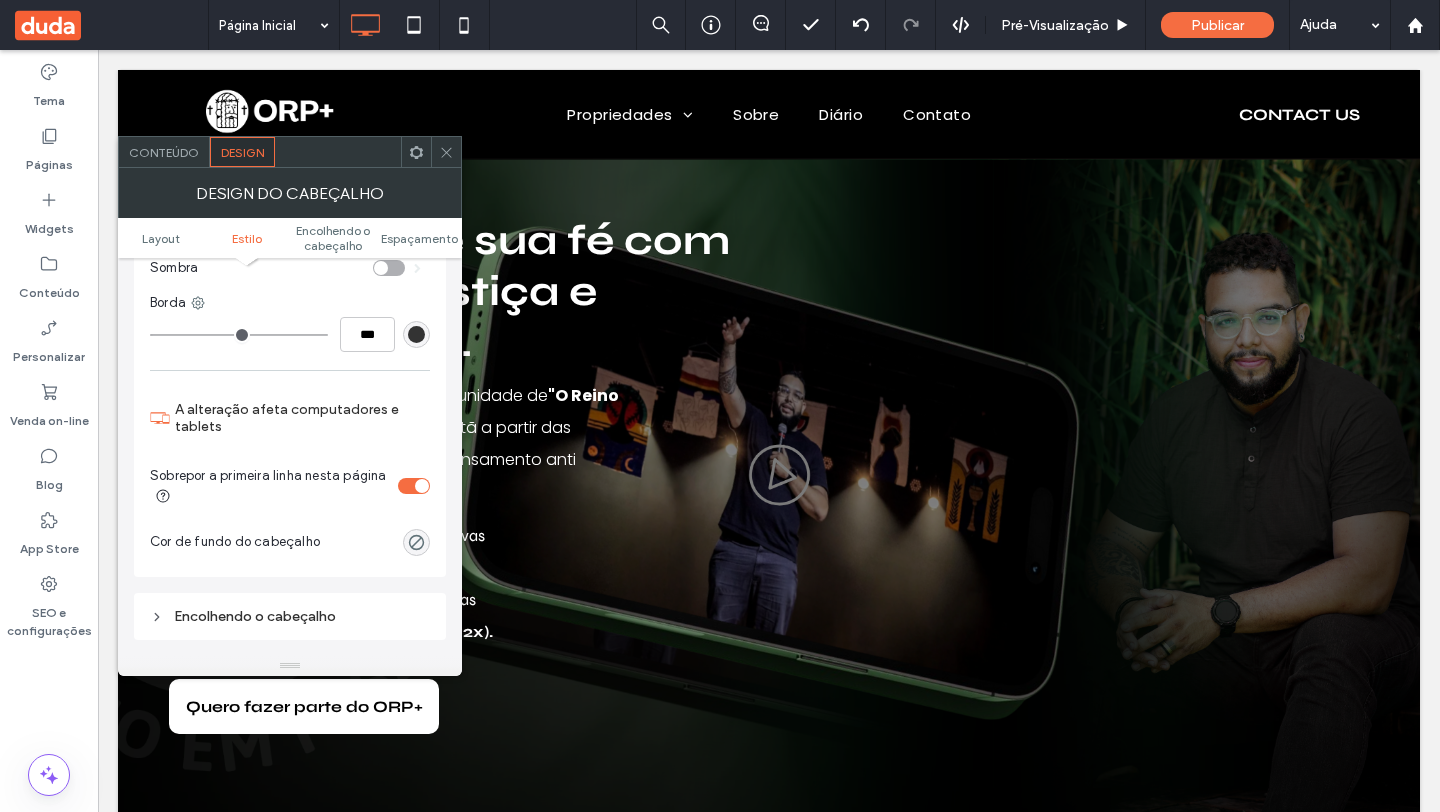 scroll, scrollTop: 495, scrollLeft: 0, axis: vertical 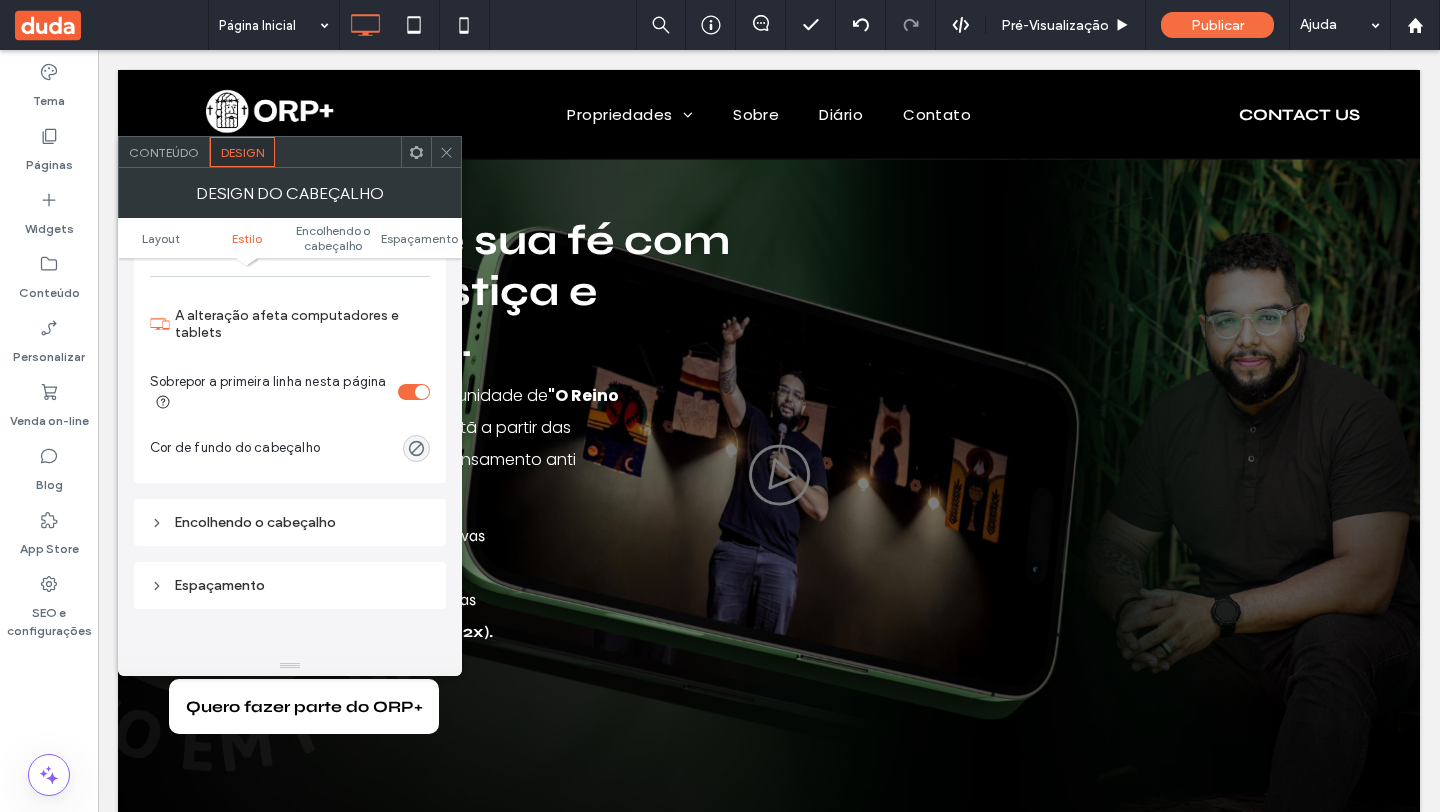 click on "Encolhendo o cabeçalho" at bounding box center [290, 522] 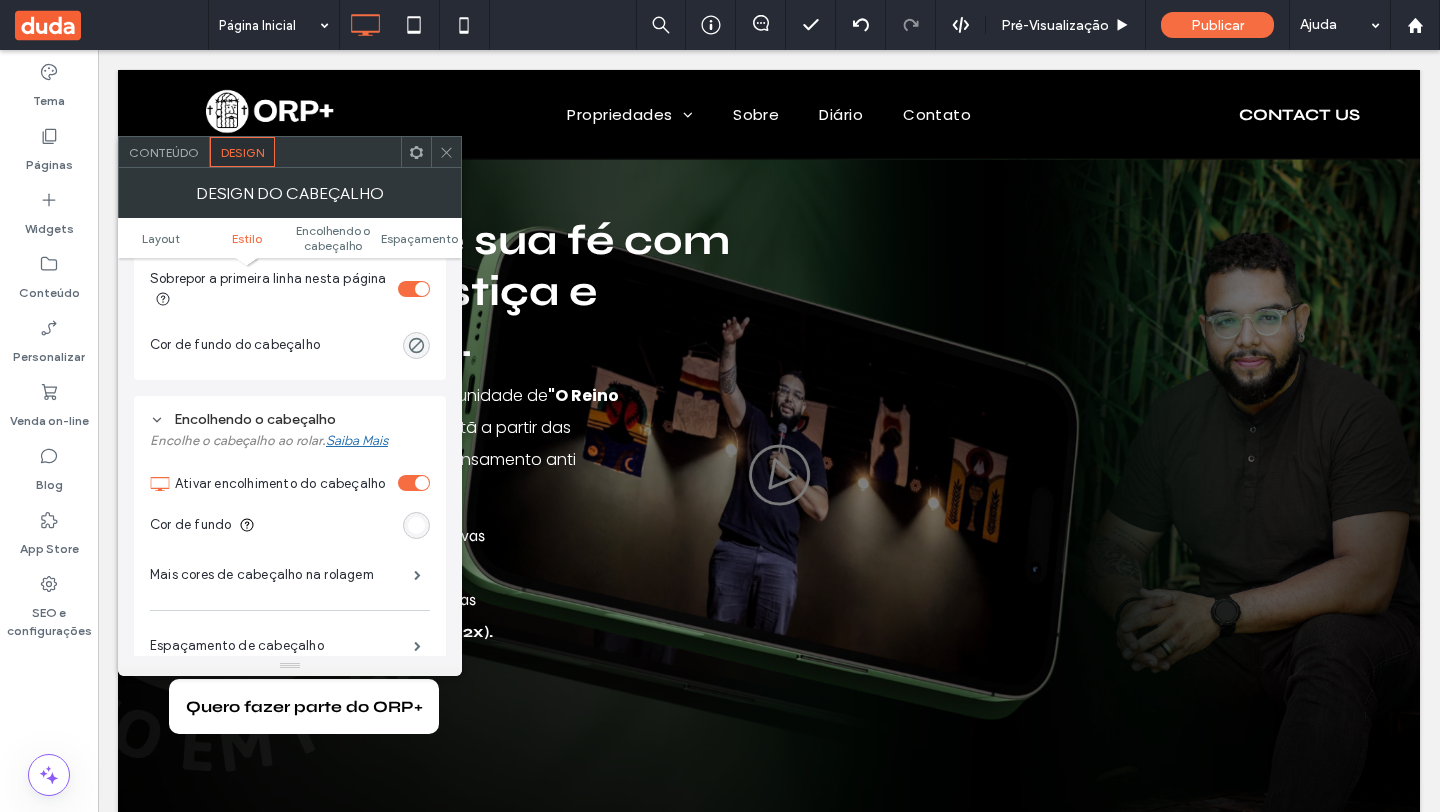 scroll, scrollTop: 599, scrollLeft: 0, axis: vertical 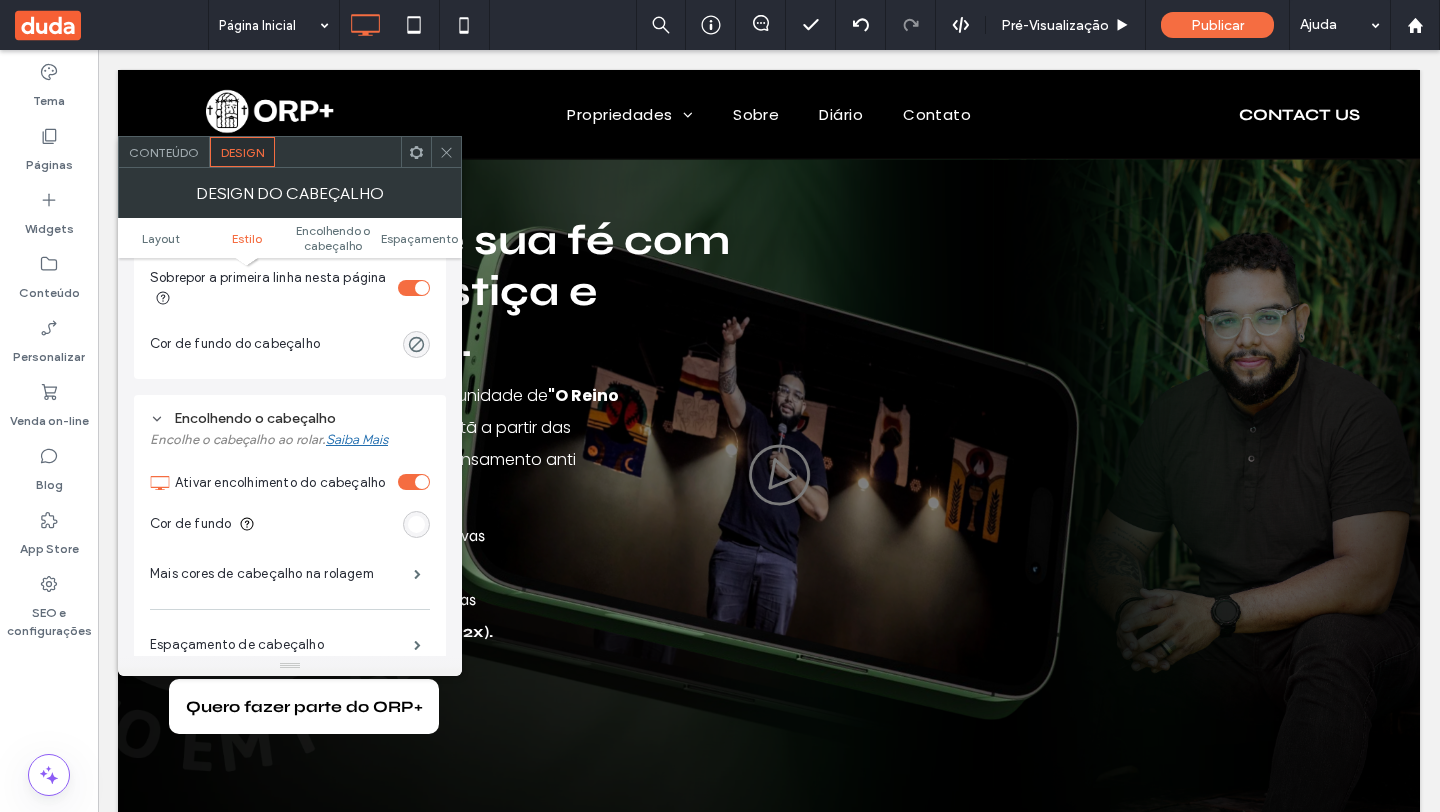 click on "Cor de fundo" at bounding box center (290, 524) 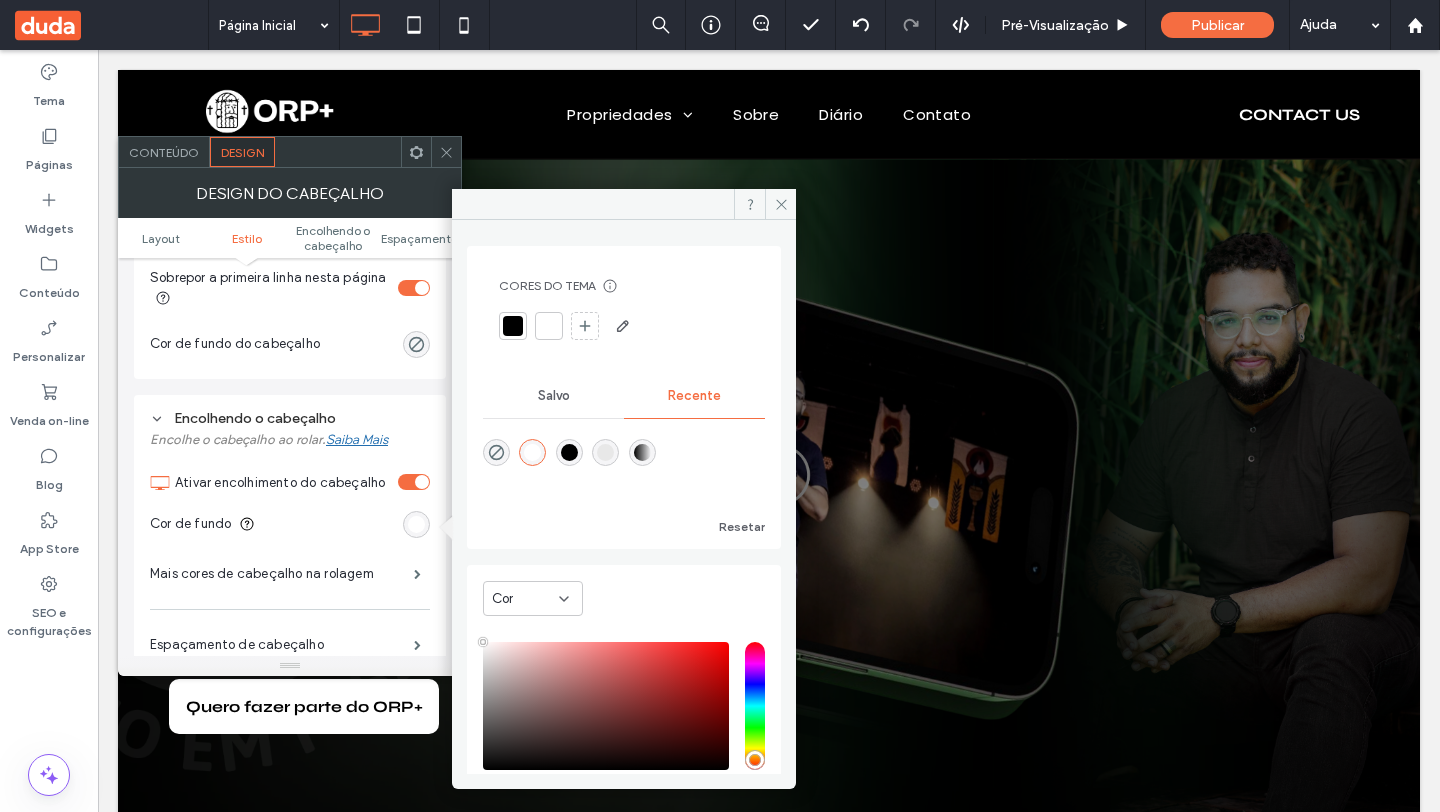 drag, startPoint x: 514, startPoint y: 324, endPoint x: 562, endPoint y: 332, distance: 48.6621 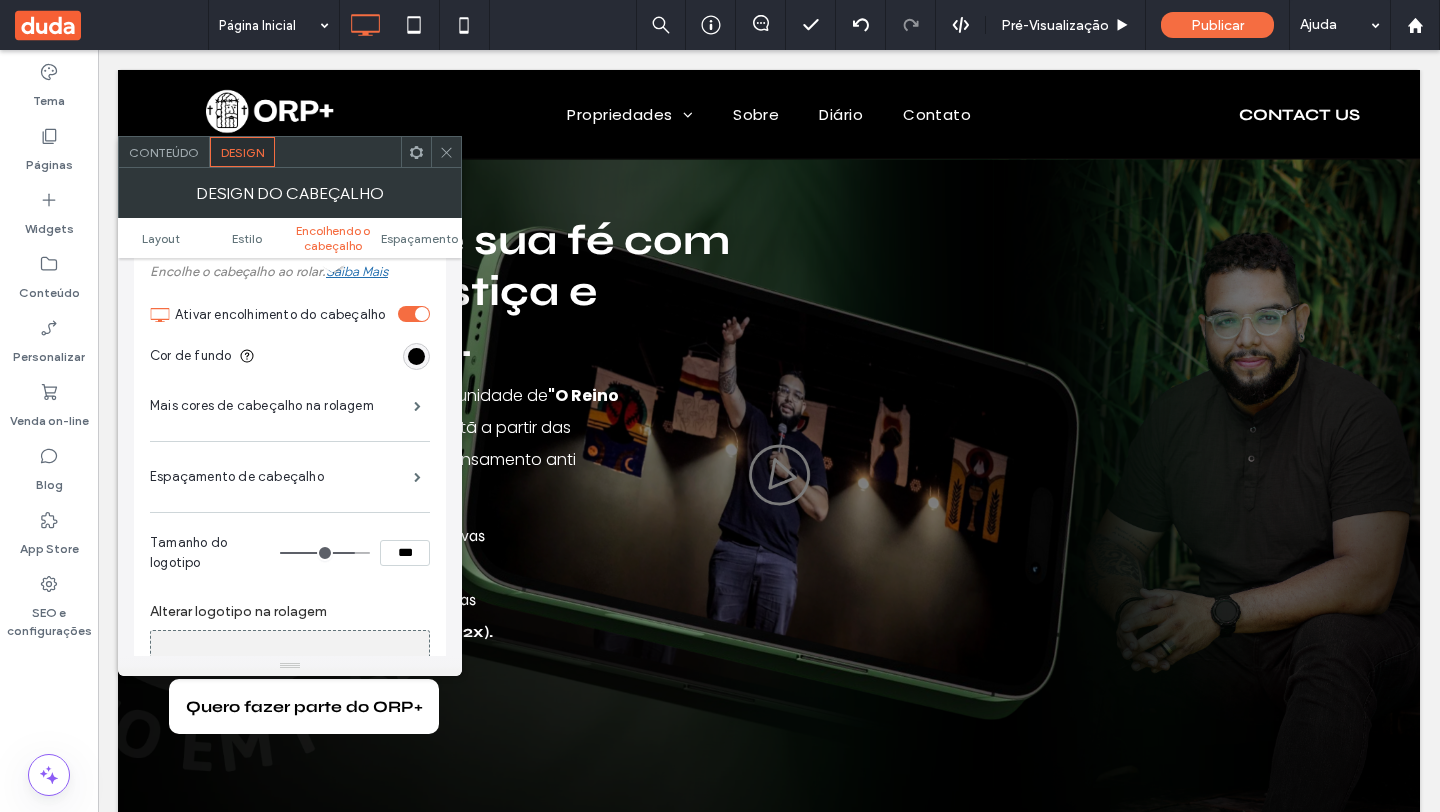 scroll, scrollTop: 770, scrollLeft: 0, axis: vertical 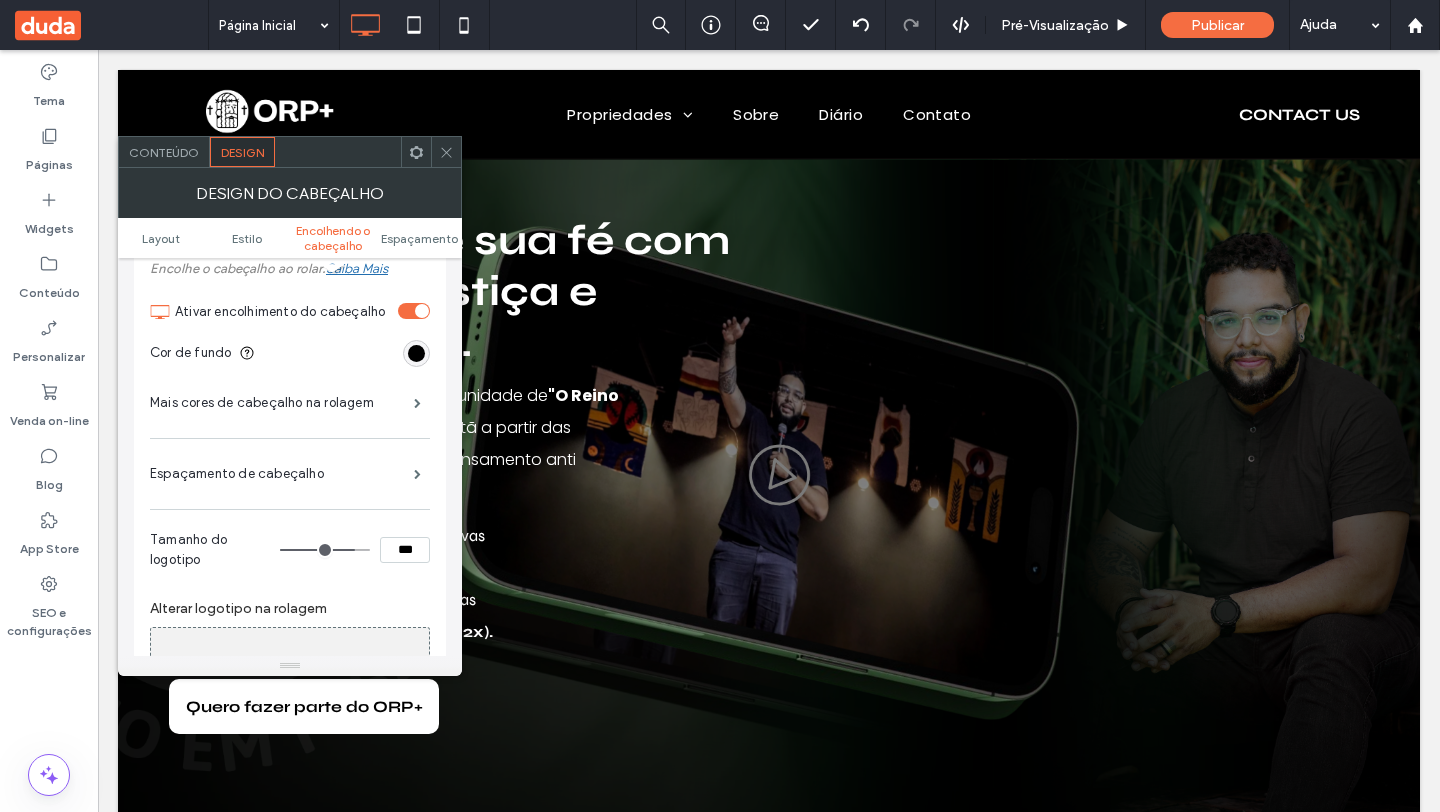 type on "**" 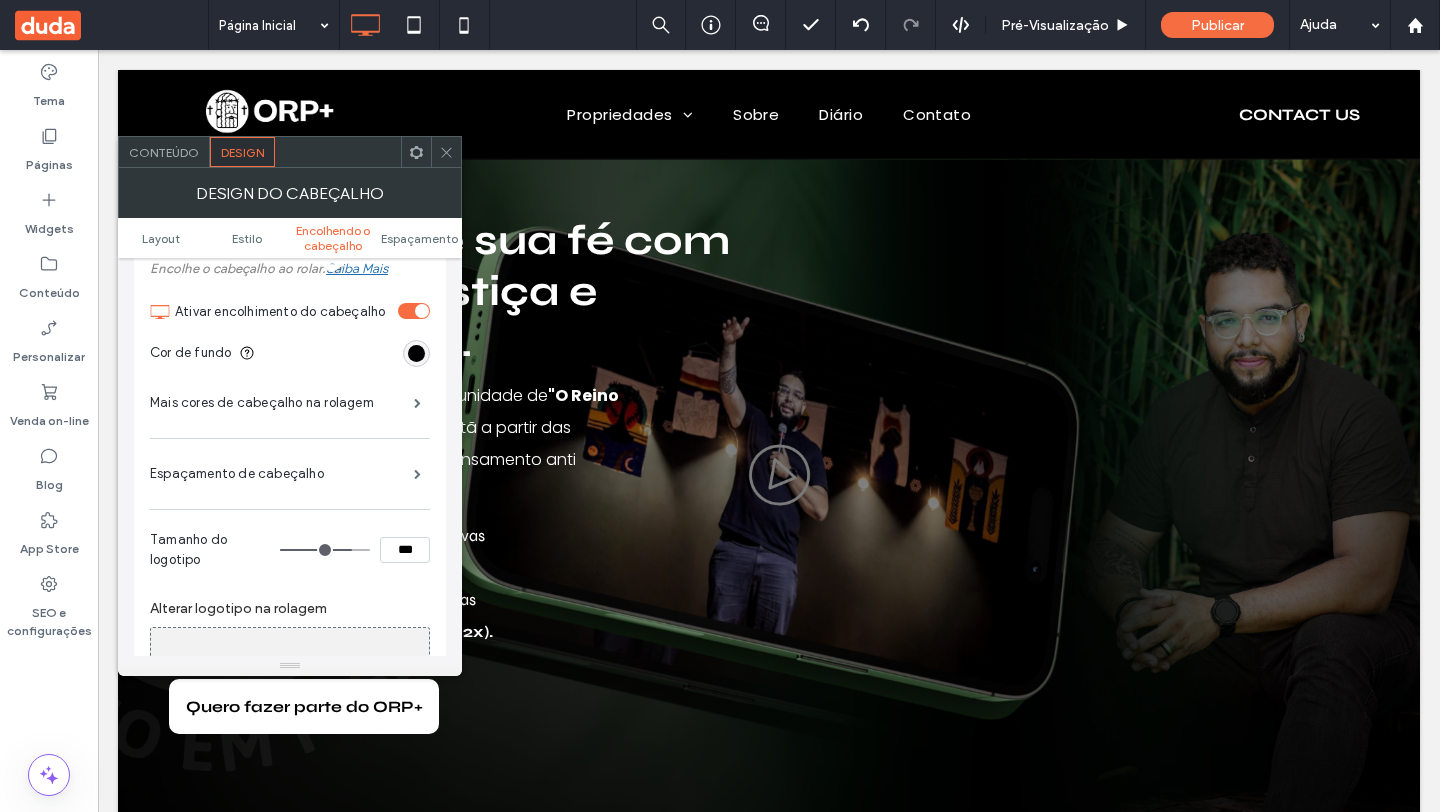type on "**" 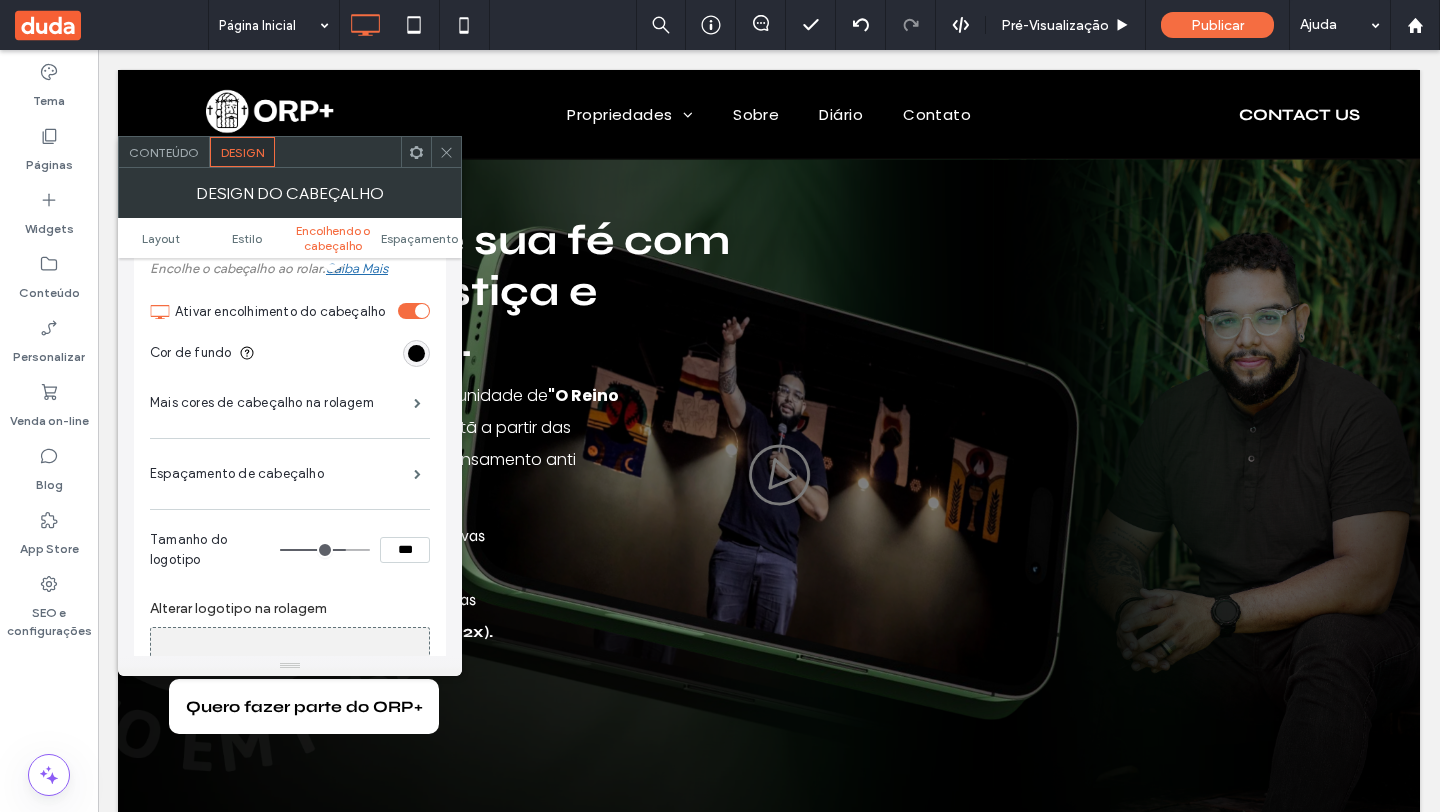 type on "**" 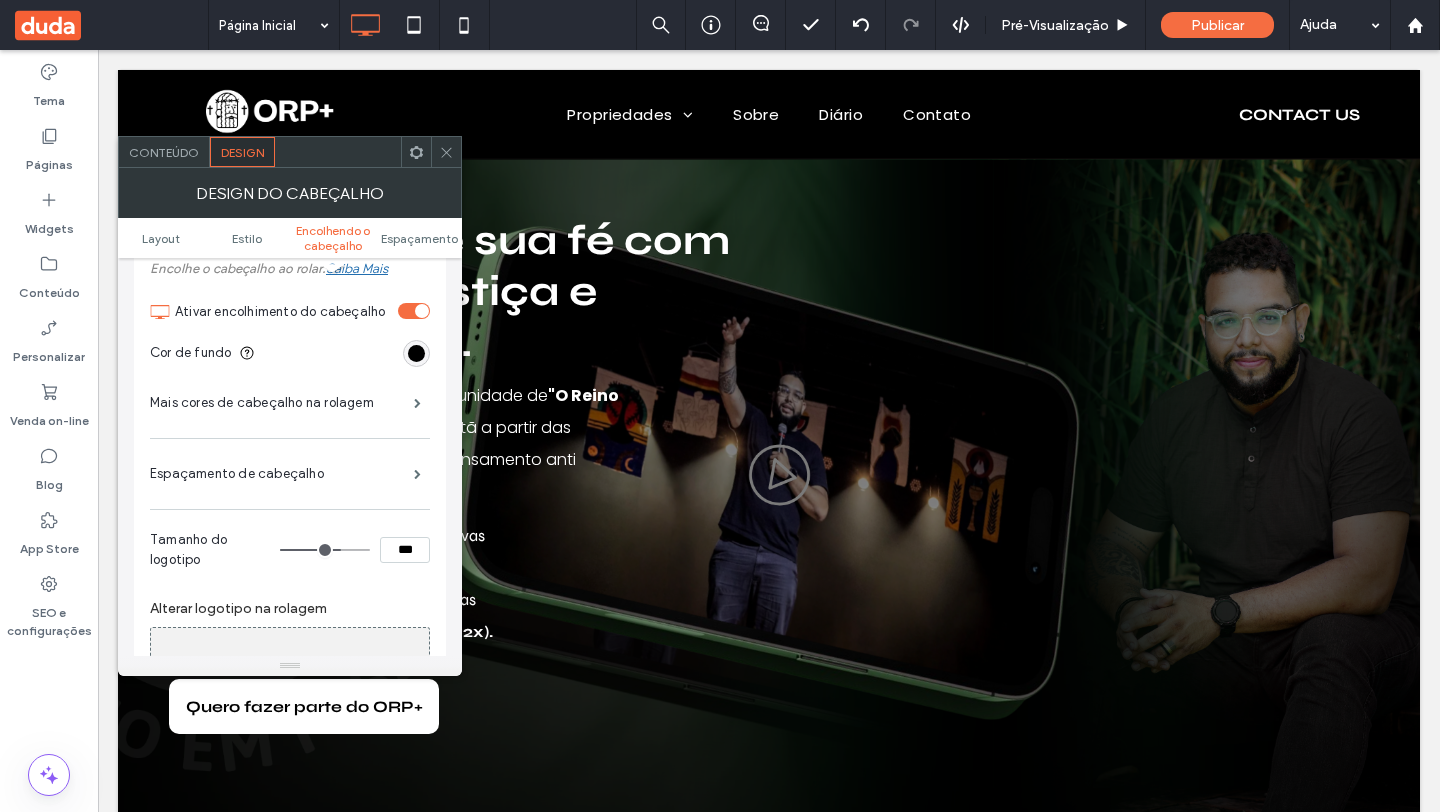 type on "**" 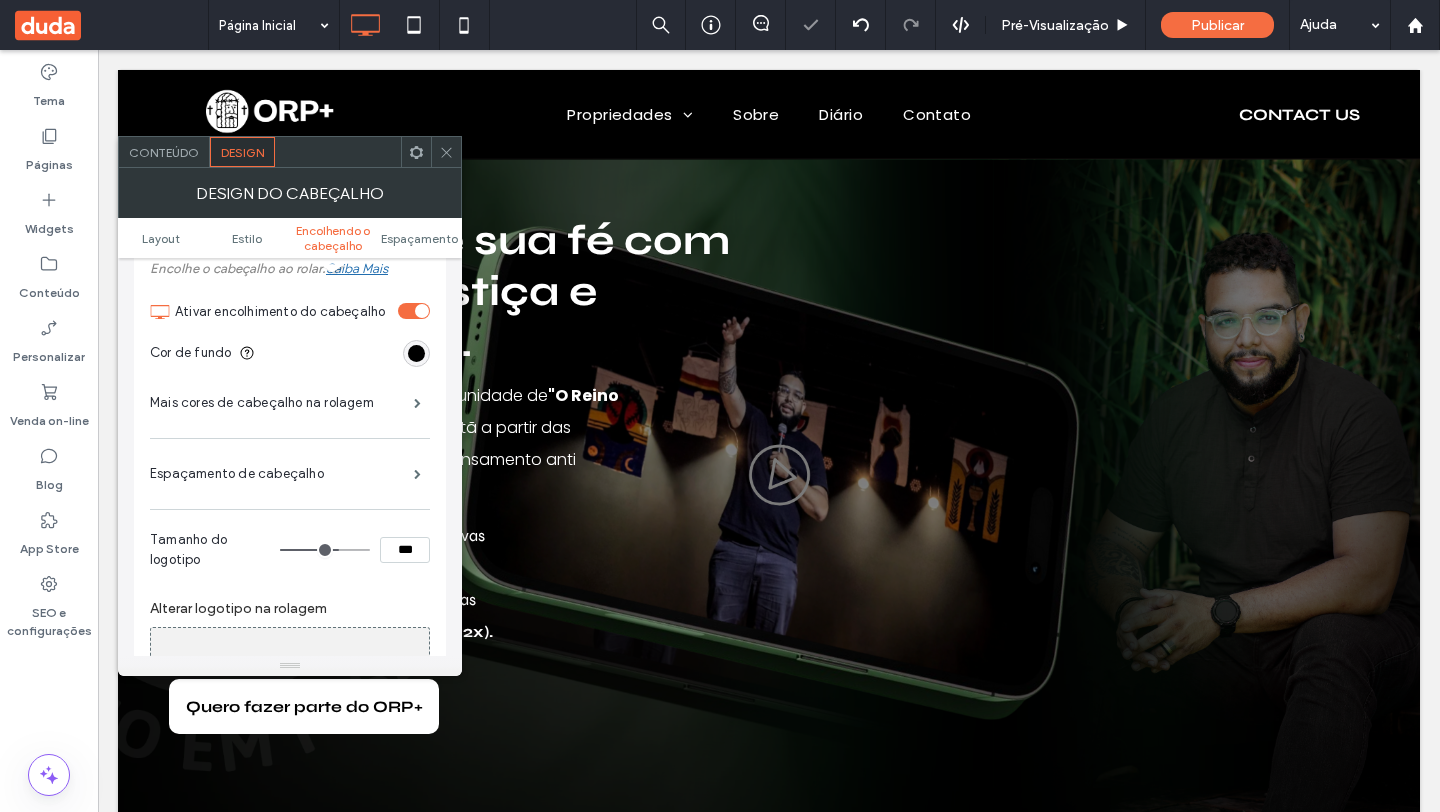 type on "**" 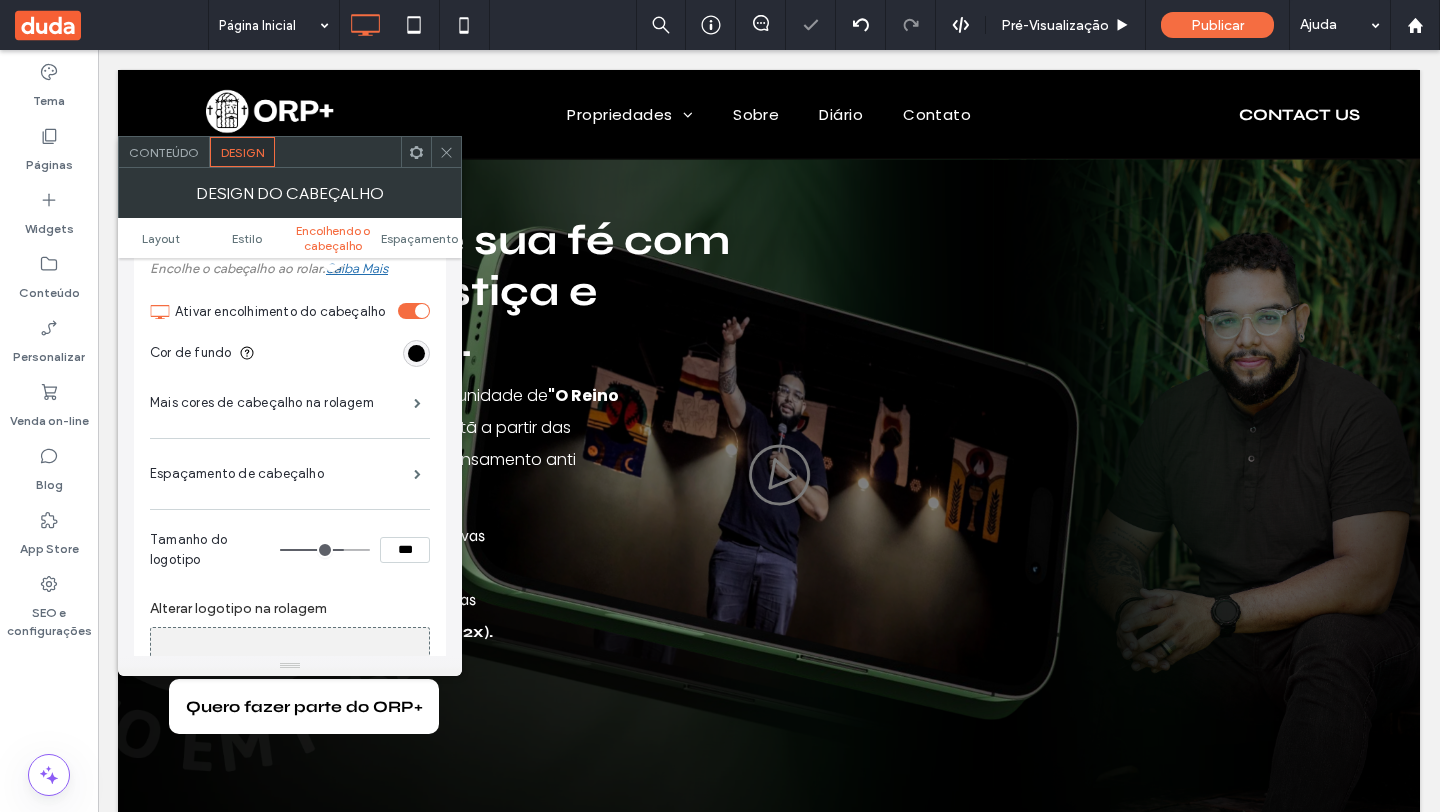 type on "**" 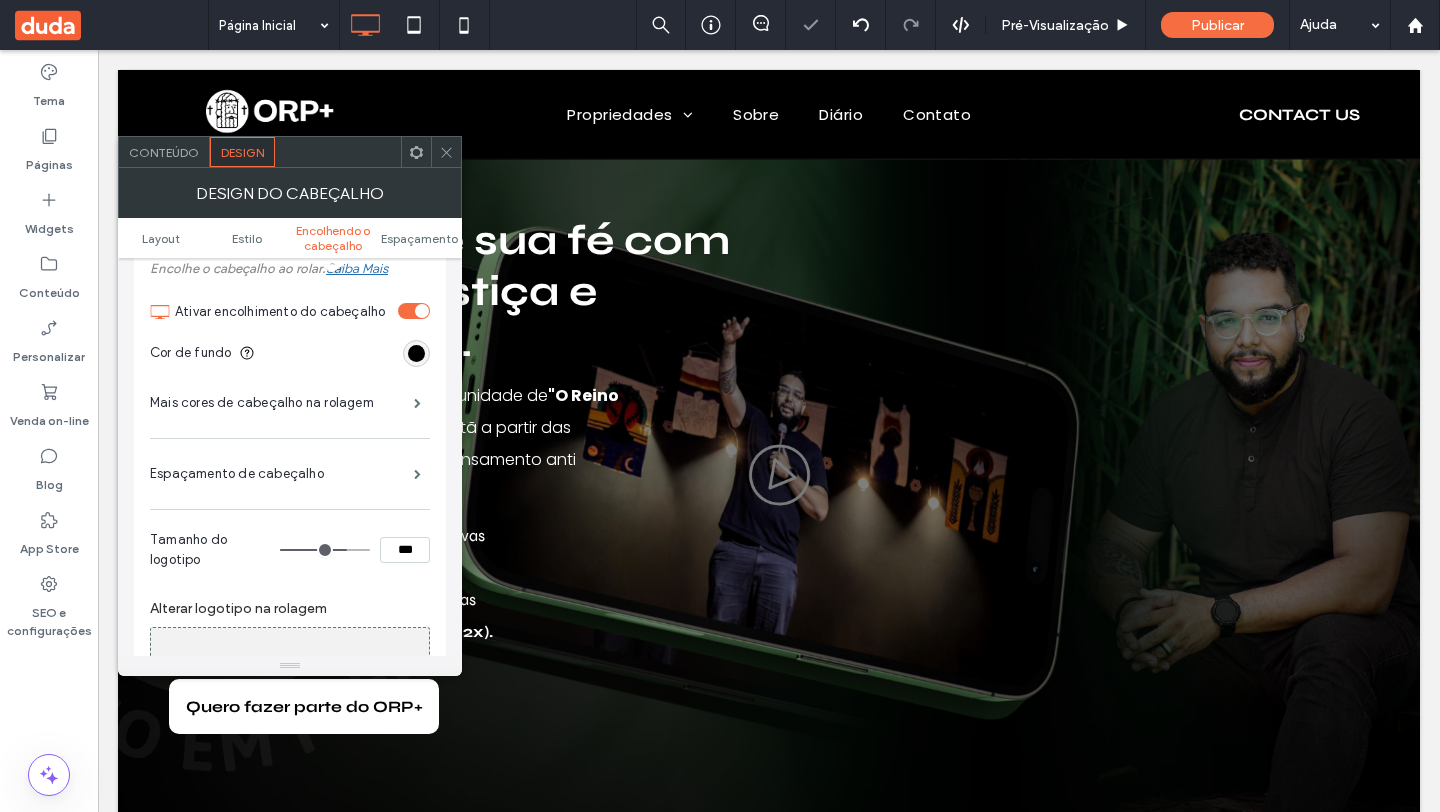 type on "**" 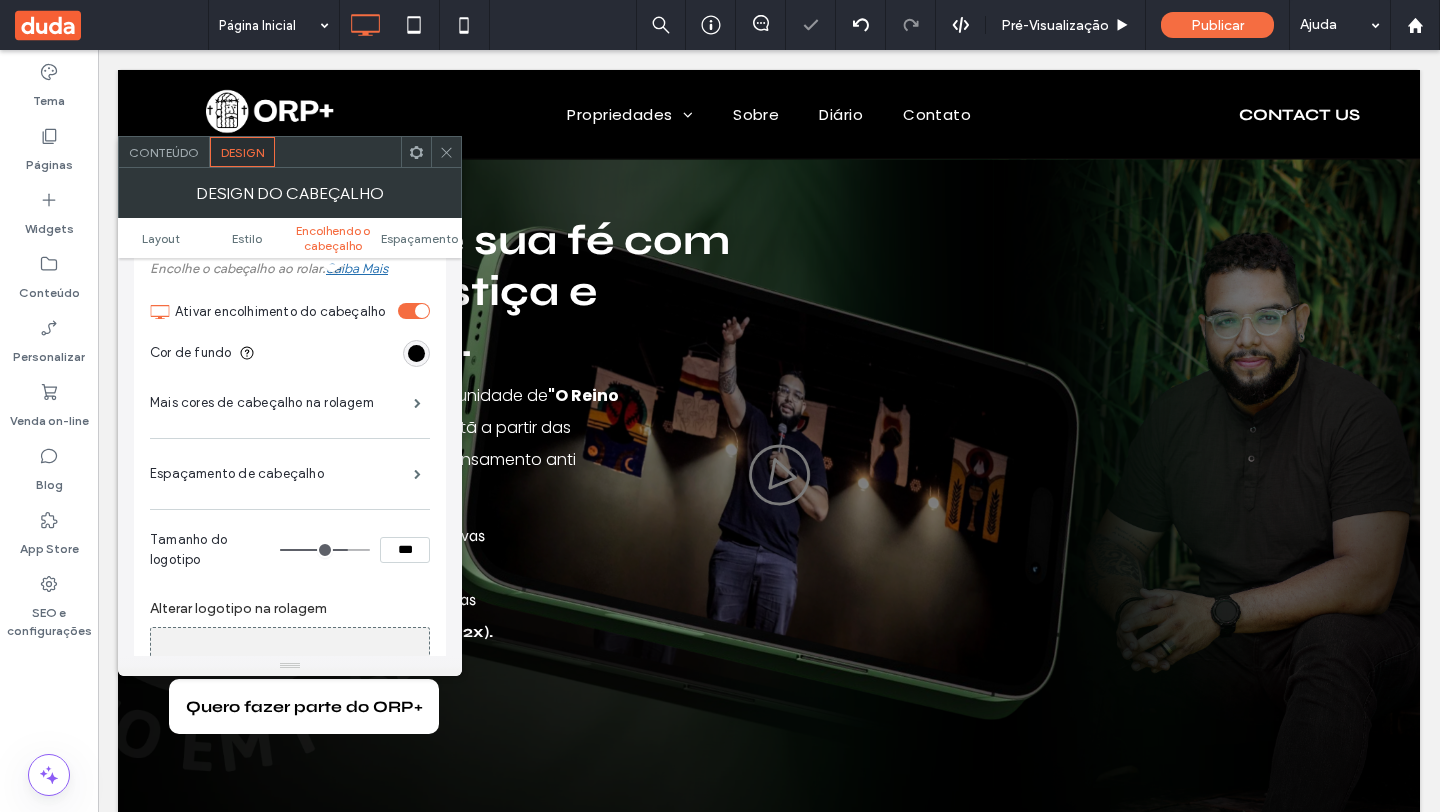 type on "**" 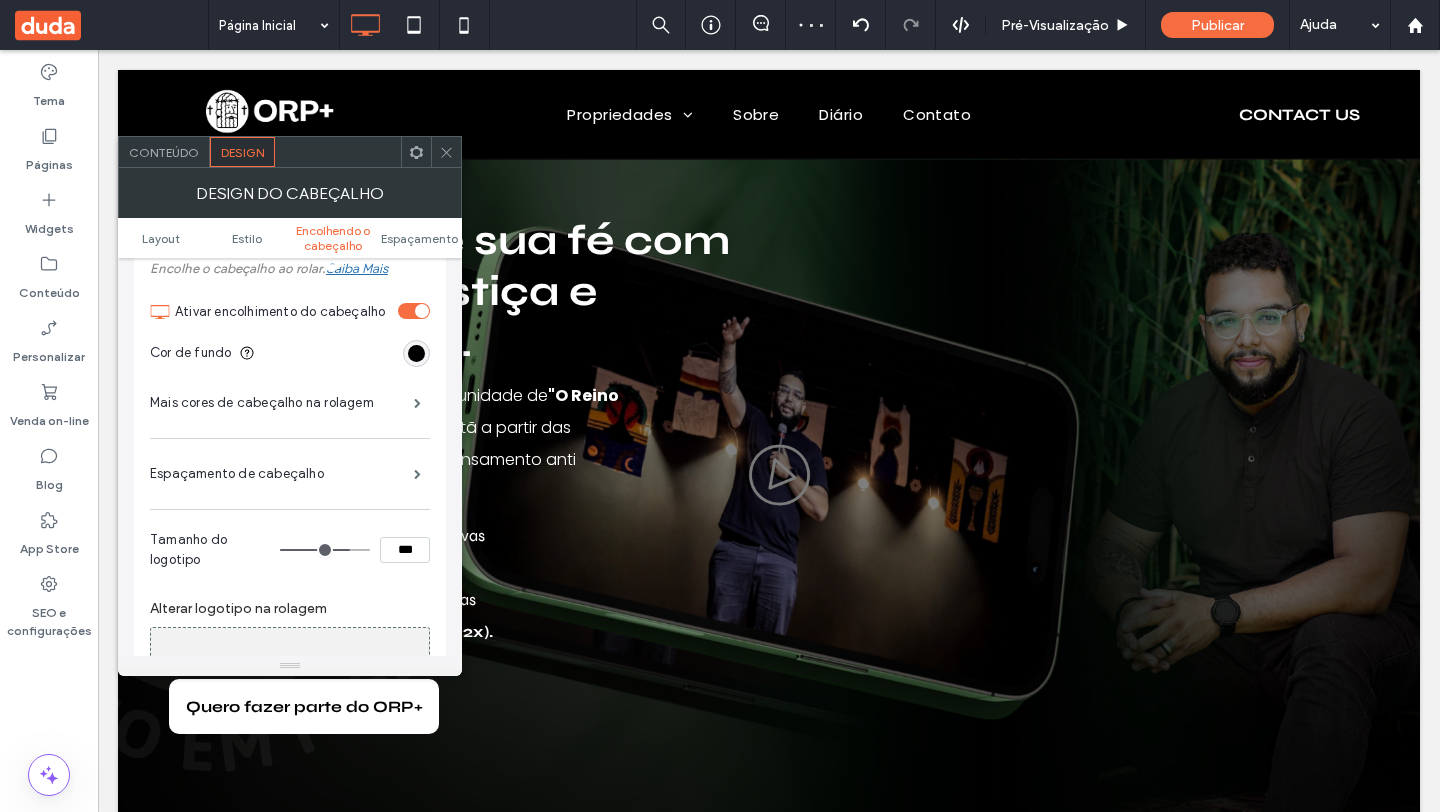 drag, startPoint x: 336, startPoint y: 554, endPoint x: 350, endPoint y: 546, distance: 16.124516 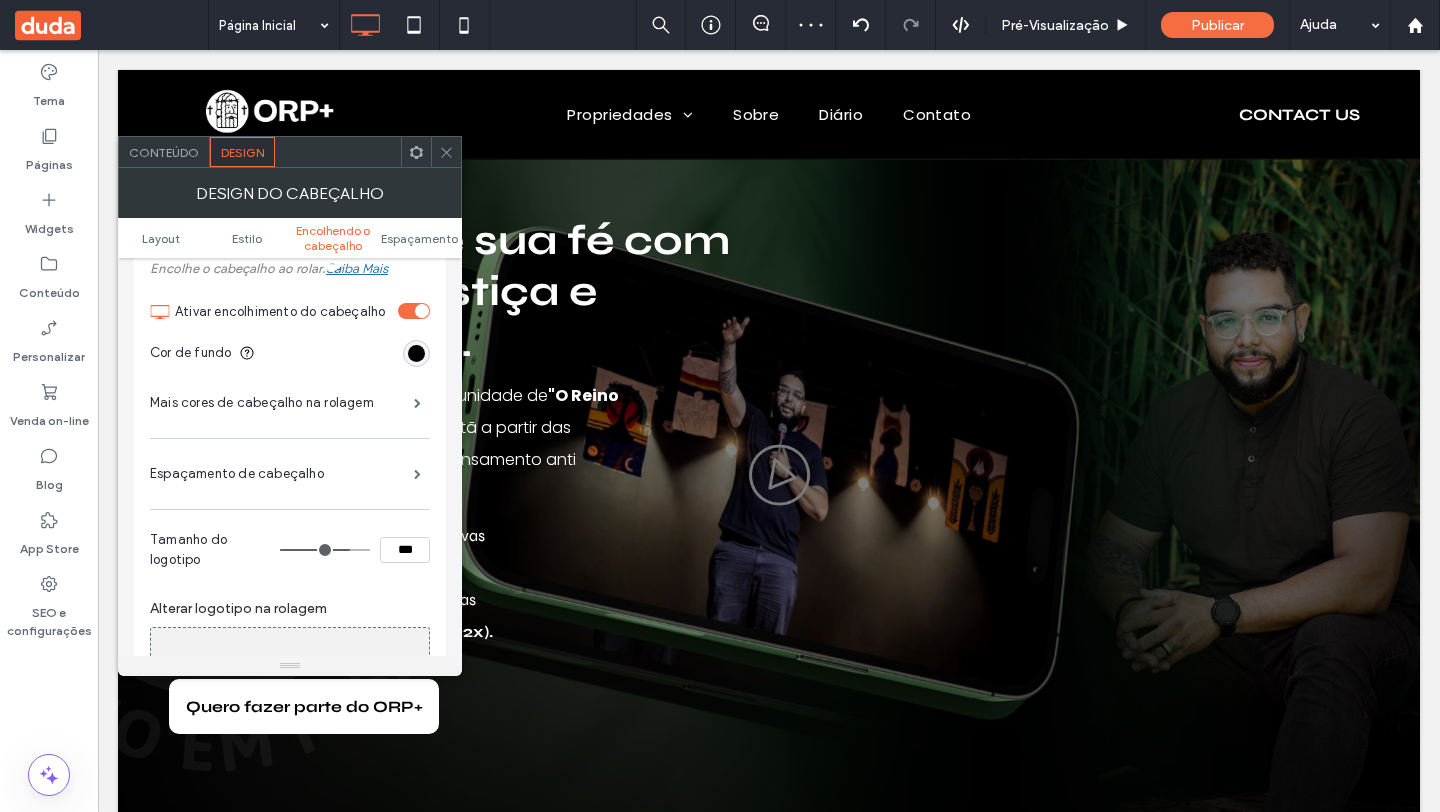 type on "**" 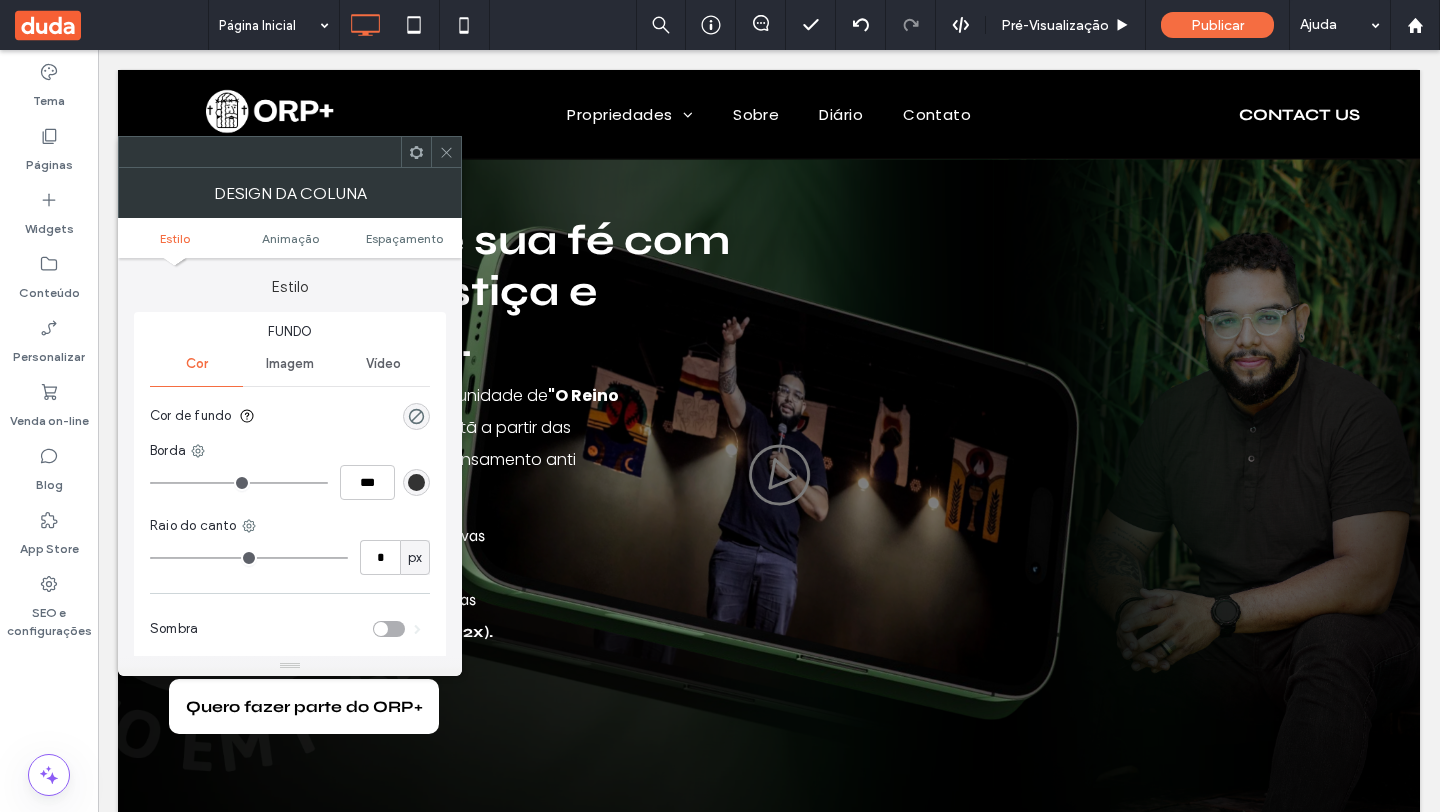 click 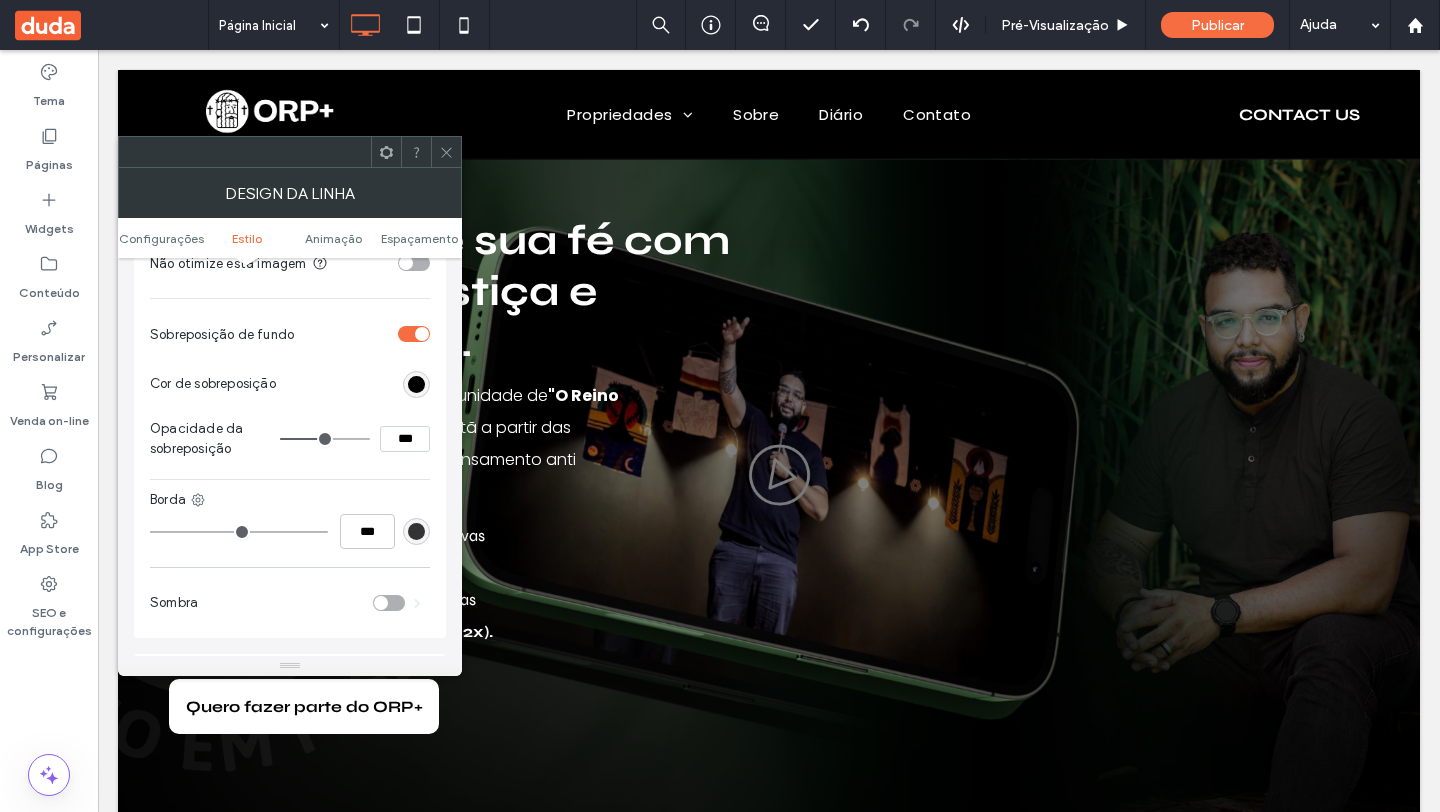 scroll, scrollTop: 926, scrollLeft: 0, axis: vertical 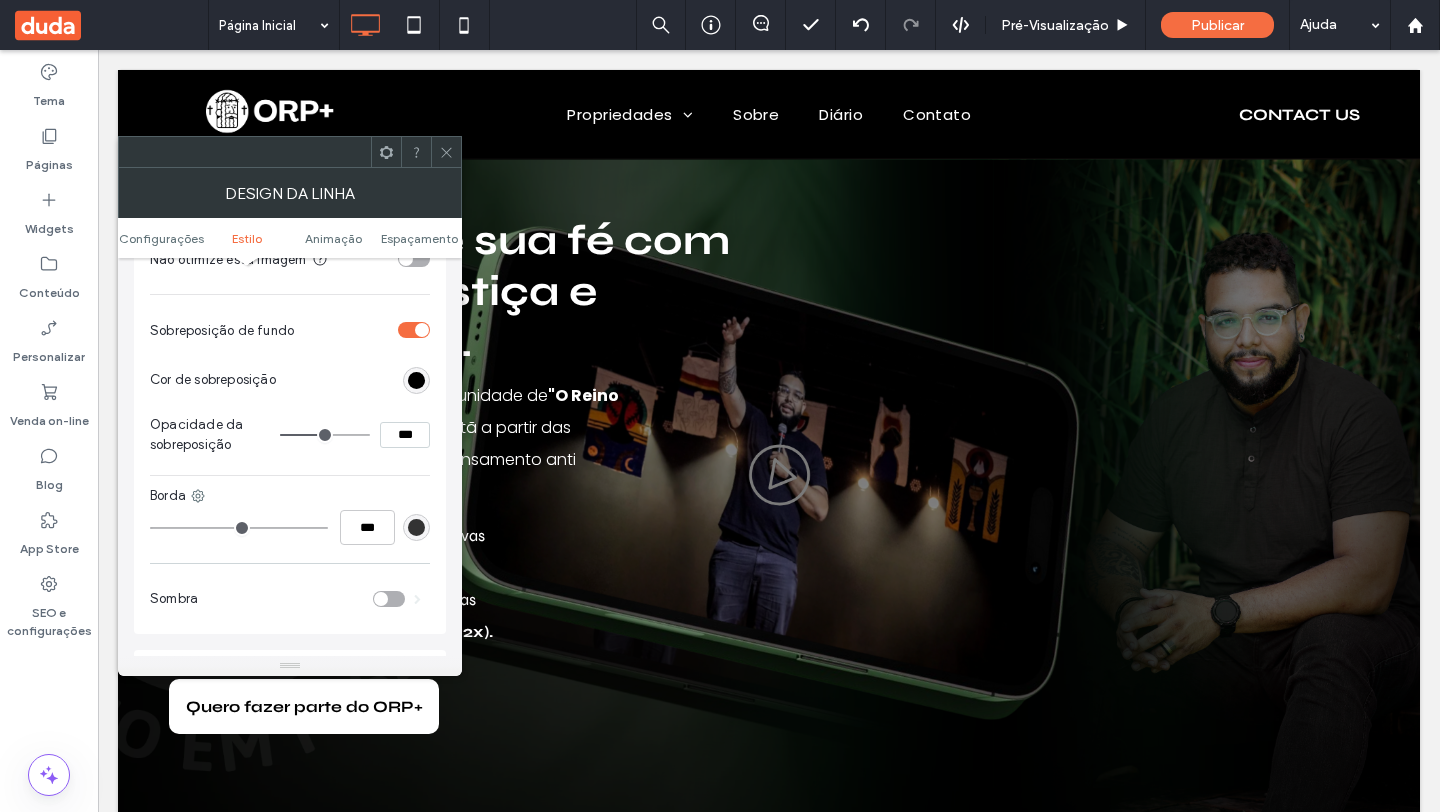 type on "**" 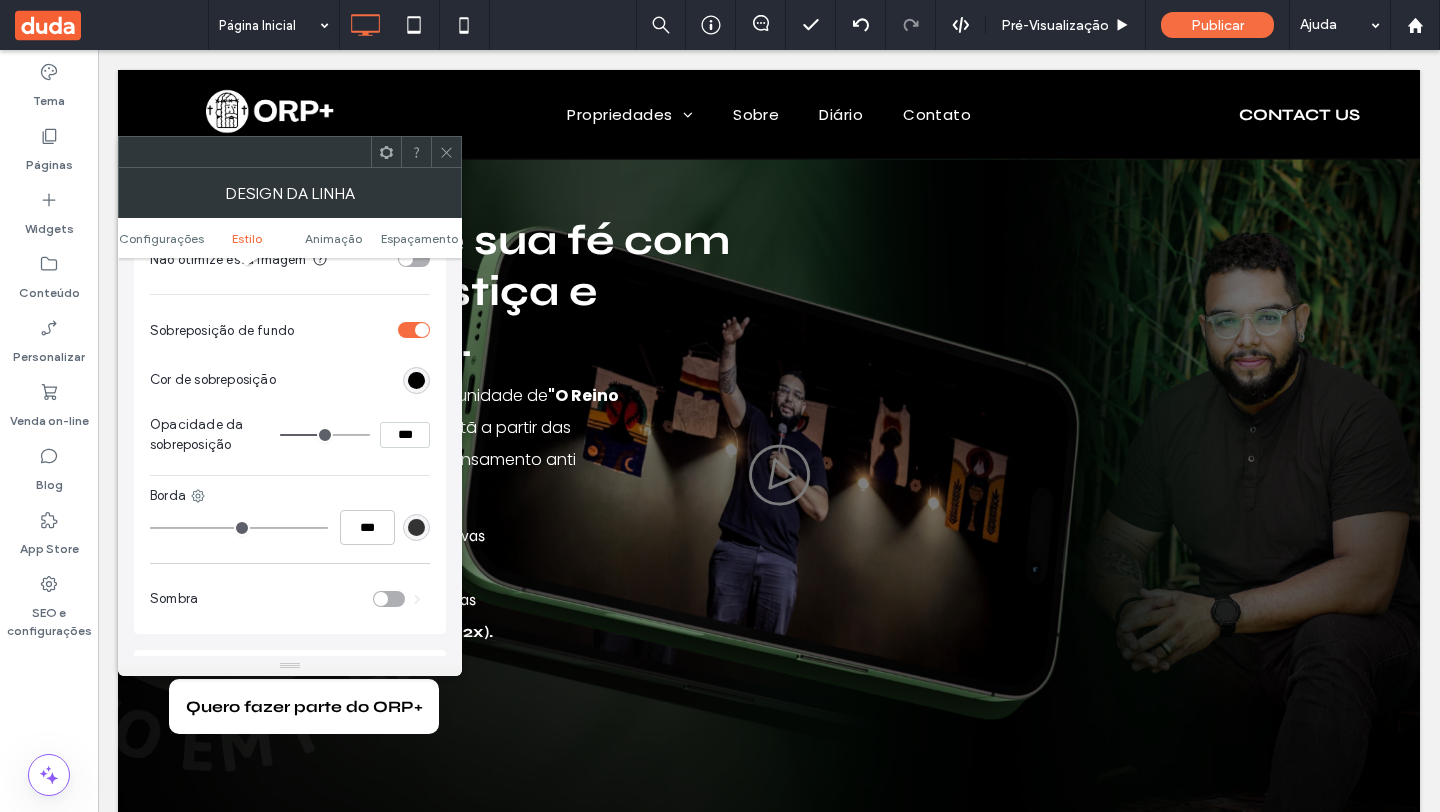 type on "**" 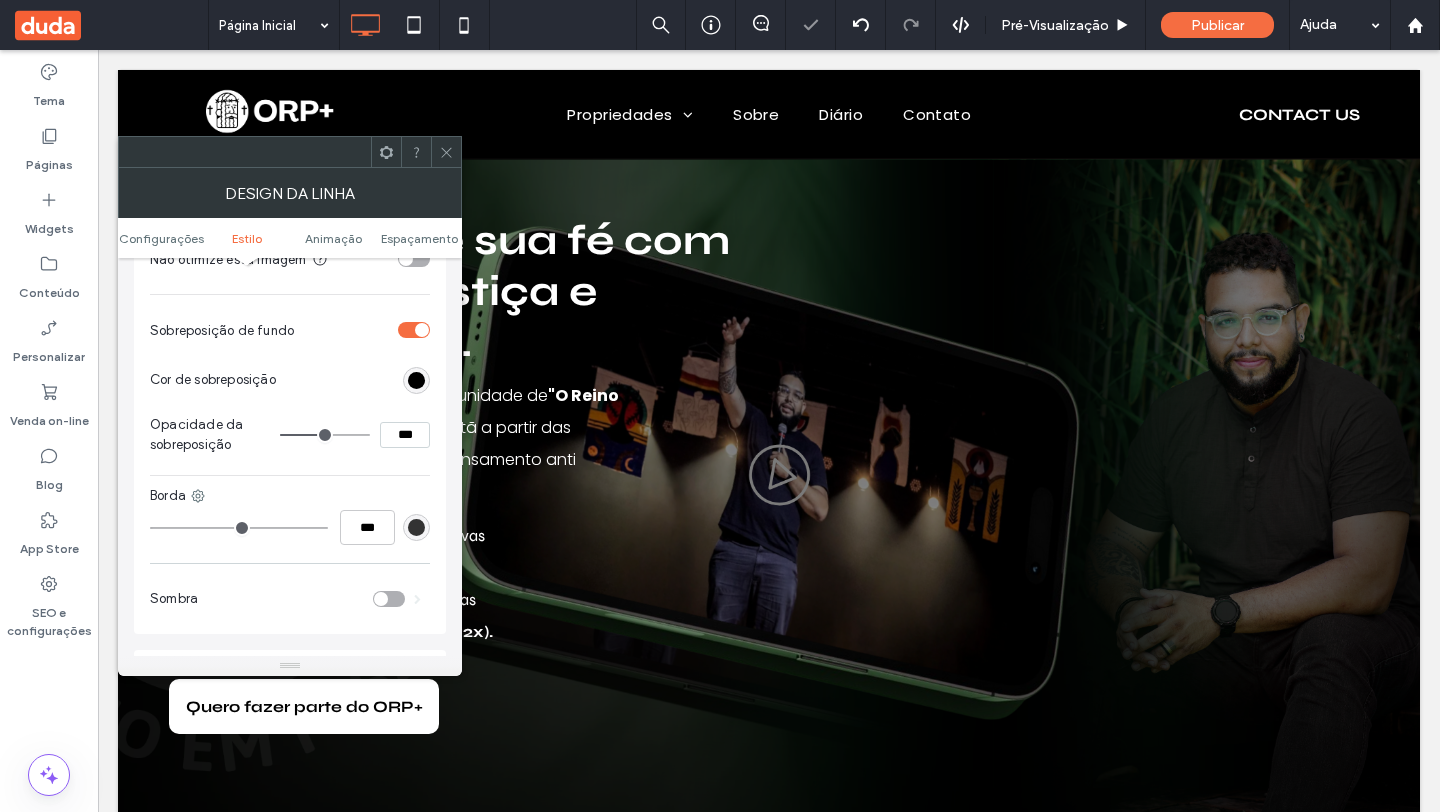 type on "**" 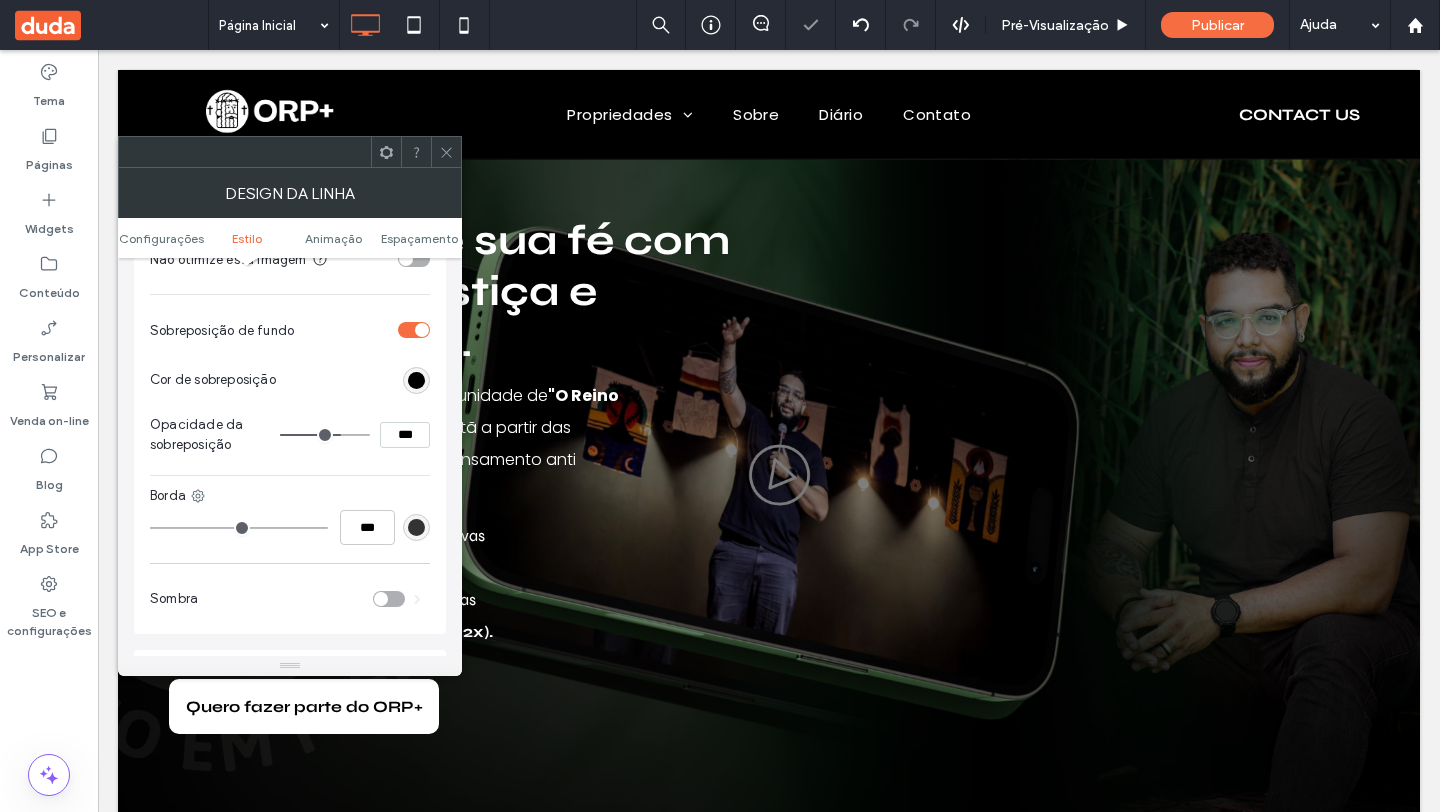 click at bounding box center [325, 435] 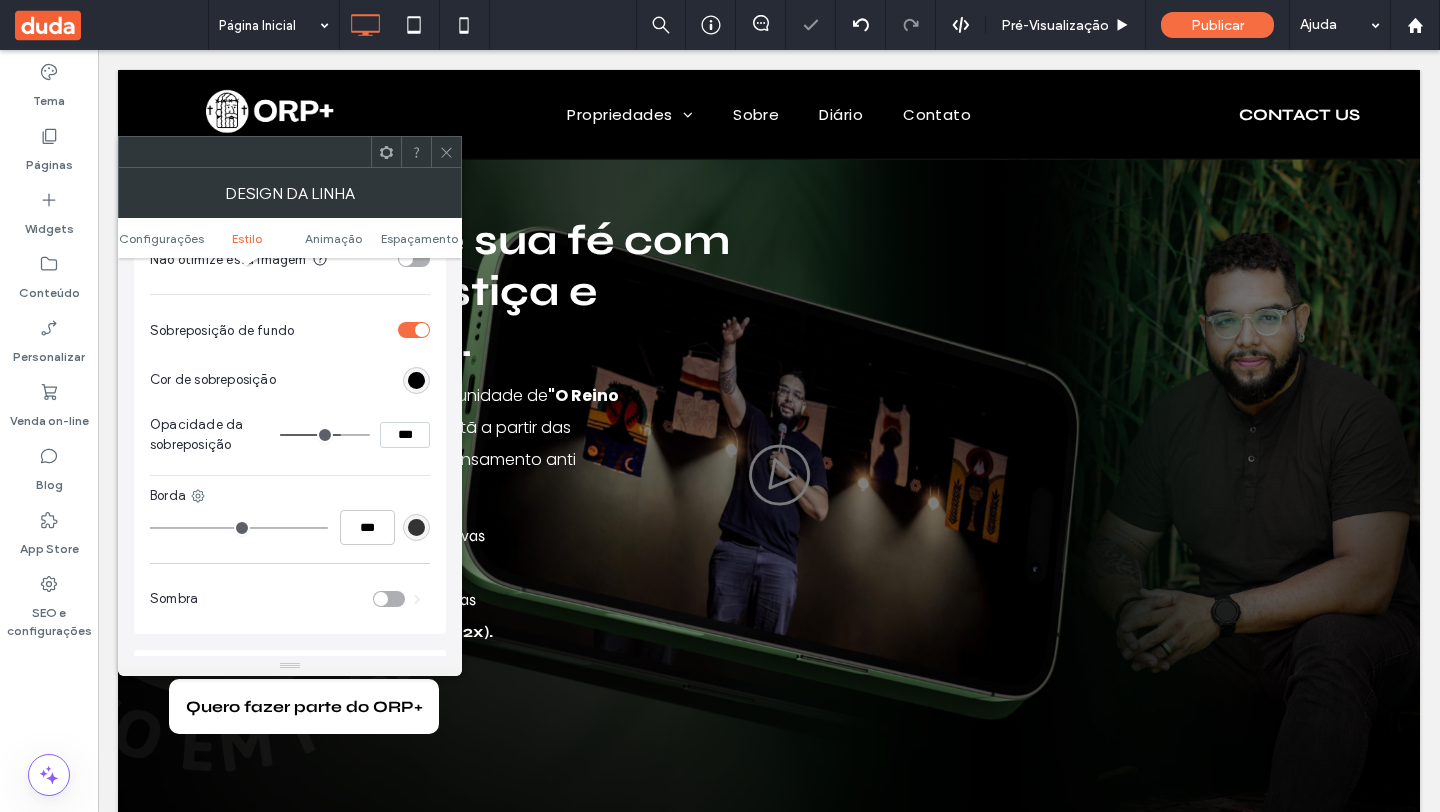 type on "**" 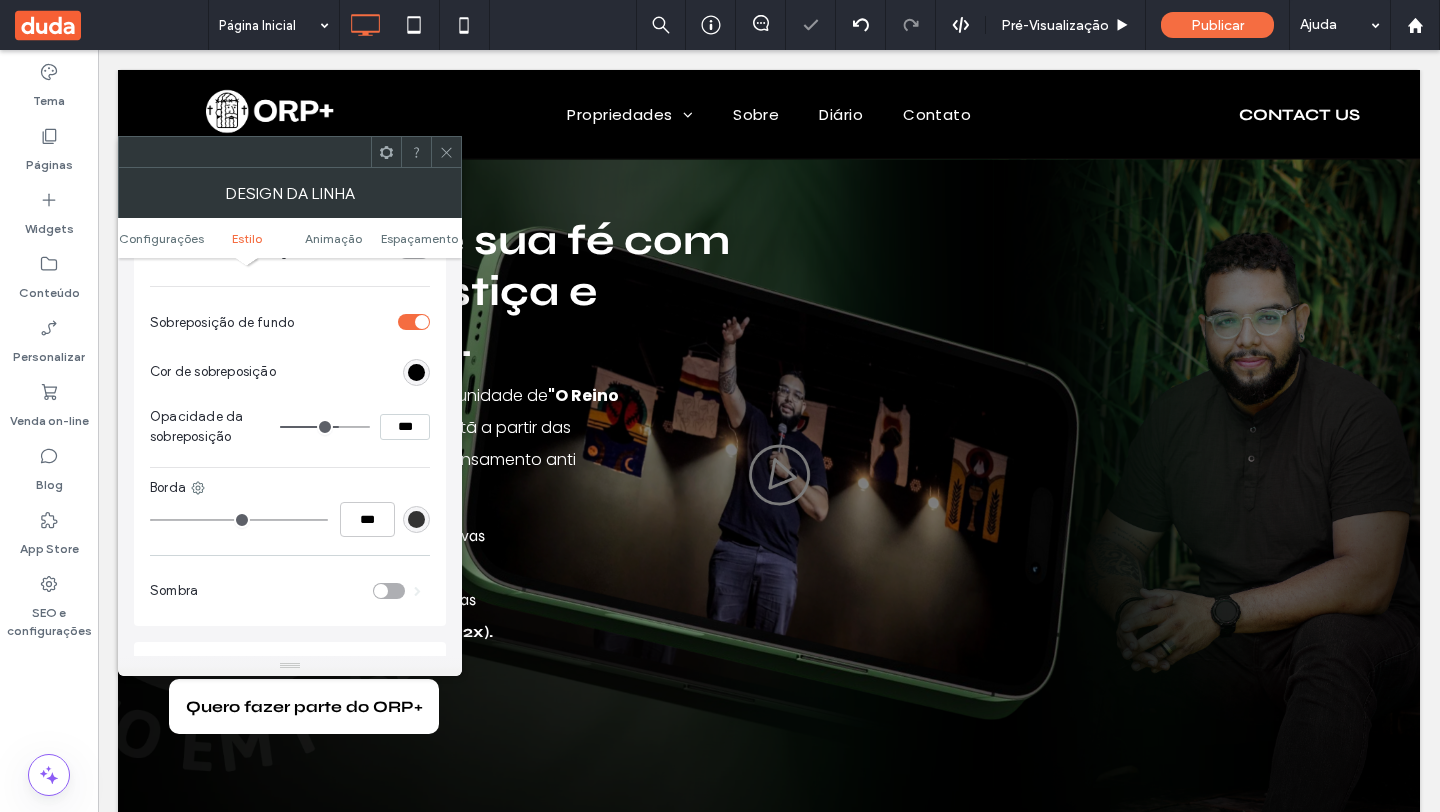 type on "**" 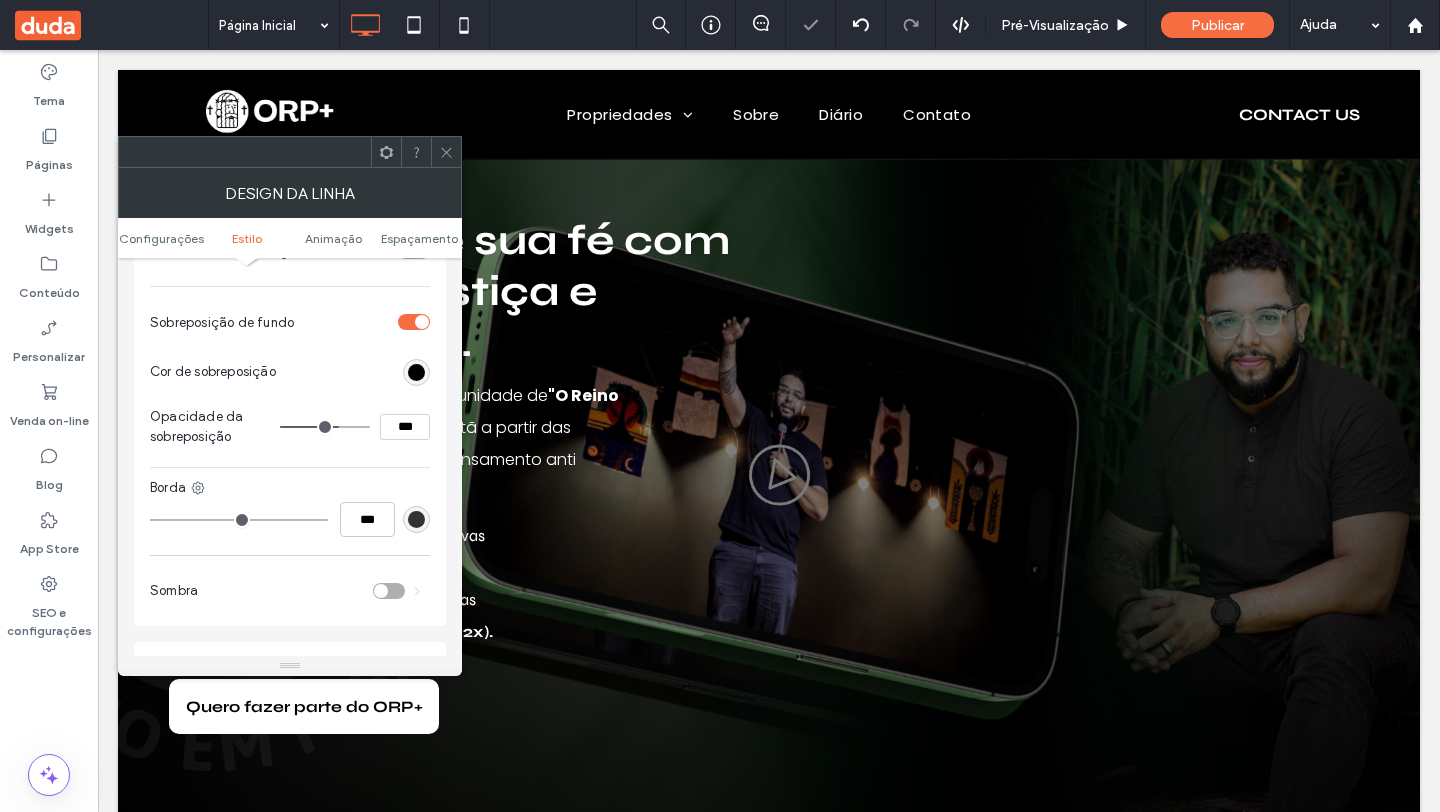 type on "***" 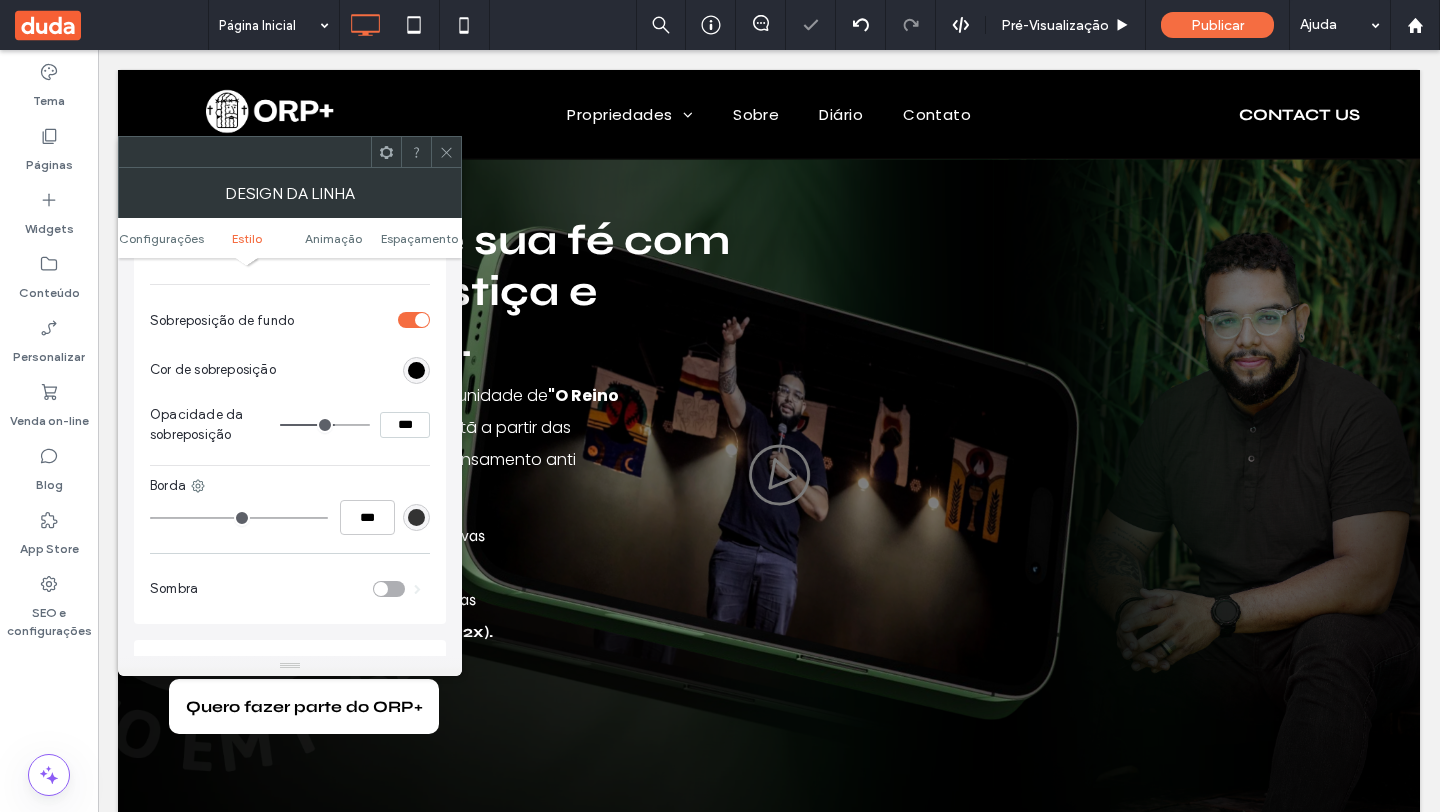 type on "**" 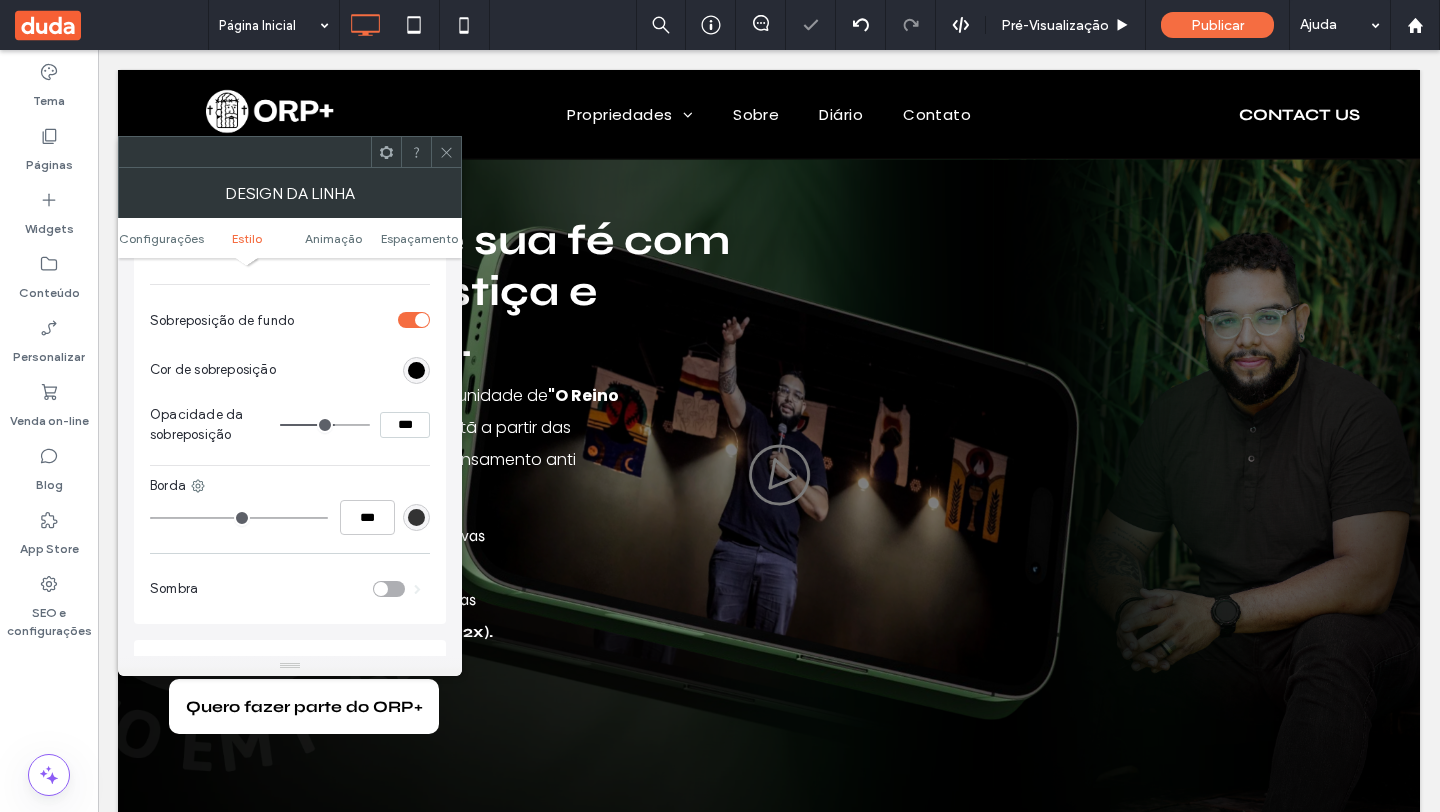 type on "***" 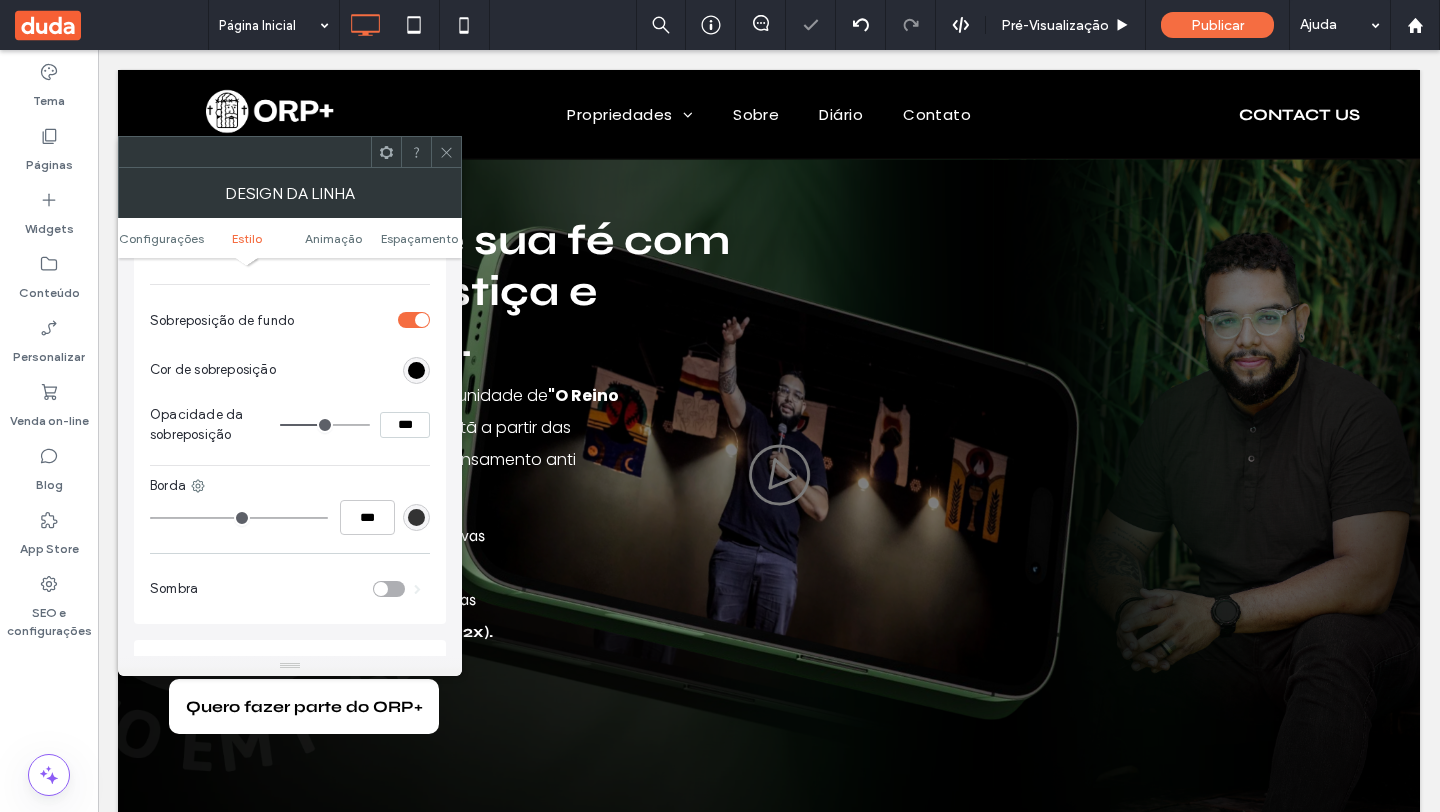 type on "**" 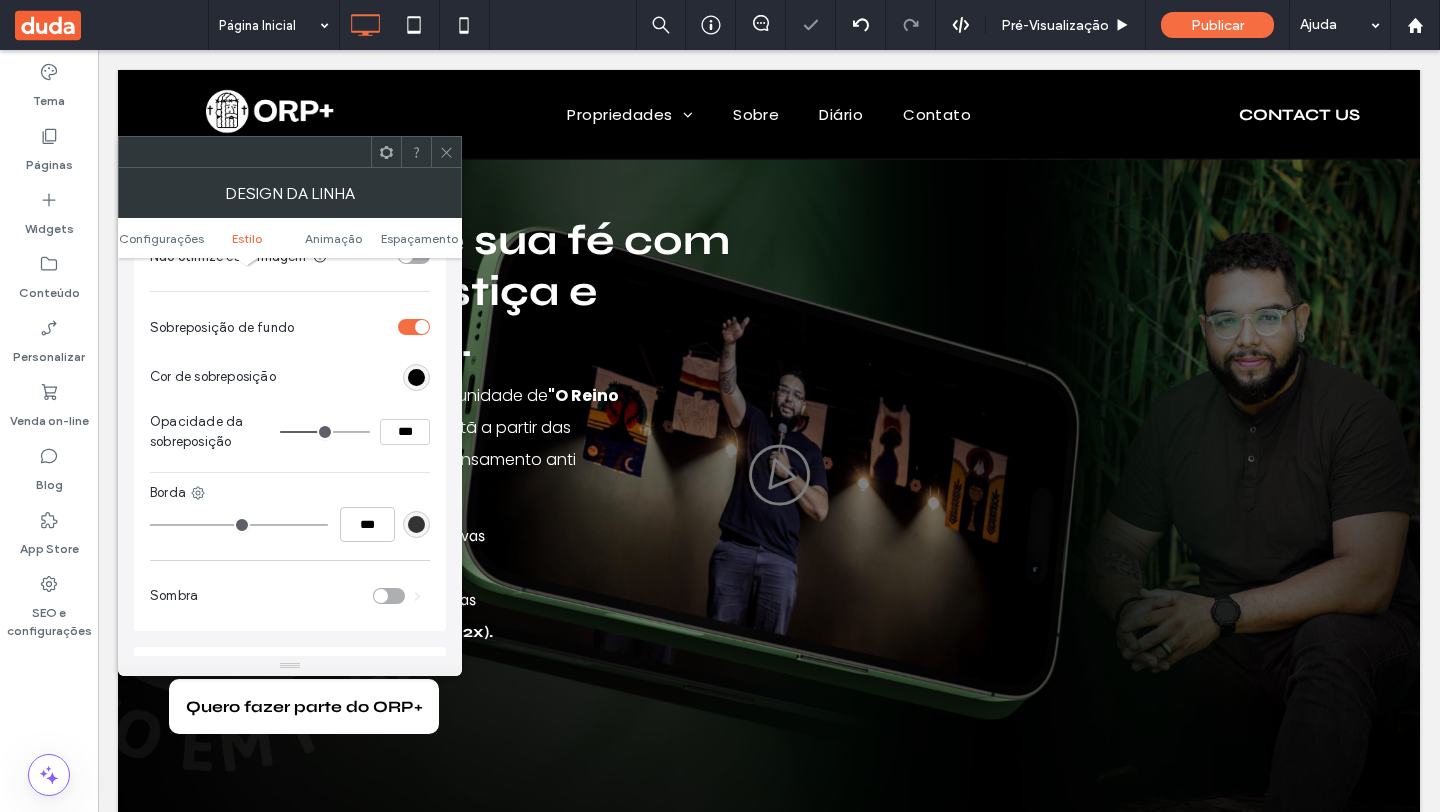 click at bounding box center (325, 432) 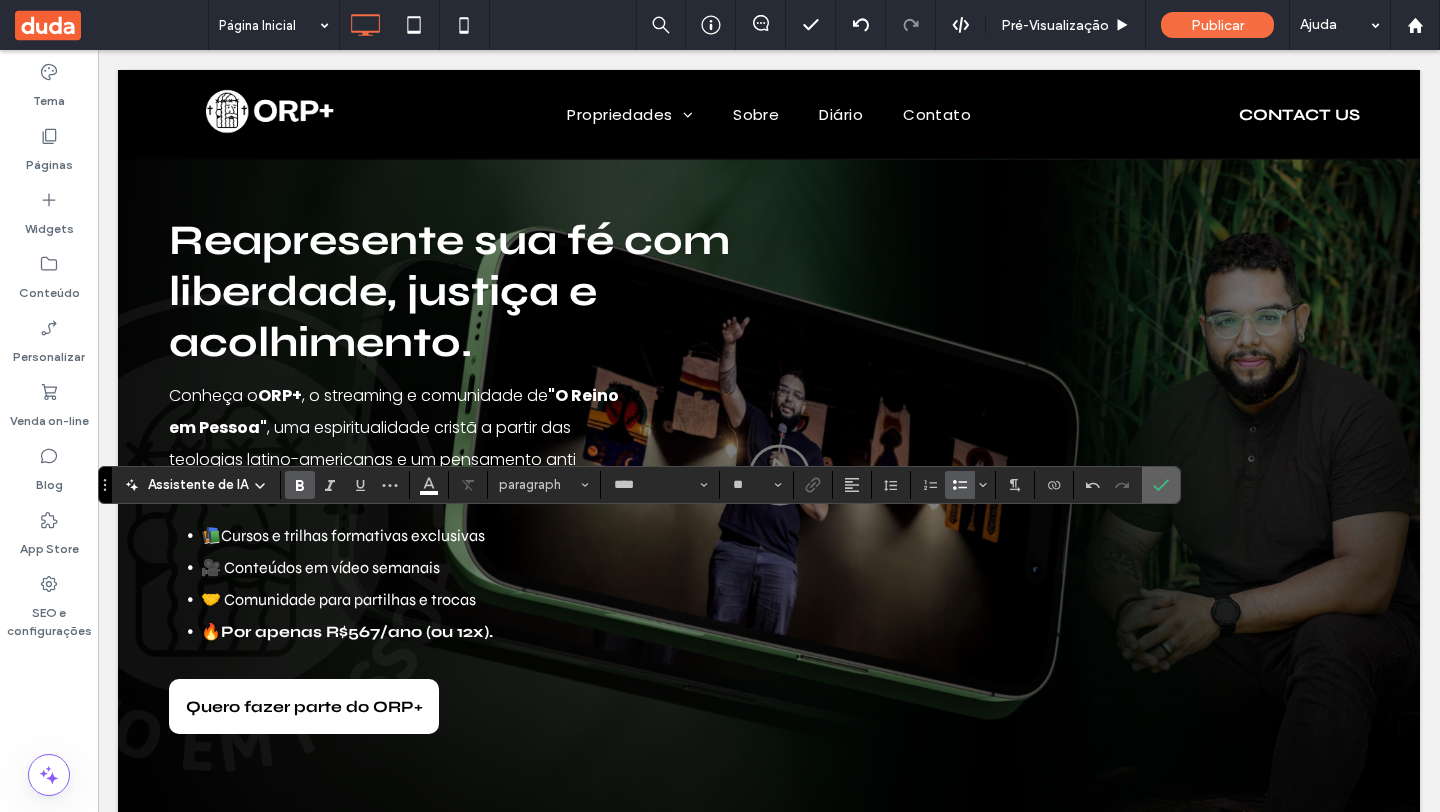 click 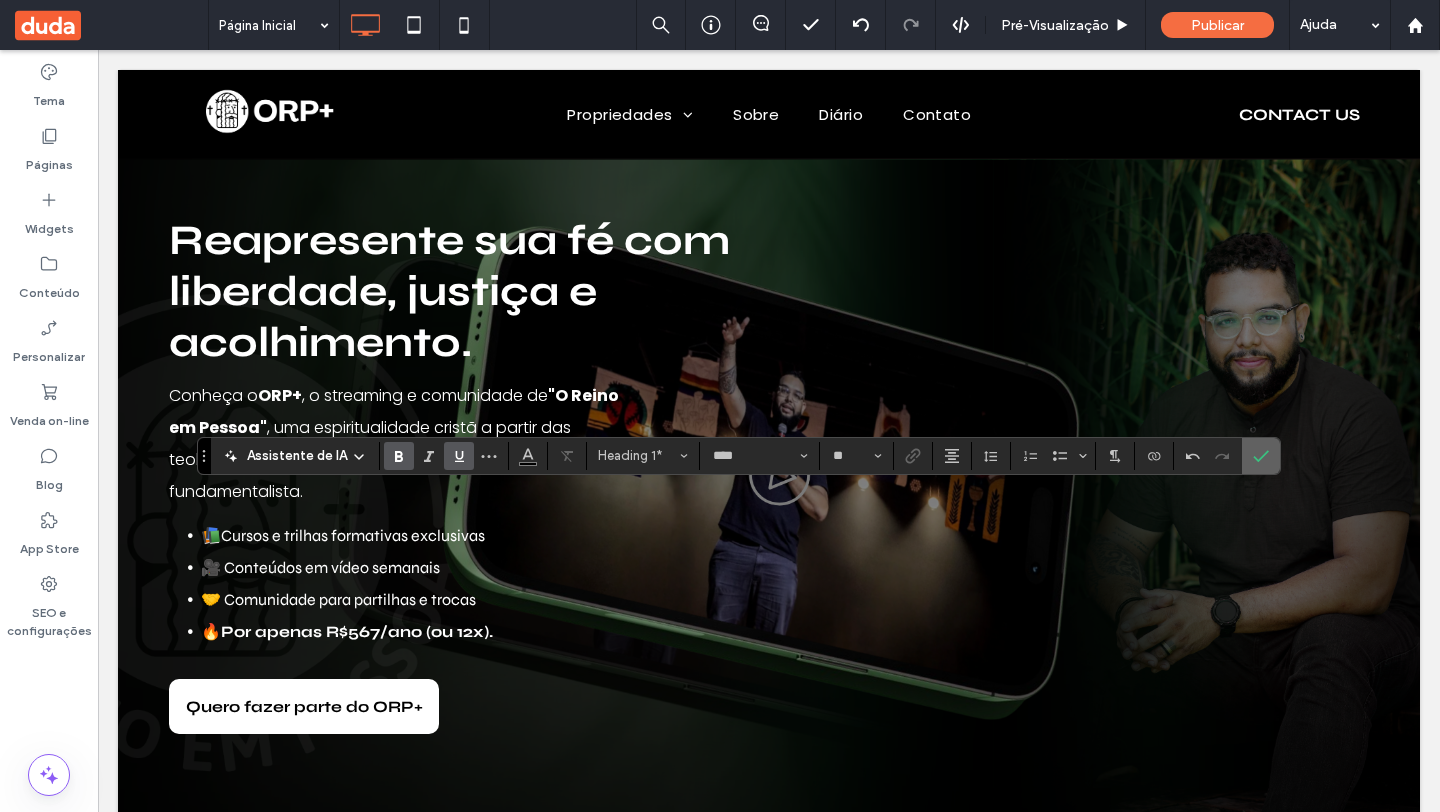 click 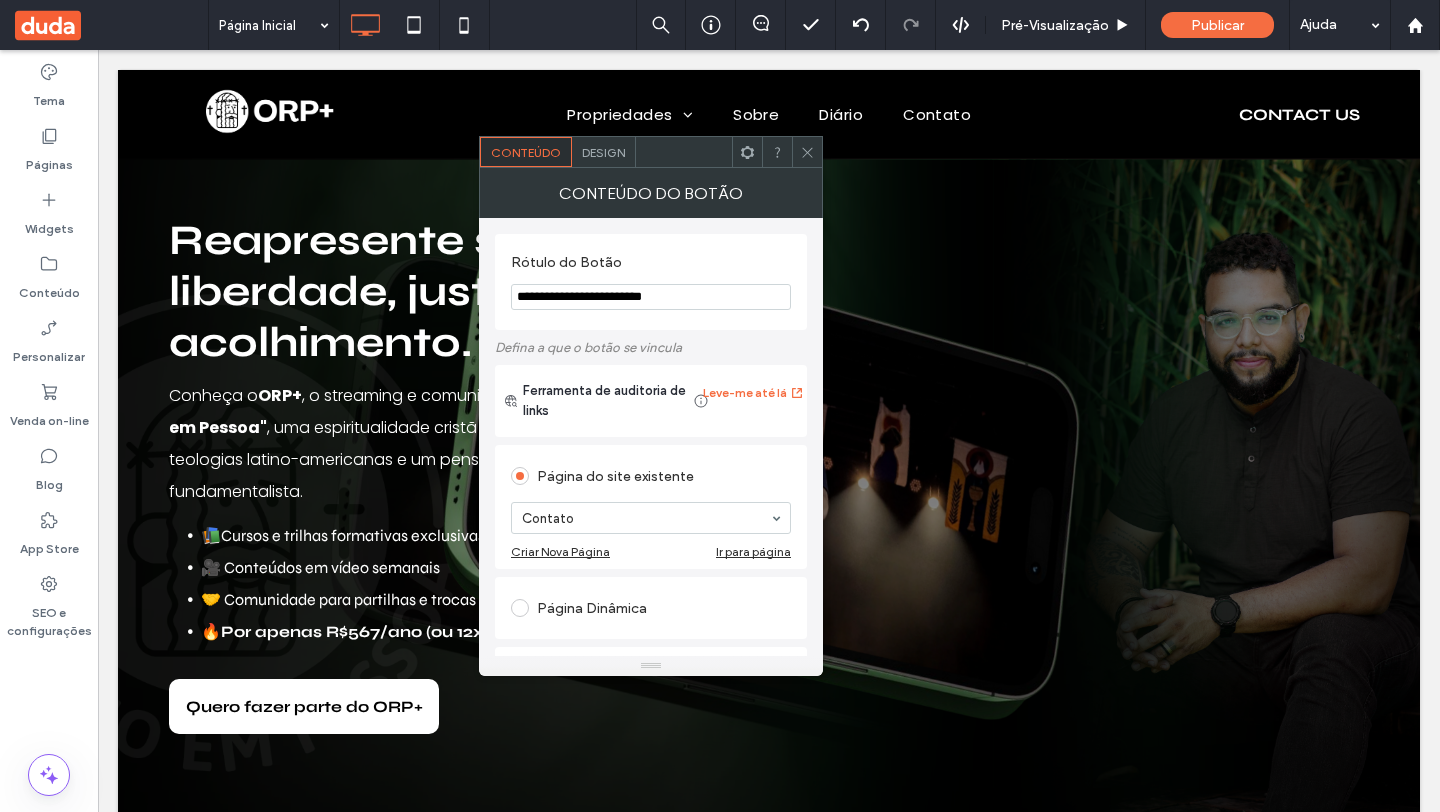 click on "Conteúdo Design" at bounding box center [651, 152] 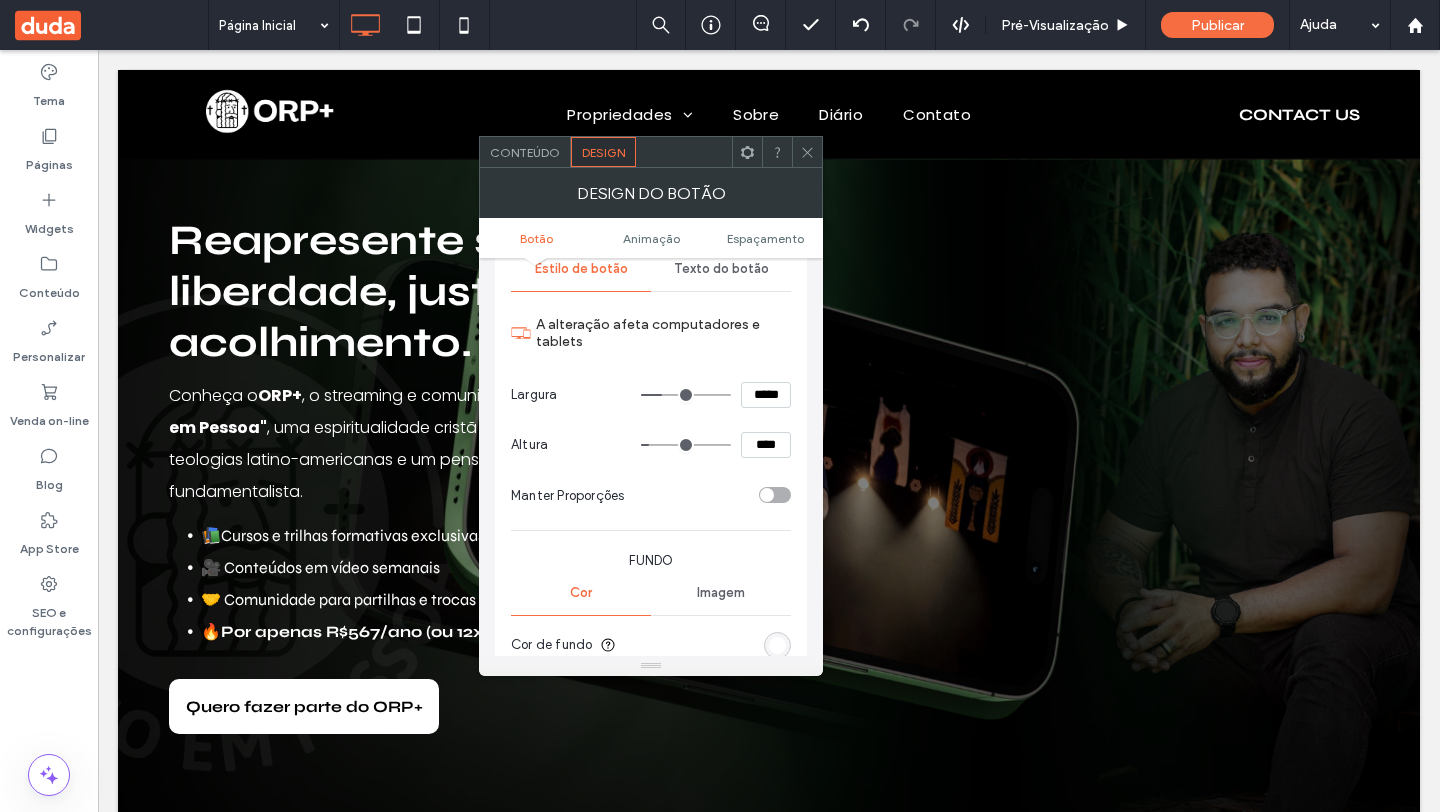 scroll, scrollTop: 310, scrollLeft: 0, axis: vertical 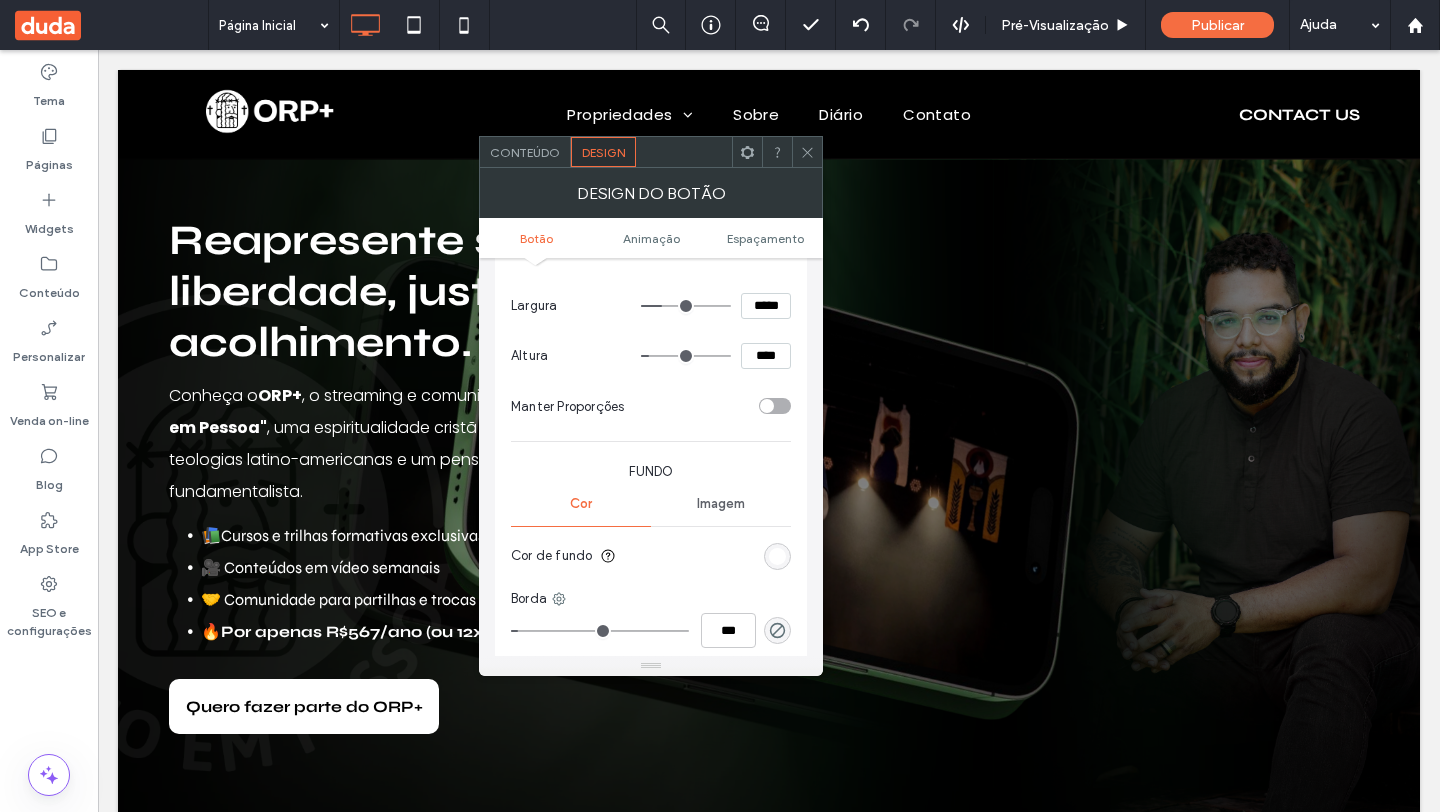 click at bounding box center (777, 556) 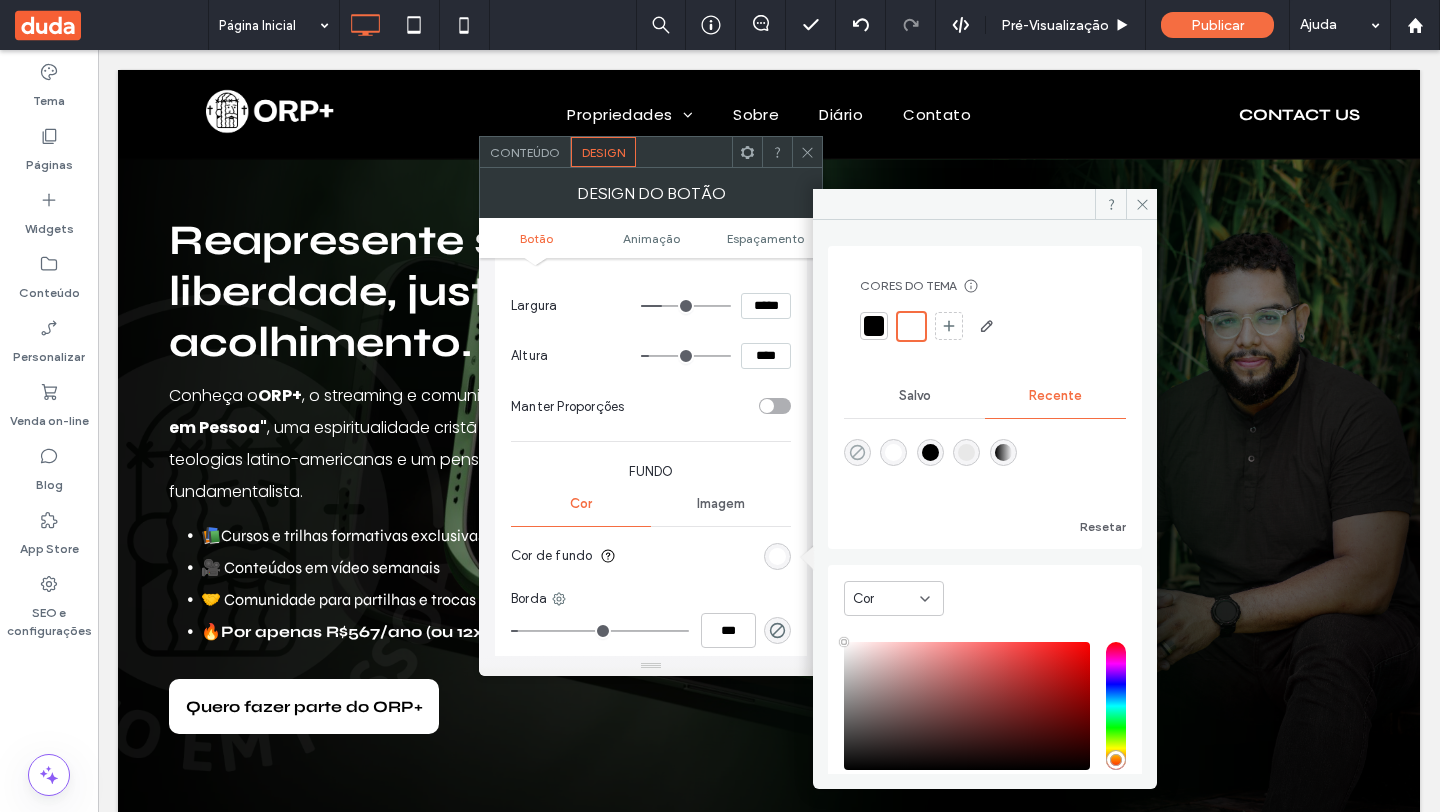 click 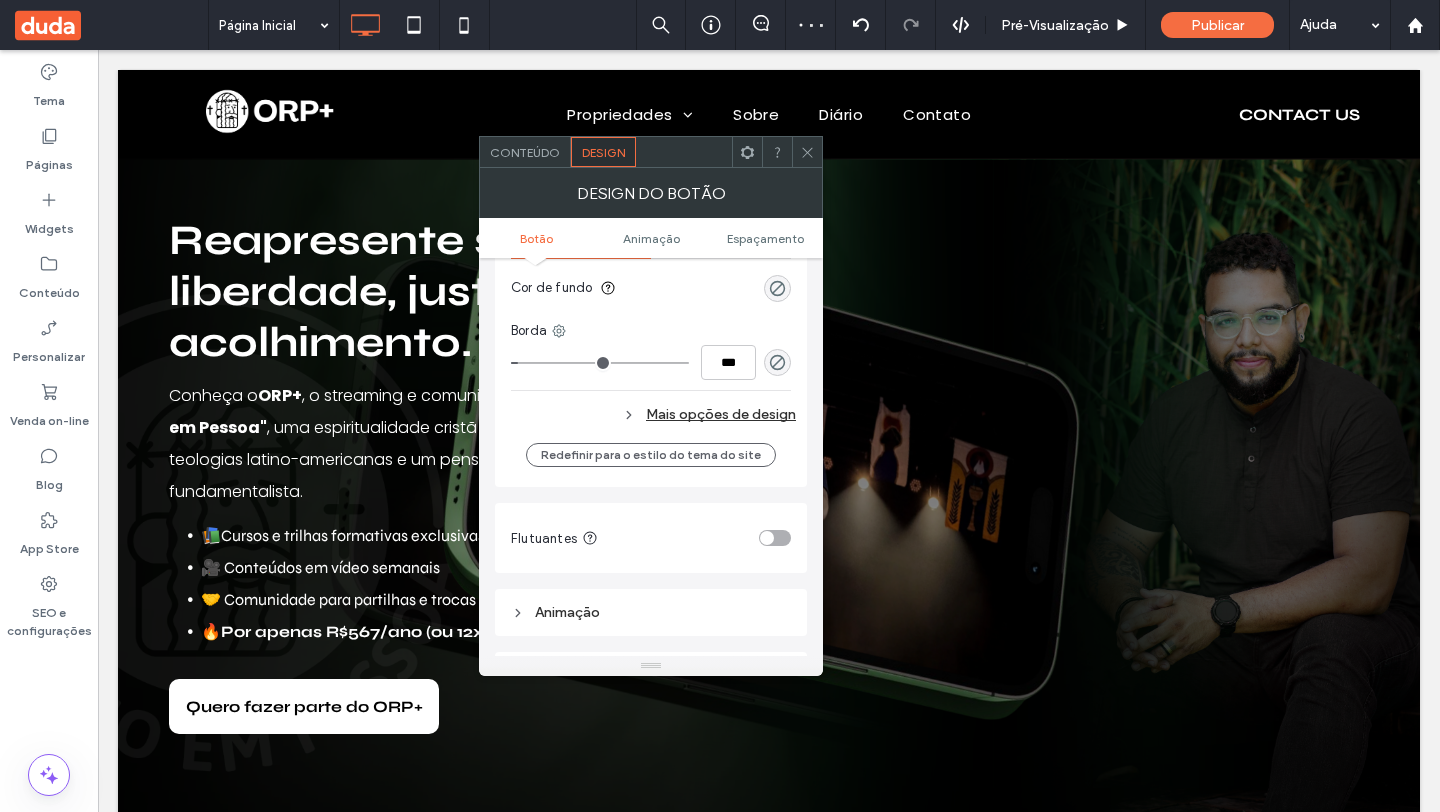 scroll, scrollTop: 603, scrollLeft: 0, axis: vertical 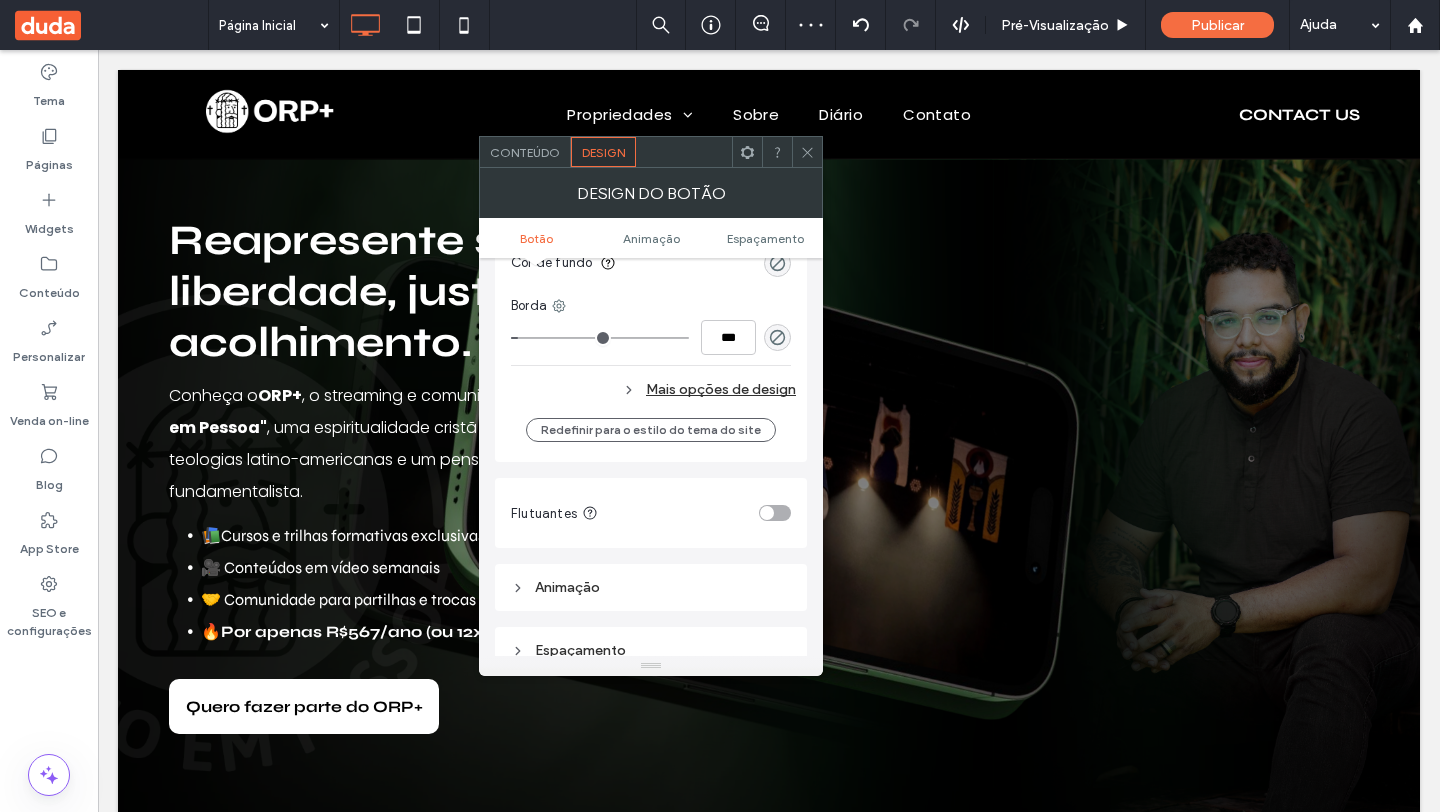 click on "Mais opções de design" at bounding box center [653, 389] 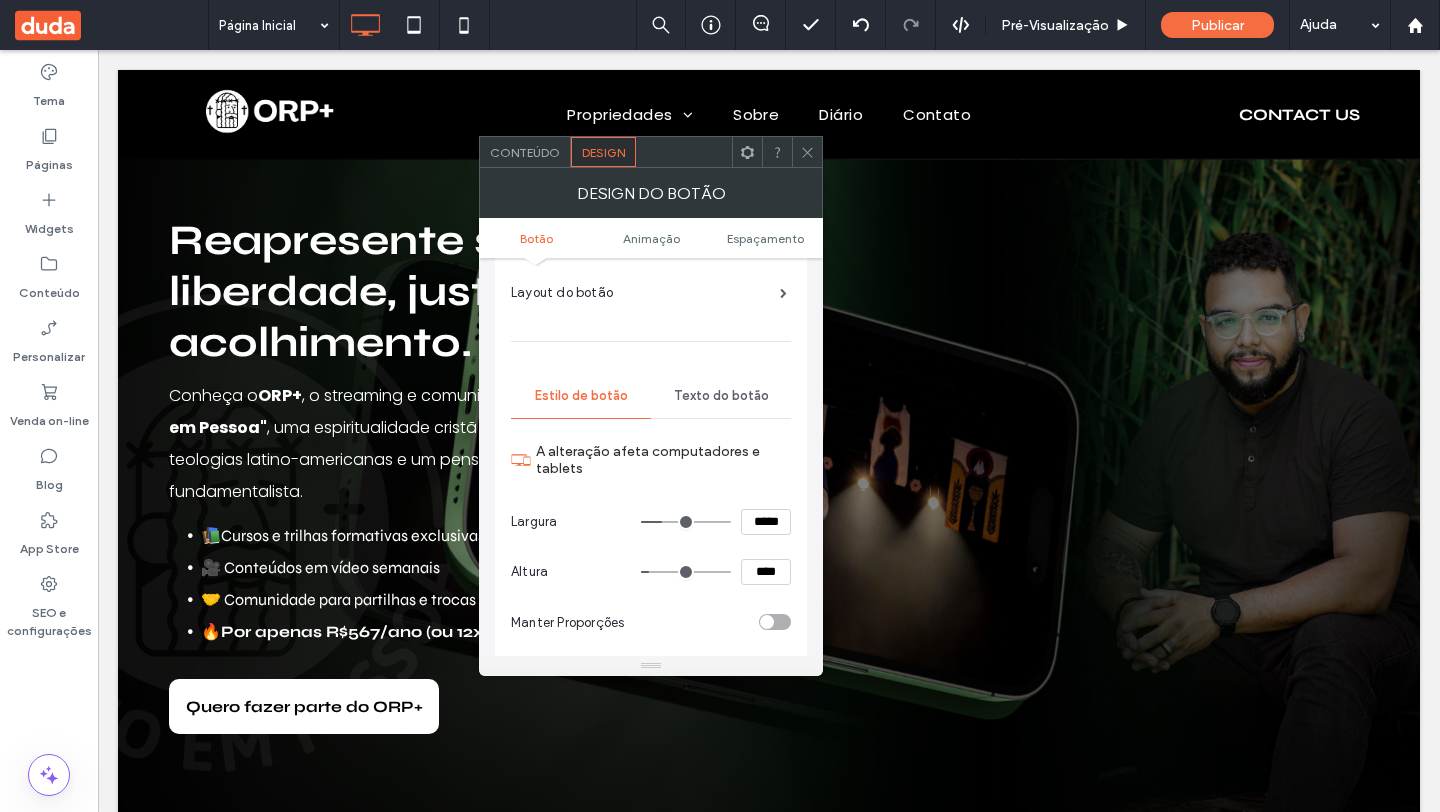 scroll, scrollTop: 0, scrollLeft: 0, axis: both 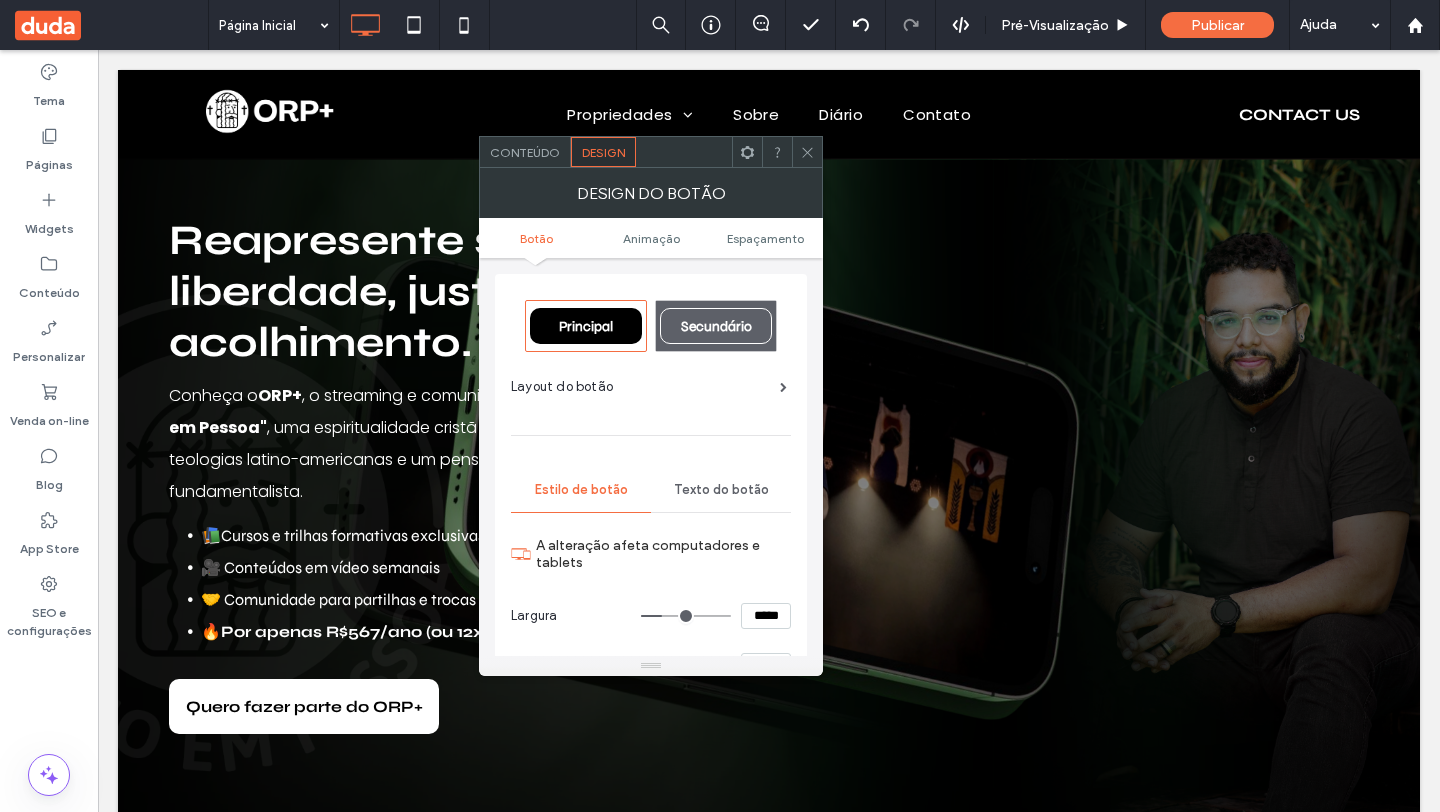 click on "Texto do botão" at bounding box center (721, 490) 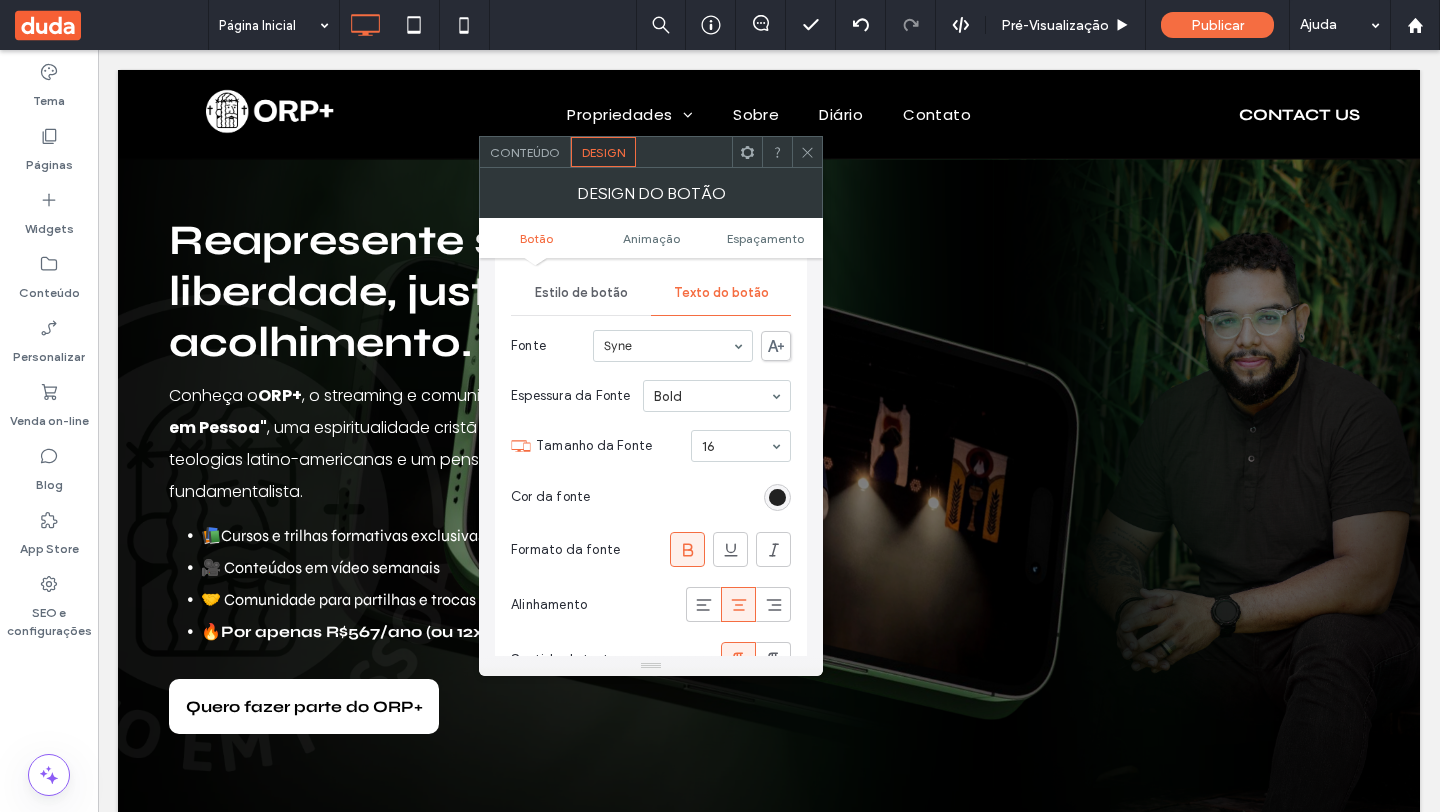 click at bounding box center [777, 497] 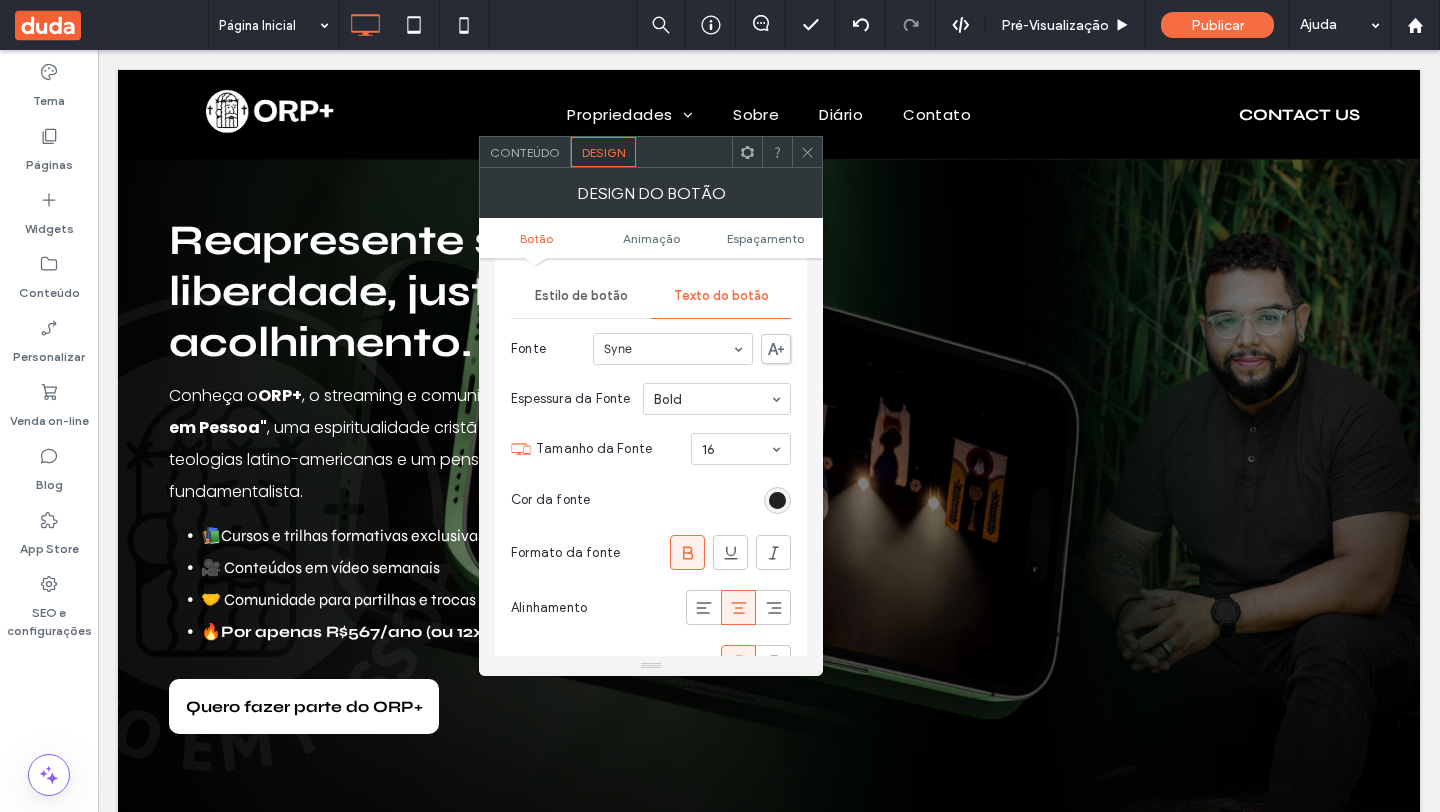 click at bounding box center [777, 500] 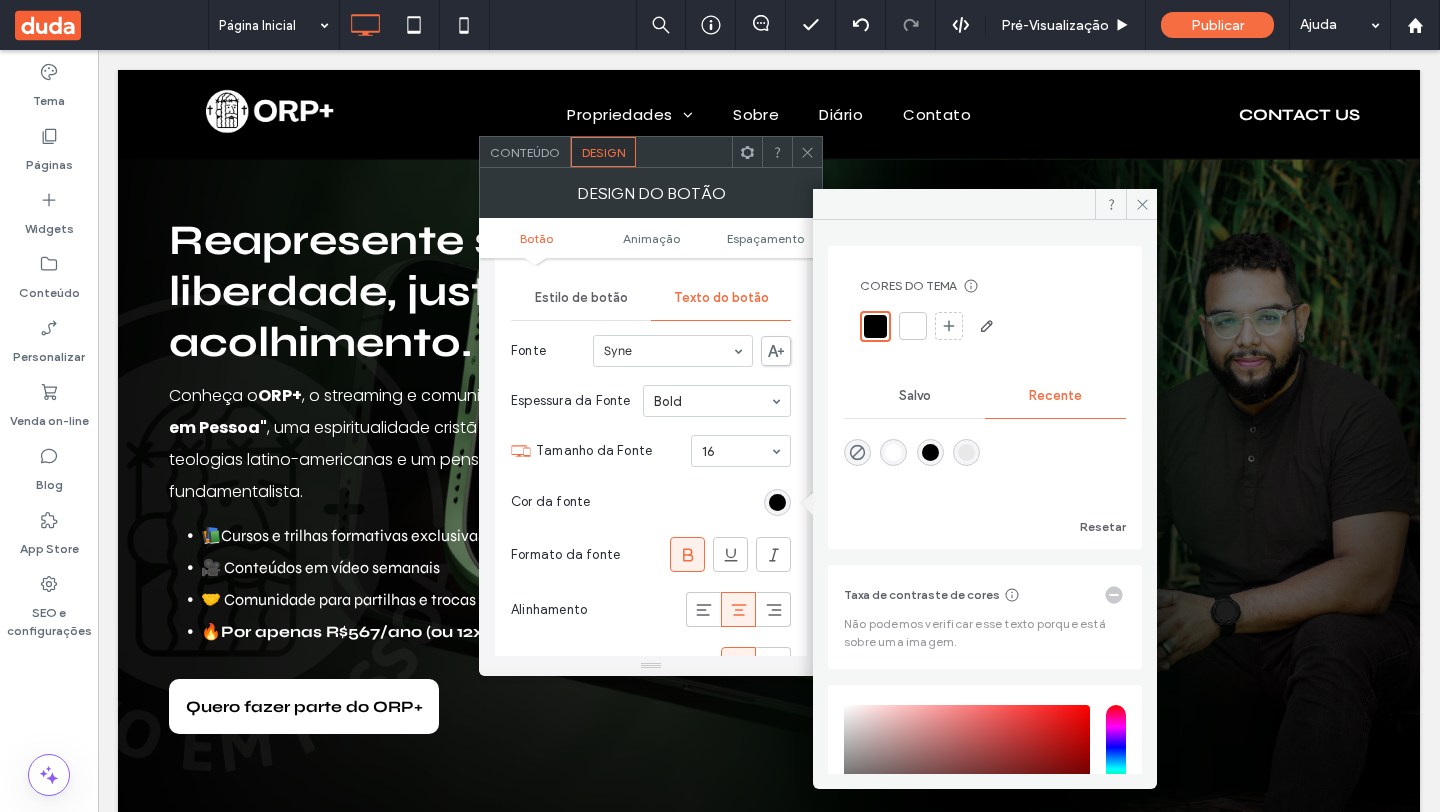 drag, startPoint x: 903, startPoint y: 331, endPoint x: 884, endPoint y: 372, distance: 45.188496 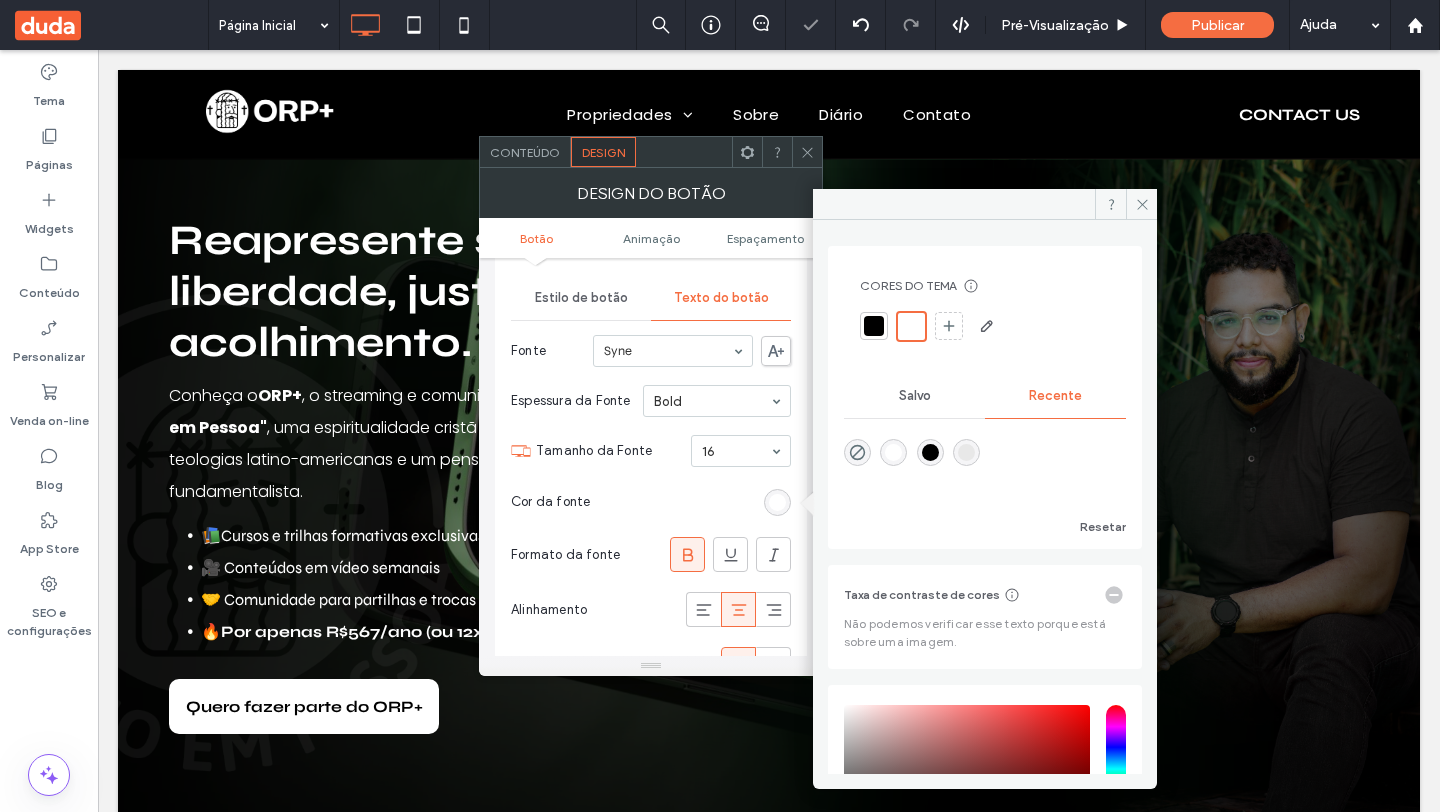click on "Cor da fonte" at bounding box center [651, 502] 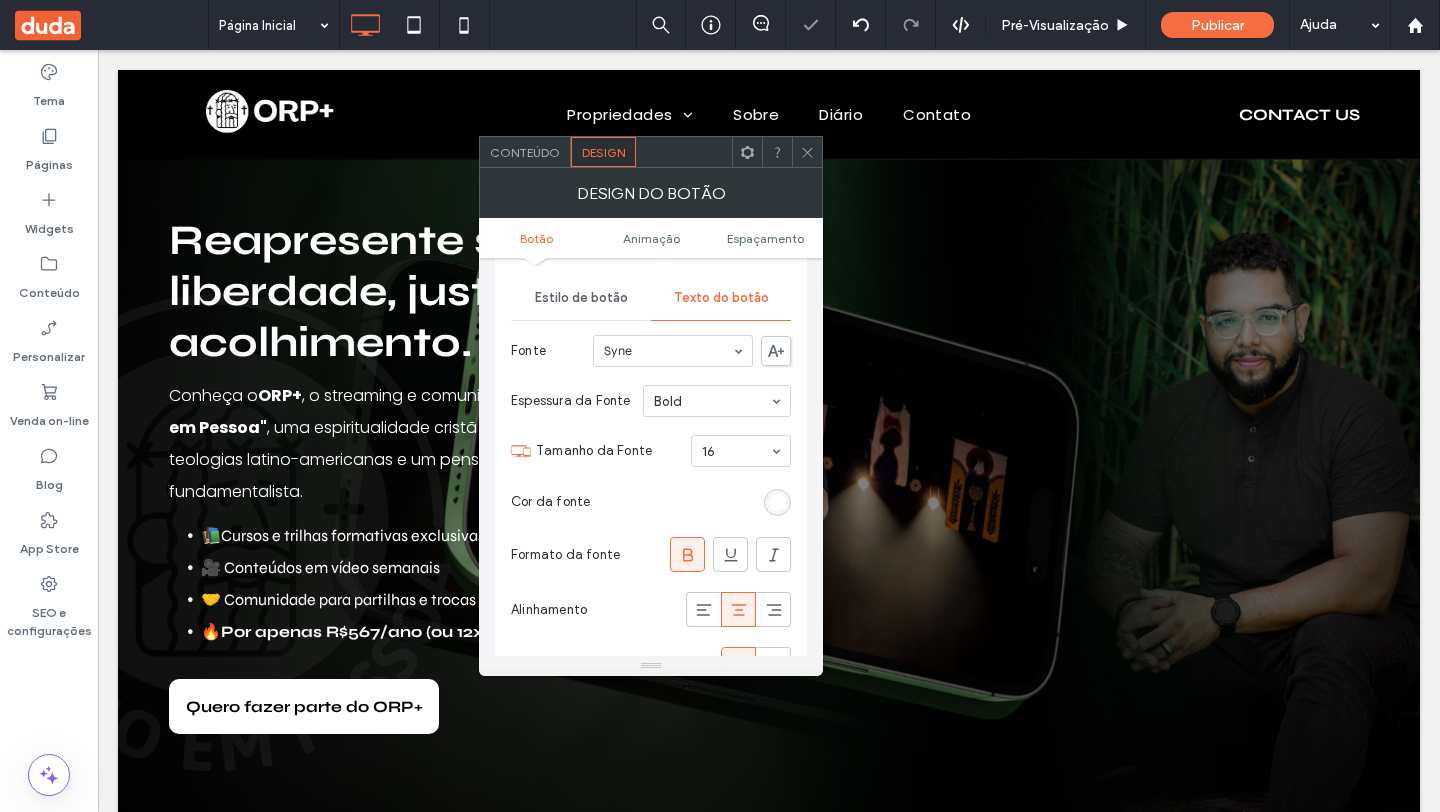 click on "Estilo de botão" at bounding box center (581, 298) 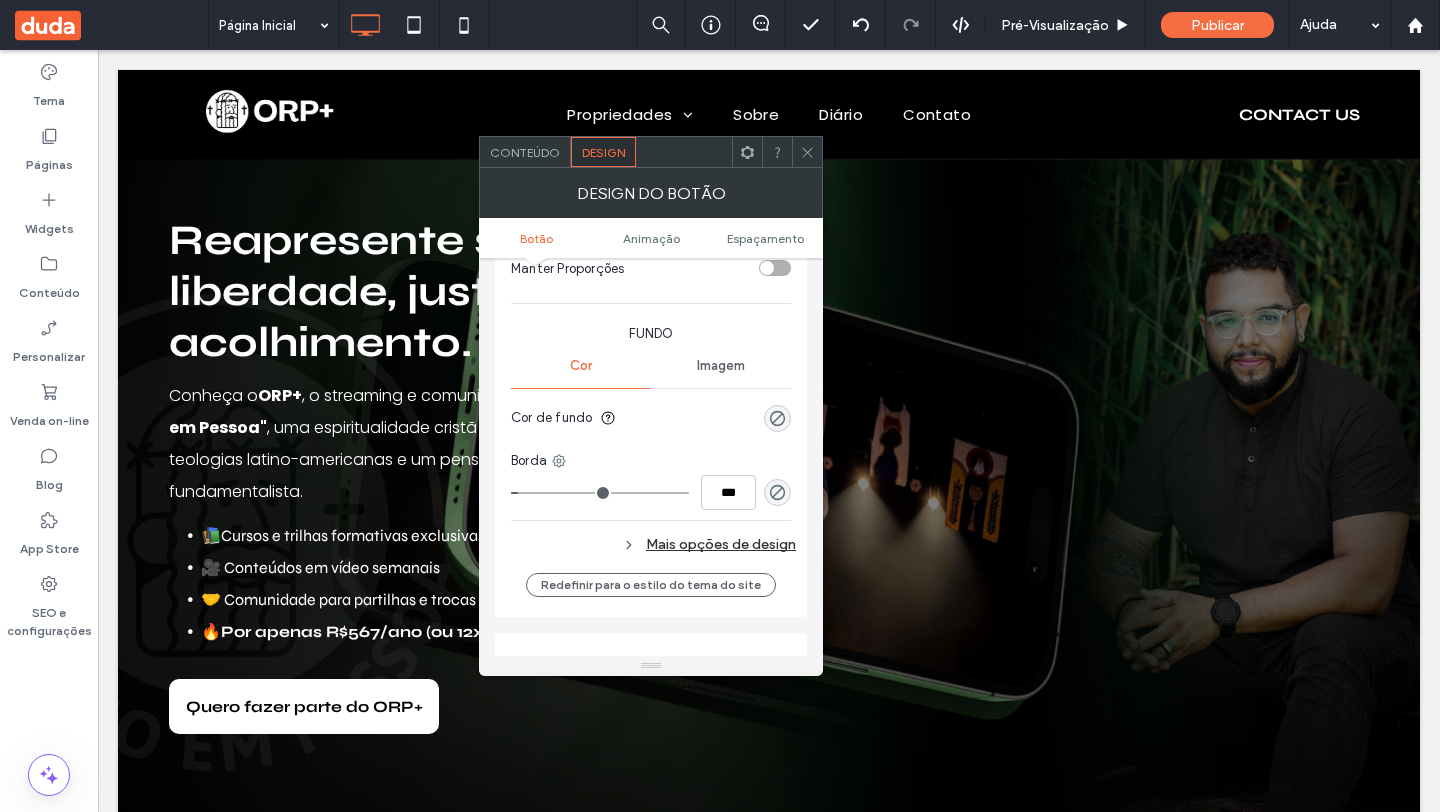 scroll, scrollTop: 462, scrollLeft: 0, axis: vertical 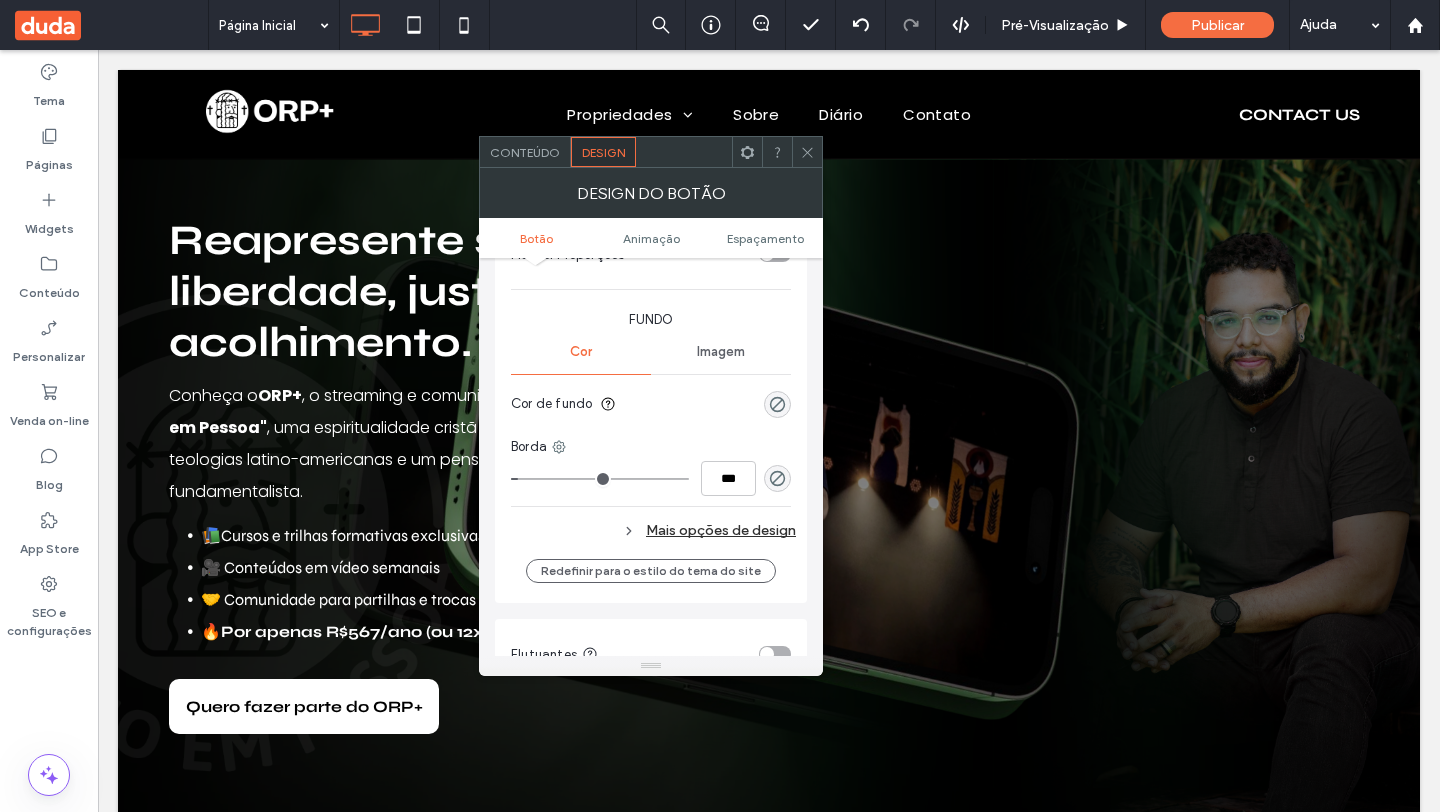 click at bounding box center [777, 478] 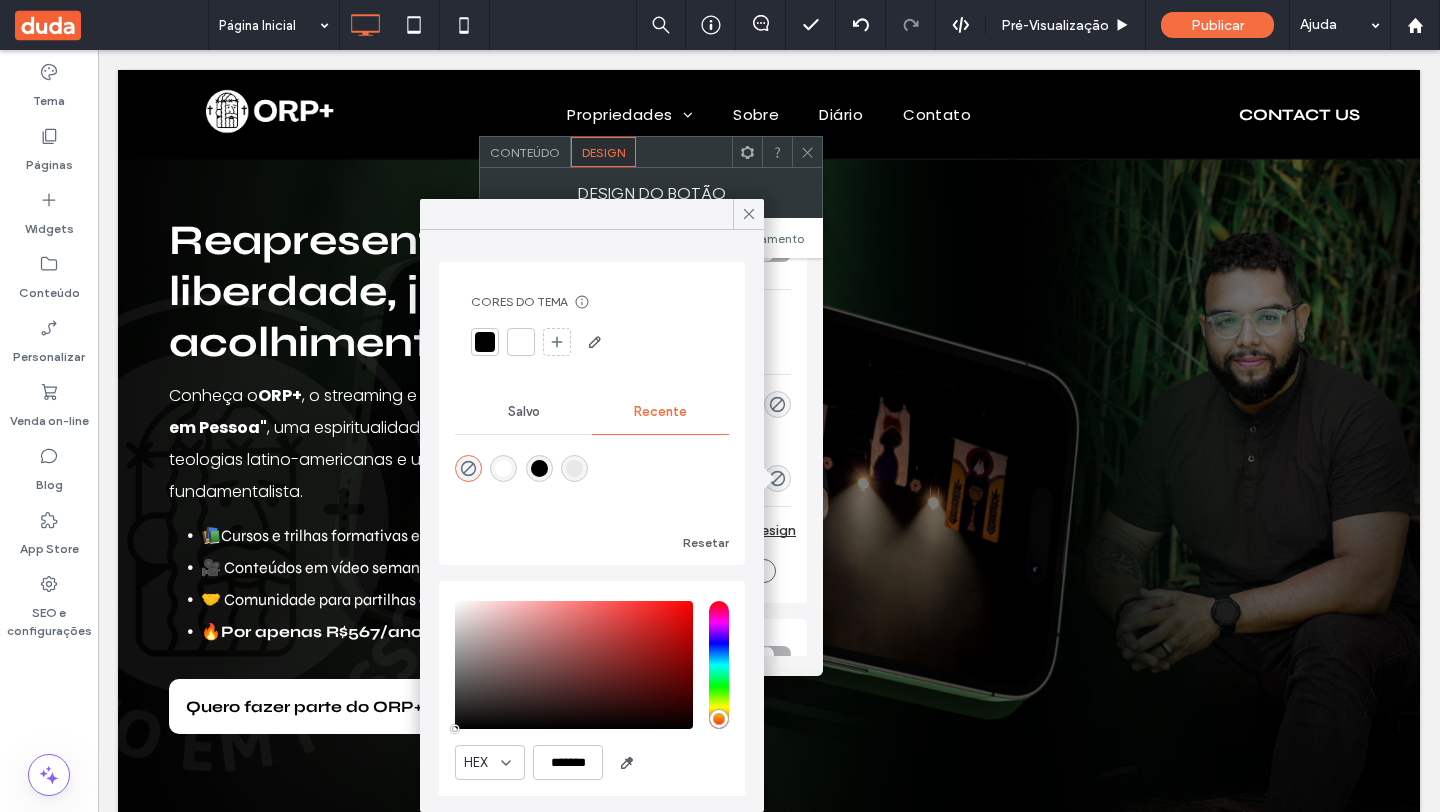 drag, startPoint x: 509, startPoint y: 468, endPoint x: 559, endPoint y: 443, distance: 55.9017 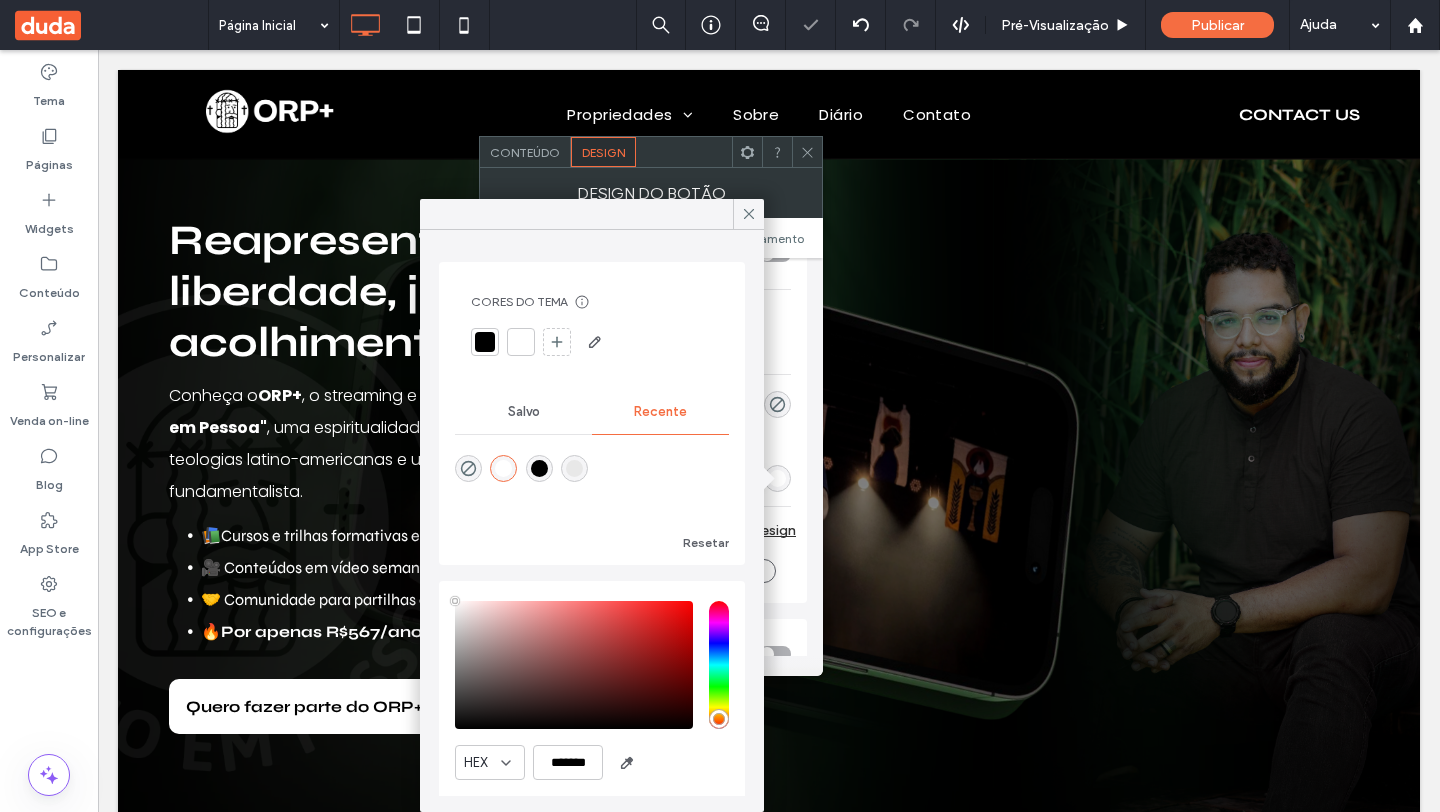 drag, startPoint x: 756, startPoint y: 220, endPoint x: 769, endPoint y: 204, distance: 20.615528 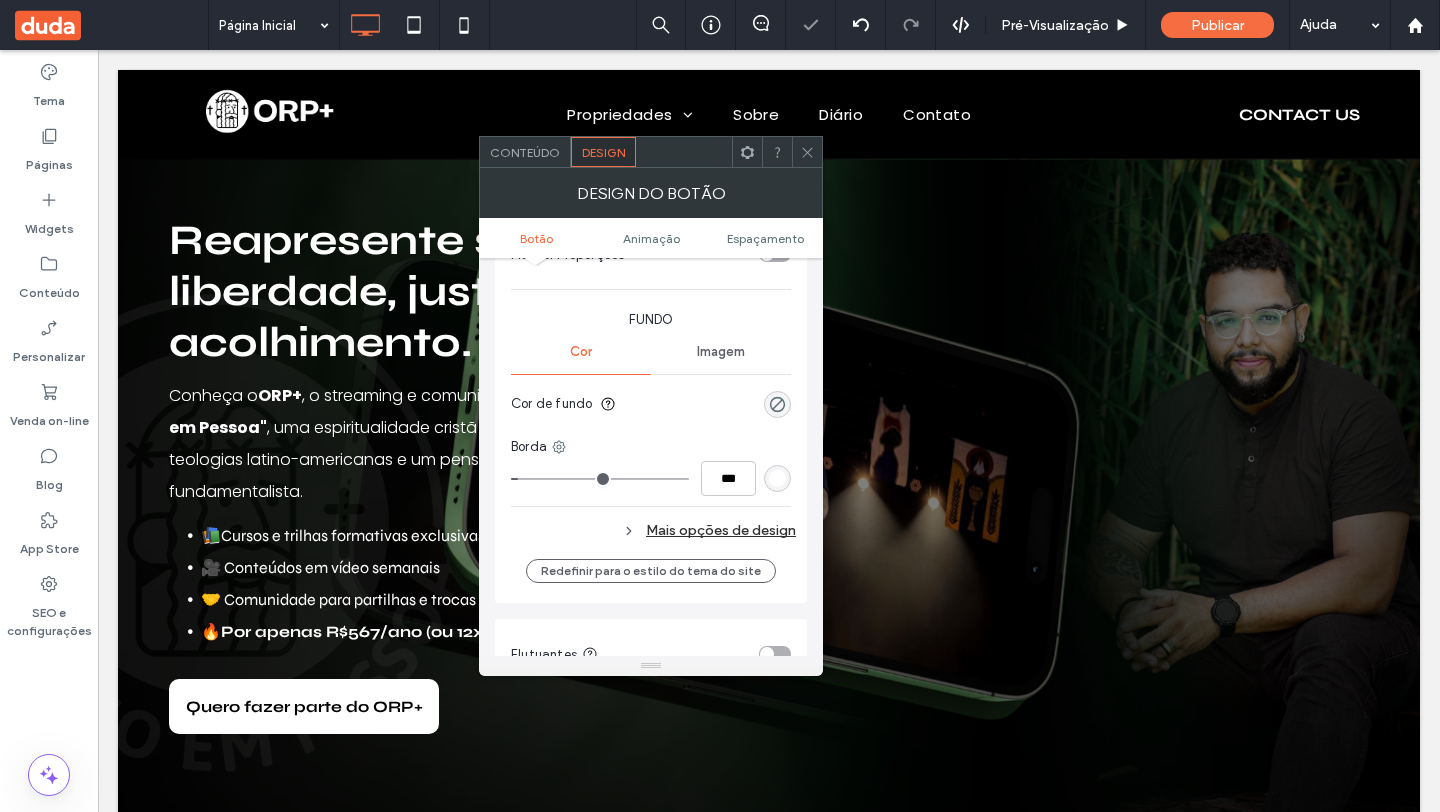 drag, startPoint x: 810, startPoint y: 150, endPoint x: 819, endPoint y: 156, distance: 10.816654 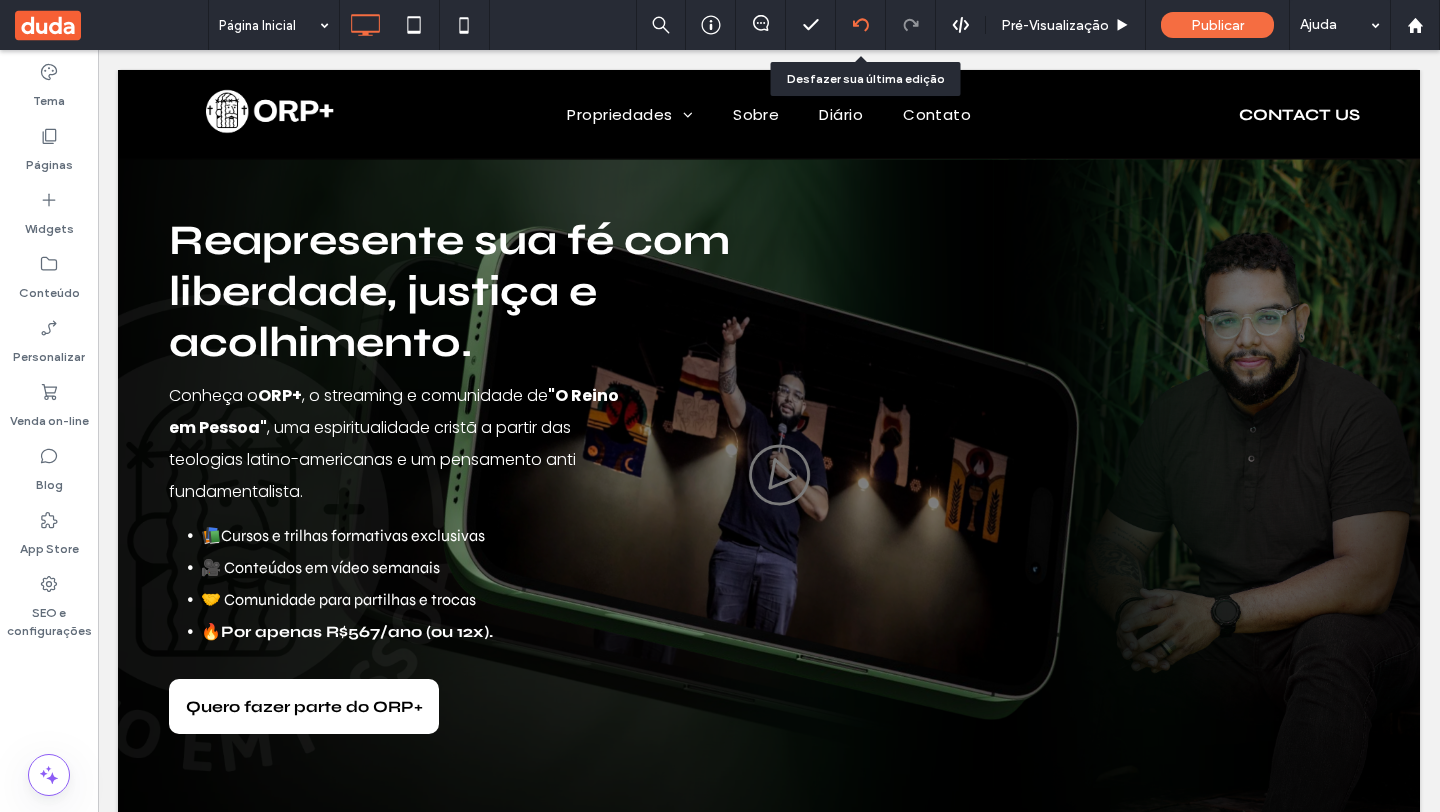 click 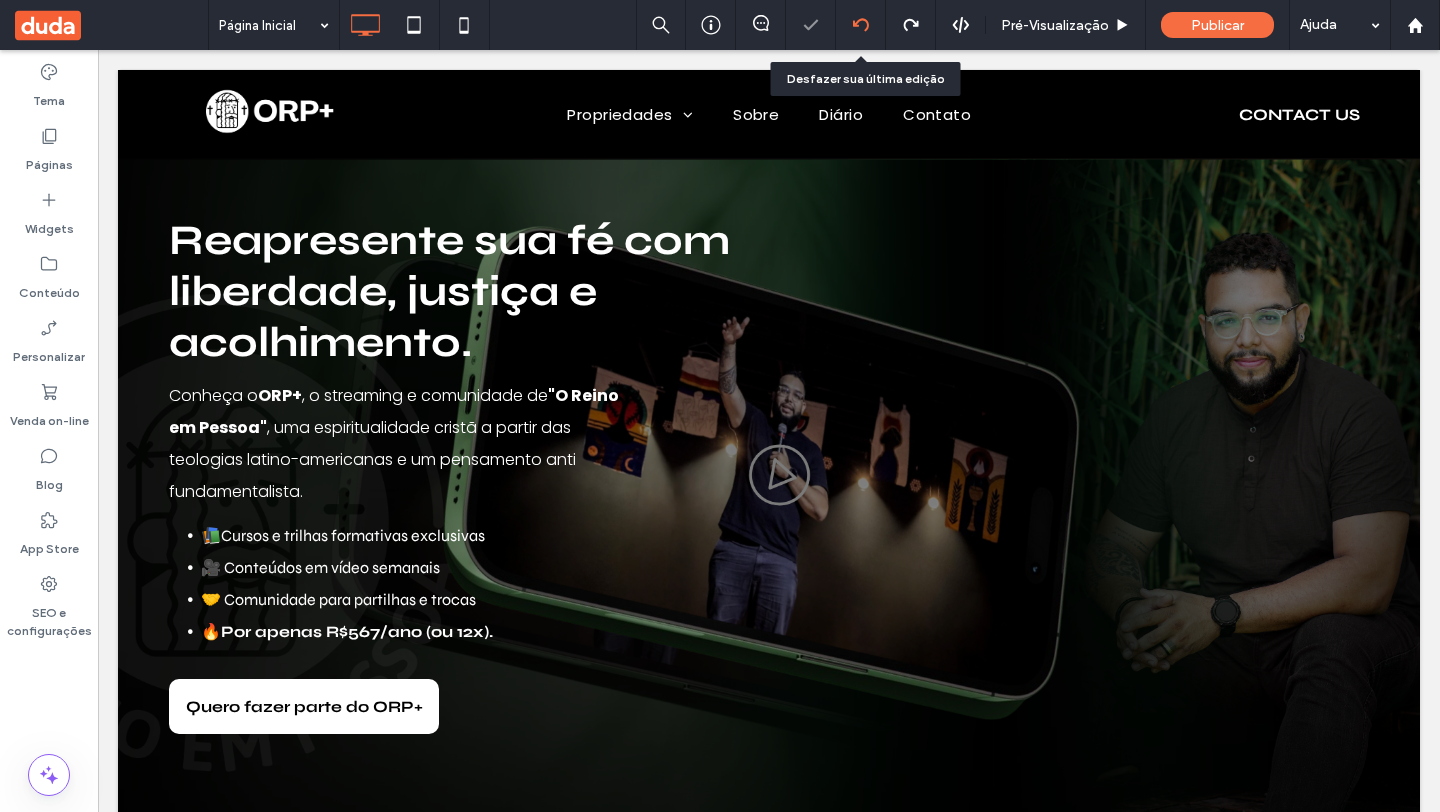 click at bounding box center (860, 25) 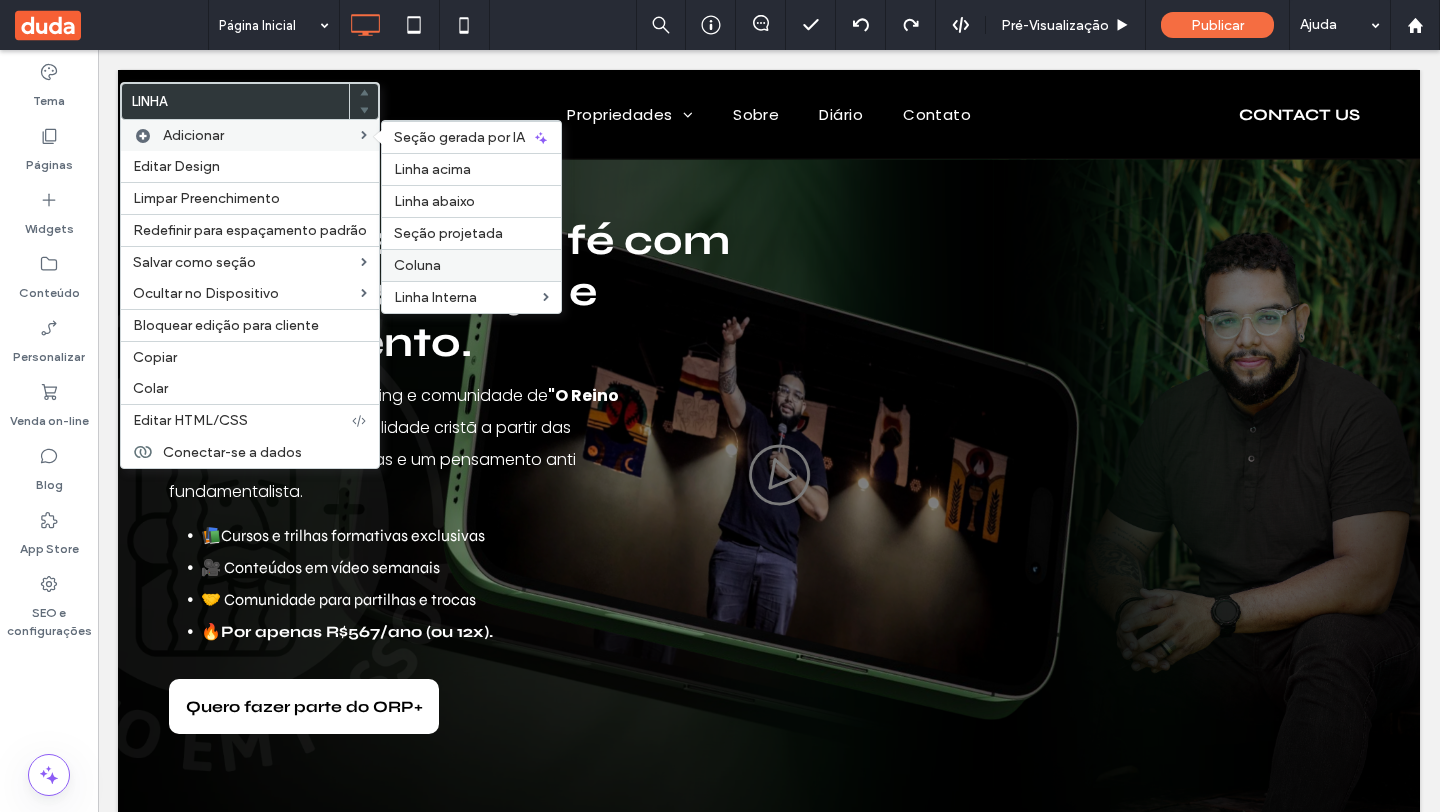 click on "Coluna" at bounding box center [471, 265] 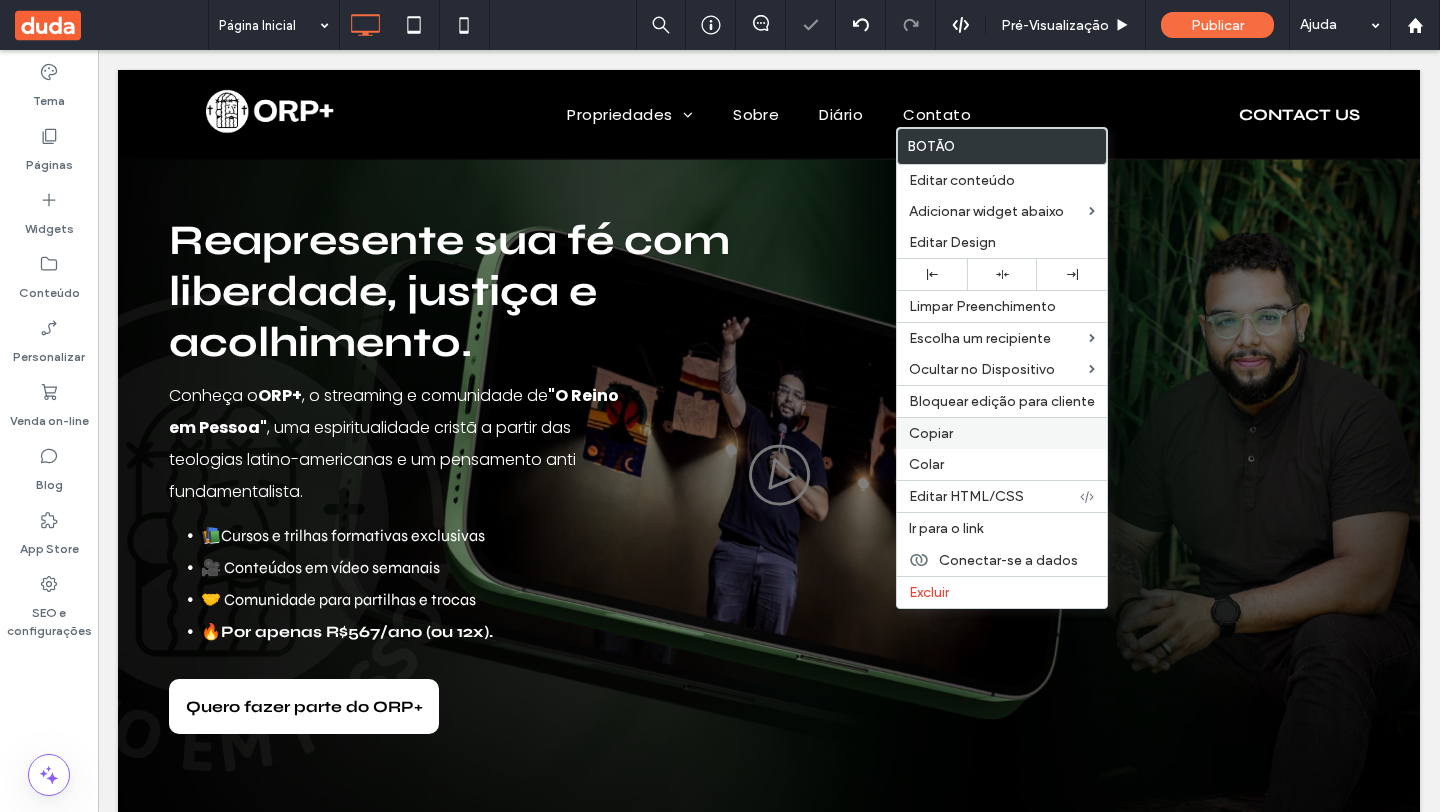 click on "Copiar" at bounding box center (1002, 433) 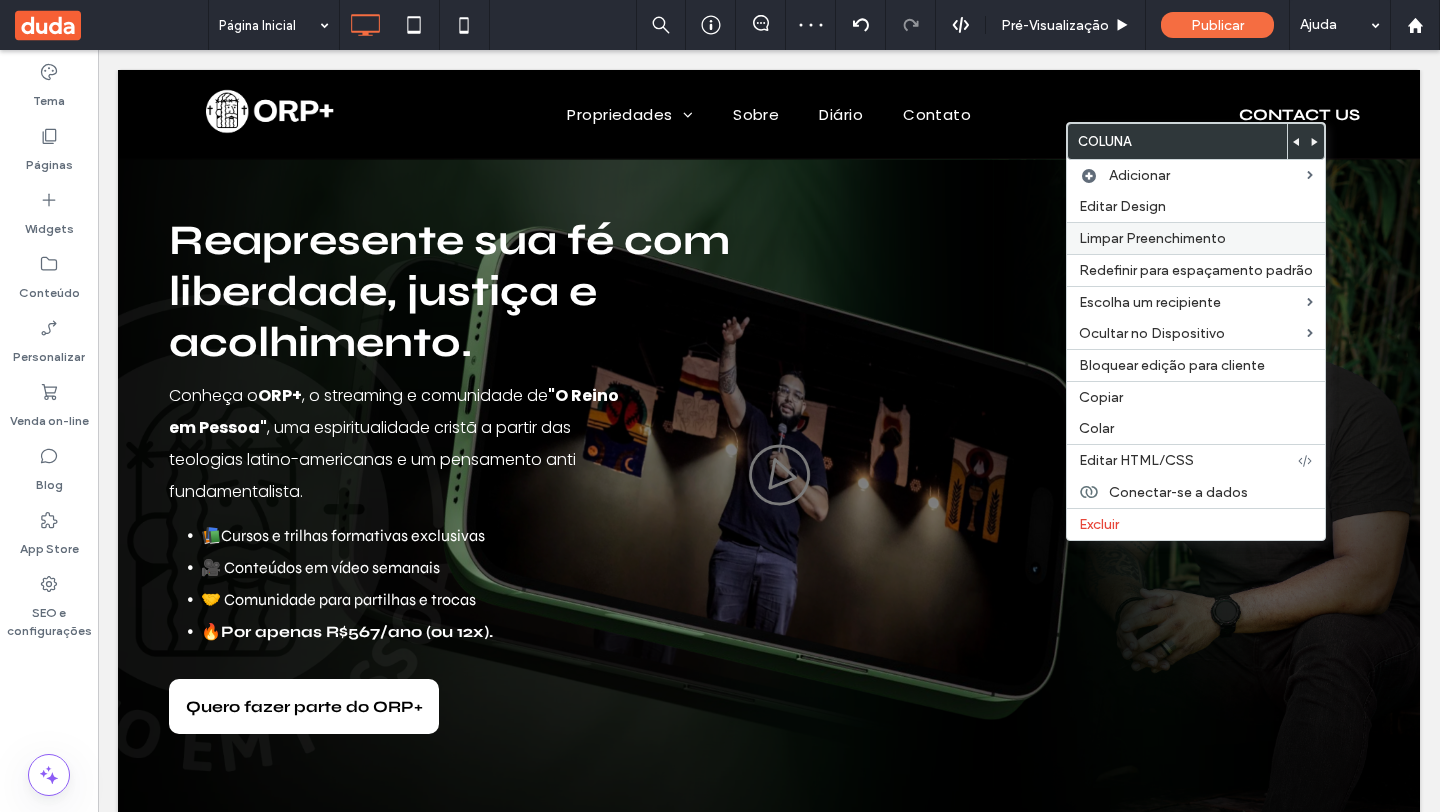 drag, startPoint x: 1114, startPoint y: 243, endPoint x: 1086, endPoint y: 237, distance: 28.635643 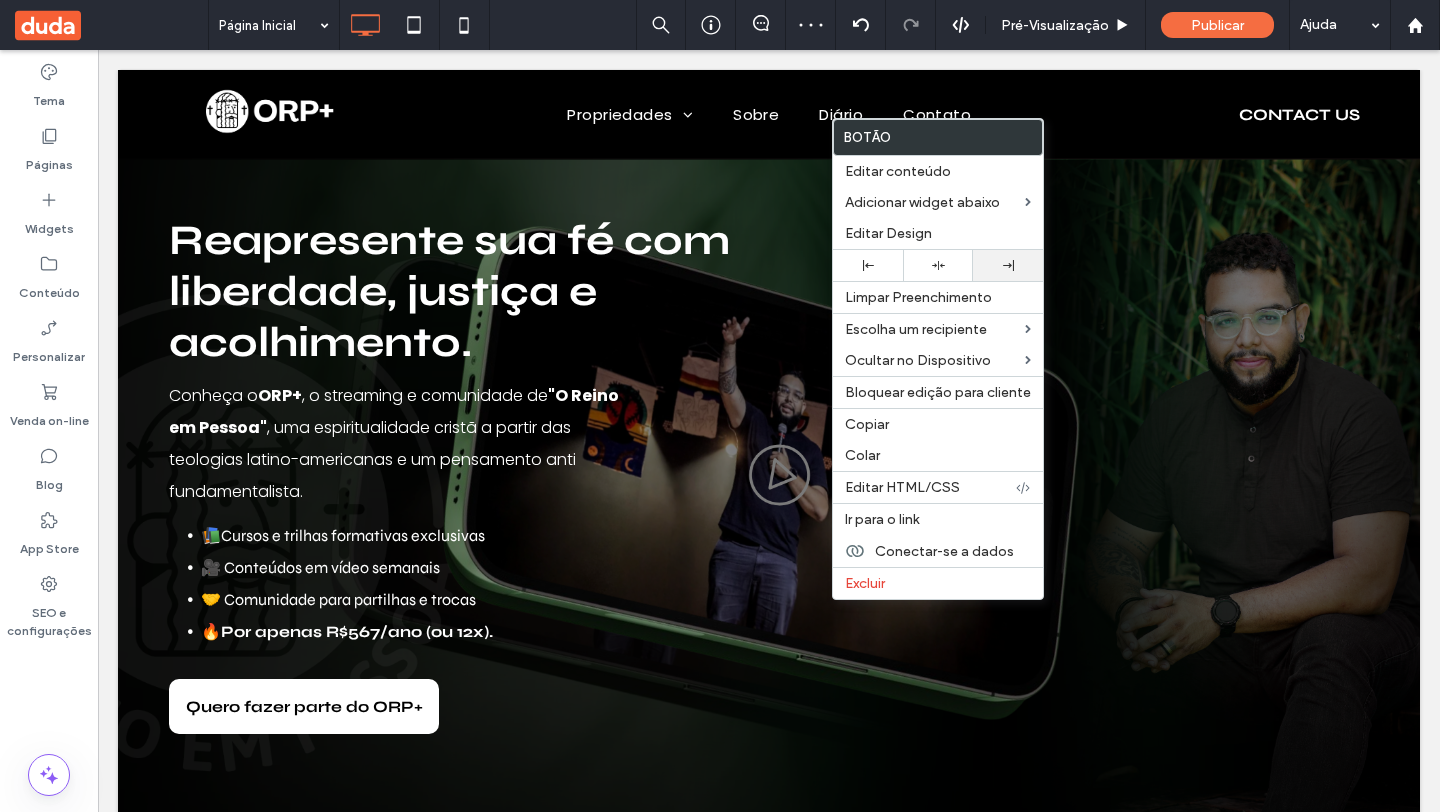 click at bounding box center [1008, 265] 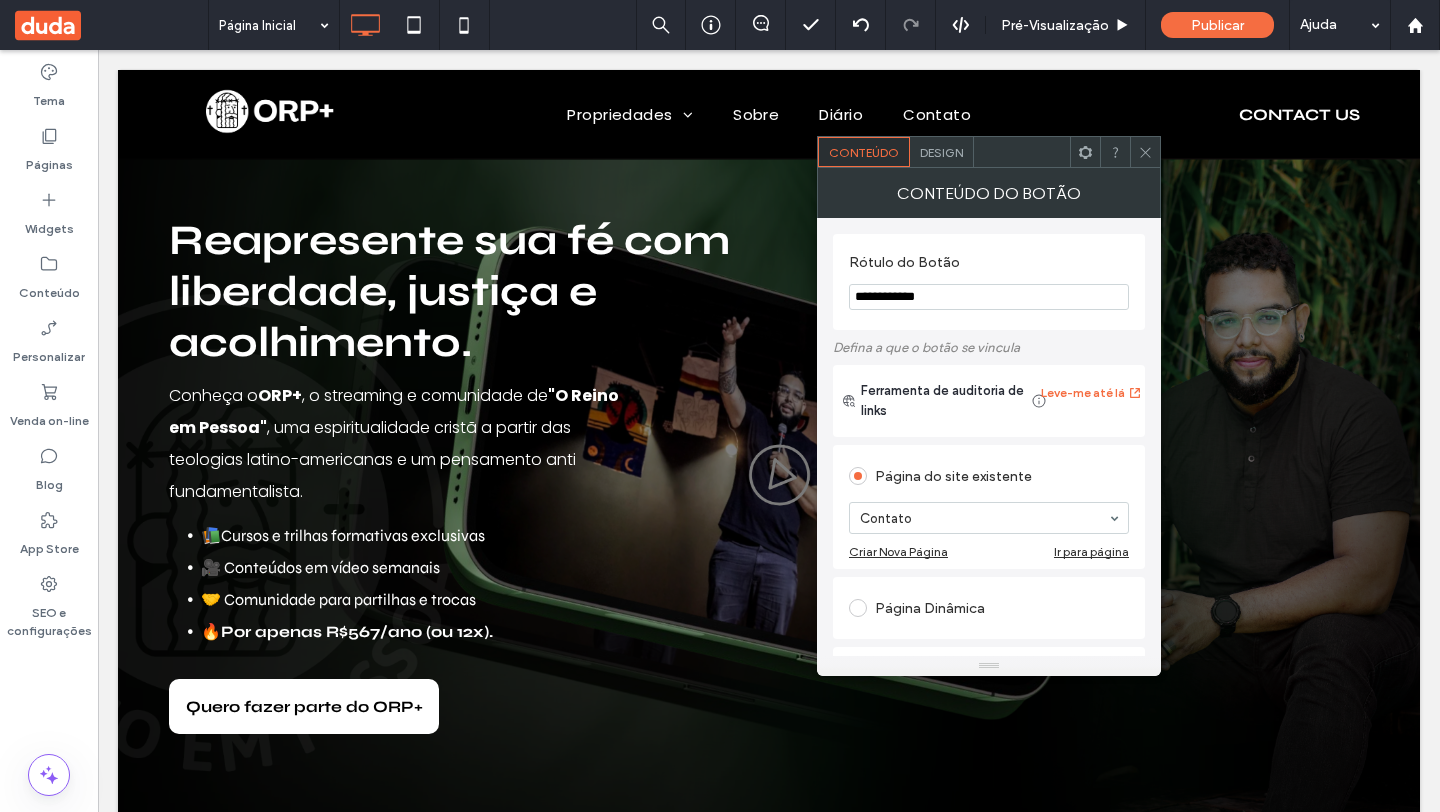 click on "Design" at bounding box center (942, 152) 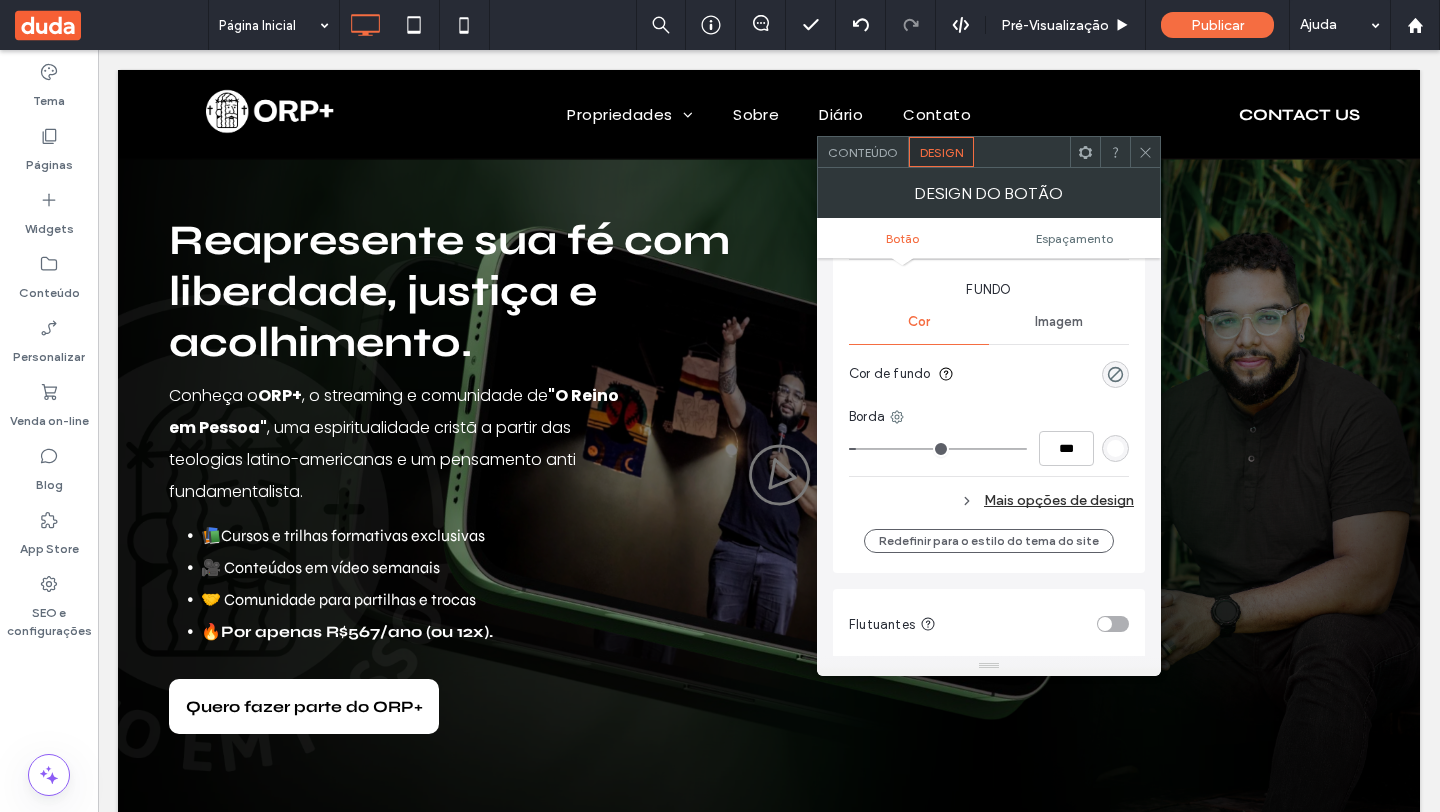 scroll, scrollTop: 493, scrollLeft: 0, axis: vertical 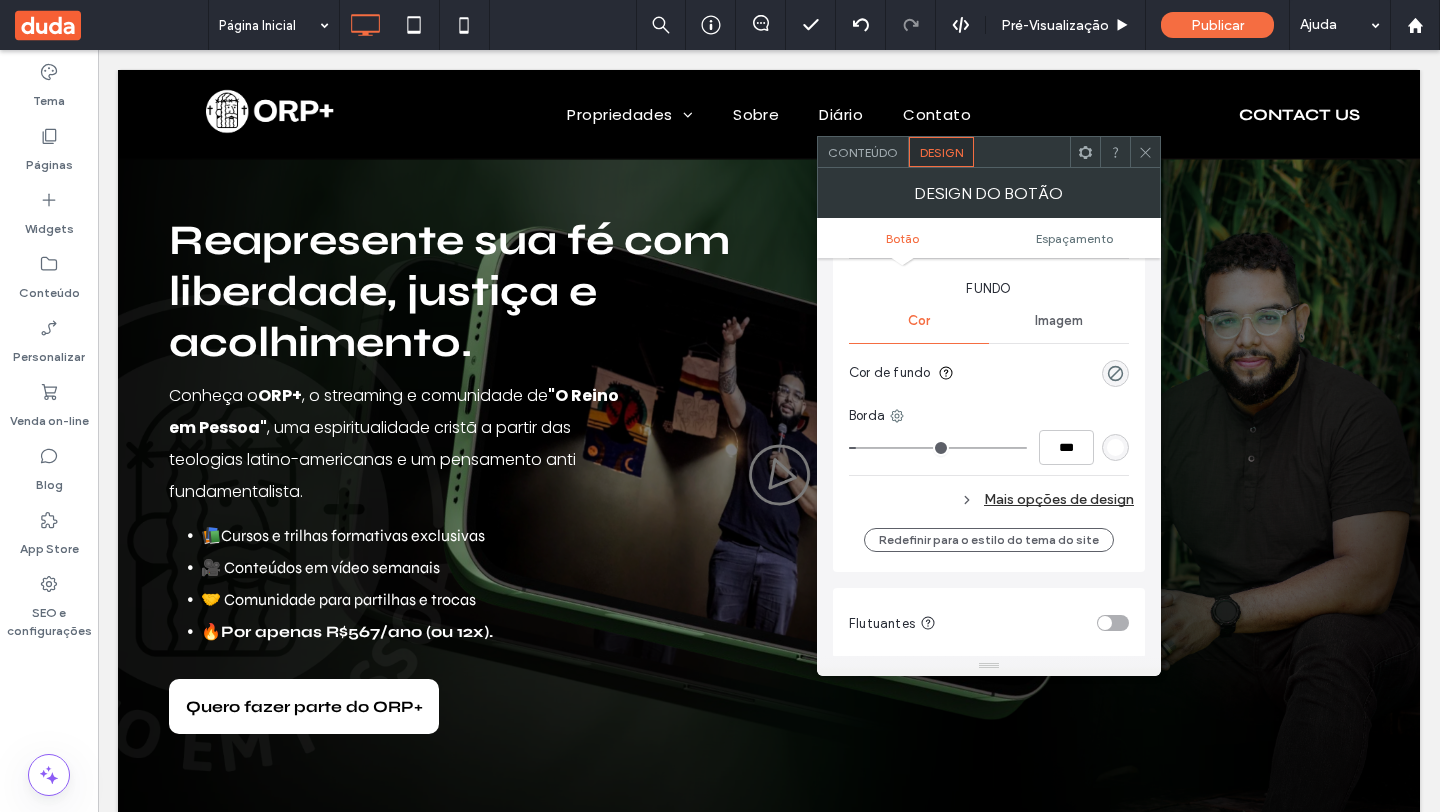 click at bounding box center (1115, 447) 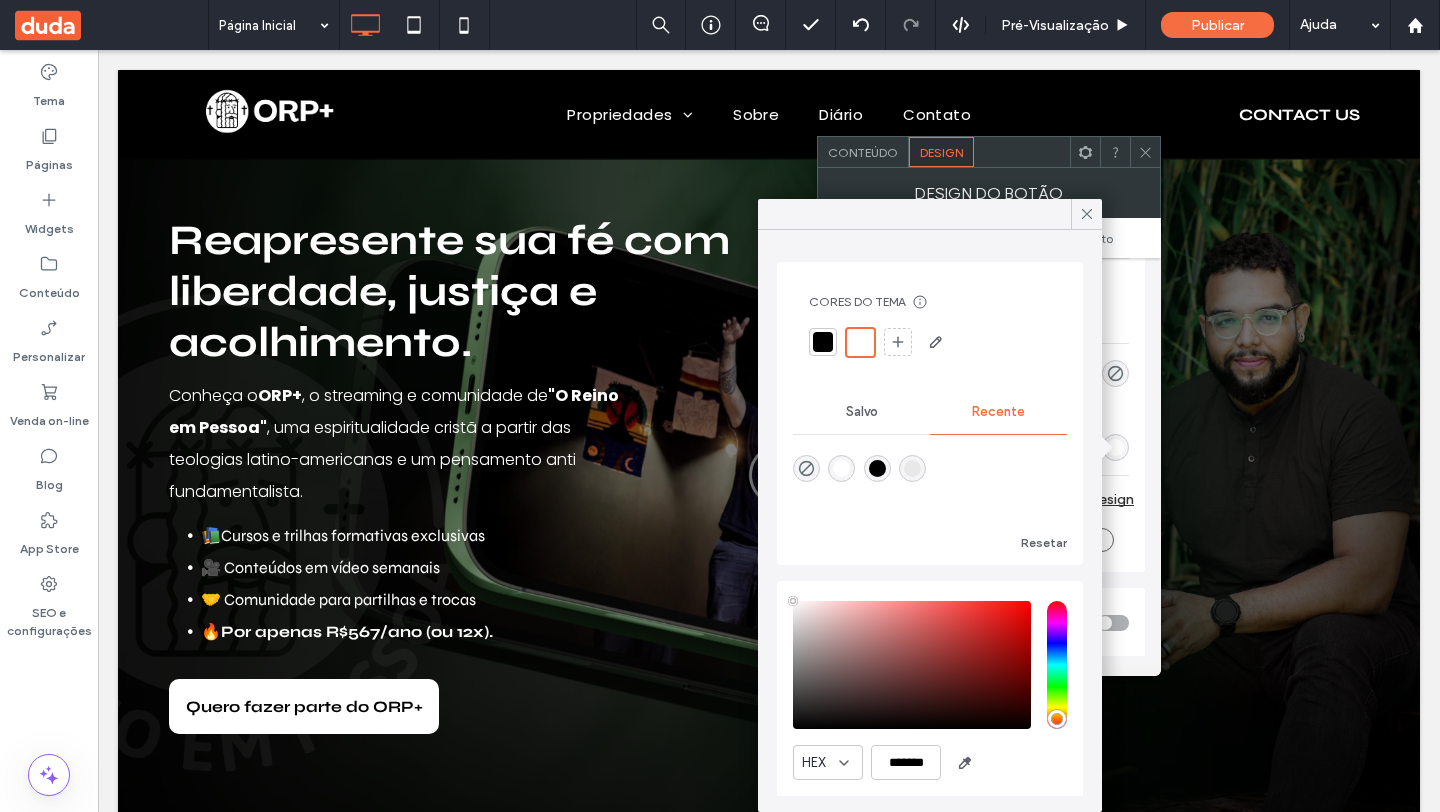 drag, startPoint x: 812, startPoint y: 466, endPoint x: 880, endPoint y: 449, distance: 70.0928 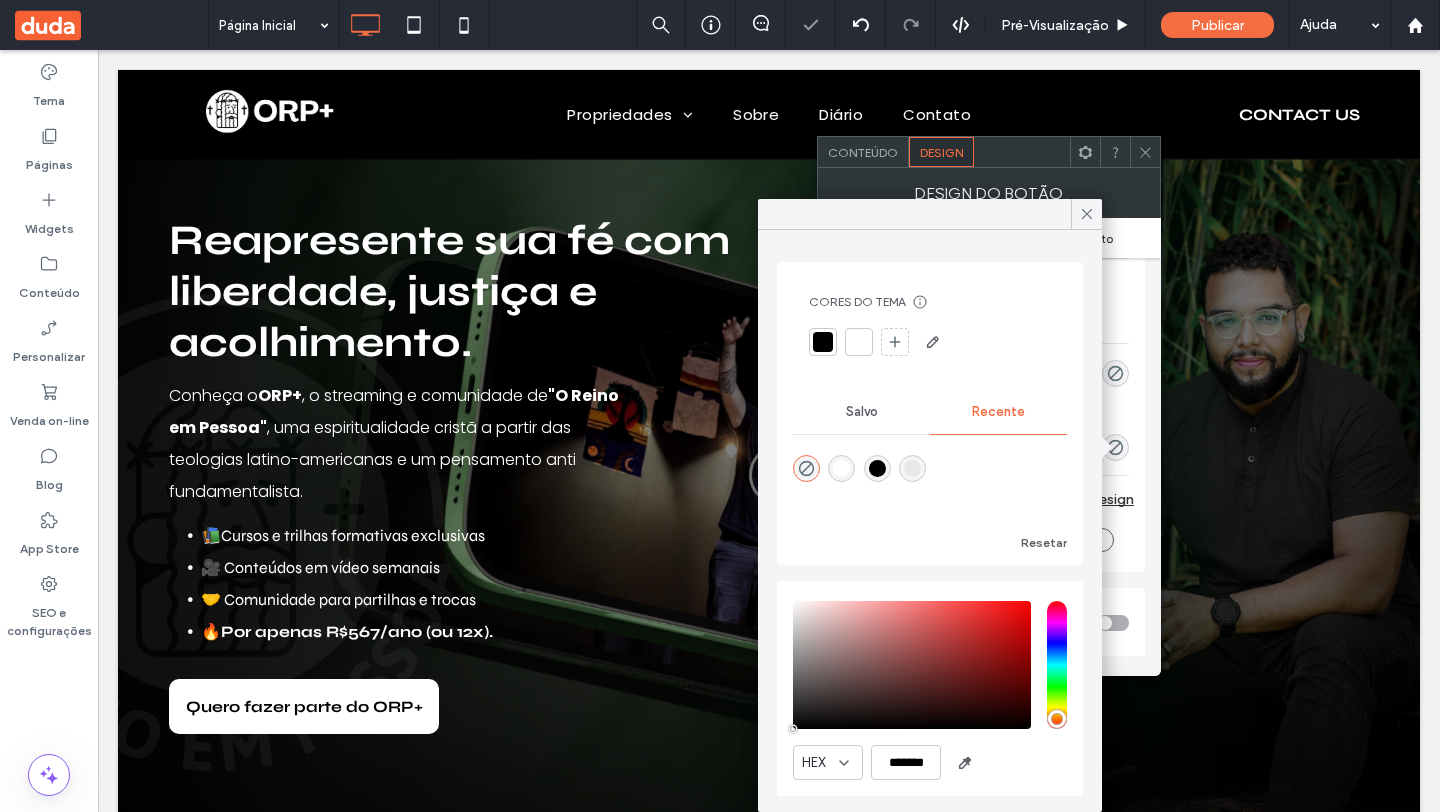 drag, startPoint x: 1090, startPoint y: 223, endPoint x: 1102, endPoint y: 237, distance: 18.439089 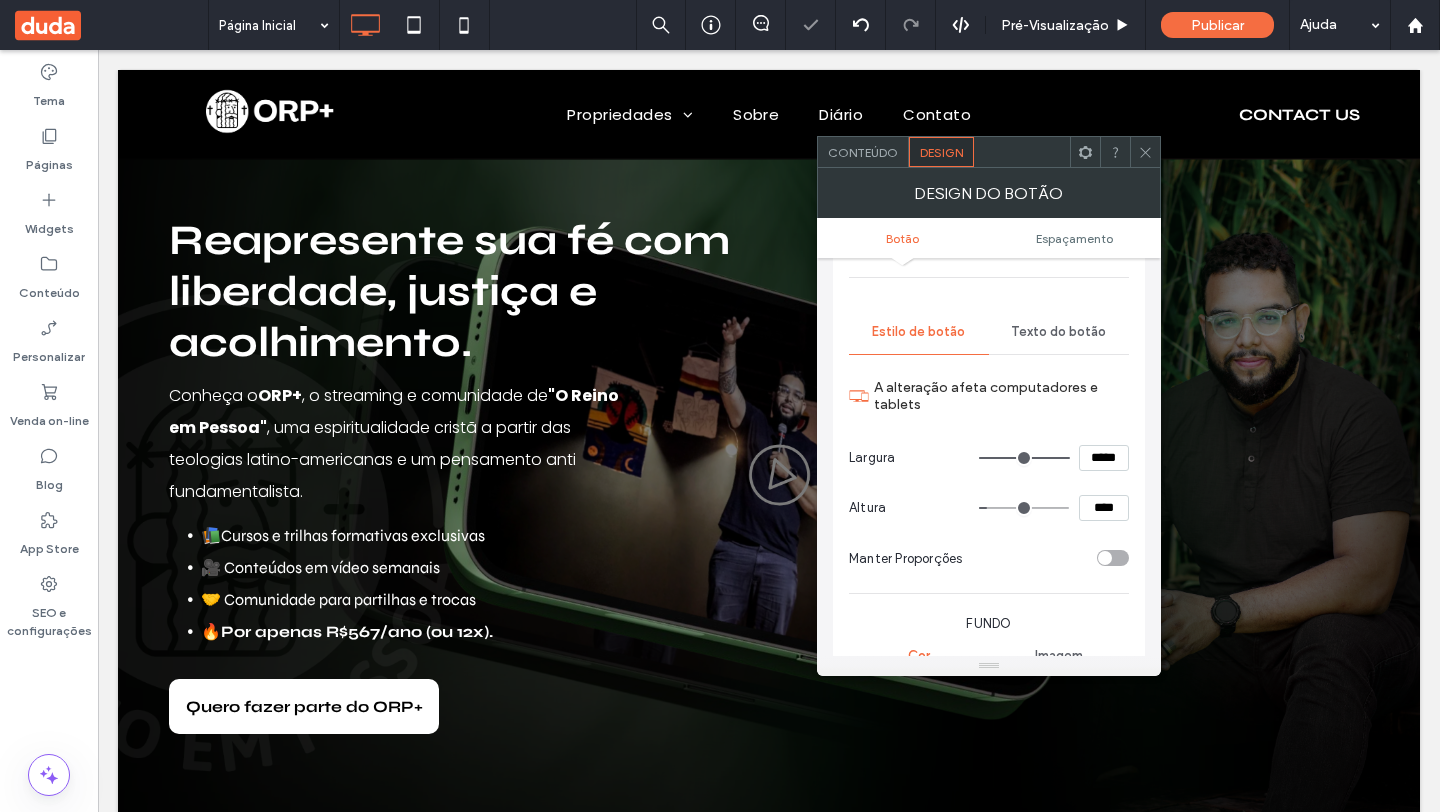 scroll, scrollTop: 0, scrollLeft: 0, axis: both 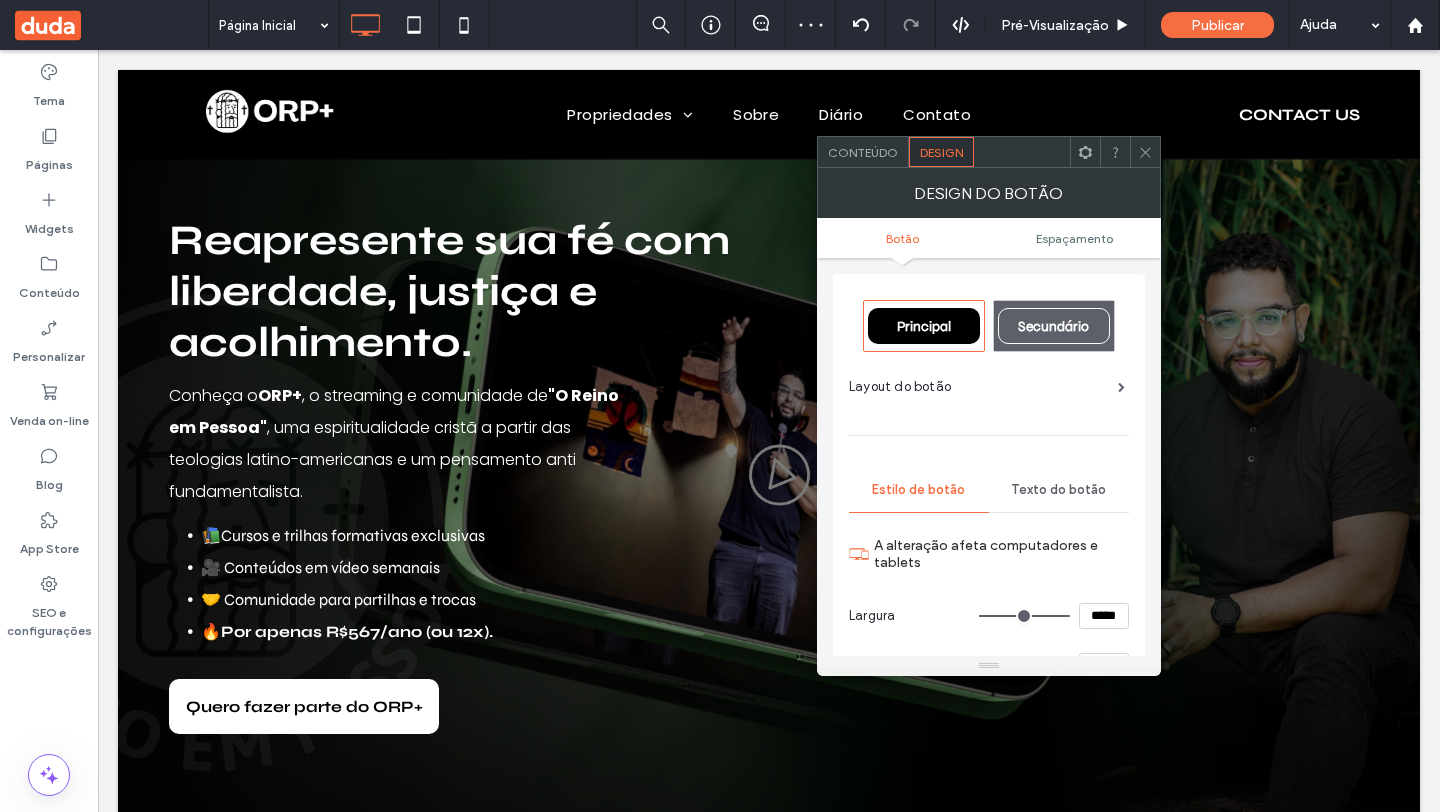 click on "Conteúdo" at bounding box center [863, 152] 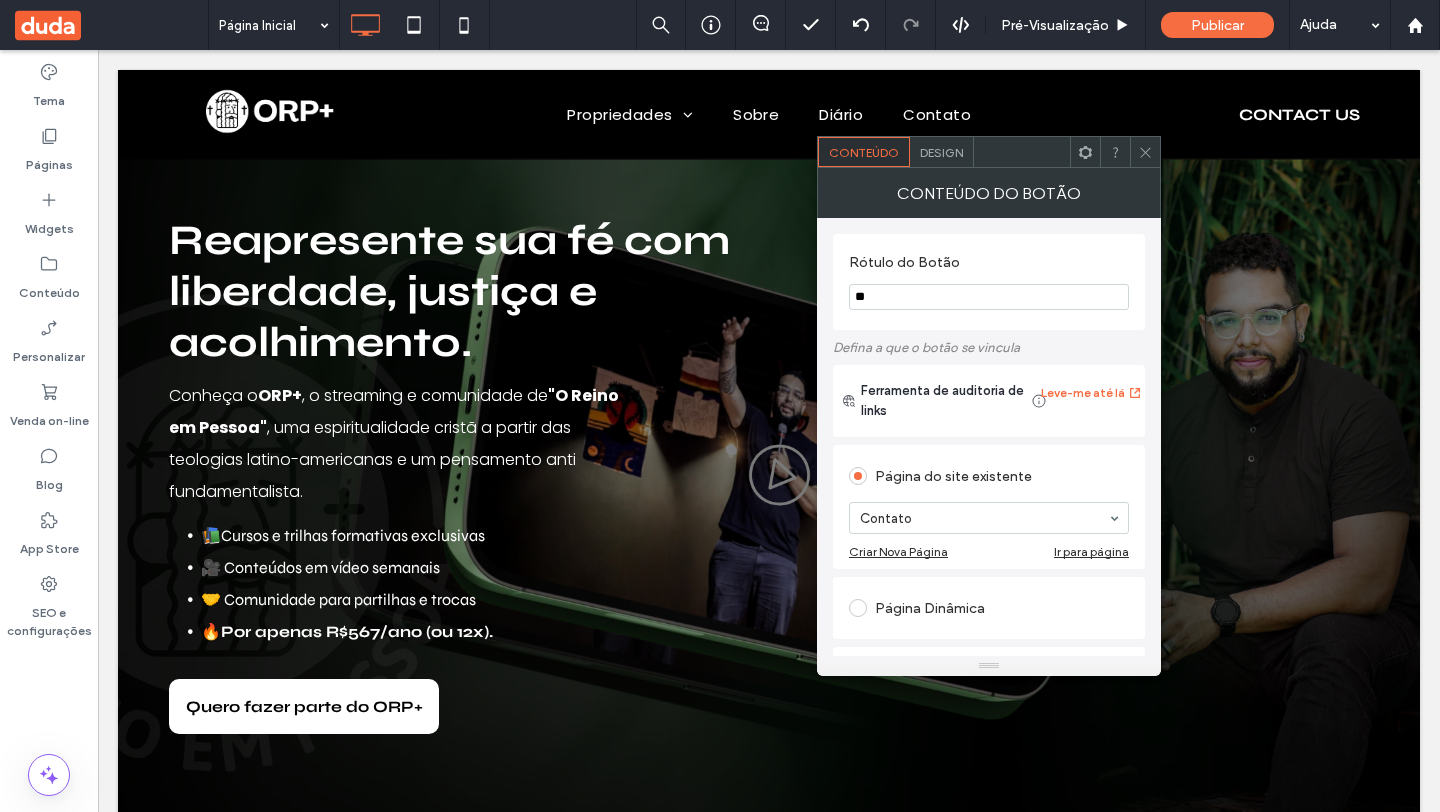 type on "*" 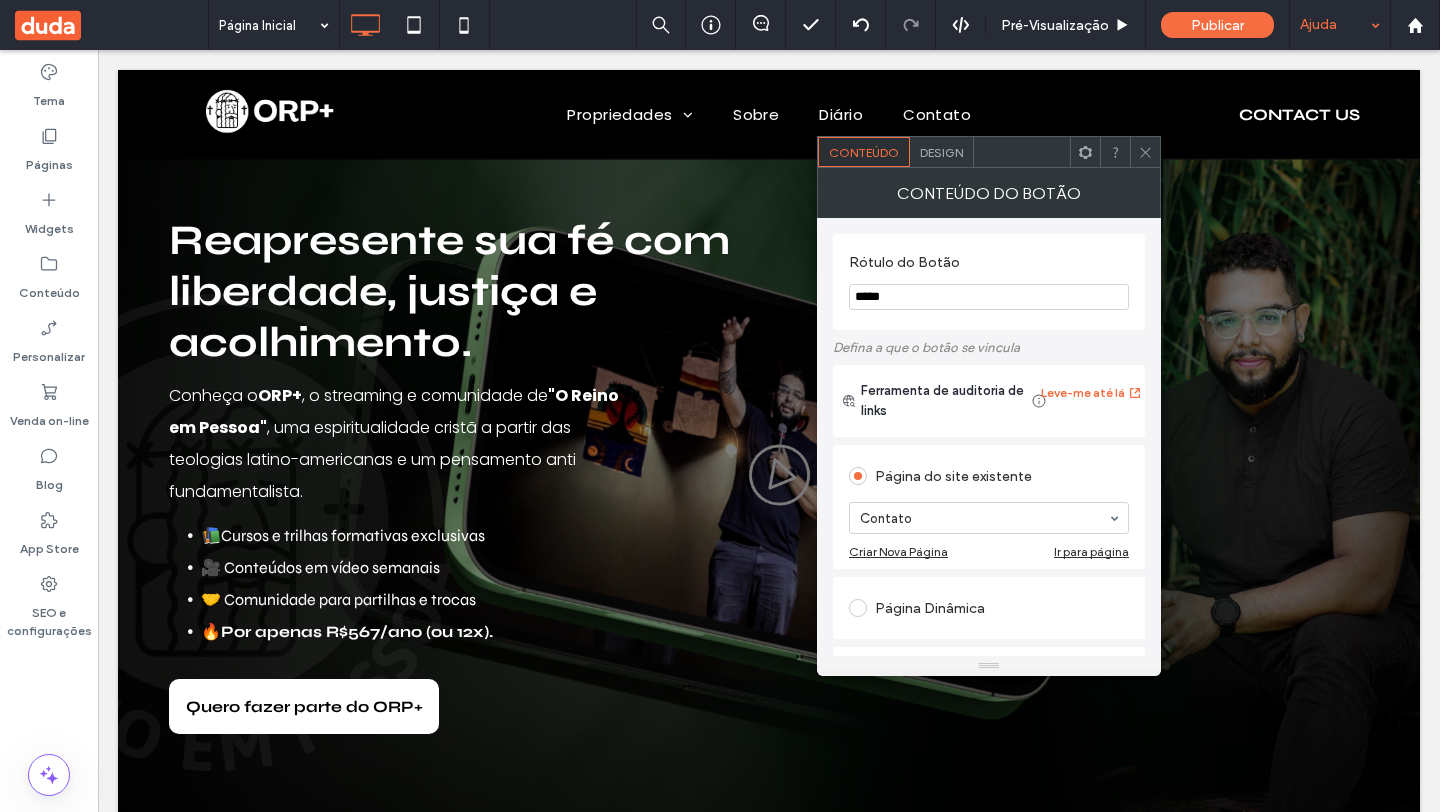 type on "*****" 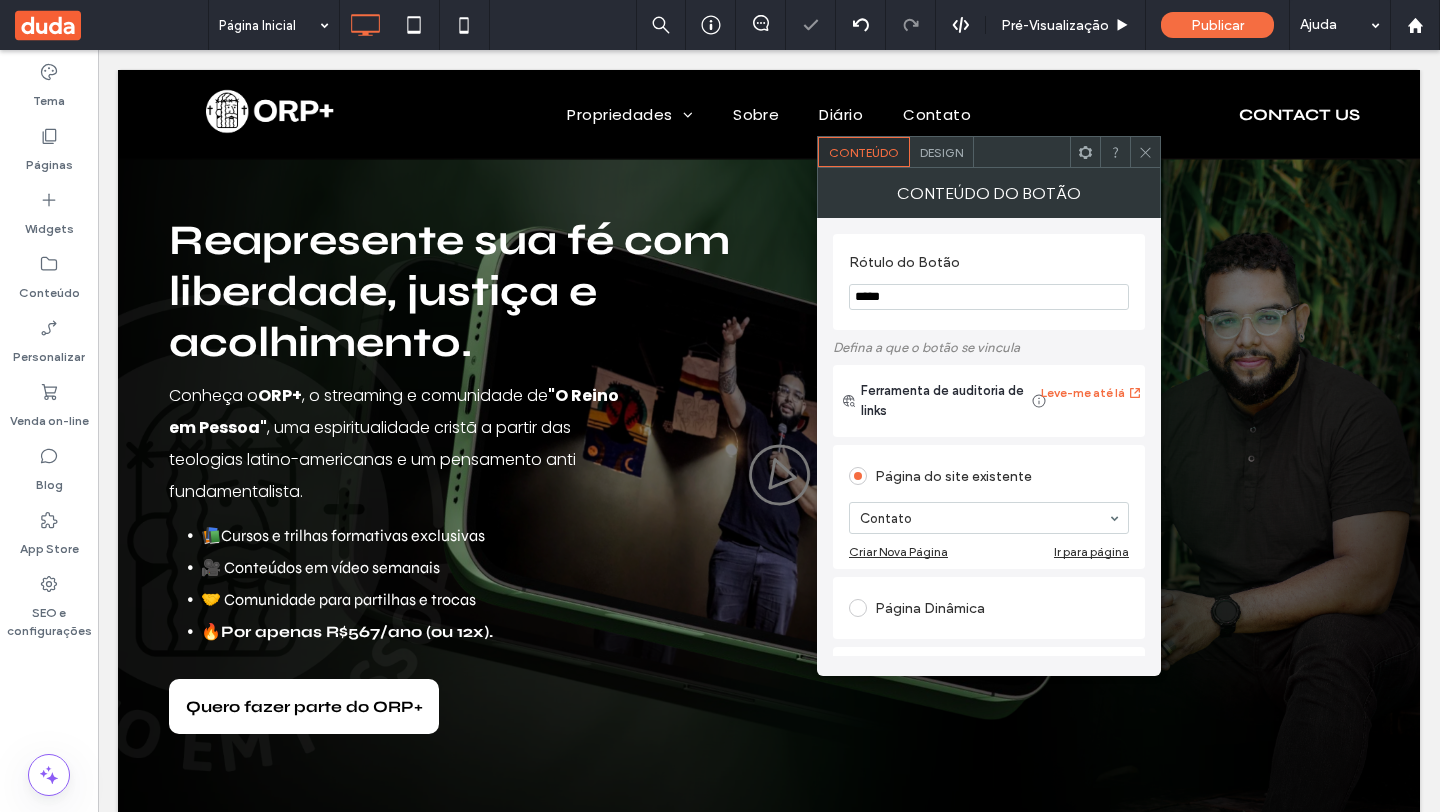 click at bounding box center (1145, 152) 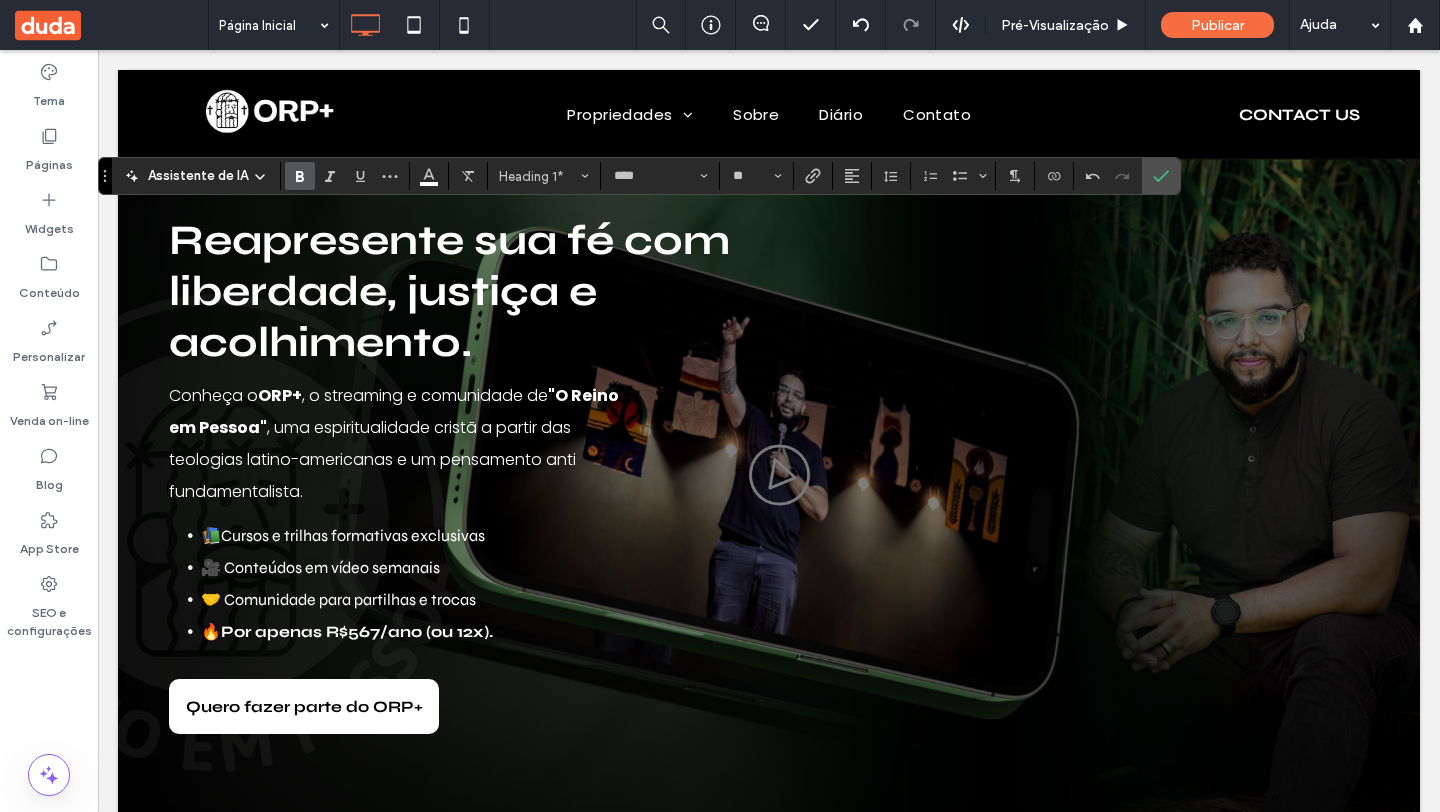 click on "**" at bounding box center [757, 176] 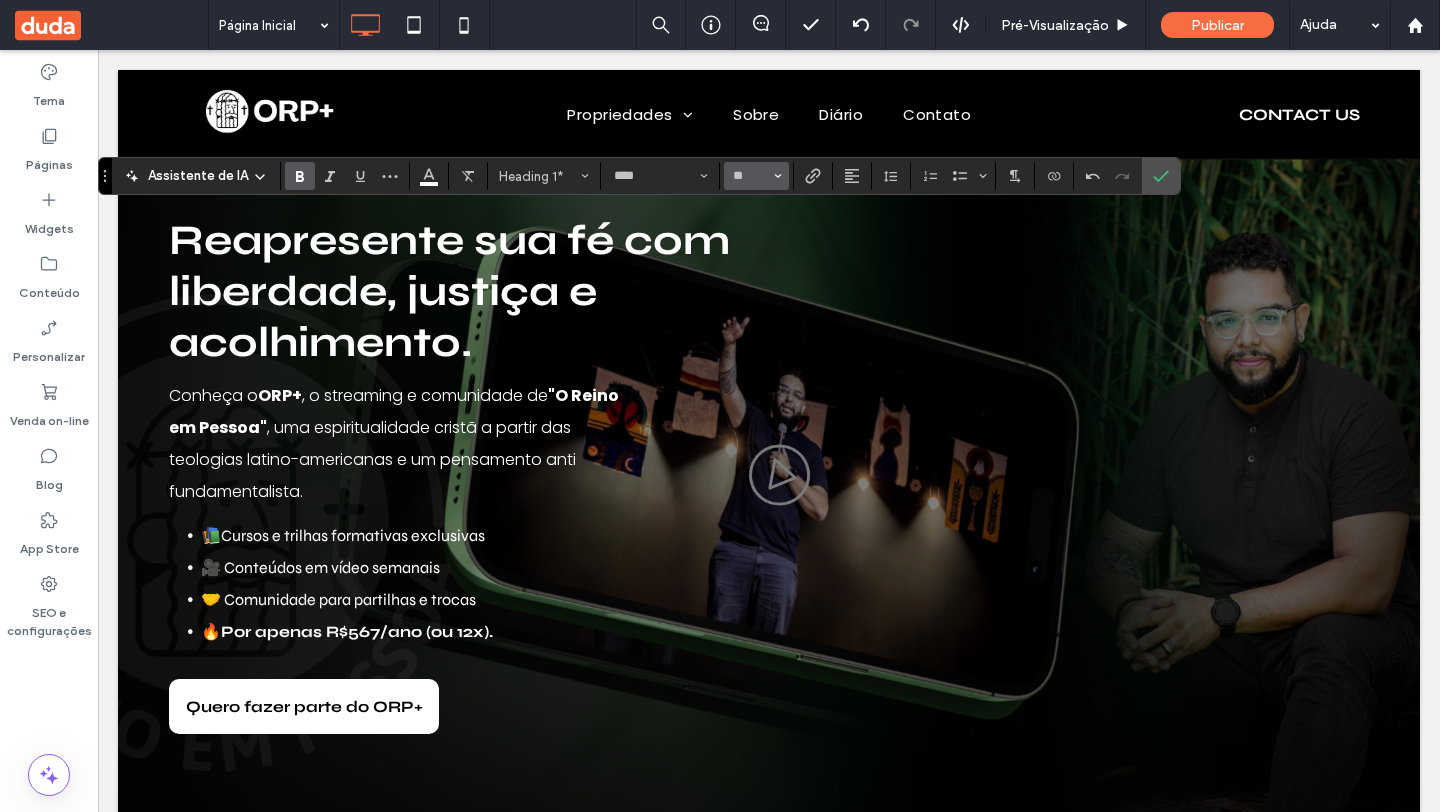 click 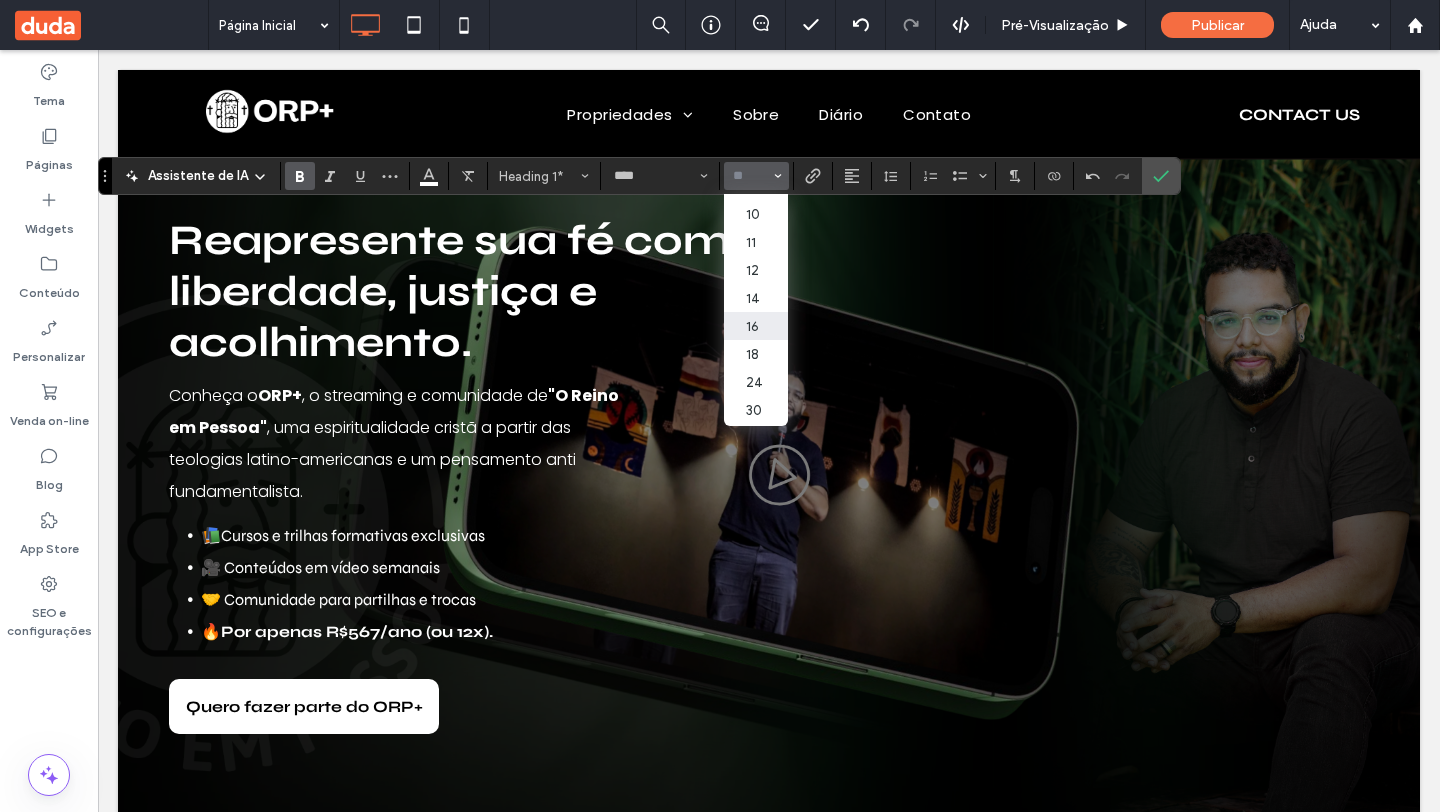 scroll, scrollTop: 60, scrollLeft: 0, axis: vertical 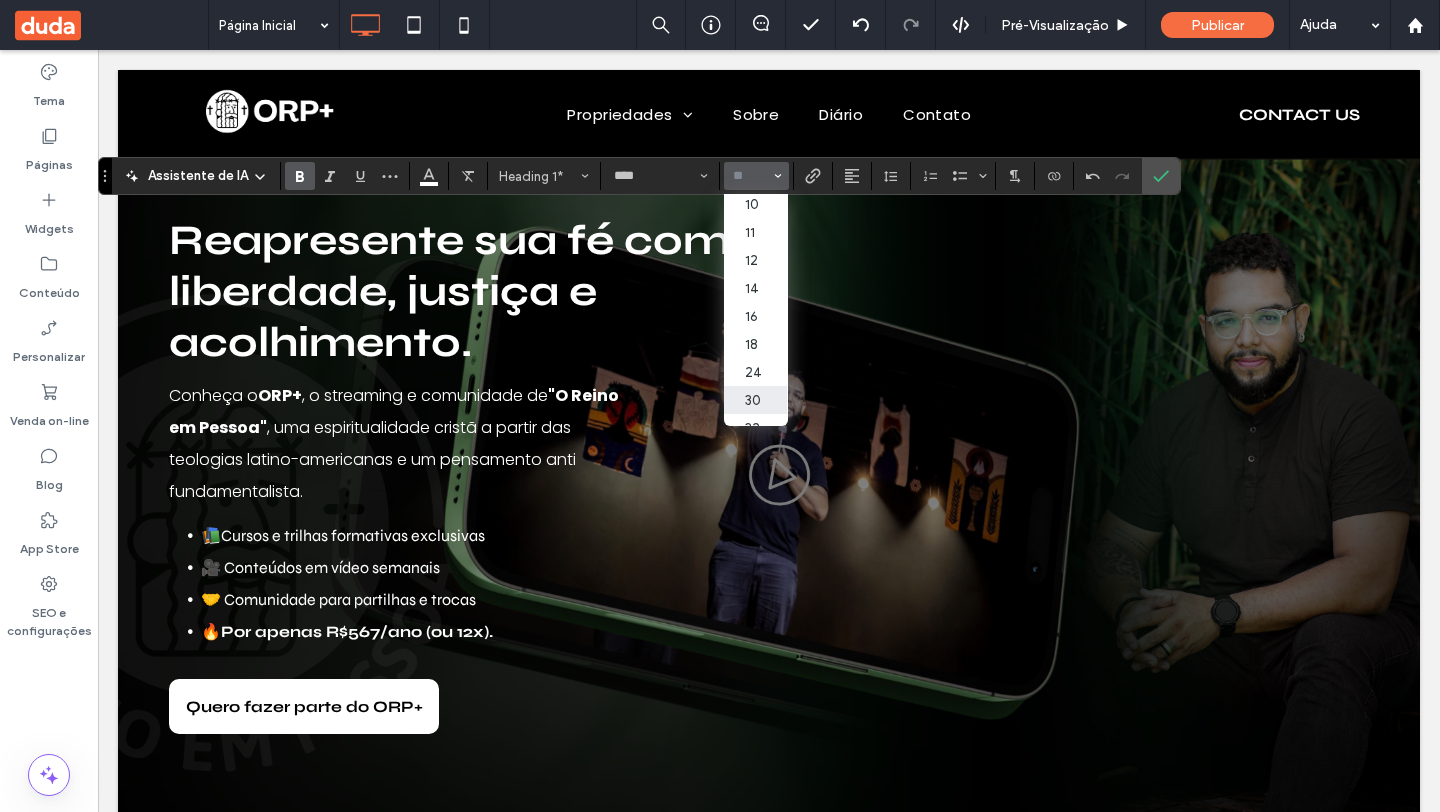 click on "30" at bounding box center (755, 400) 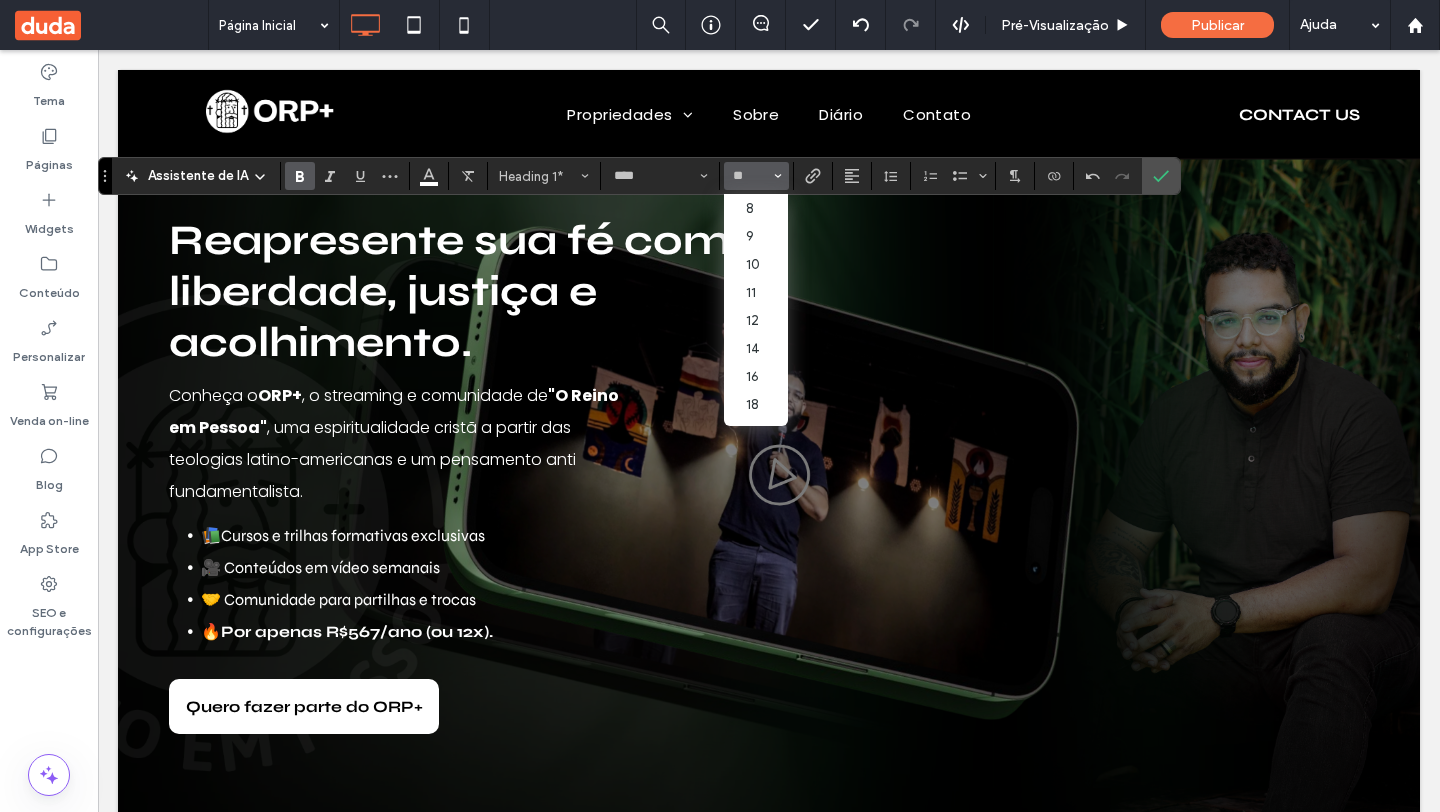 type on "**" 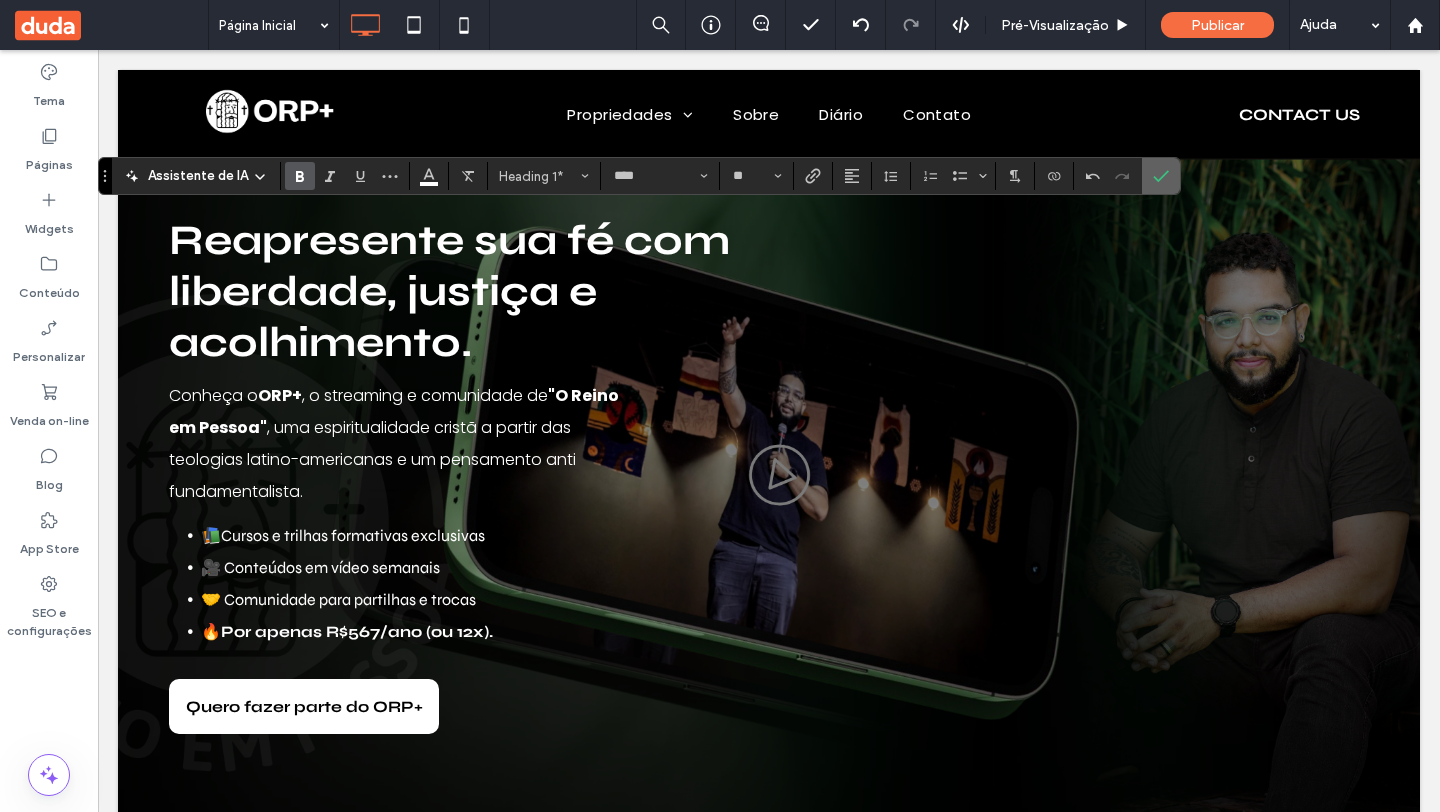click at bounding box center [1161, 176] 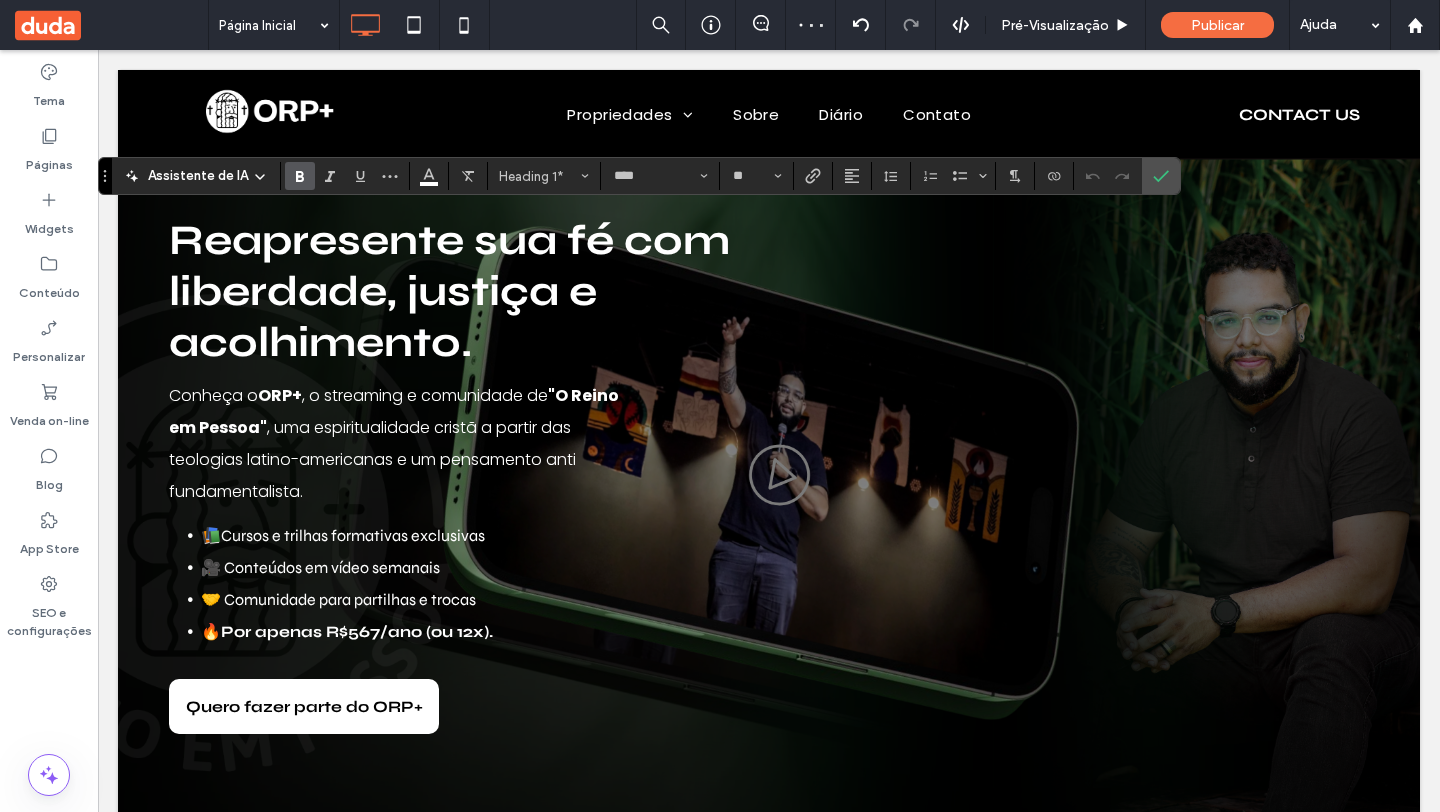 type on "**" 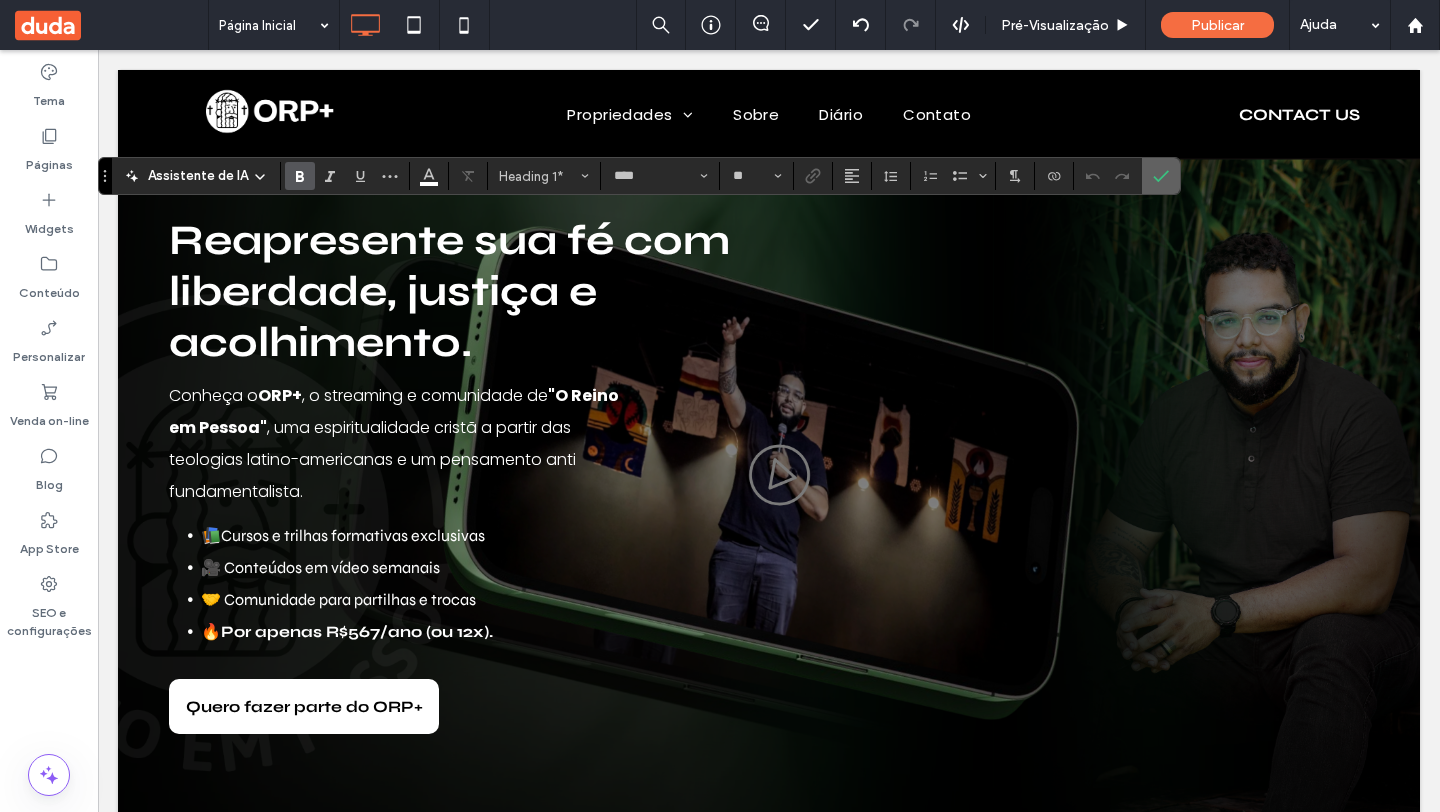 click at bounding box center (1161, 176) 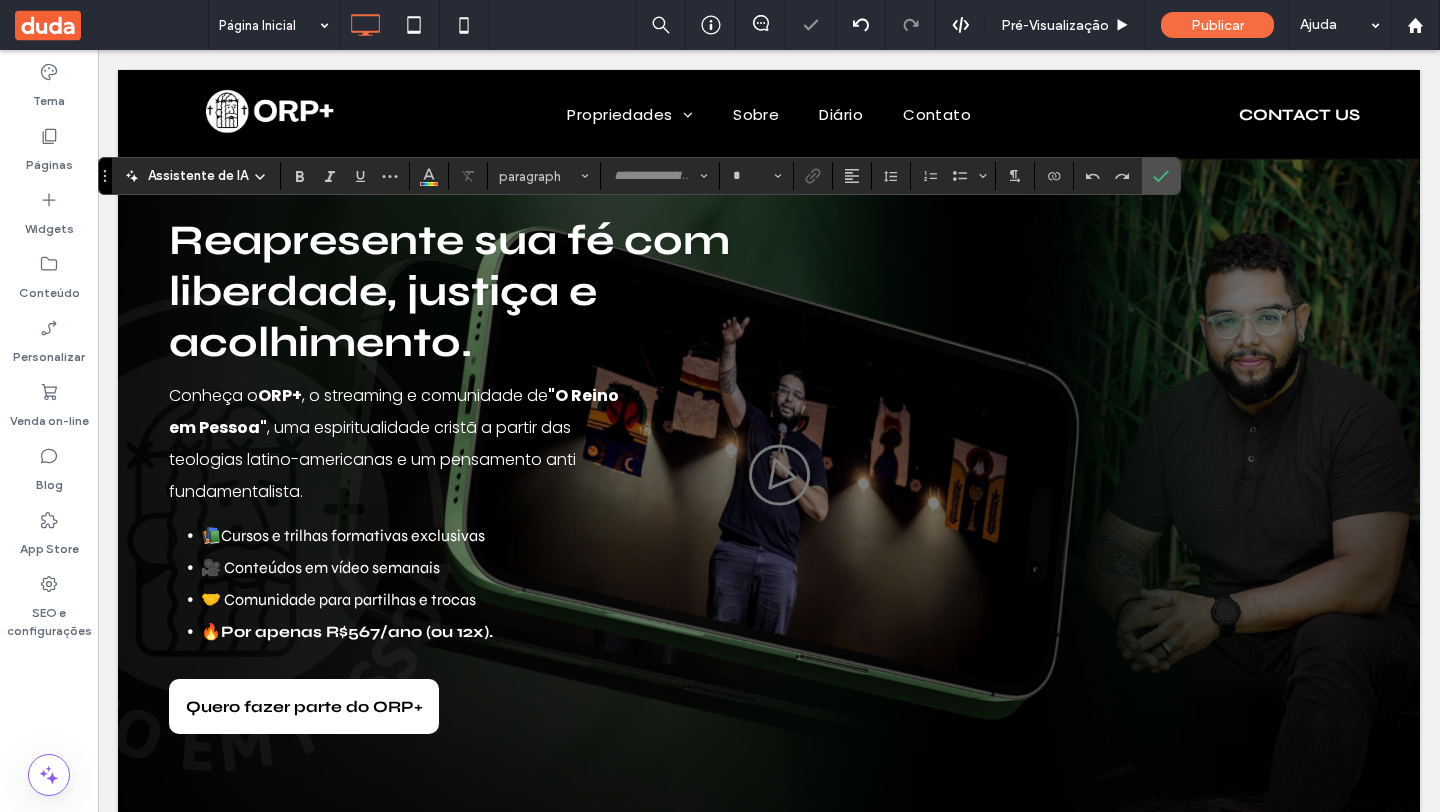 type on "****" 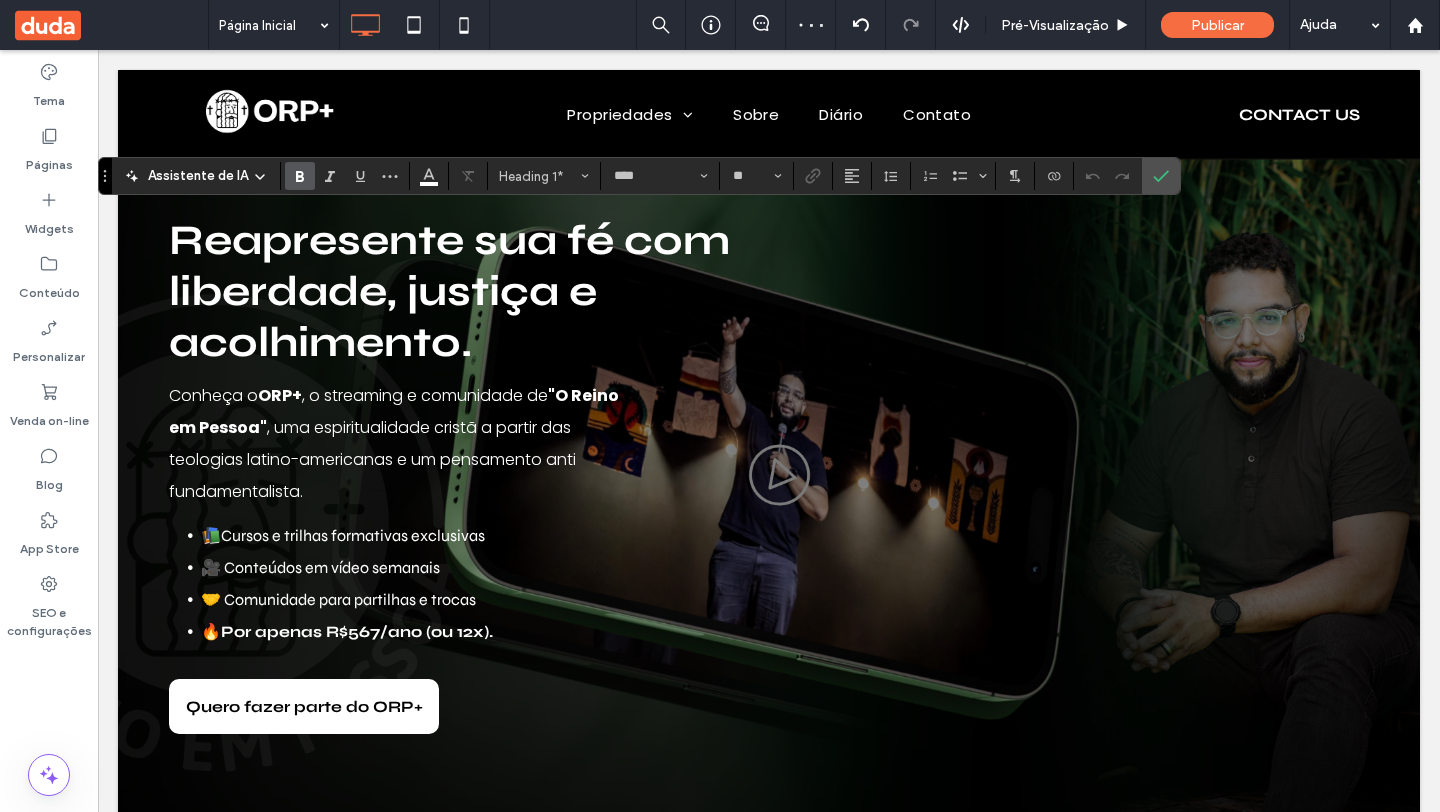 type on "*" 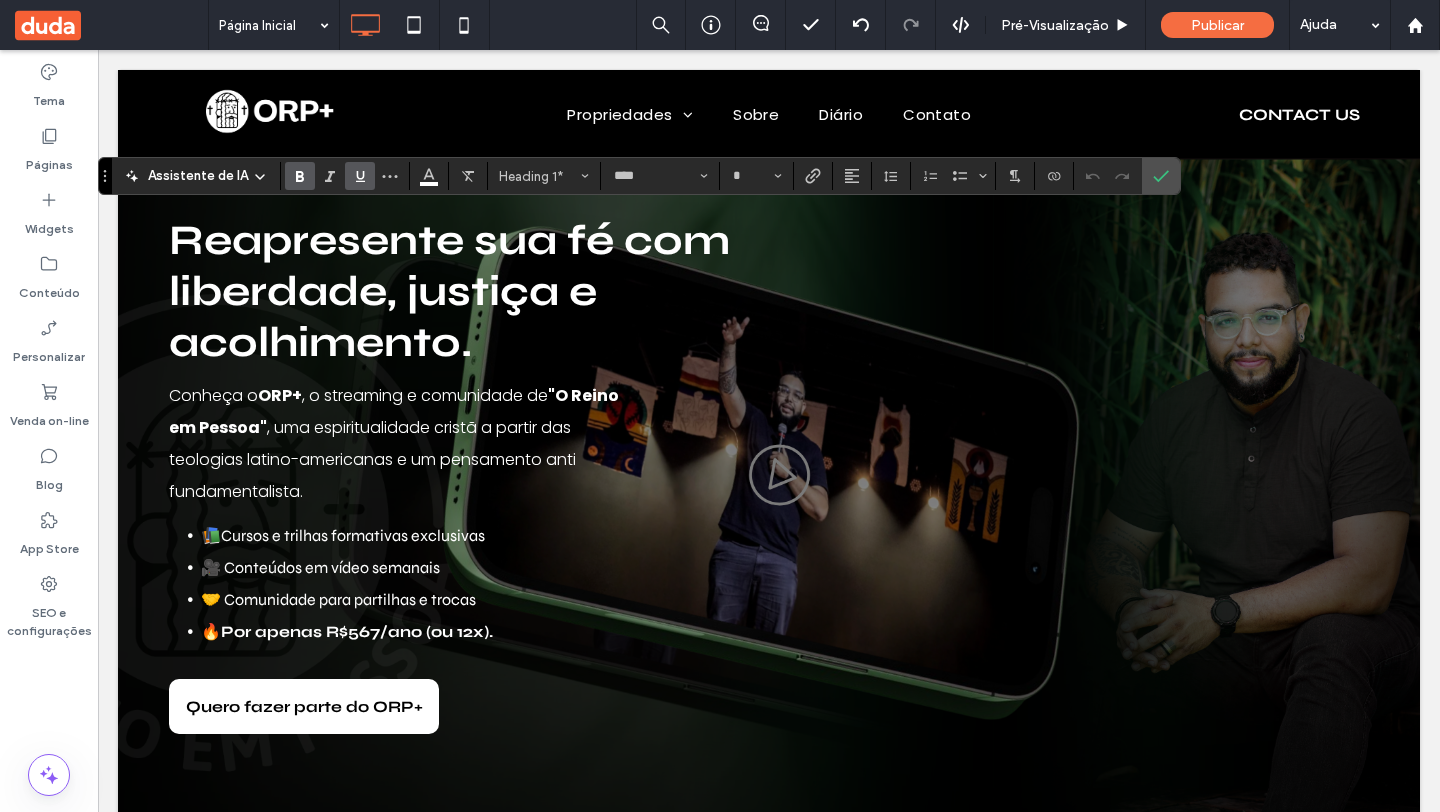 click 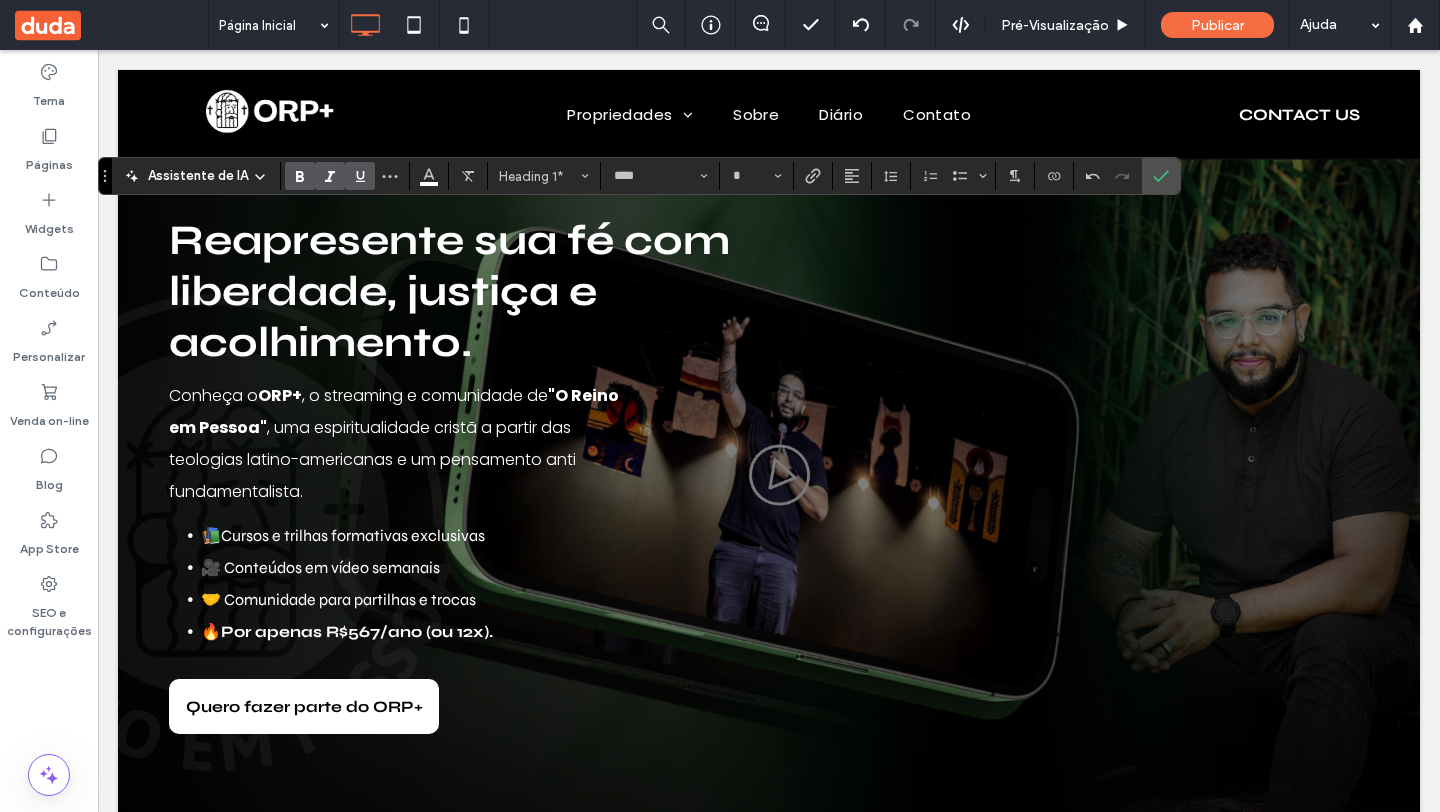 drag, startPoint x: 297, startPoint y: 180, endPoint x: 317, endPoint y: 188, distance: 21.540659 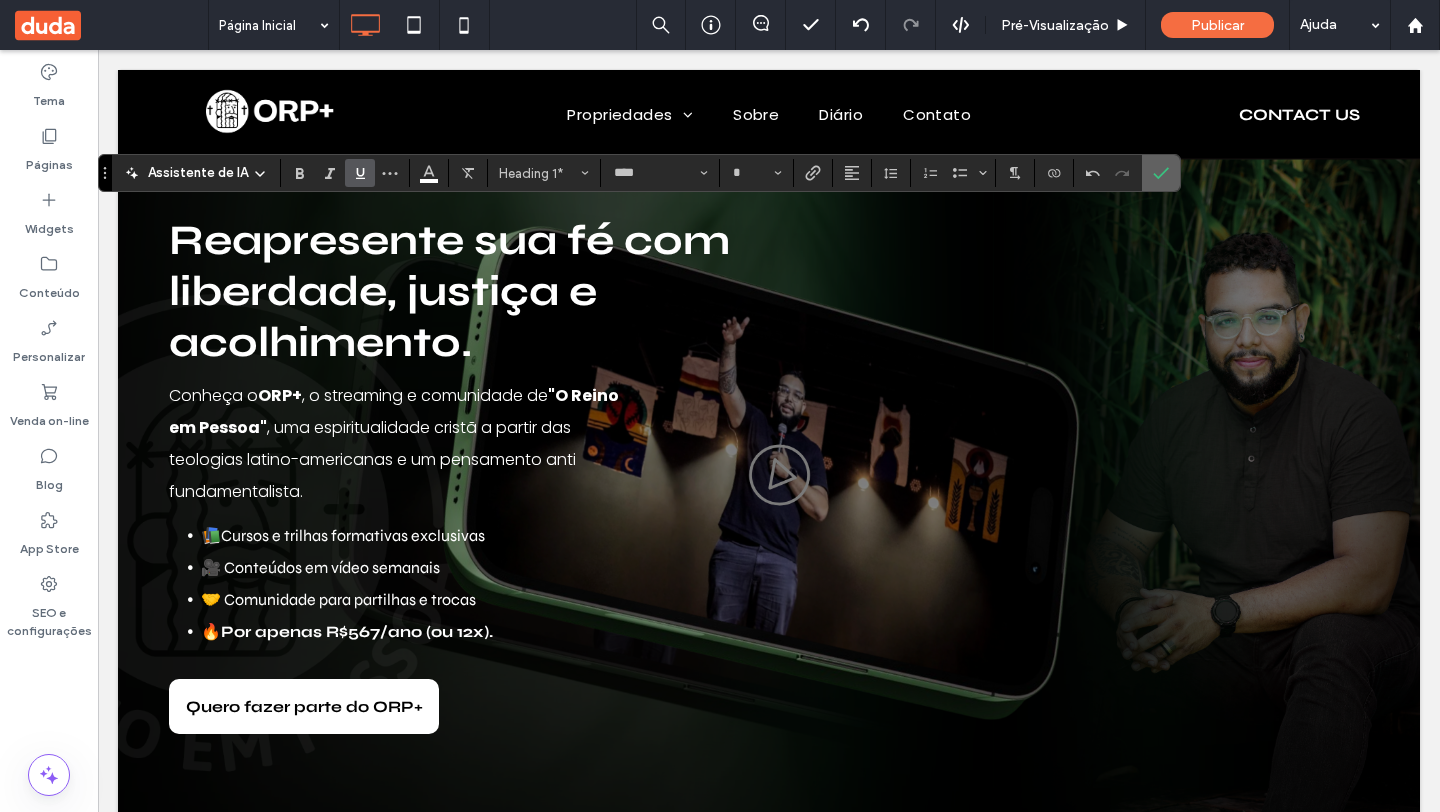 click 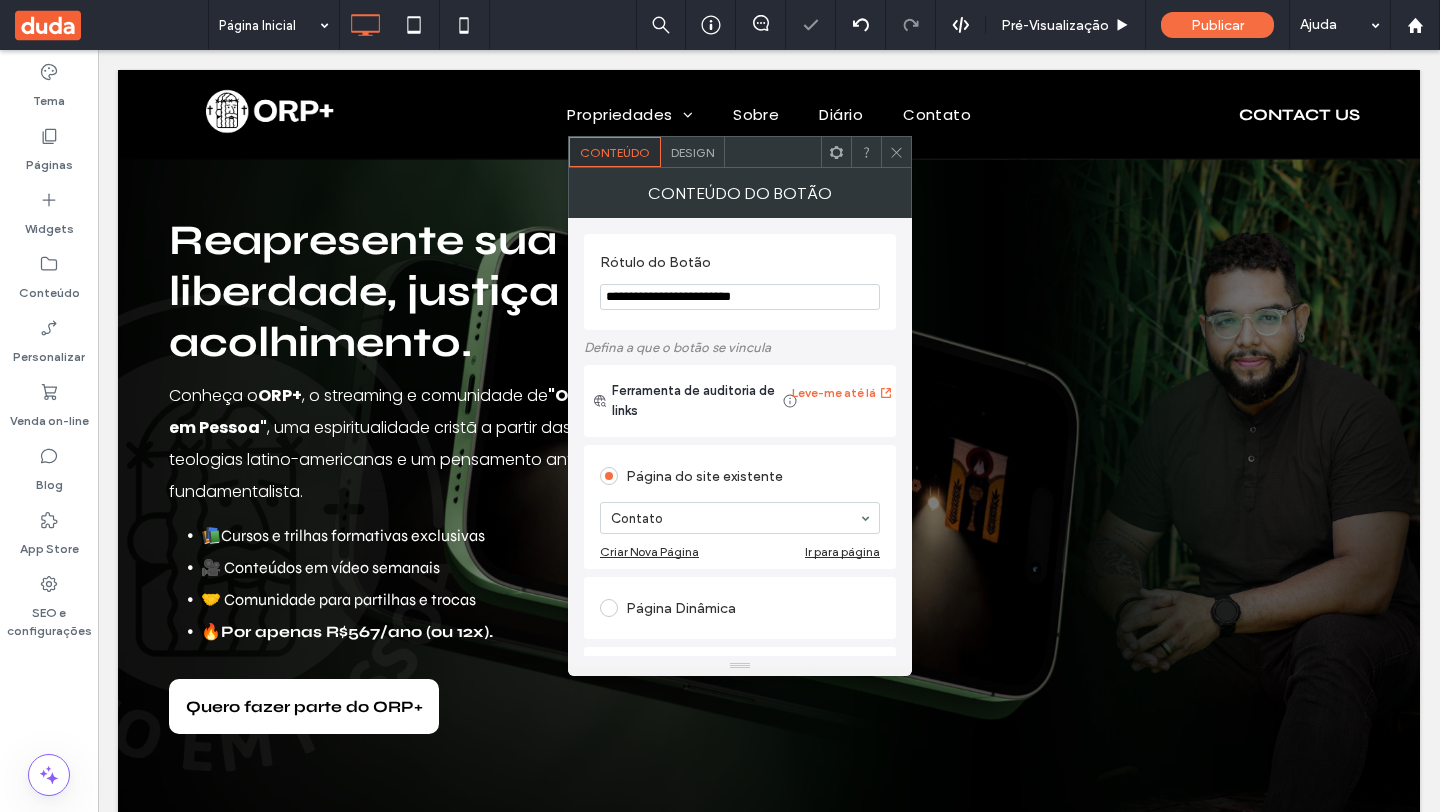 click on "Design" at bounding box center [692, 152] 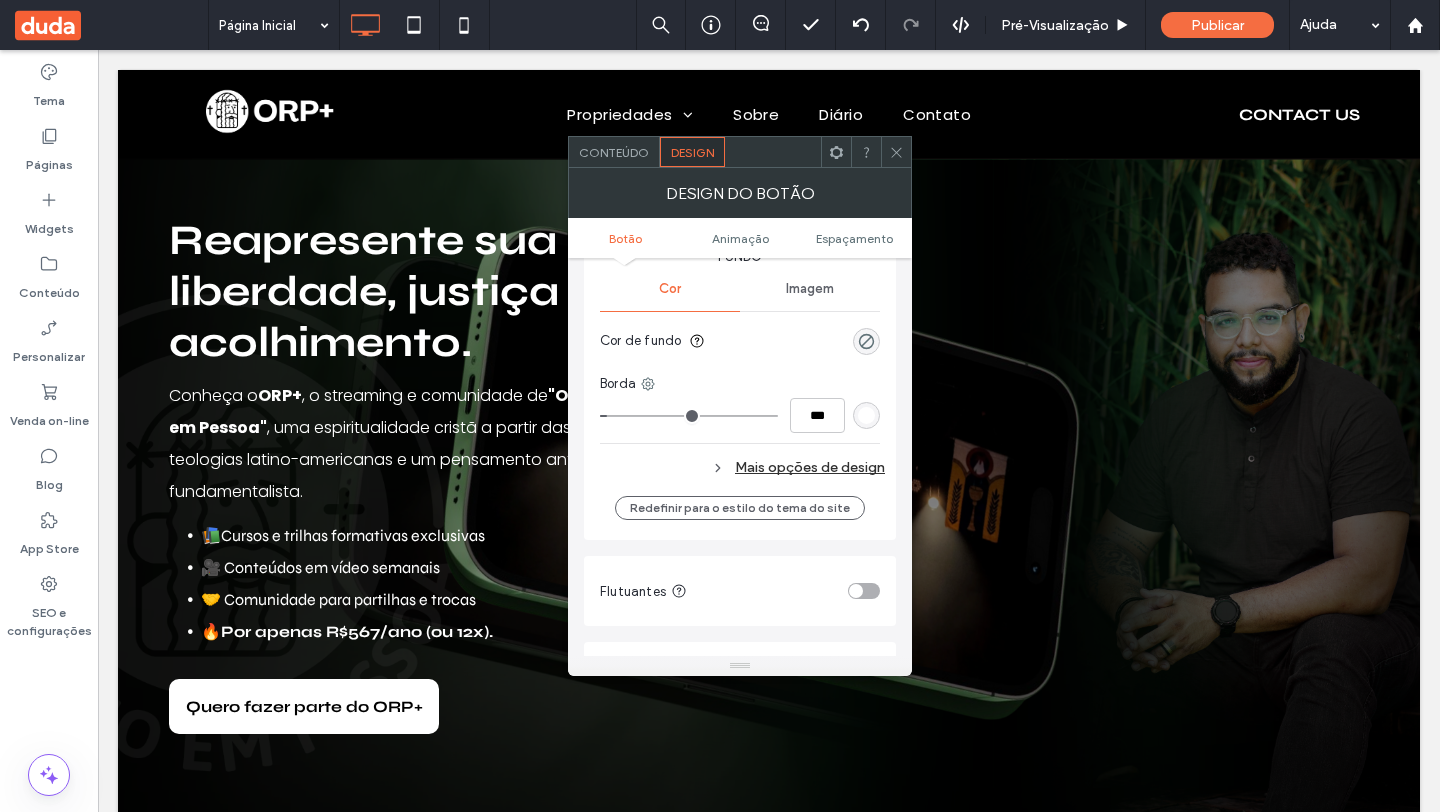 scroll, scrollTop: 526, scrollLeft: 0, axis: vertical 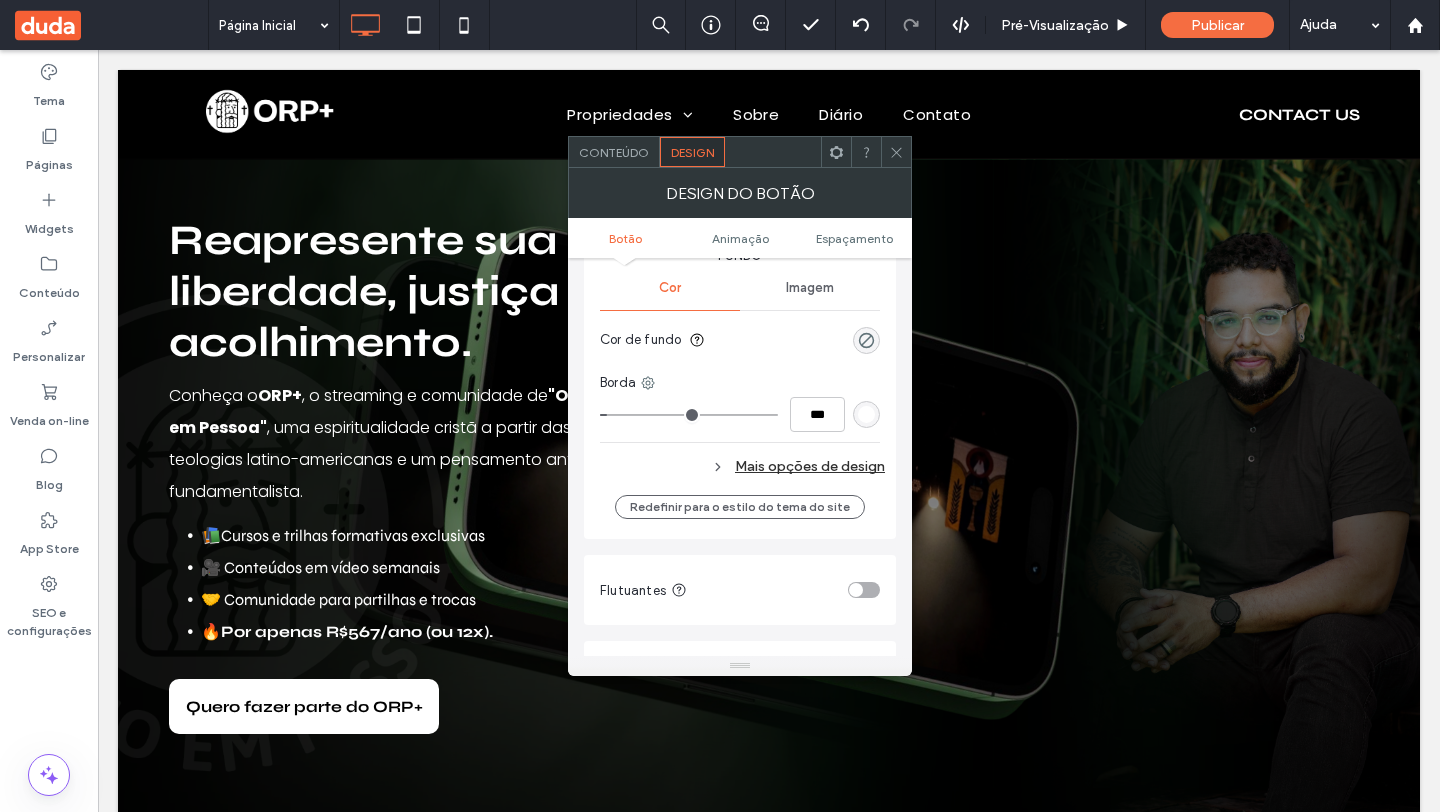 click on "Mais opções de design" at bounding box center (742, 466) 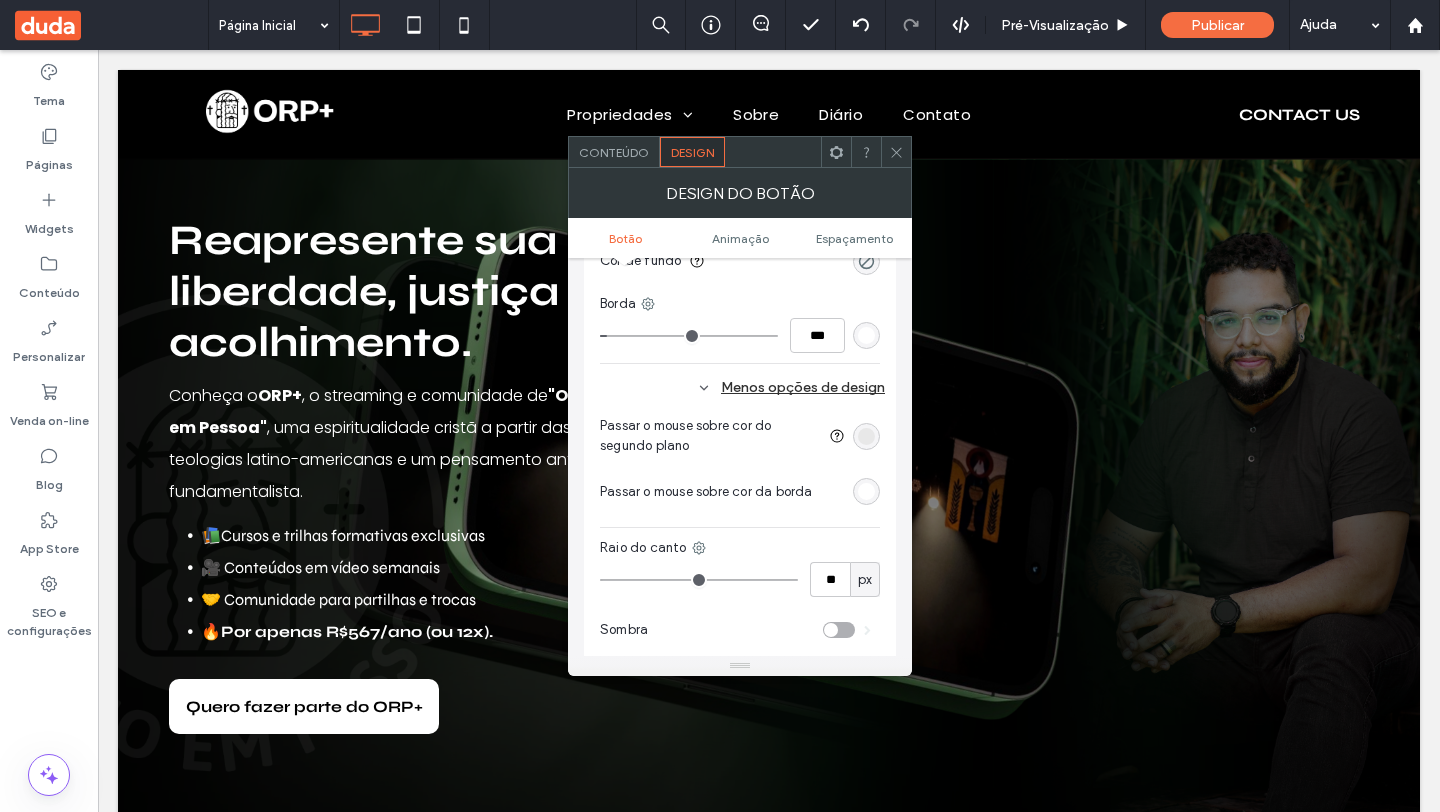 scroll, scrollTop: 615, scrollLeft: 0, axis: vertical 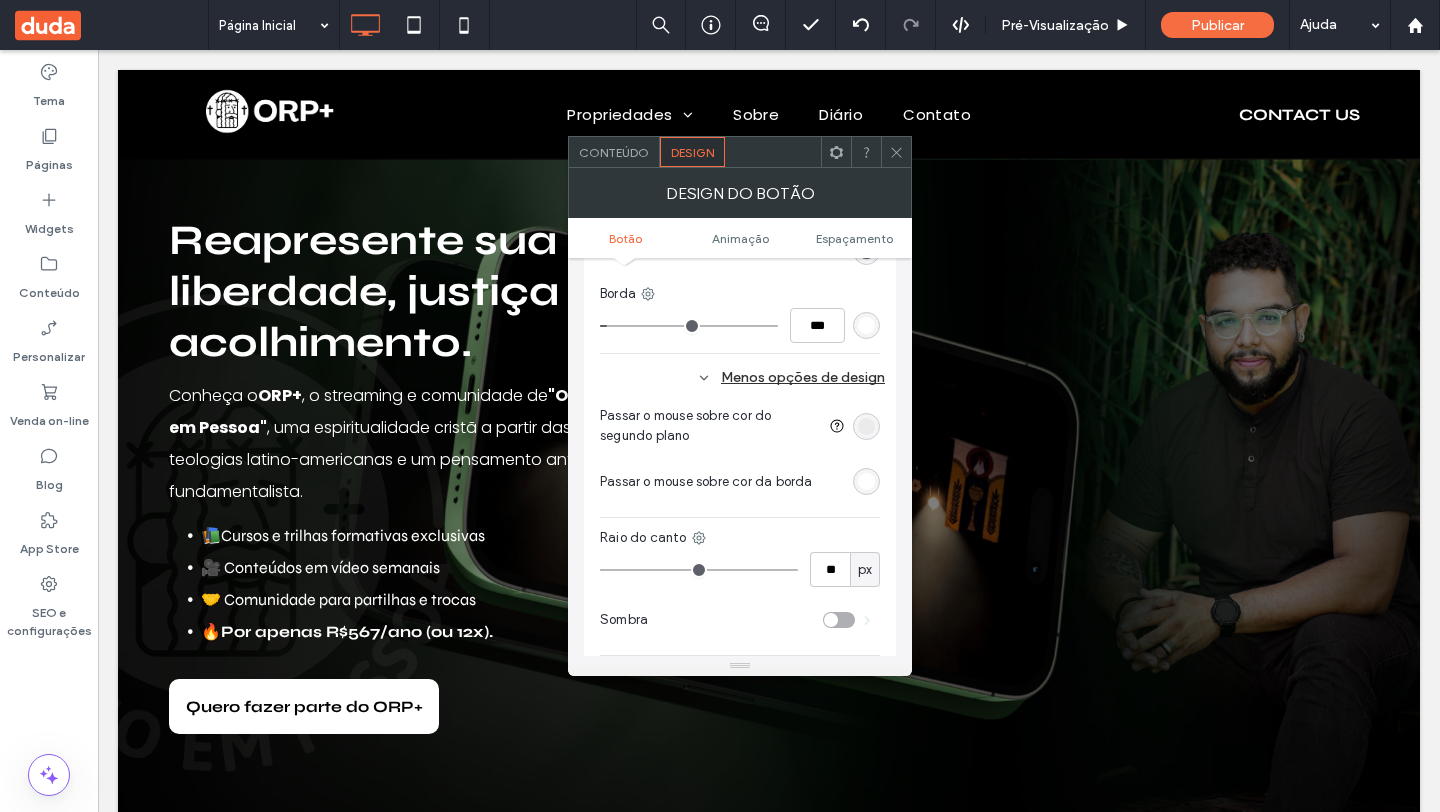 click at bounding box center [866, 426] 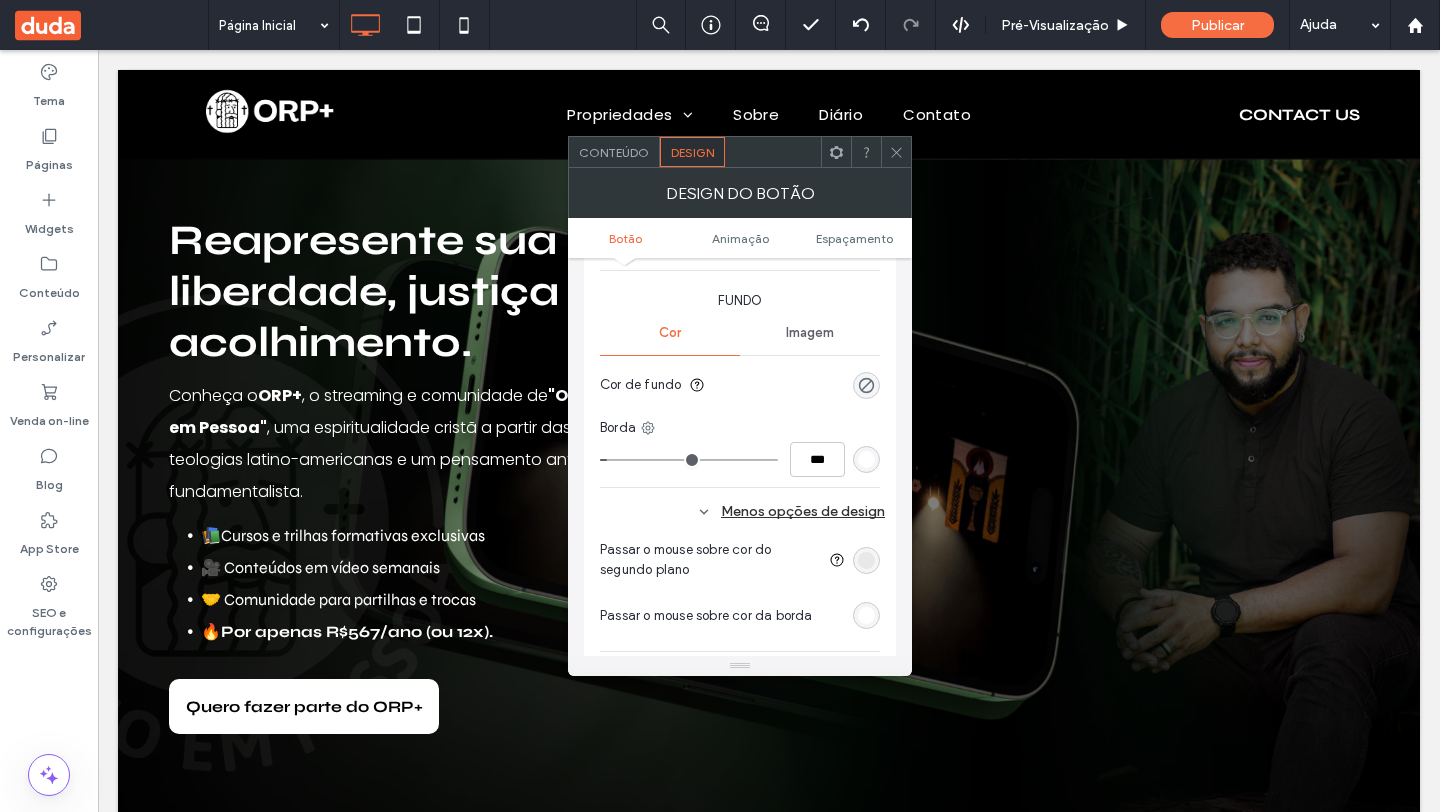 scroll, scrollTop: 0, scrollLeft: 0, axis: both 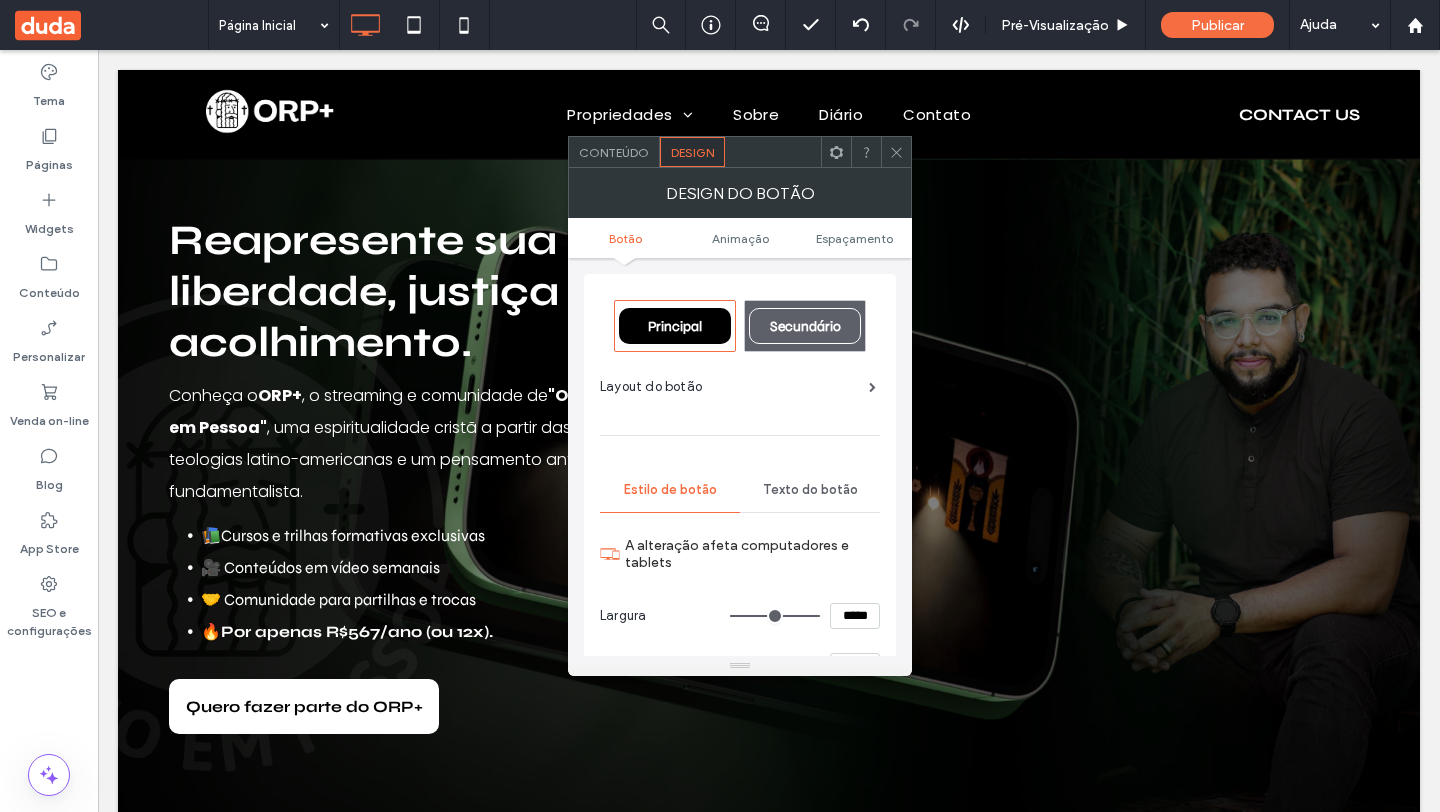 click on "Texto do botão" at bounding box center [810, 490] 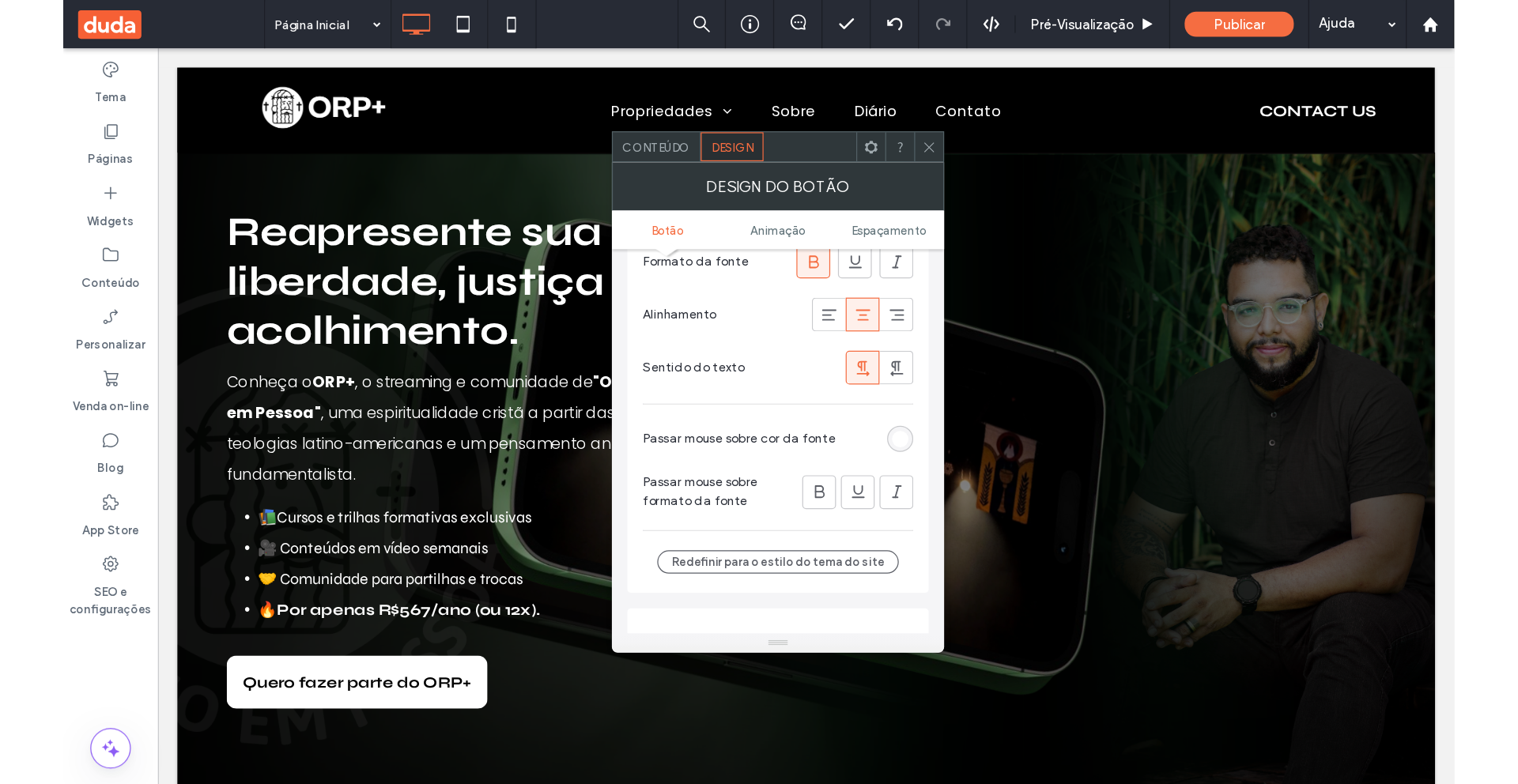 scroll, scrollTop: 414, scrollLeft: 0, axis: vertical 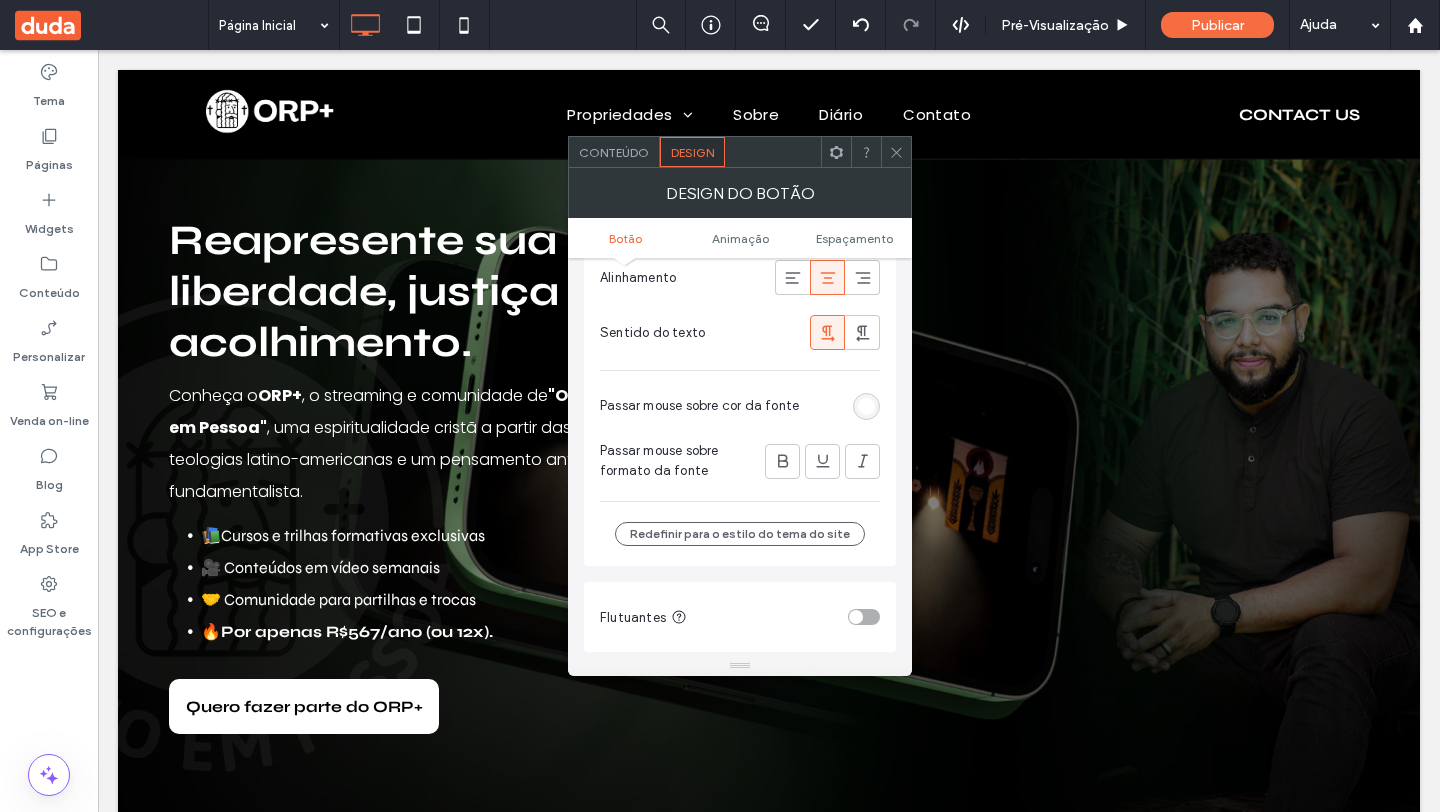 drag, startPoint x: 863, startPoint y: 406, endPoint x: 840, endPoint y: 446, distance: 46.141087 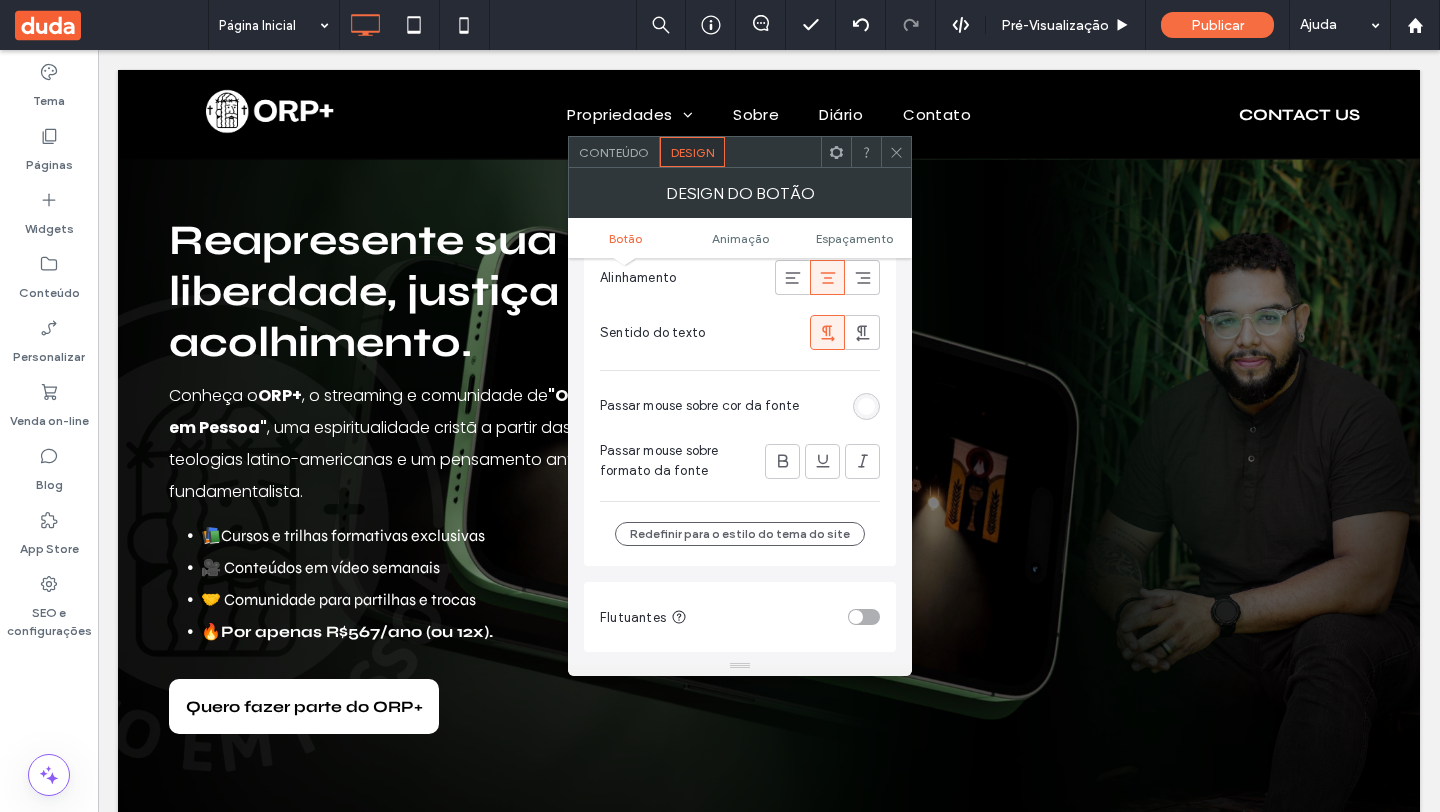 click at bounding box center (866, 406) 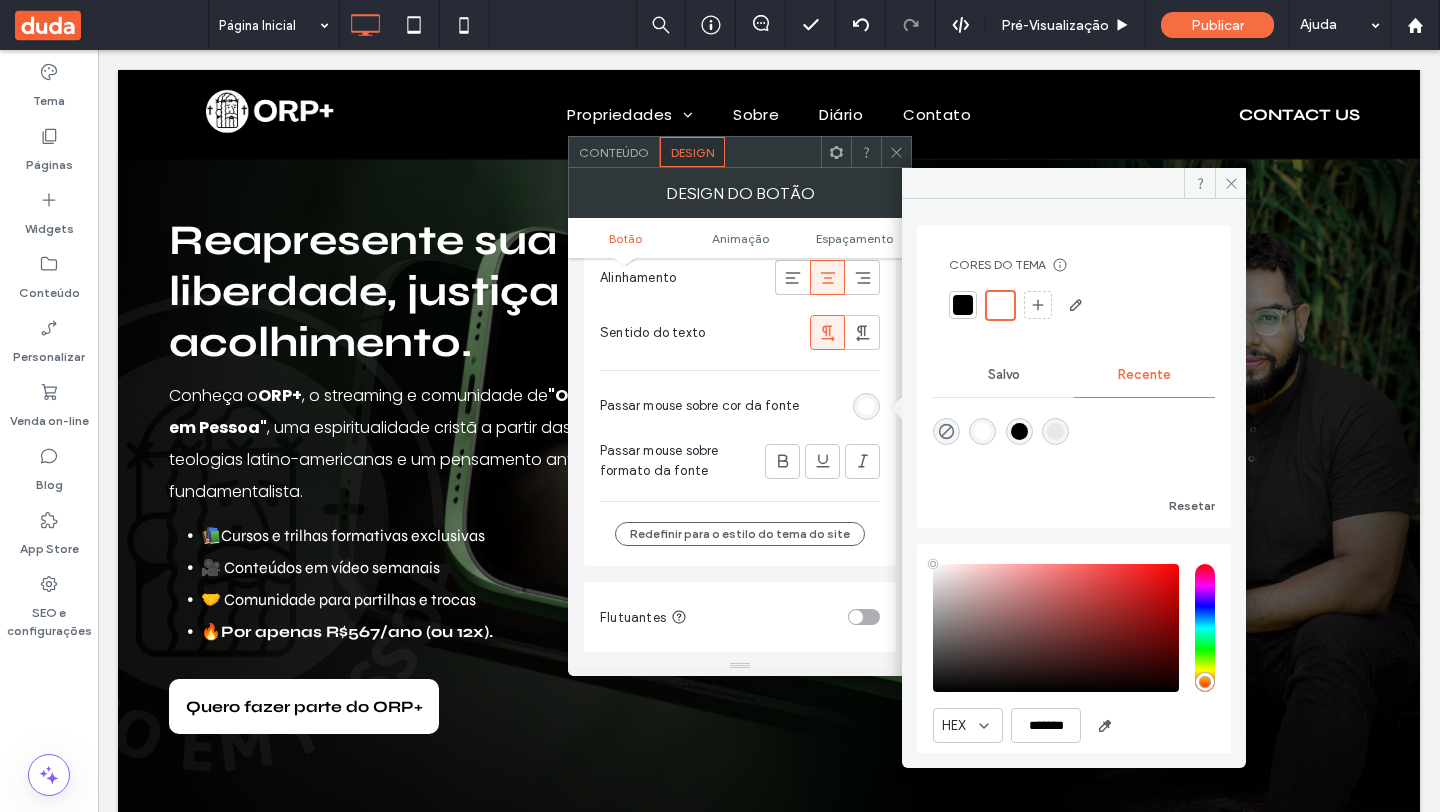 click at bounding box center [963, 305] 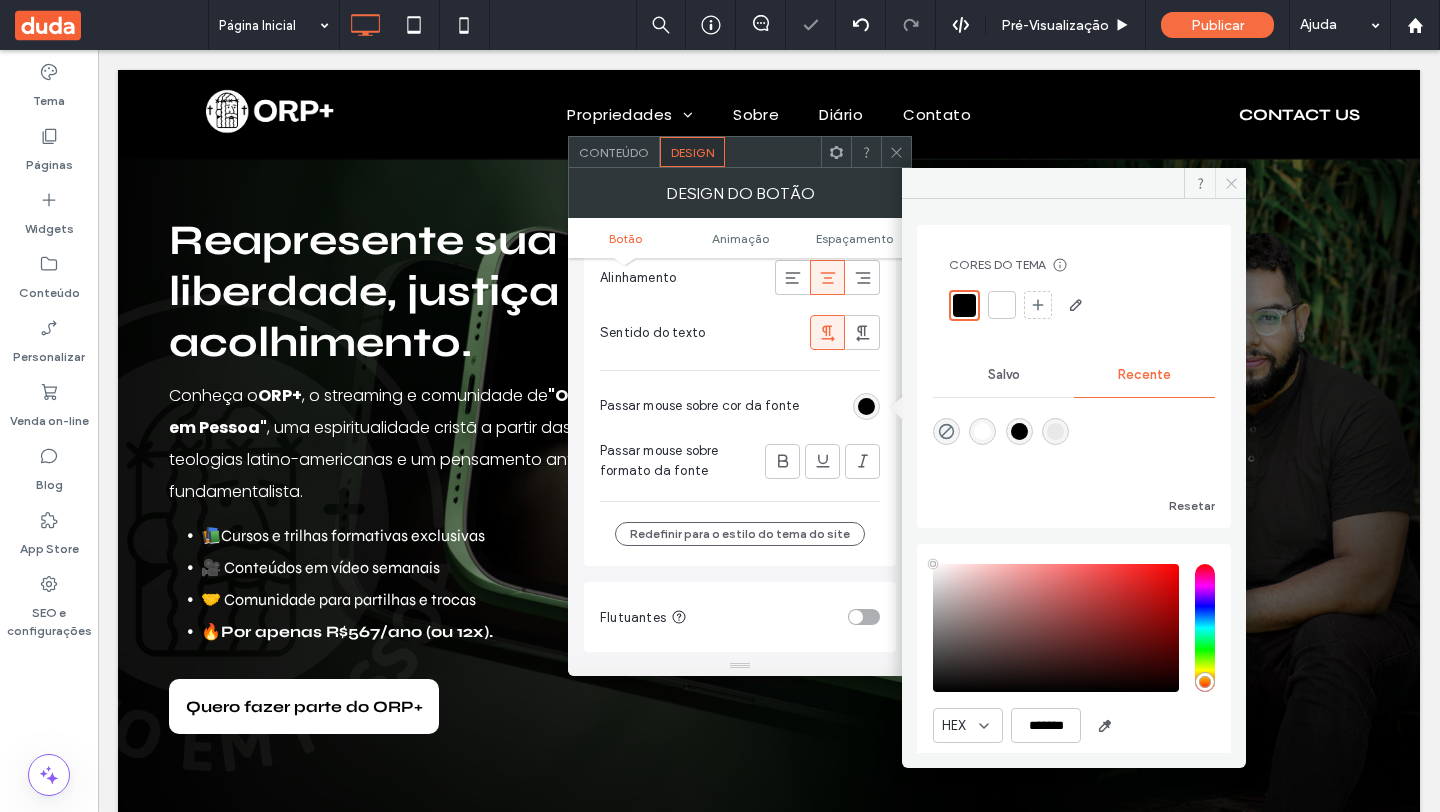 click at bounding box center (1230, 183) 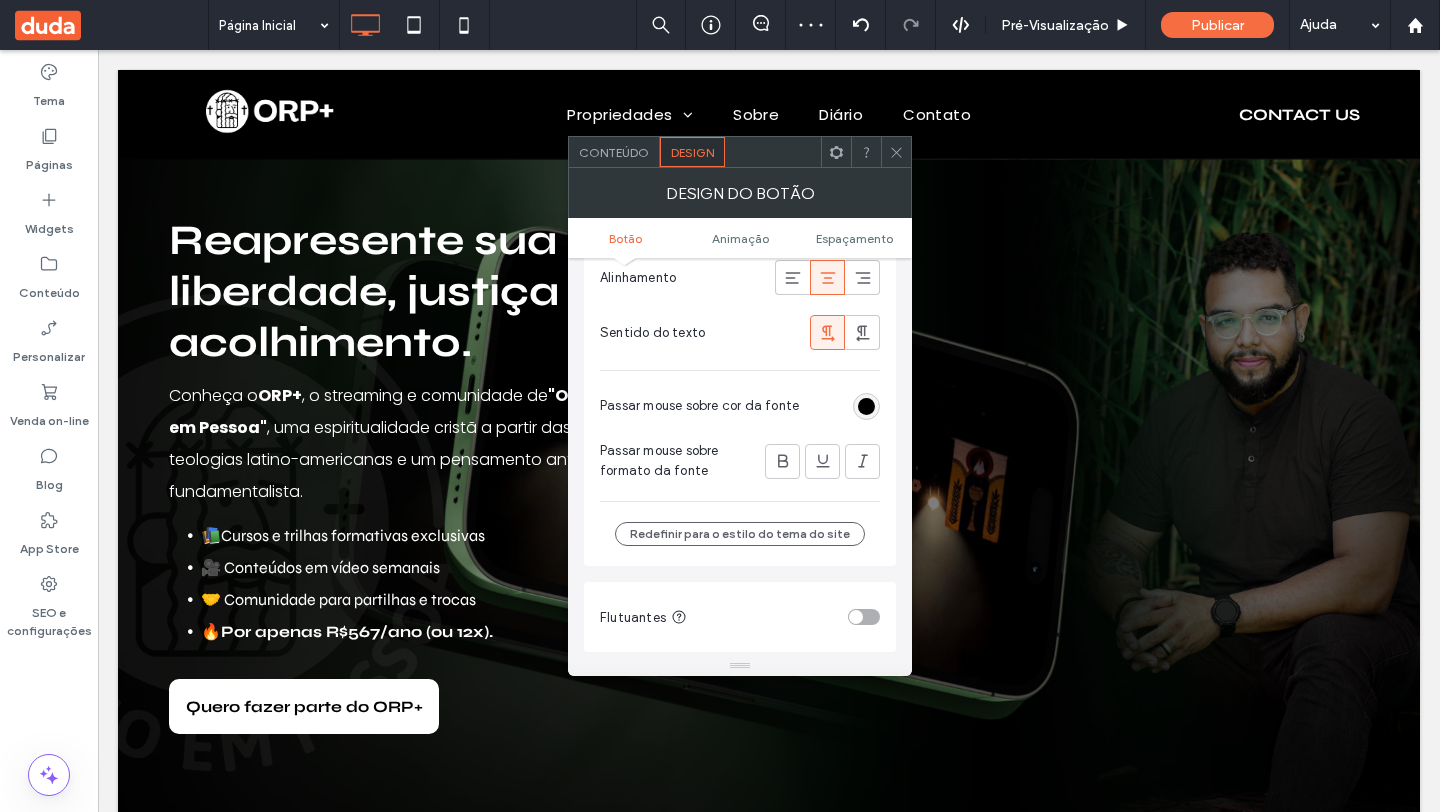 click 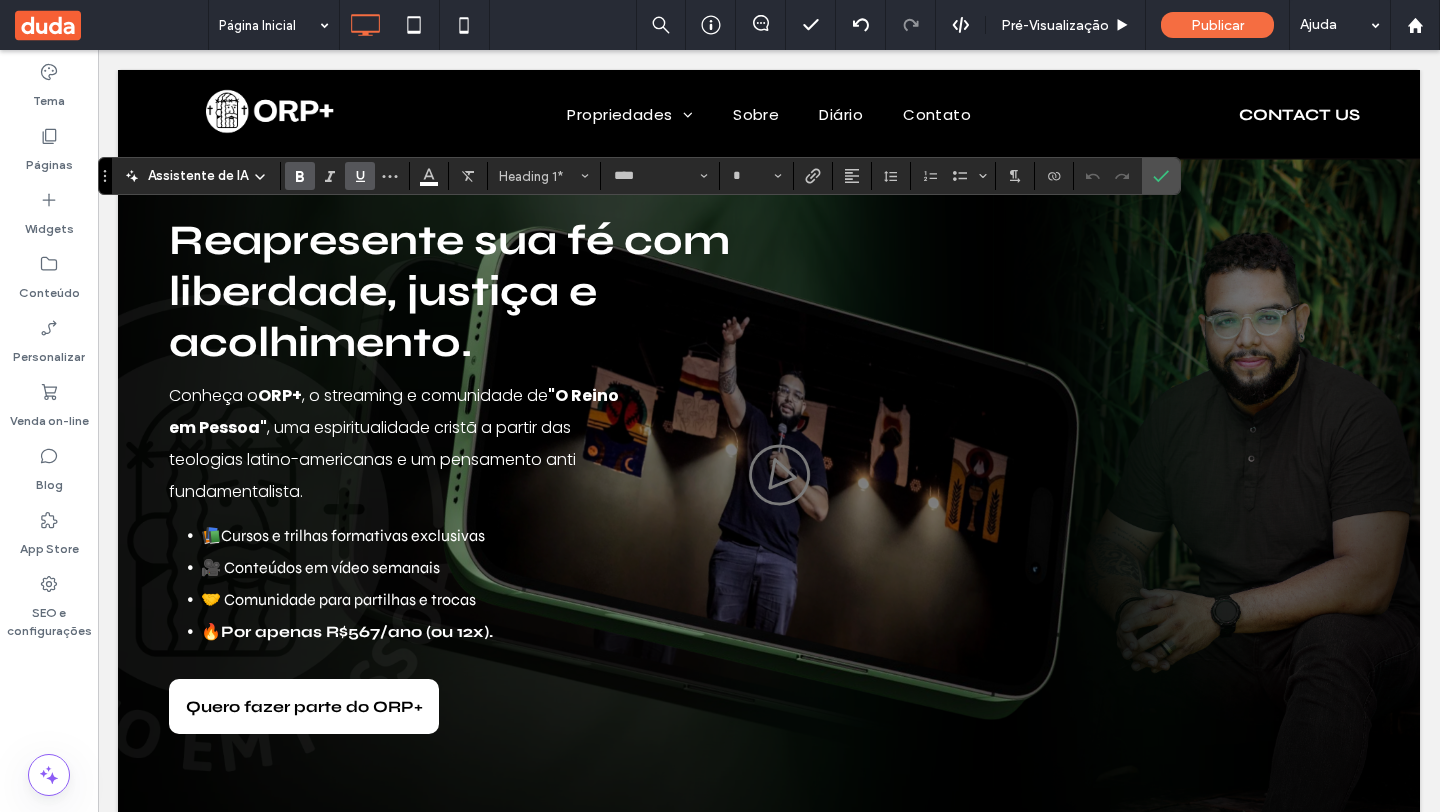 click 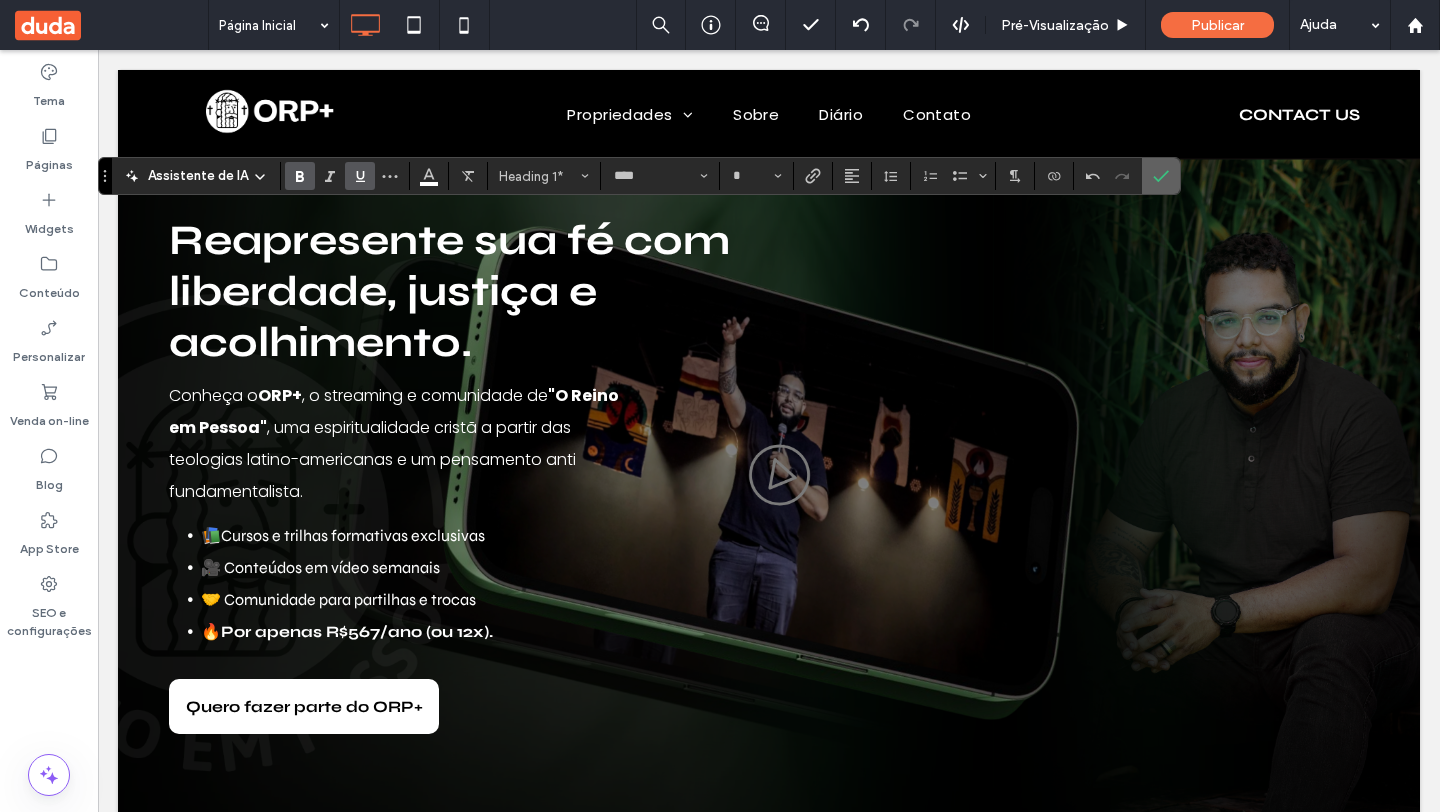 click at bounding box center [1161, 176] 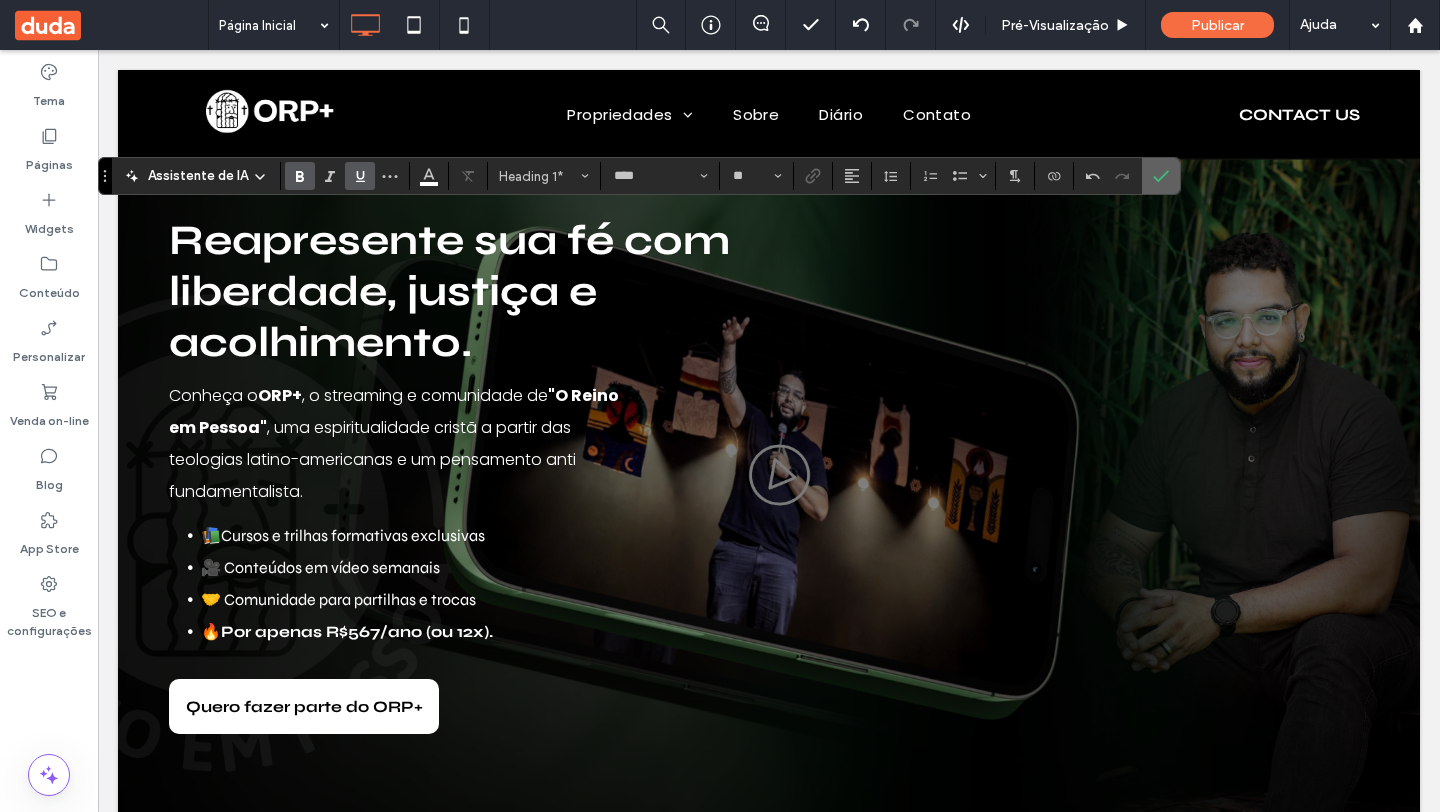 type on "**" 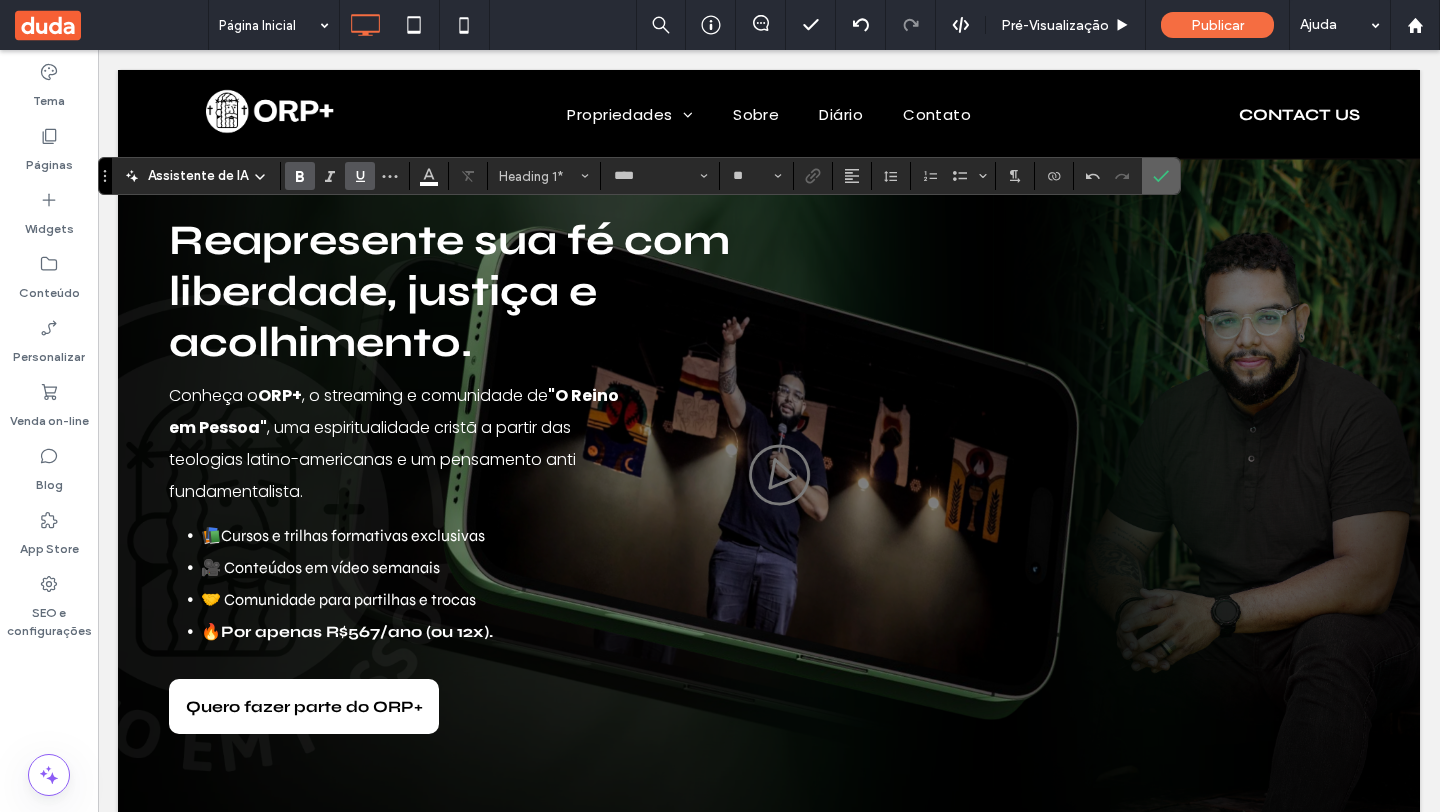 click at bounding box center [1161, 176] 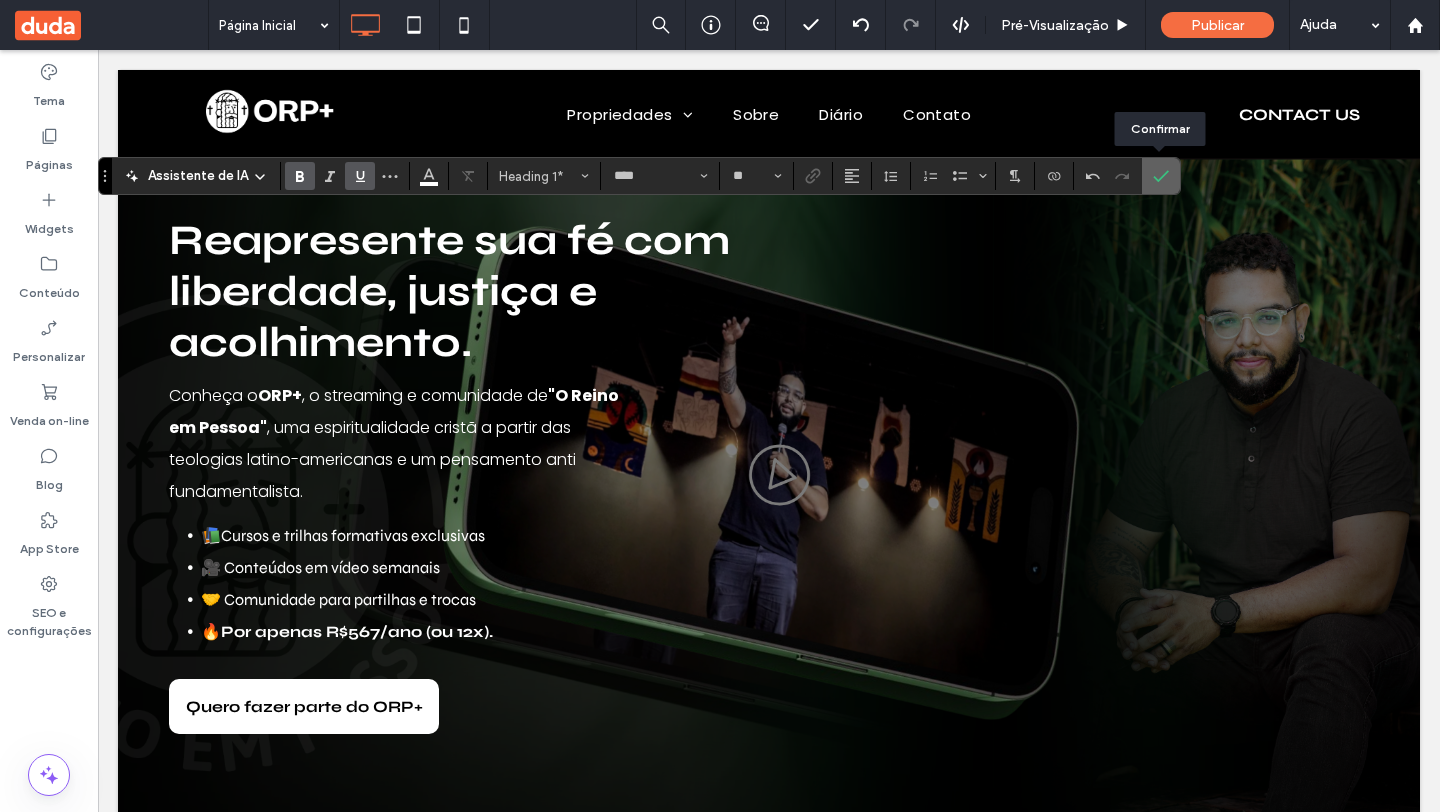 click 